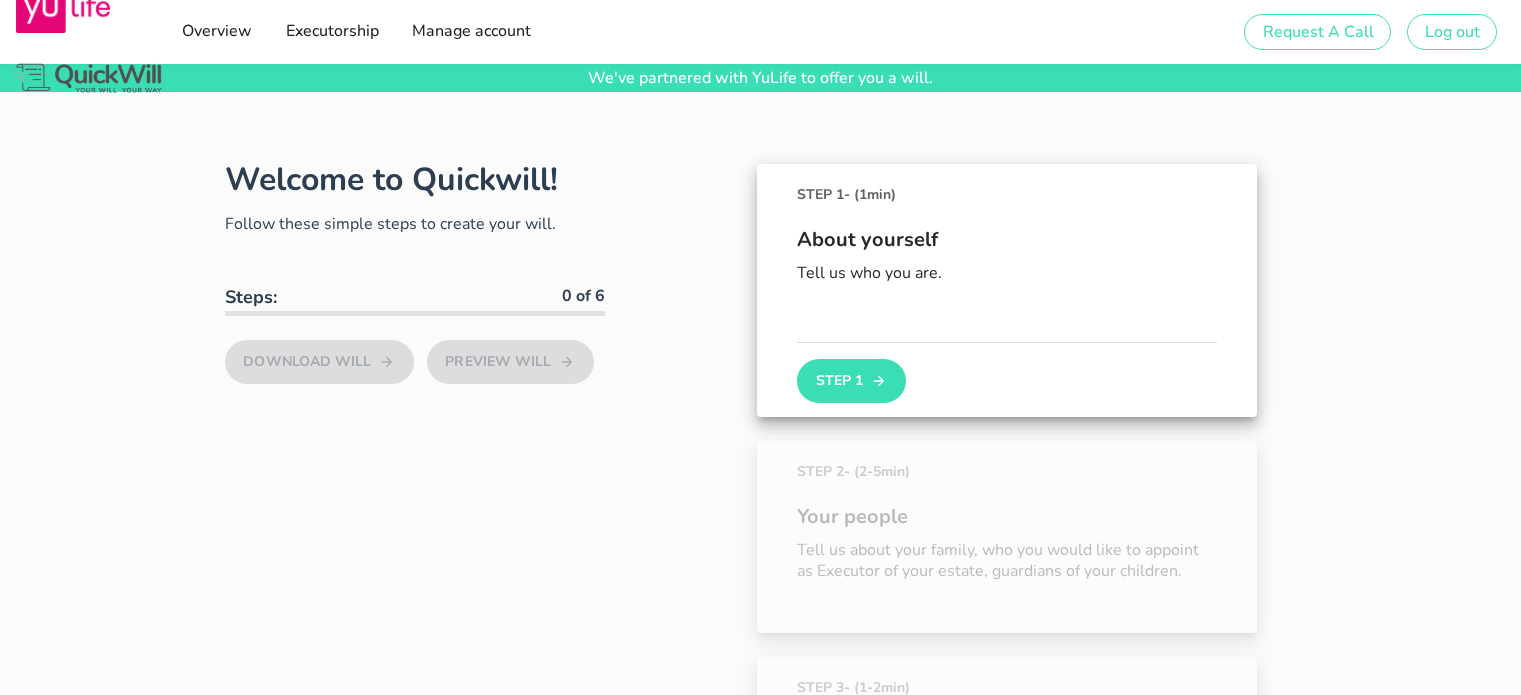 scroll, scrollTop: 0, scrollLeft: 0, axis: both 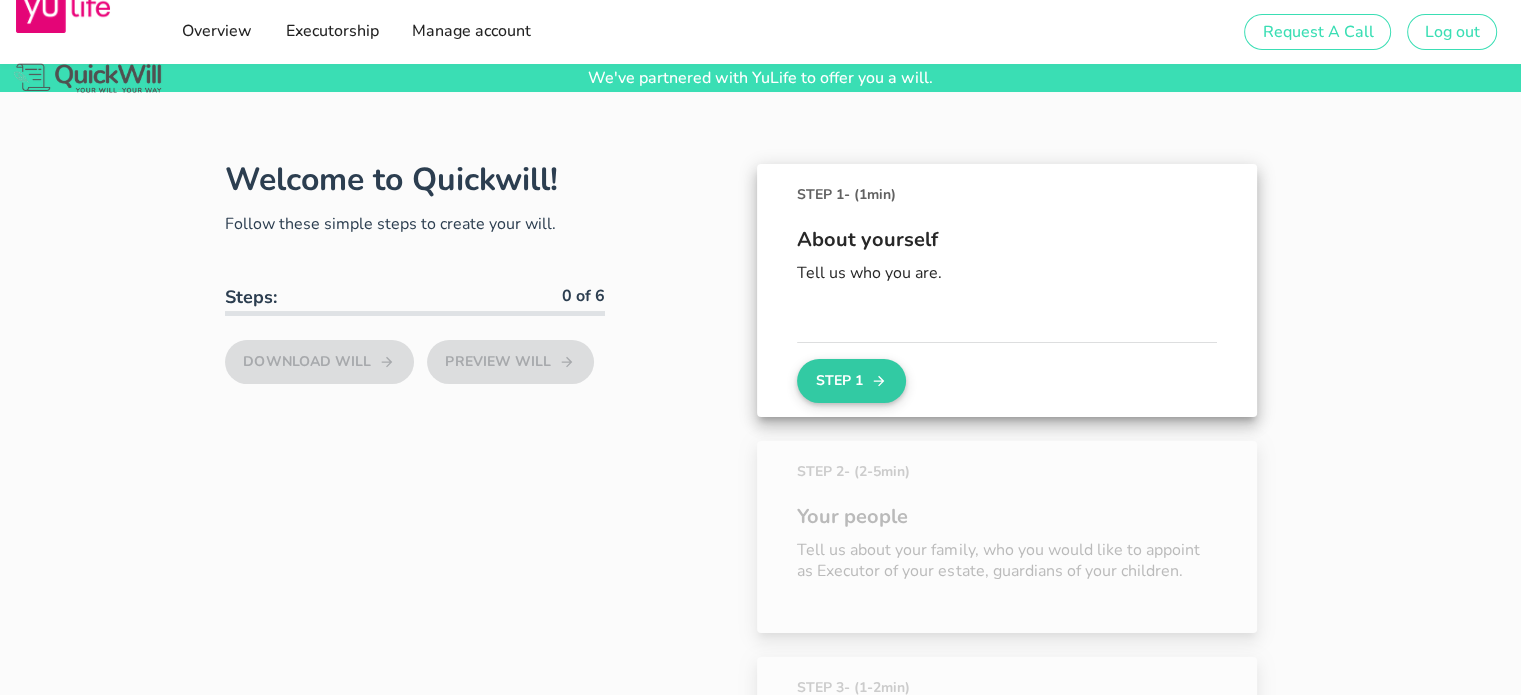 click on "Step 1" at bounding box center (851, 381) 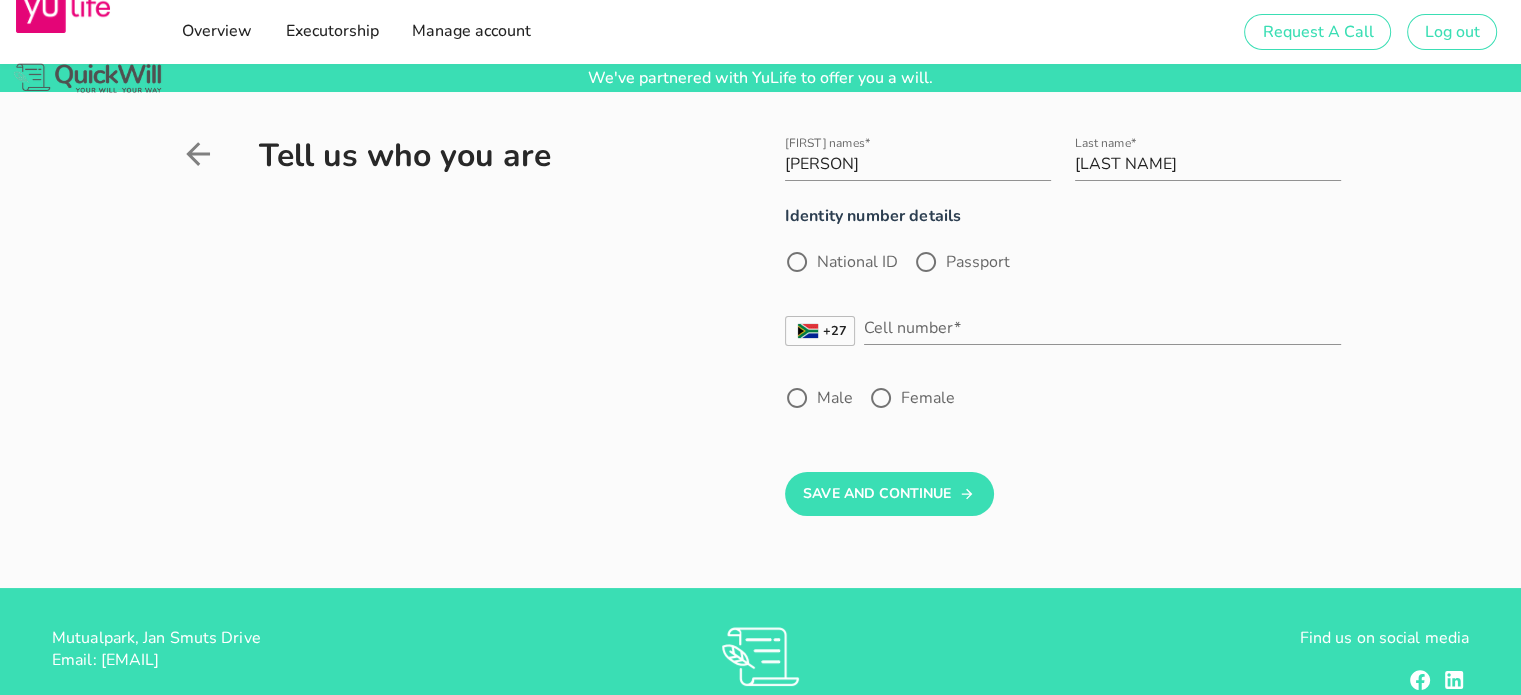 click on "National ID" at bounding box center [857, 262] 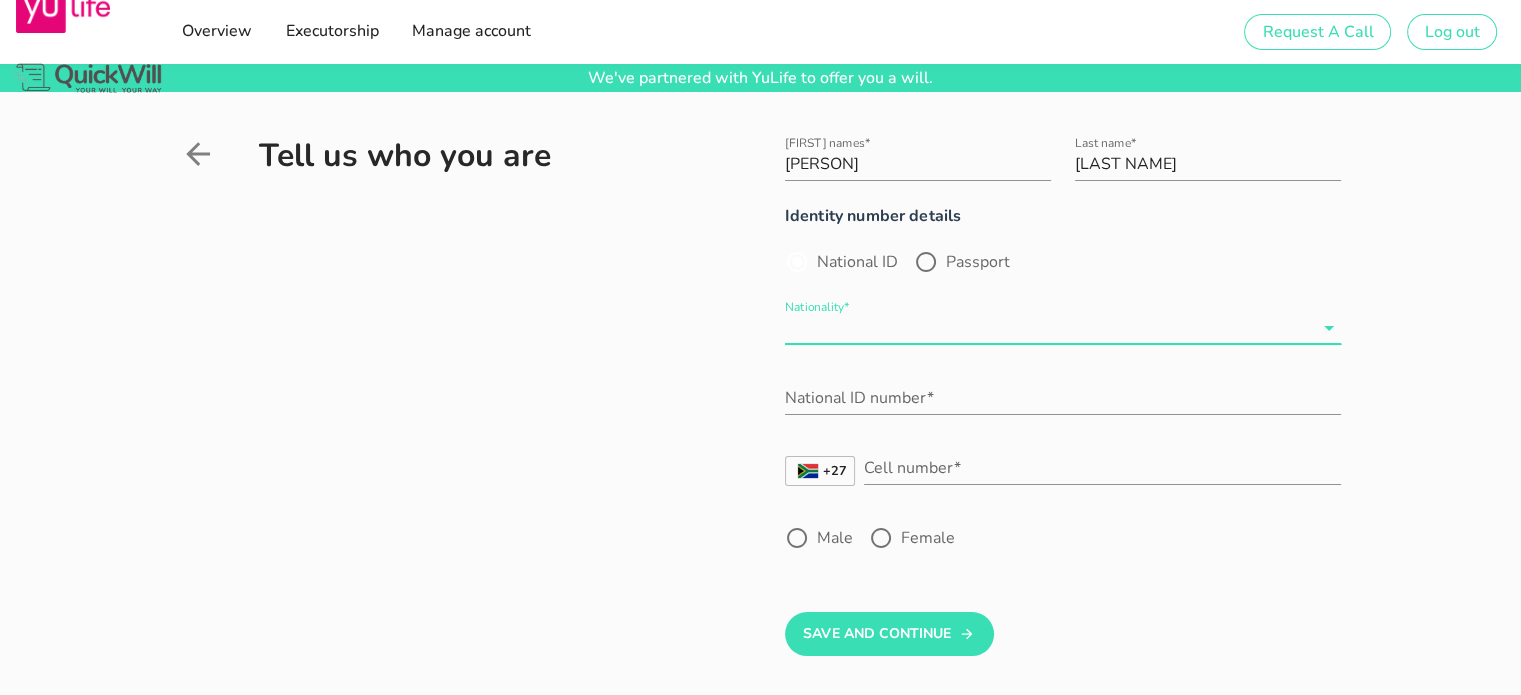 click on "Nationality*" at bounding box center [1049, 328] 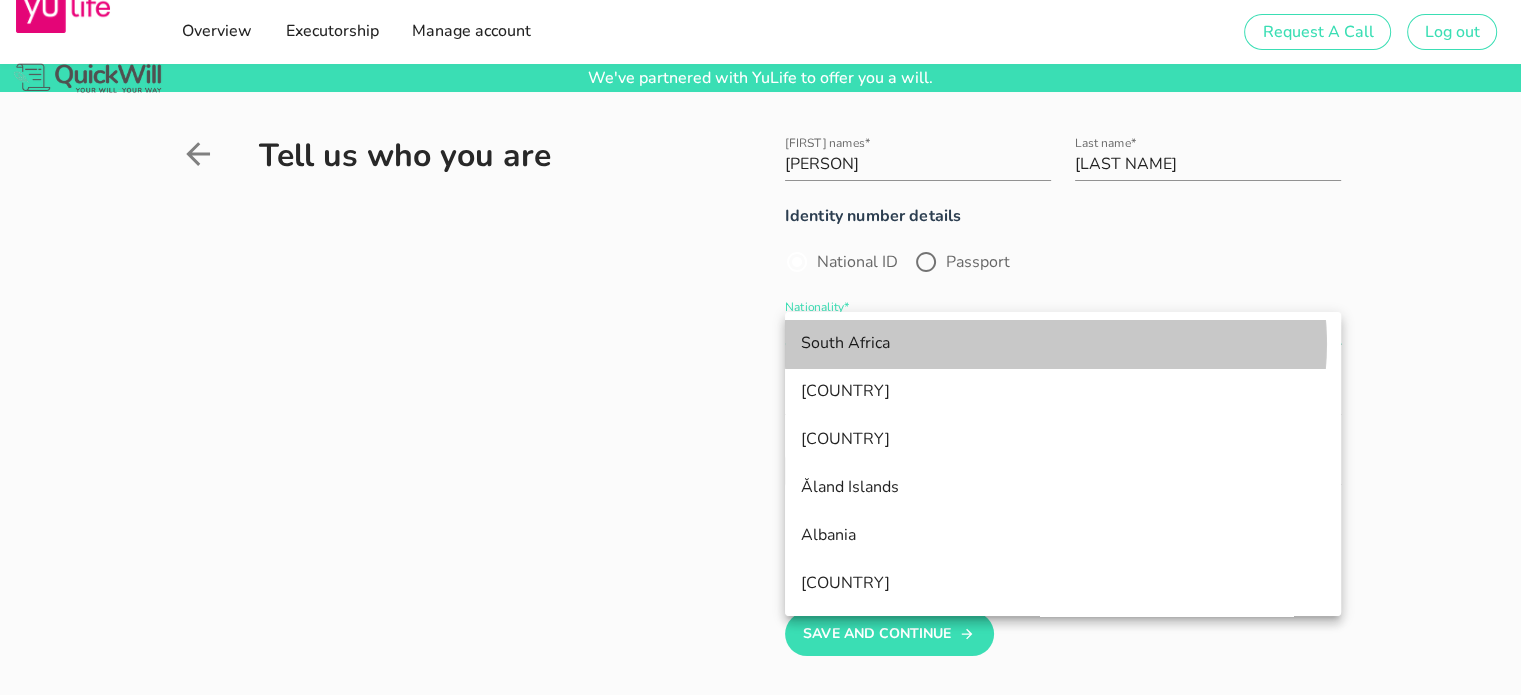 click on "South Africa" at bounding box center [1063, 343] 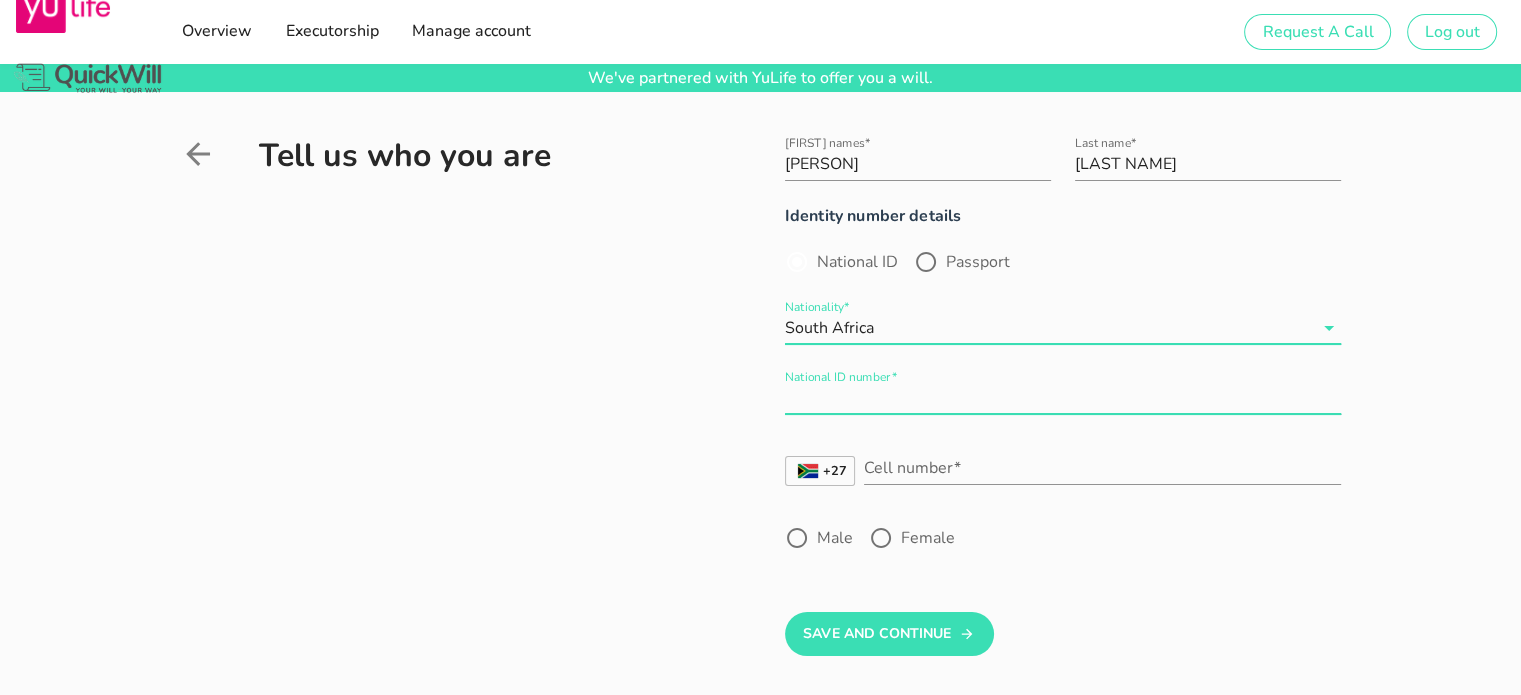 click on "National ID number*" at bounding box center (1063, 398) 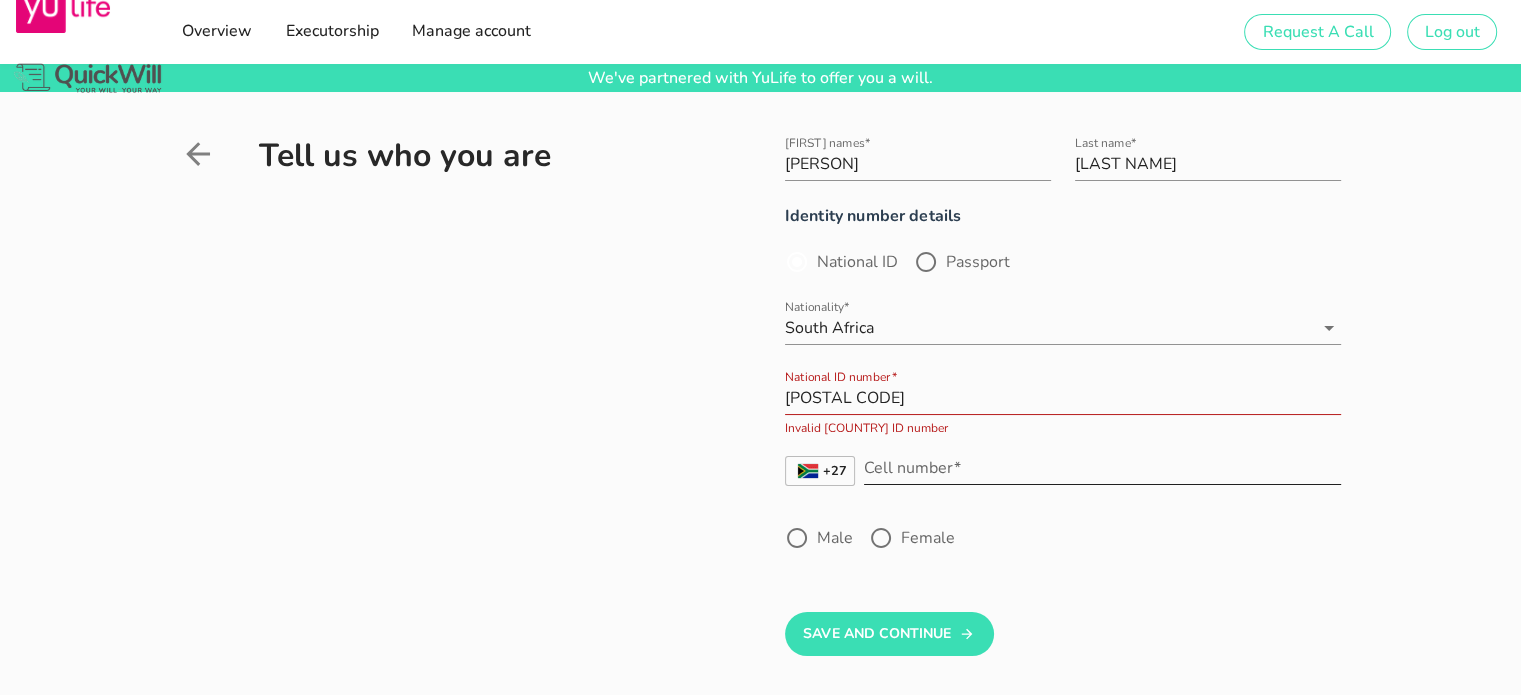 click on "[PHONE]" at bounding box center [1063, 473] 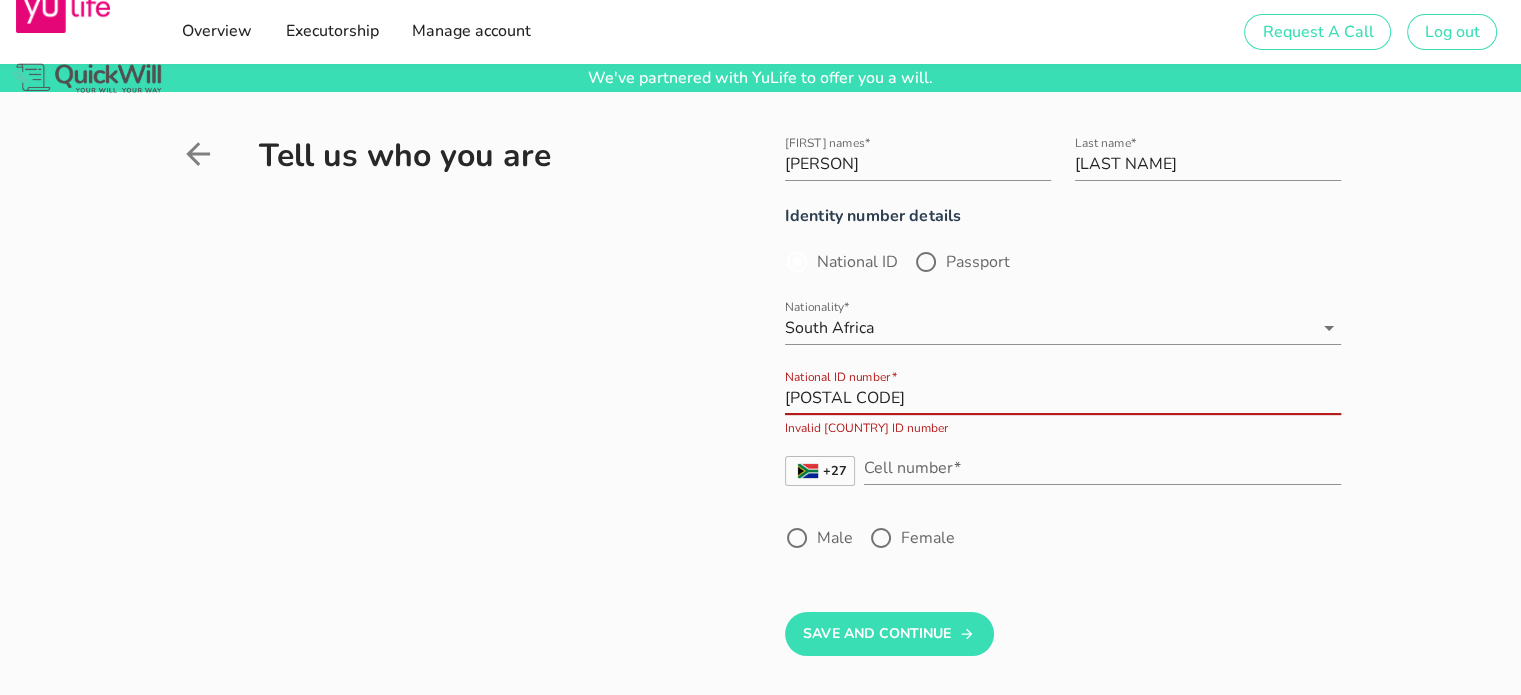 click on "[POSTAL CODE]" at bounding box center (1063, 398) 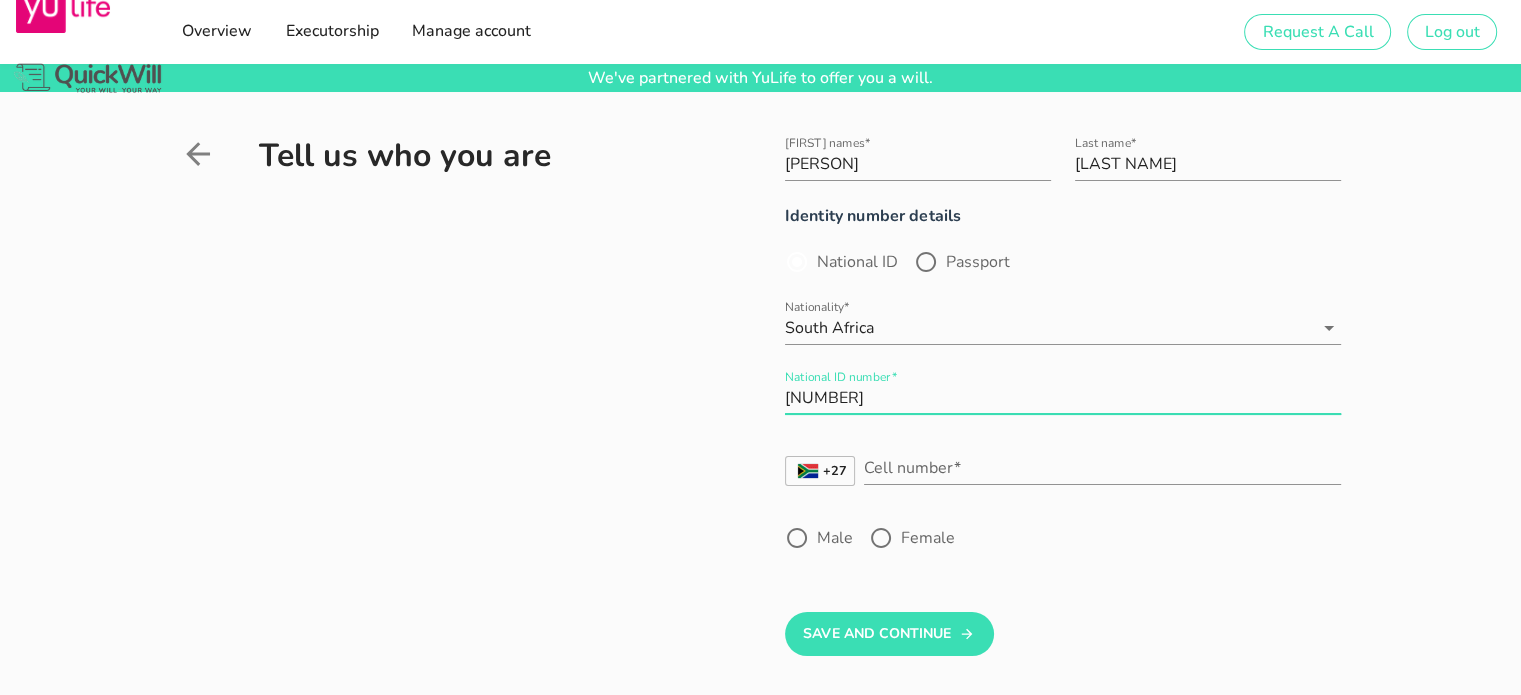 type on "[NUMBER]" 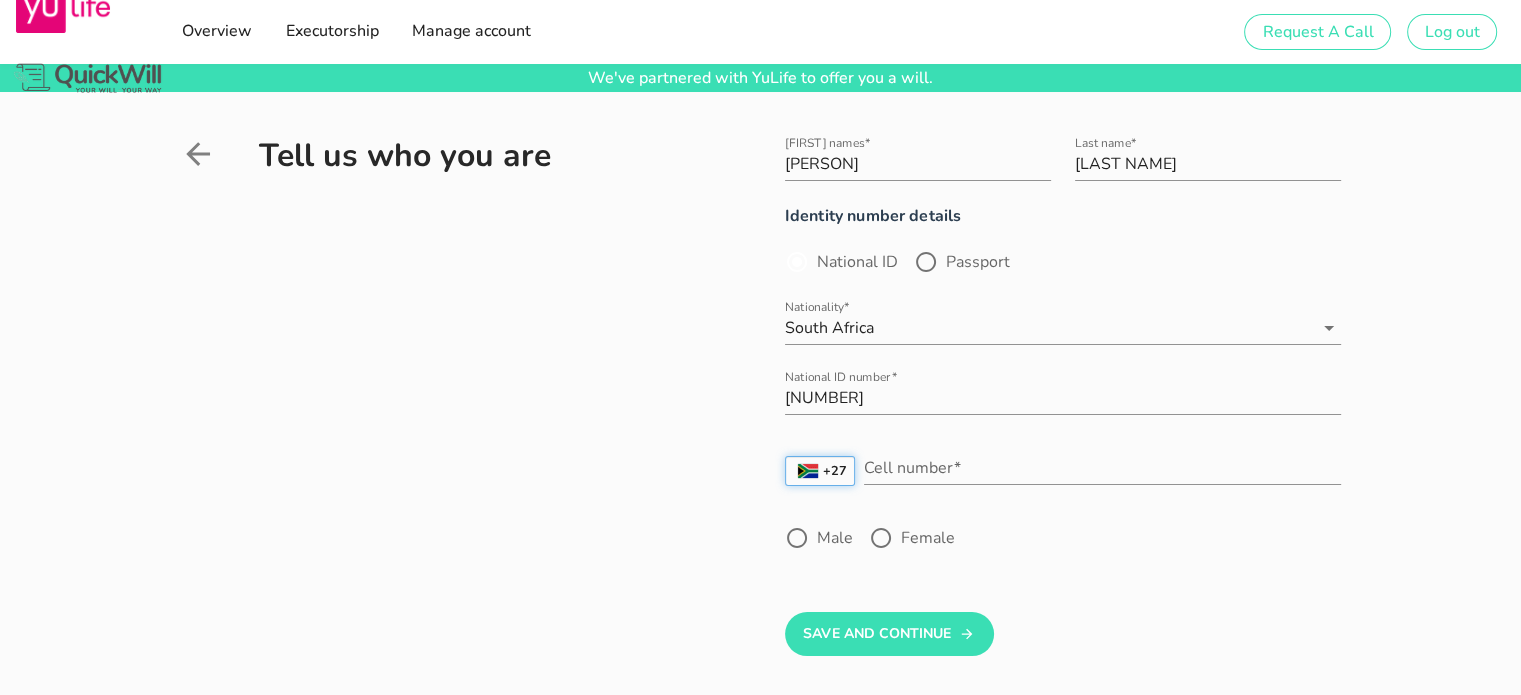 scroll, scrollTop: 0, scrollLeft: 0, axis: both 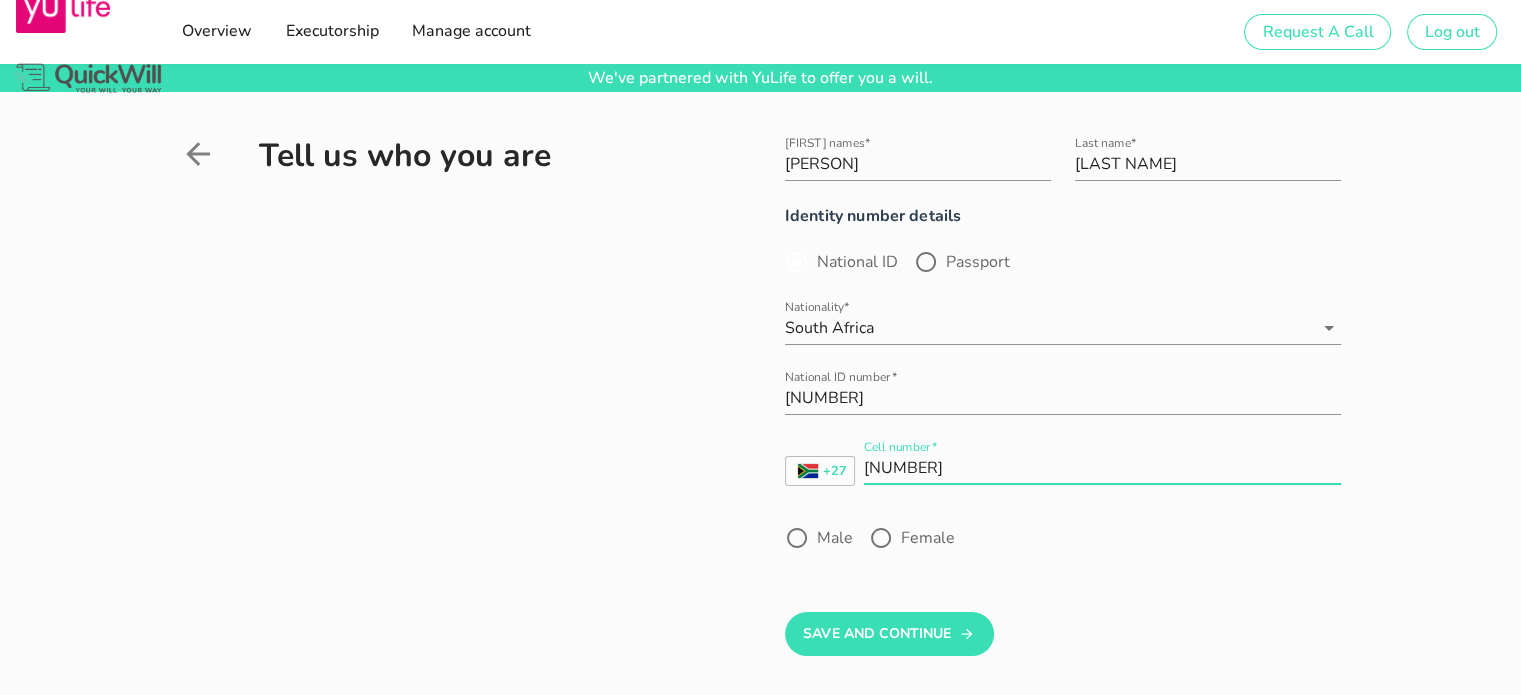 type on "[NUMBER]" 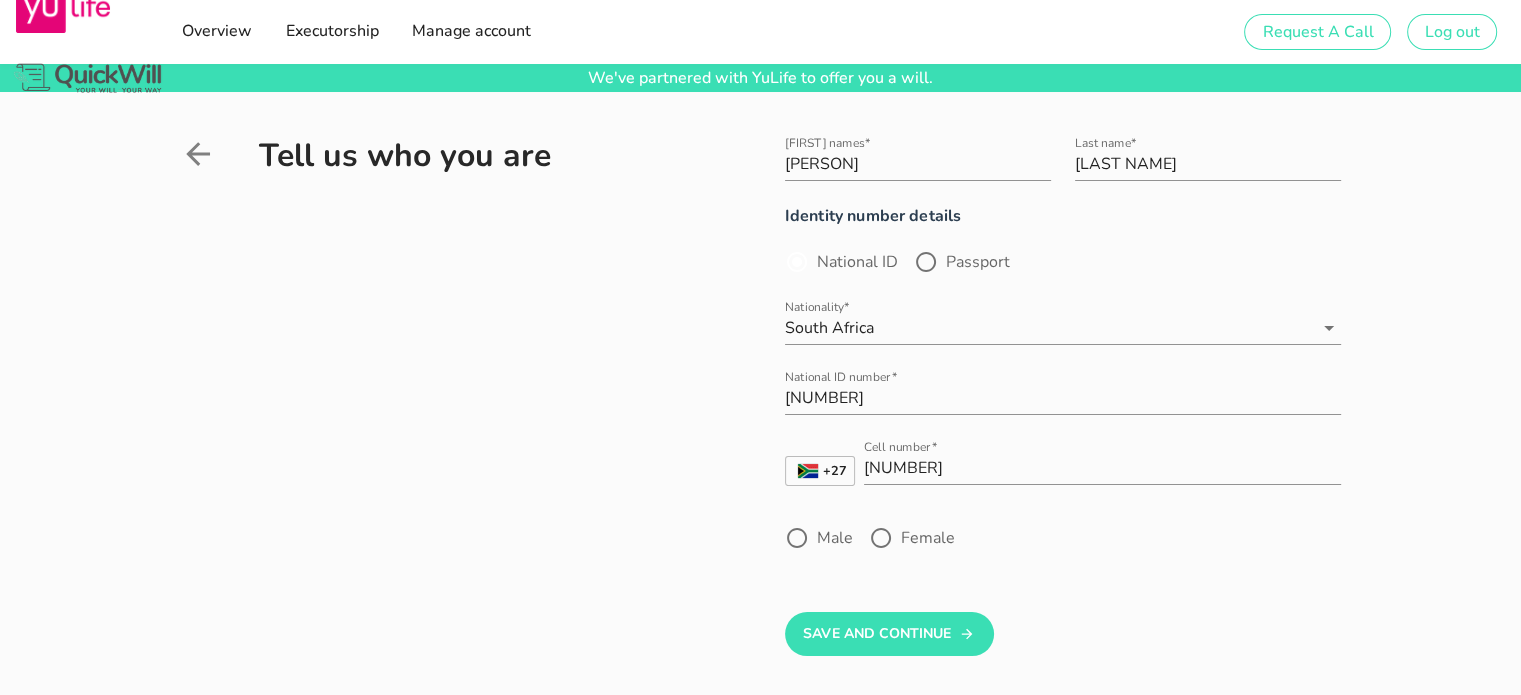 click on "Female" at bounding box center [928, 538] 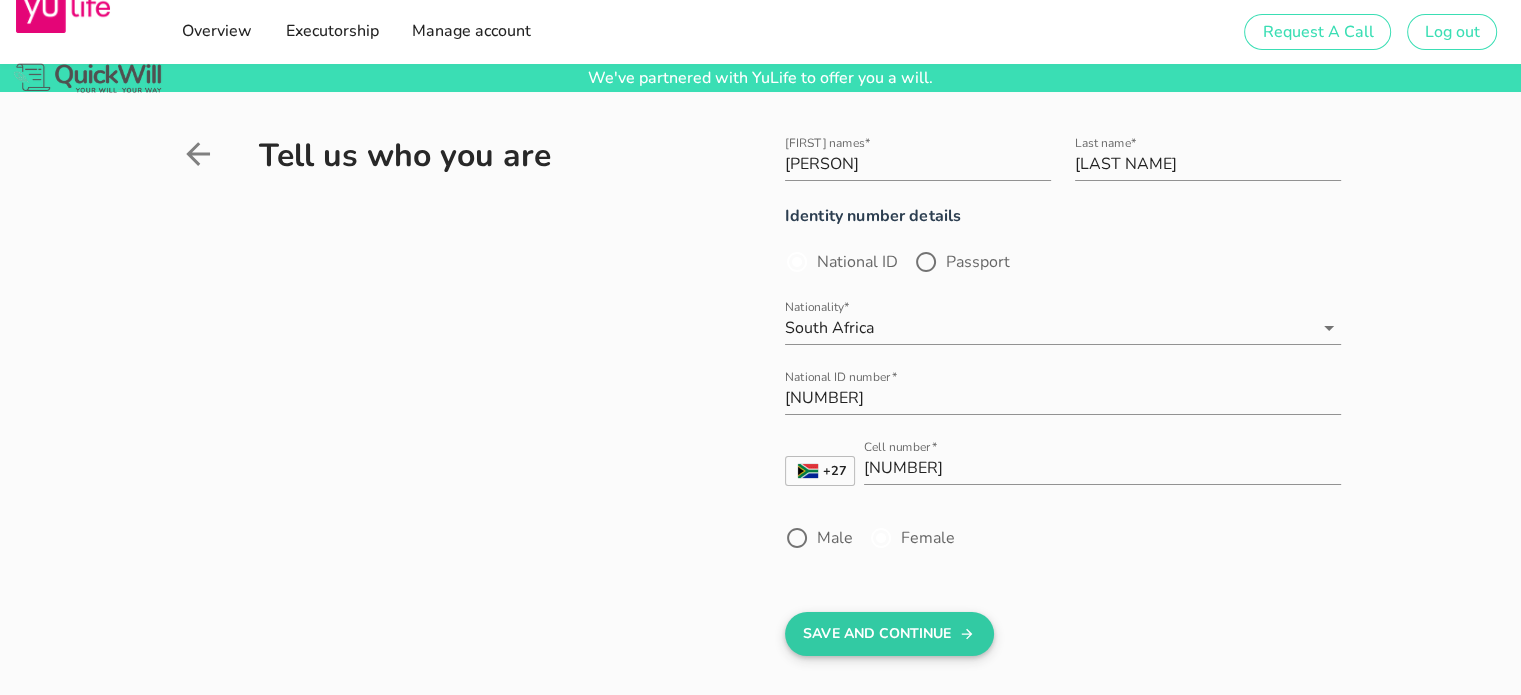 click on "Save And Continue" at bounding box center (889, 634) 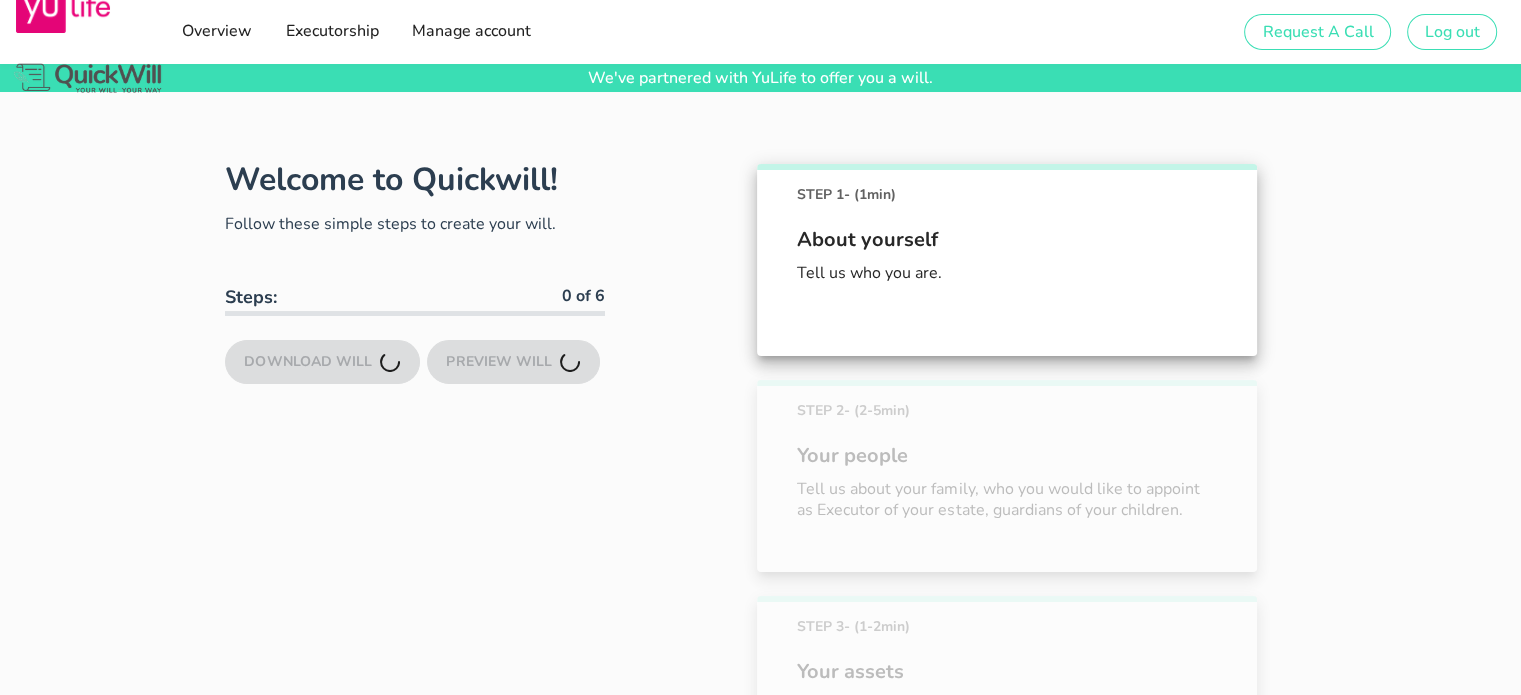 scroll, scrollTop: 139, scrollLeft: 0, axis: vertical 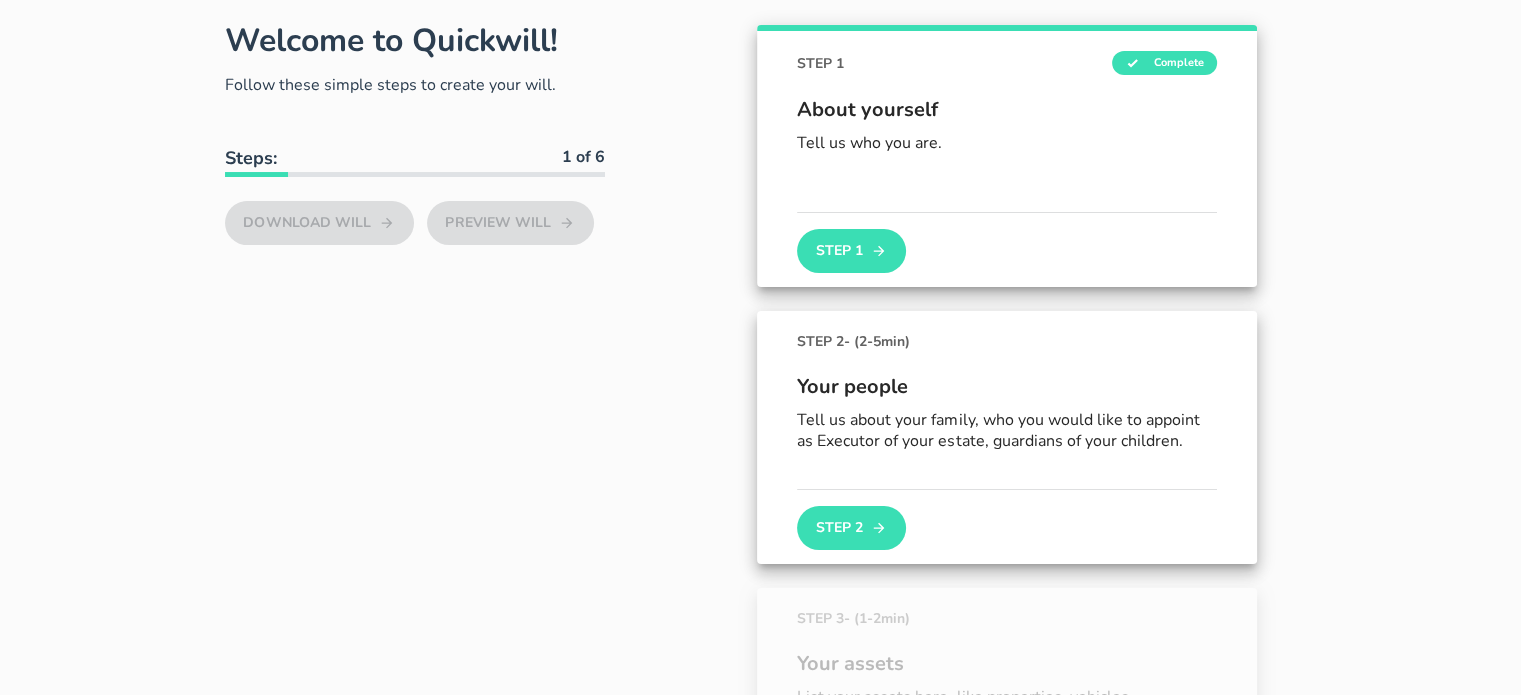 click on "Tell us who you are." at bounding box center [1007, 143] 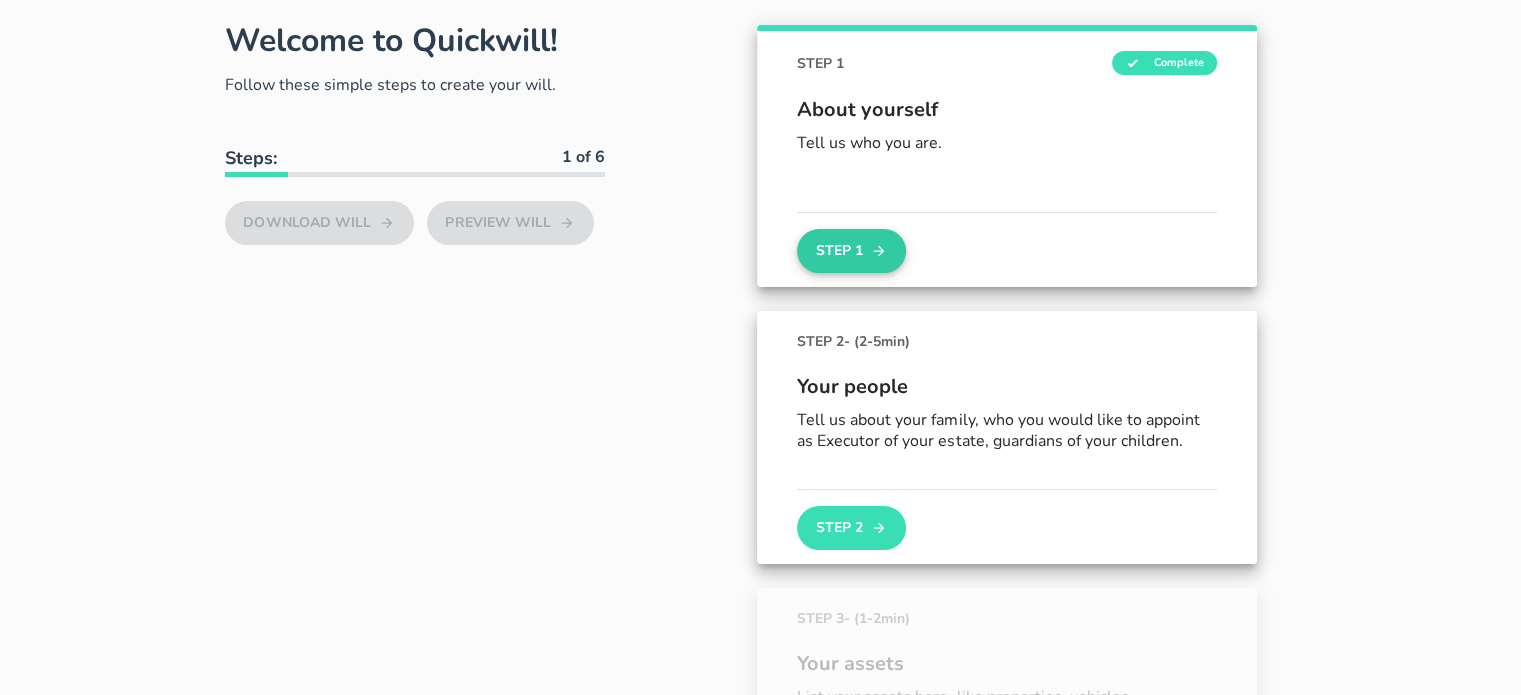 click on "Step 1" at bounding box center [851, 251] 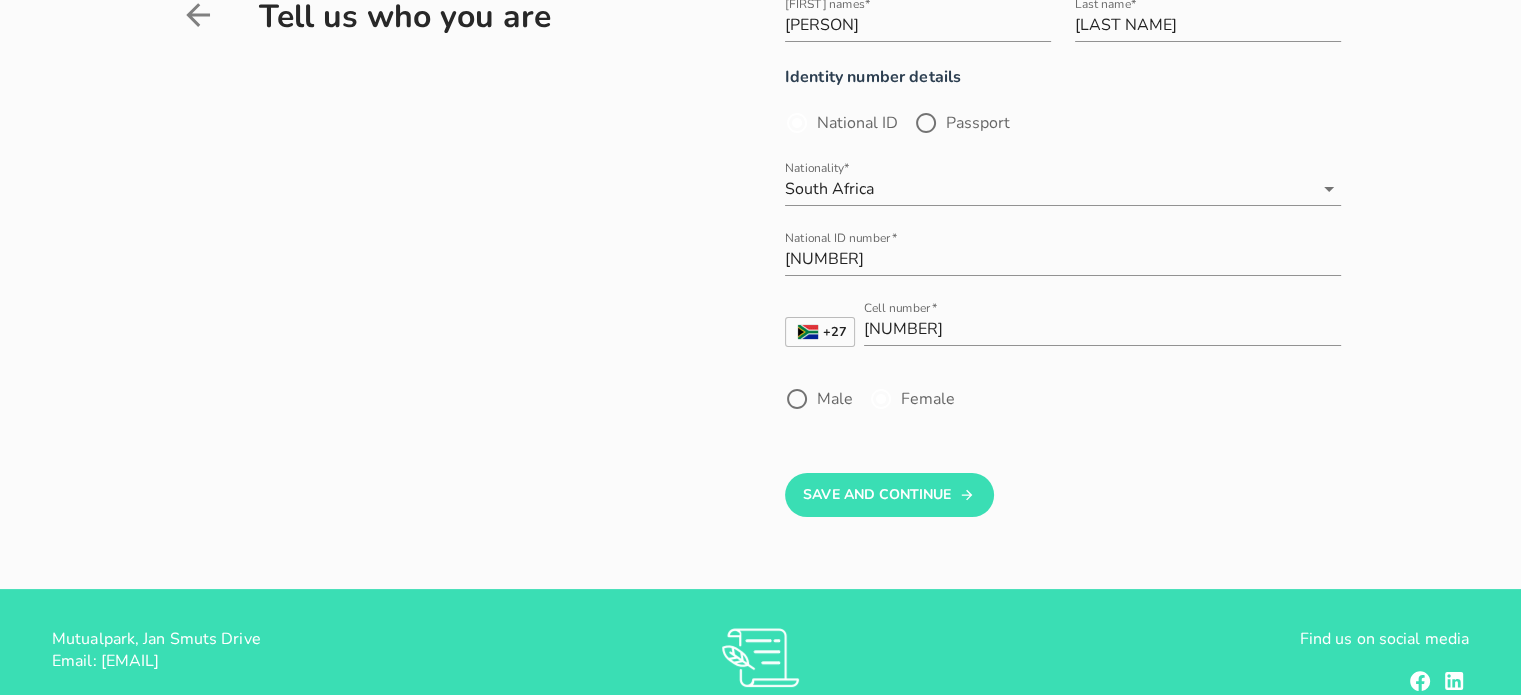 scroll, scrollTop: 0, scrollLeft: 0, axis: both 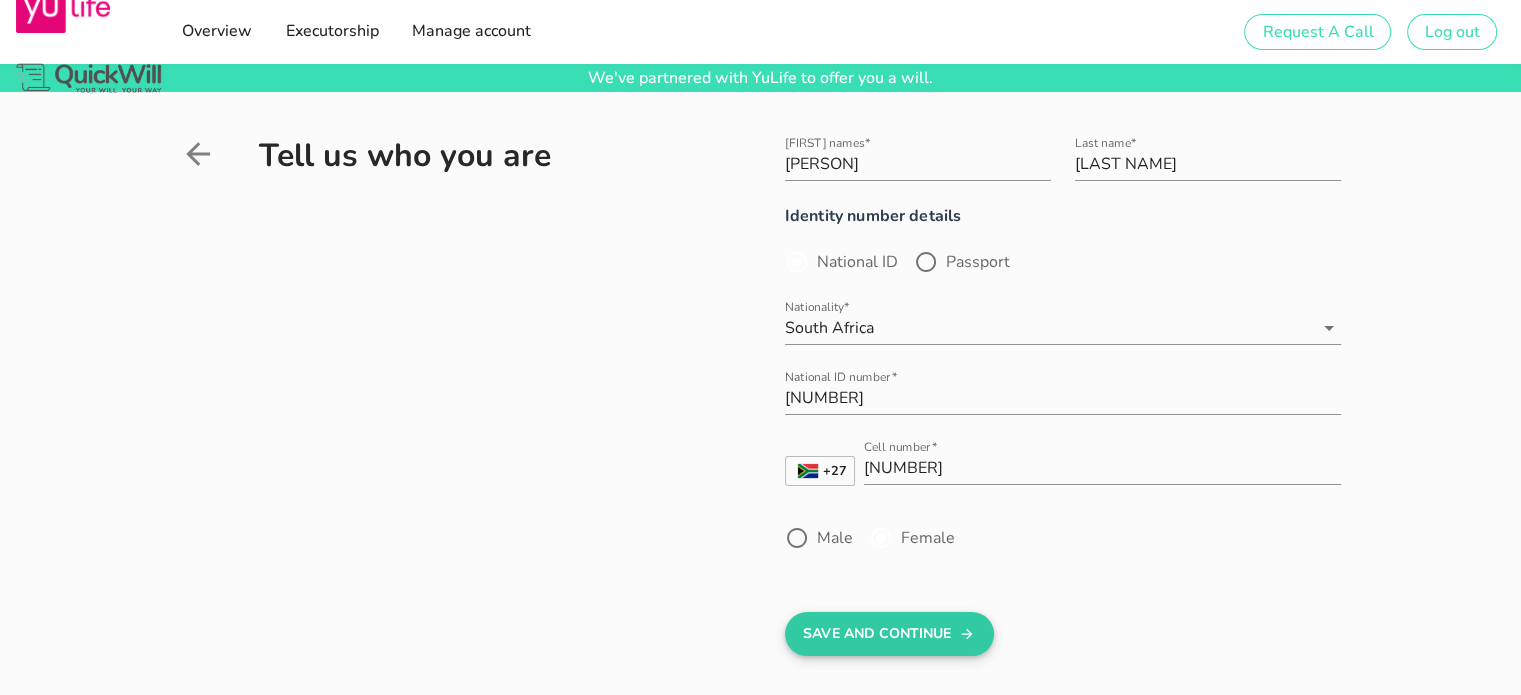 click on "Save And Continue" at bounding box center [889, 634] 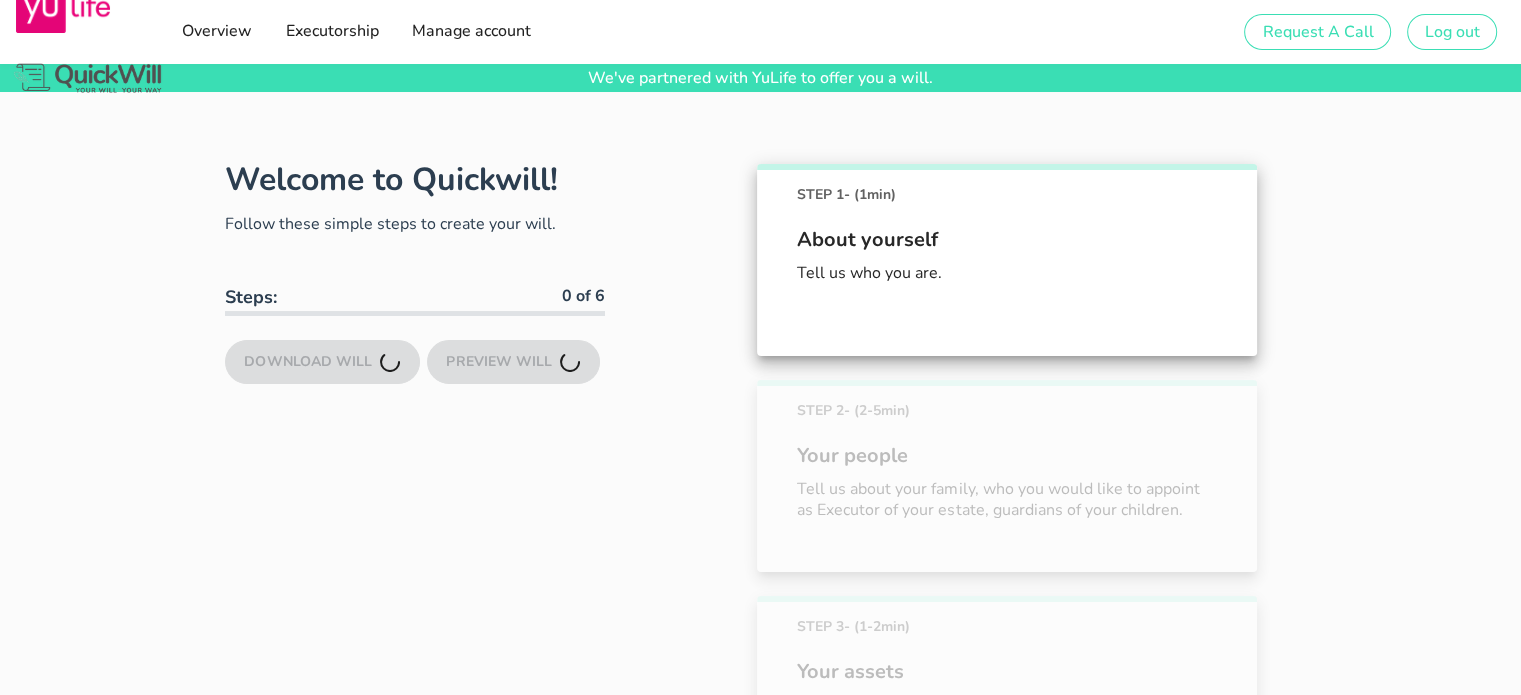 scroll, scrollTop: 139, scrollLeft: 0, axis: vertical 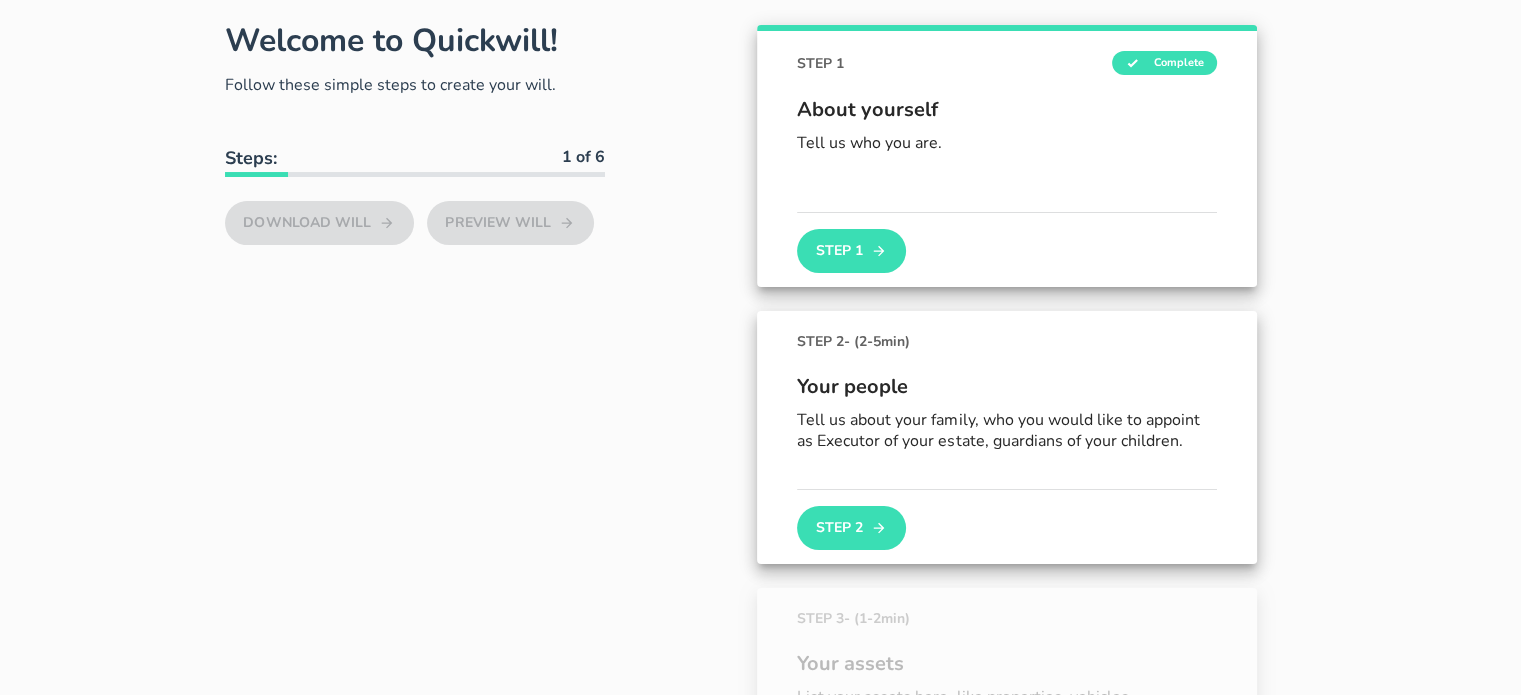click on "STEP 2
- ([NUMBER]-[NUMBER]min)" at bounding box center [853, 341] 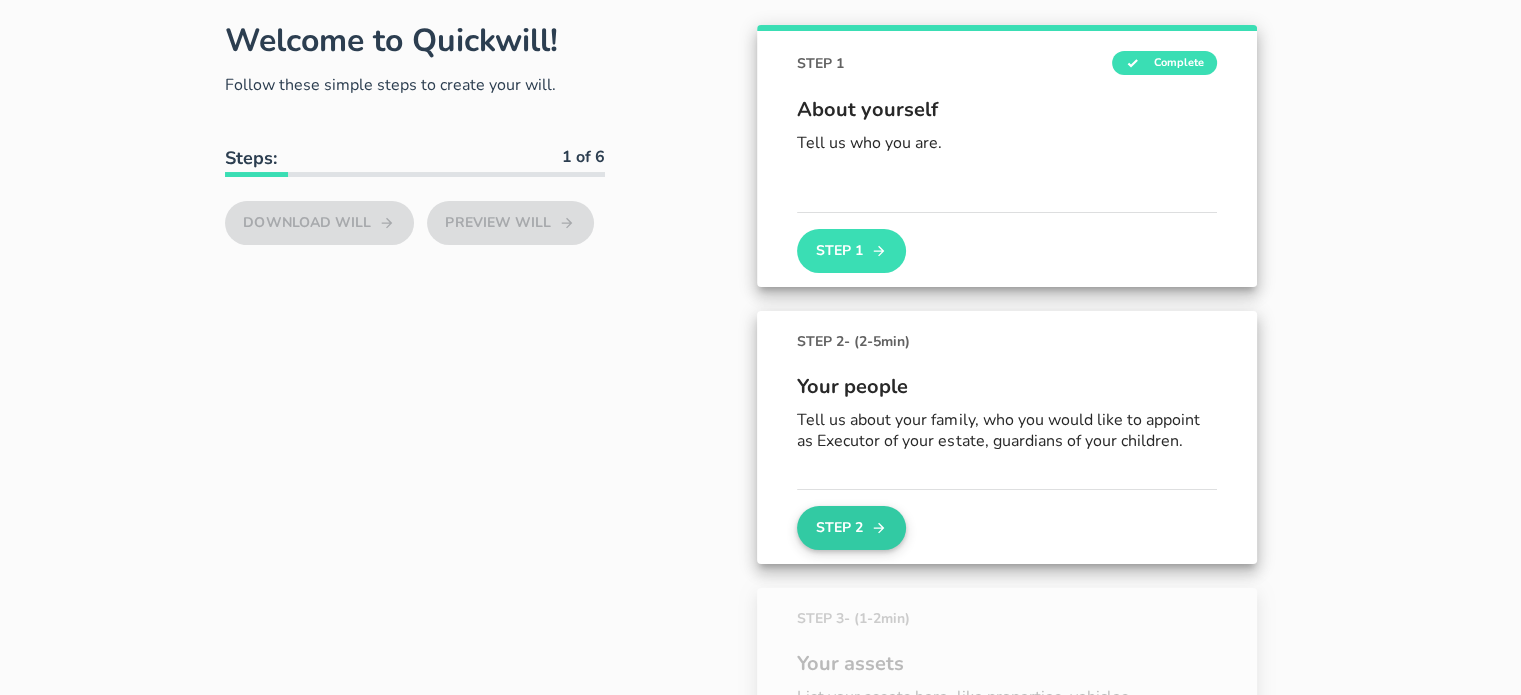 click on "Step 2" at bounding box center [851, 528] 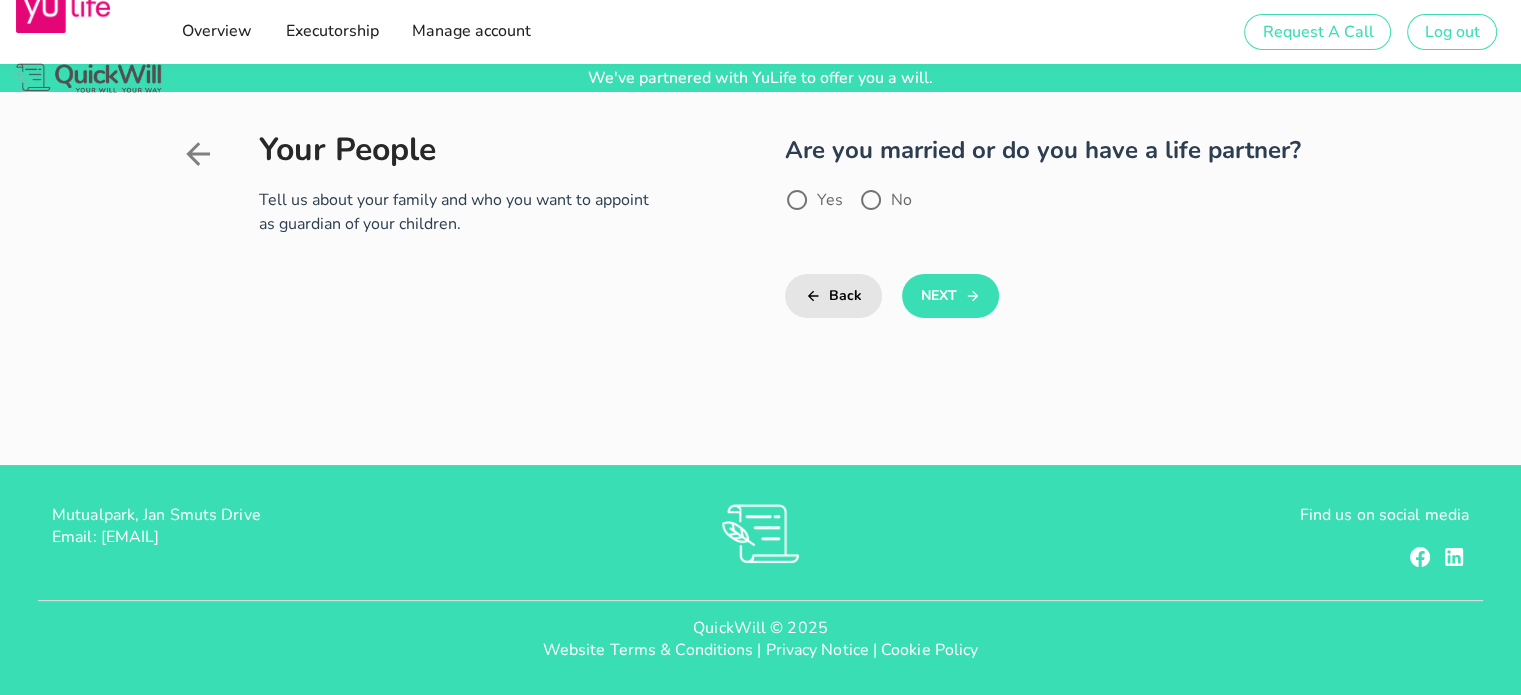 scroll, scrollTop: 0, scrollLeft: 0, axis: both 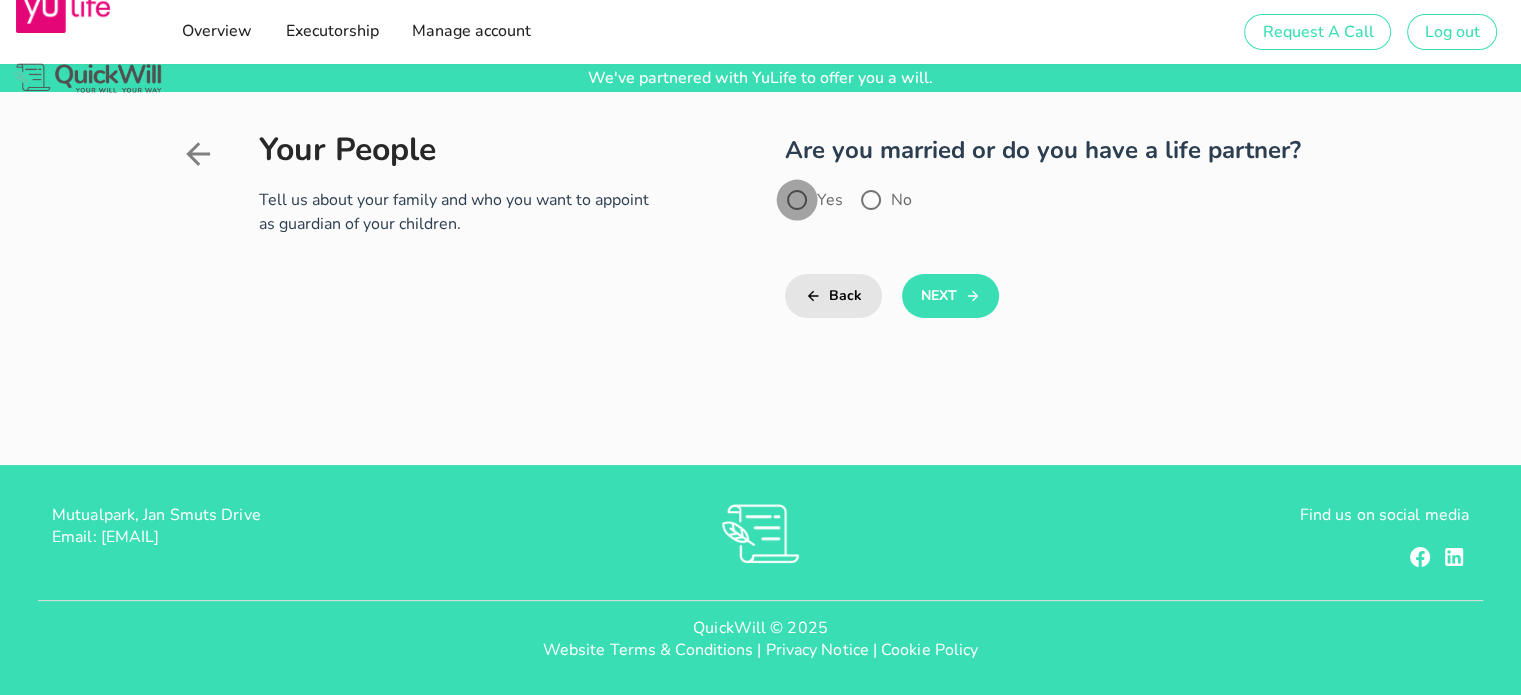 click at bounding box center [797, 200] 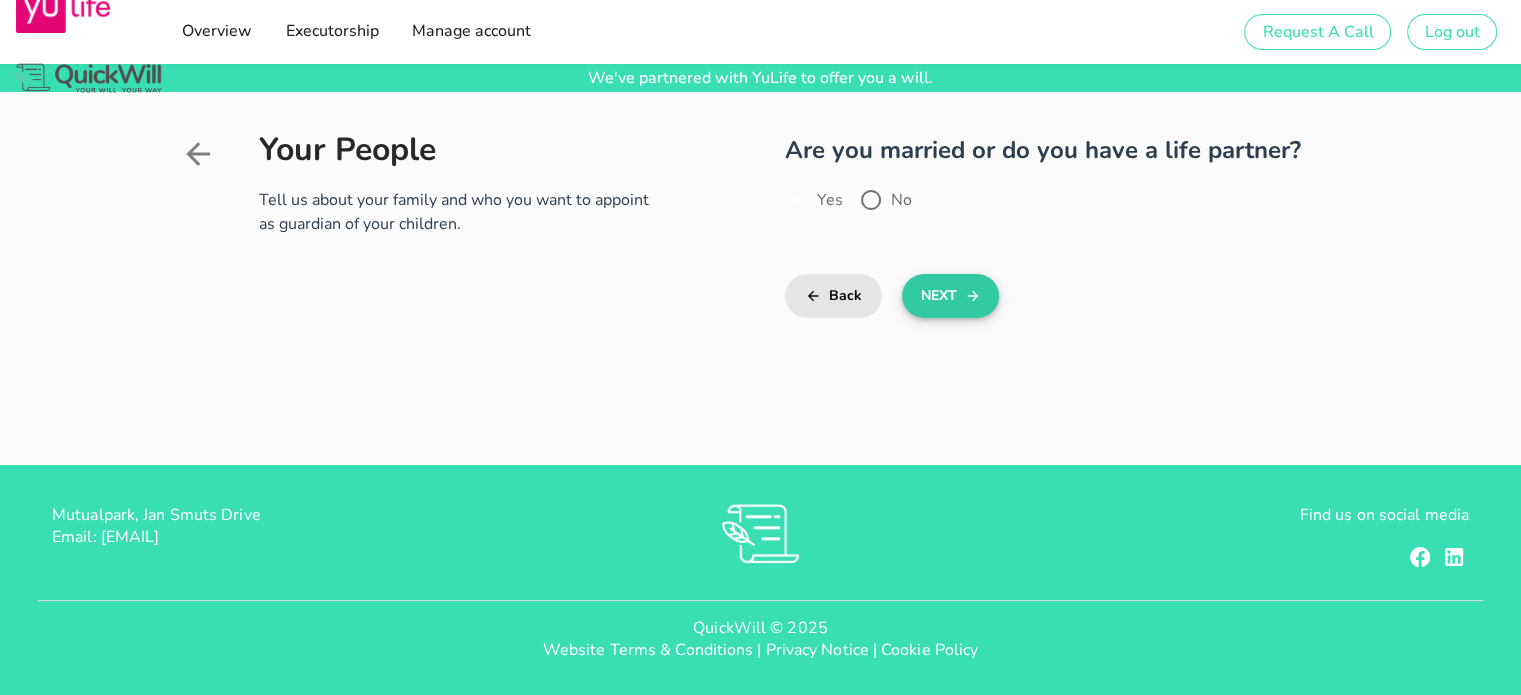click on "Next" at bounding box center (950, 296) 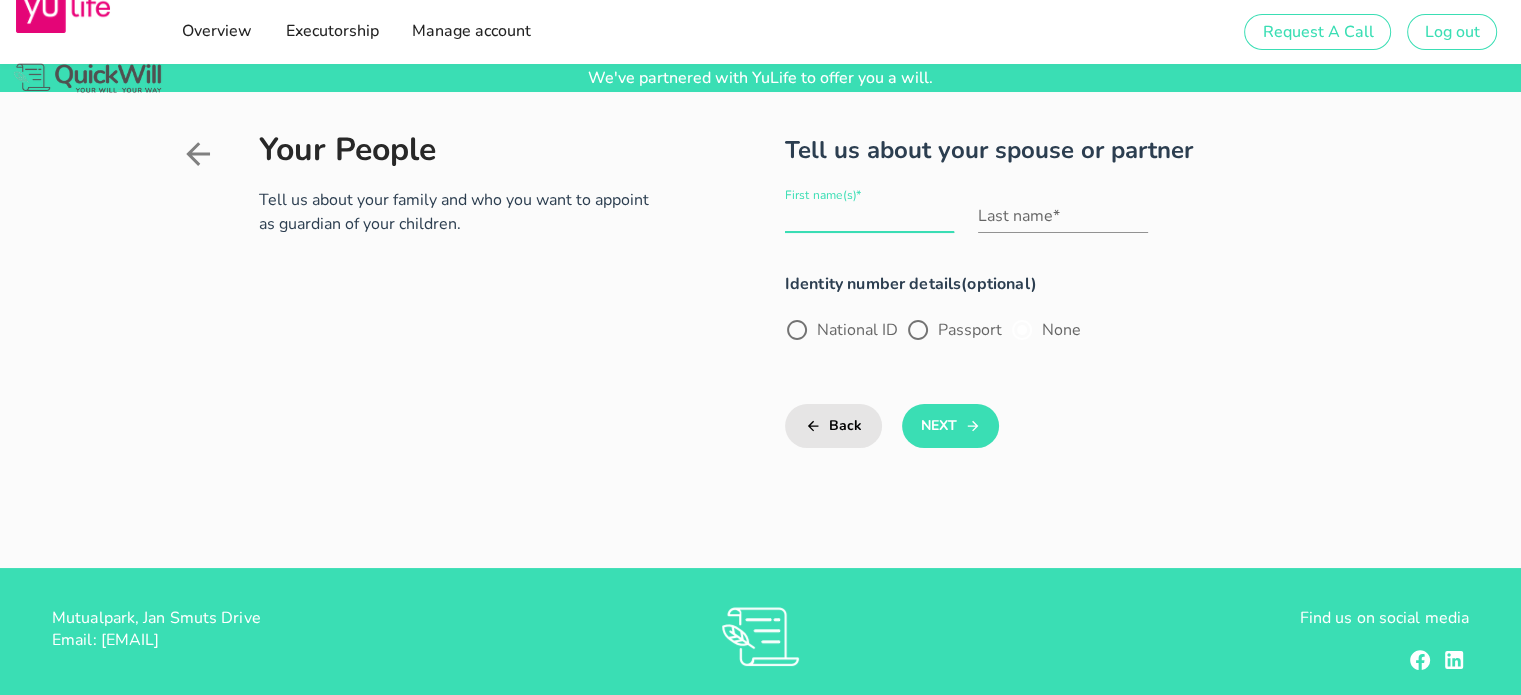 click on "First name(s)*" at bounding box center (869, 216) 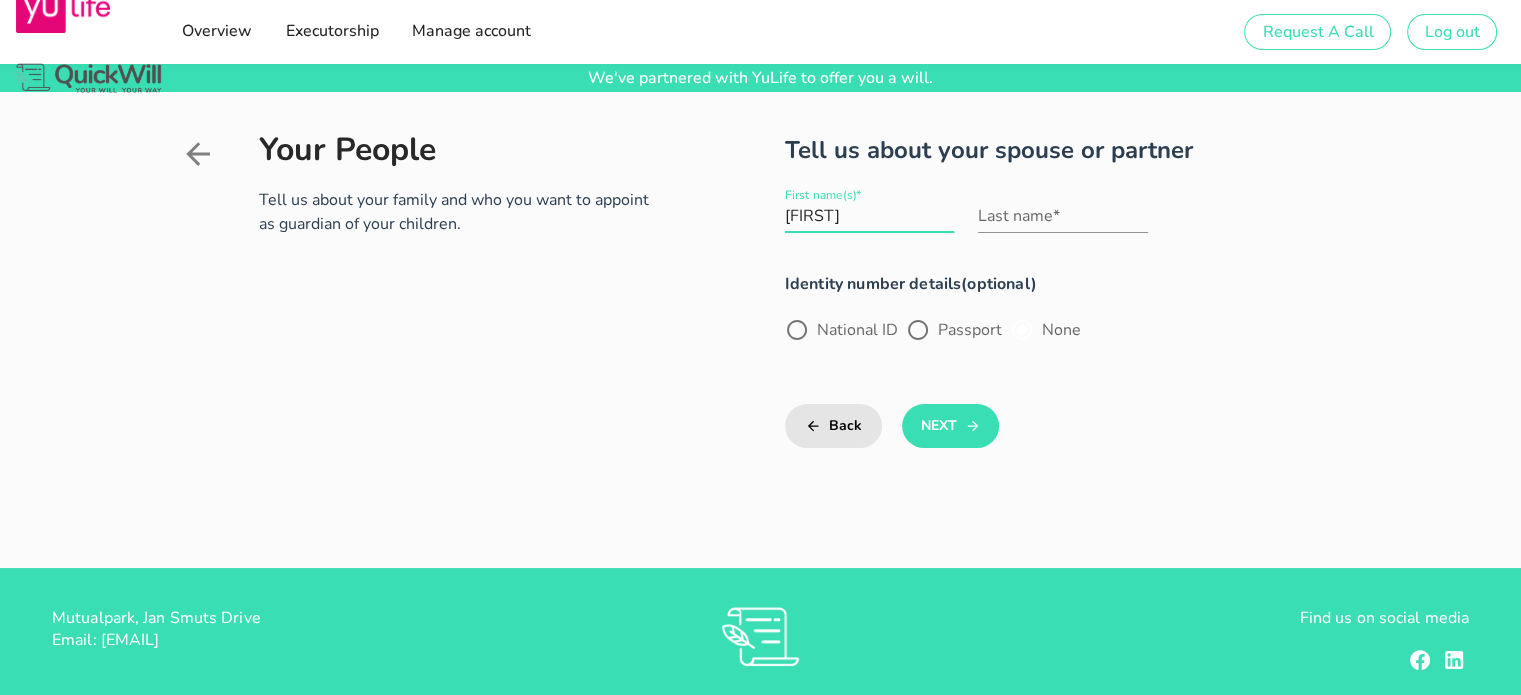 type on "[FIRST]" 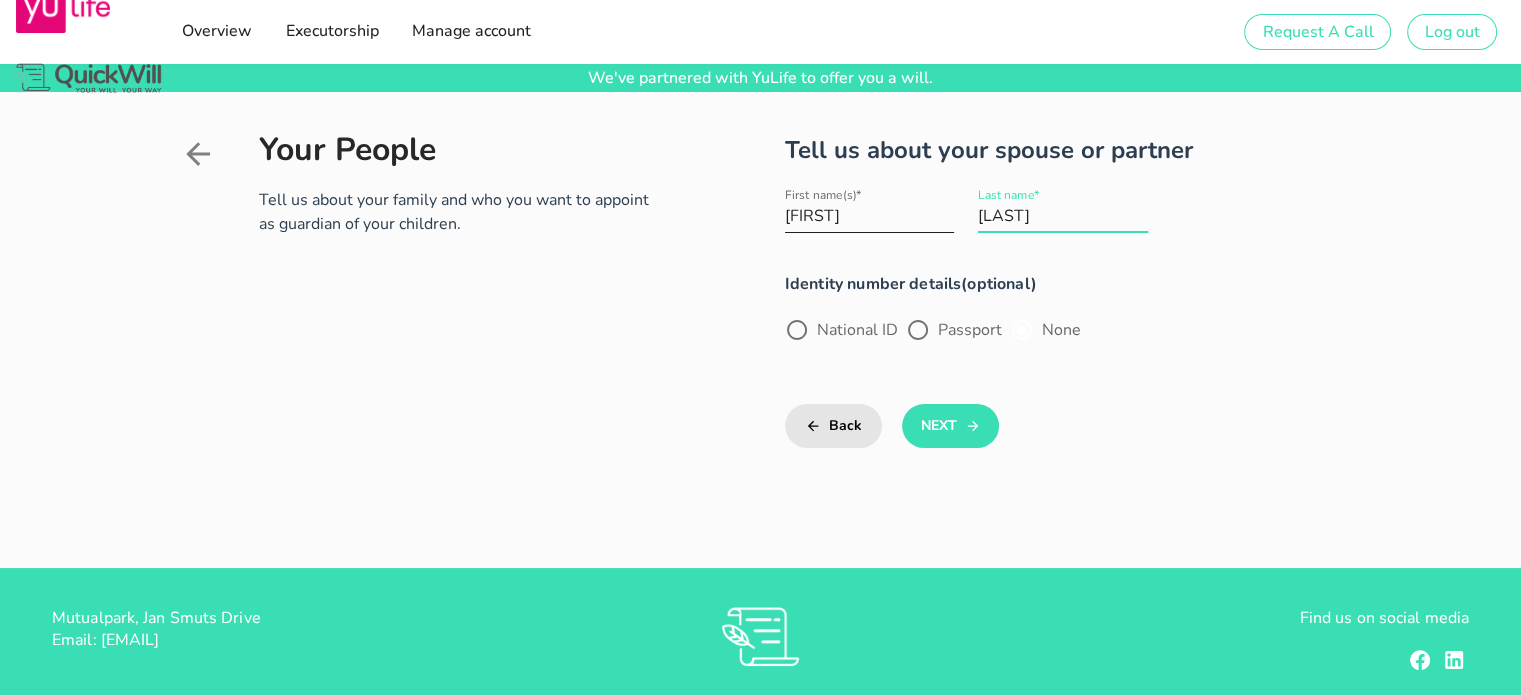 type on "[LAST]" 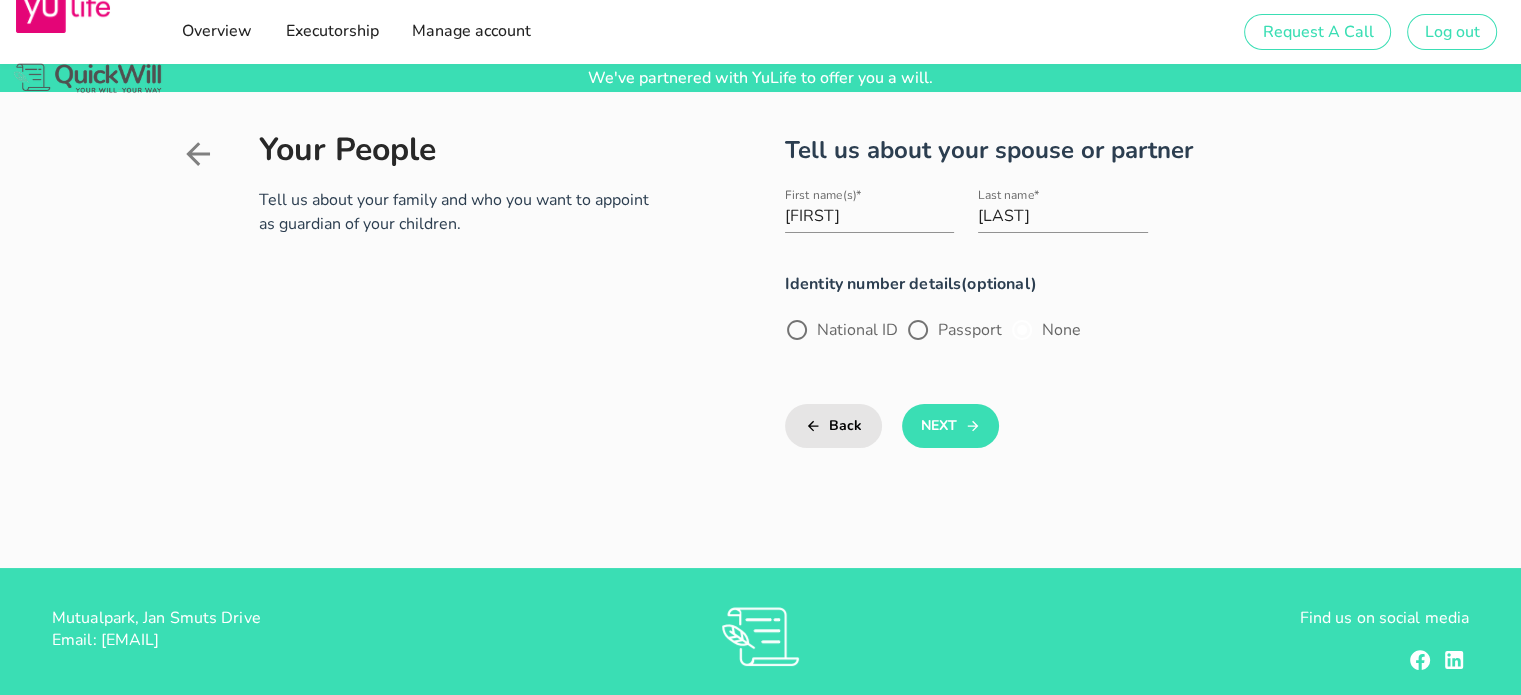 click on "National ID" at bounding box center (841, 330) 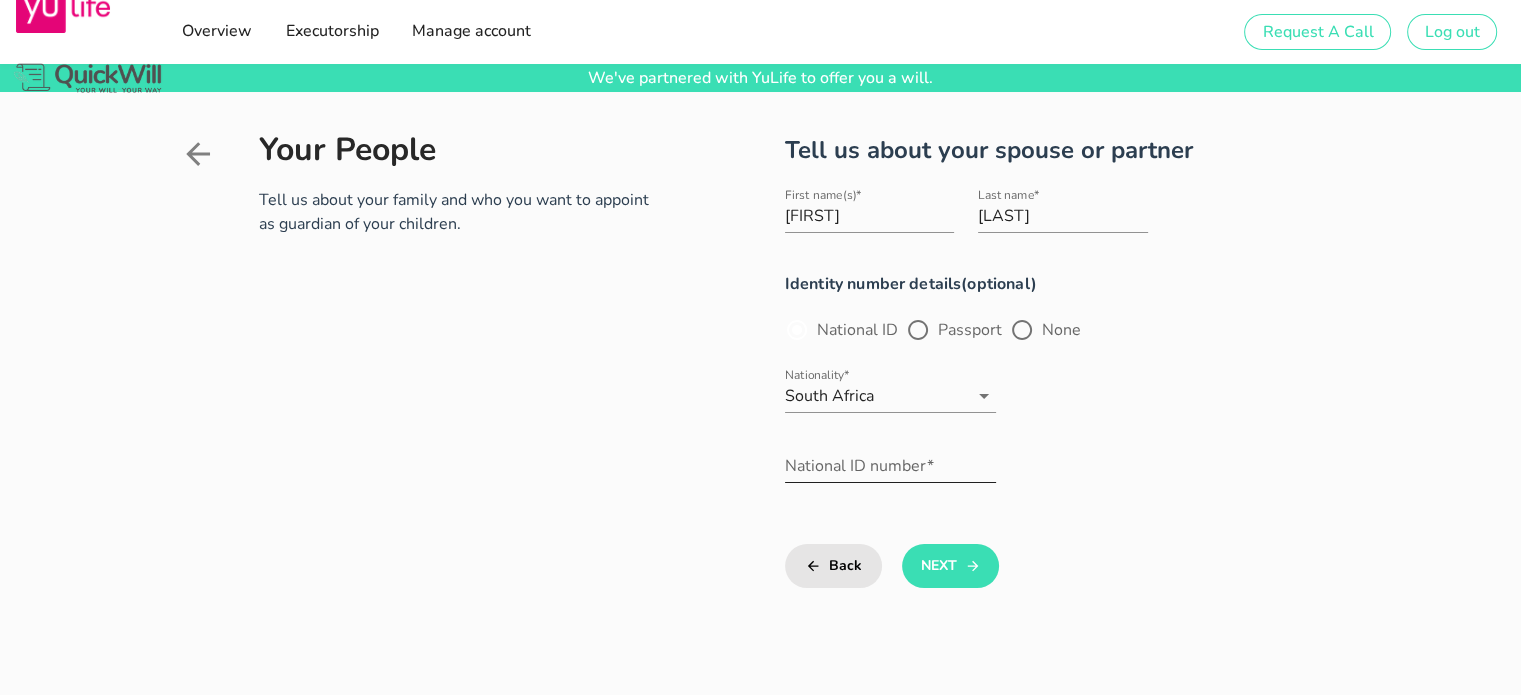 click on "National ID number*" at bounding box center [891, 466] 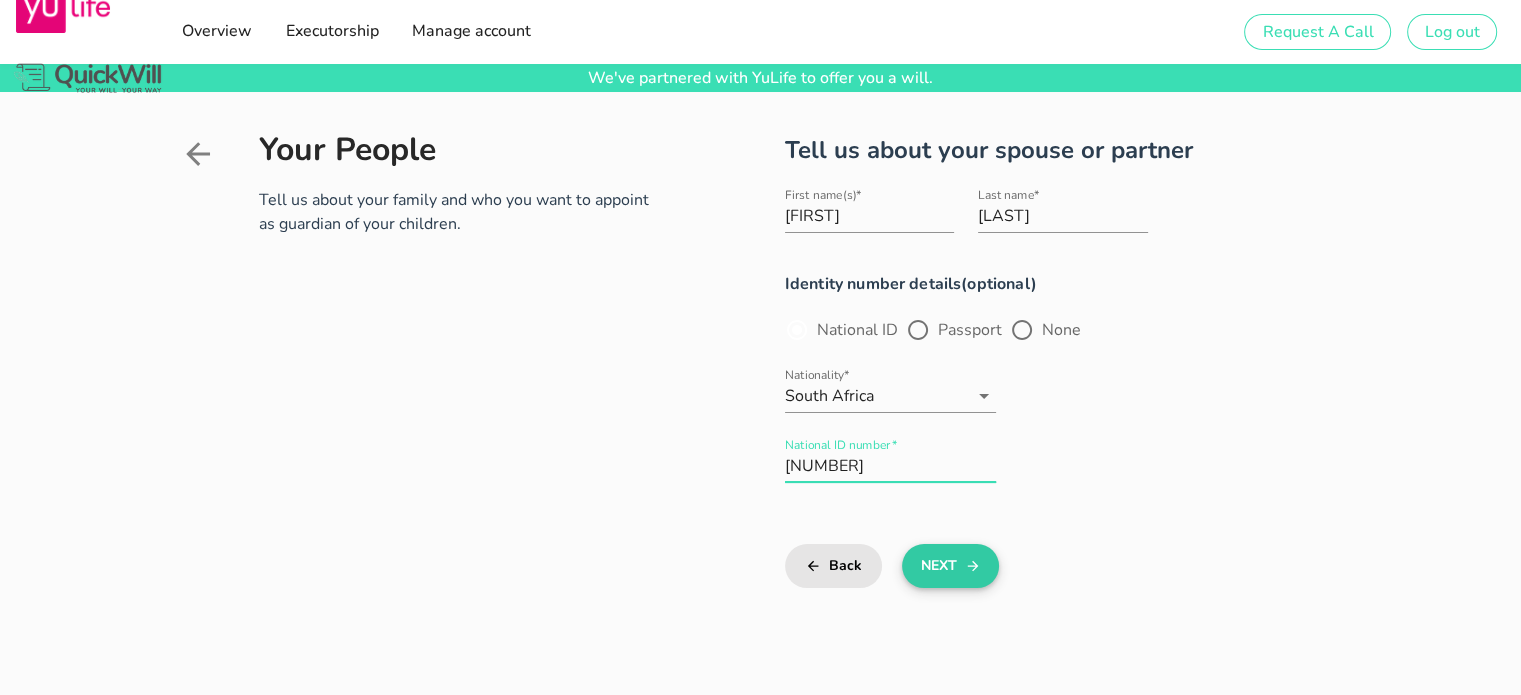 type on "[NUMBER]" 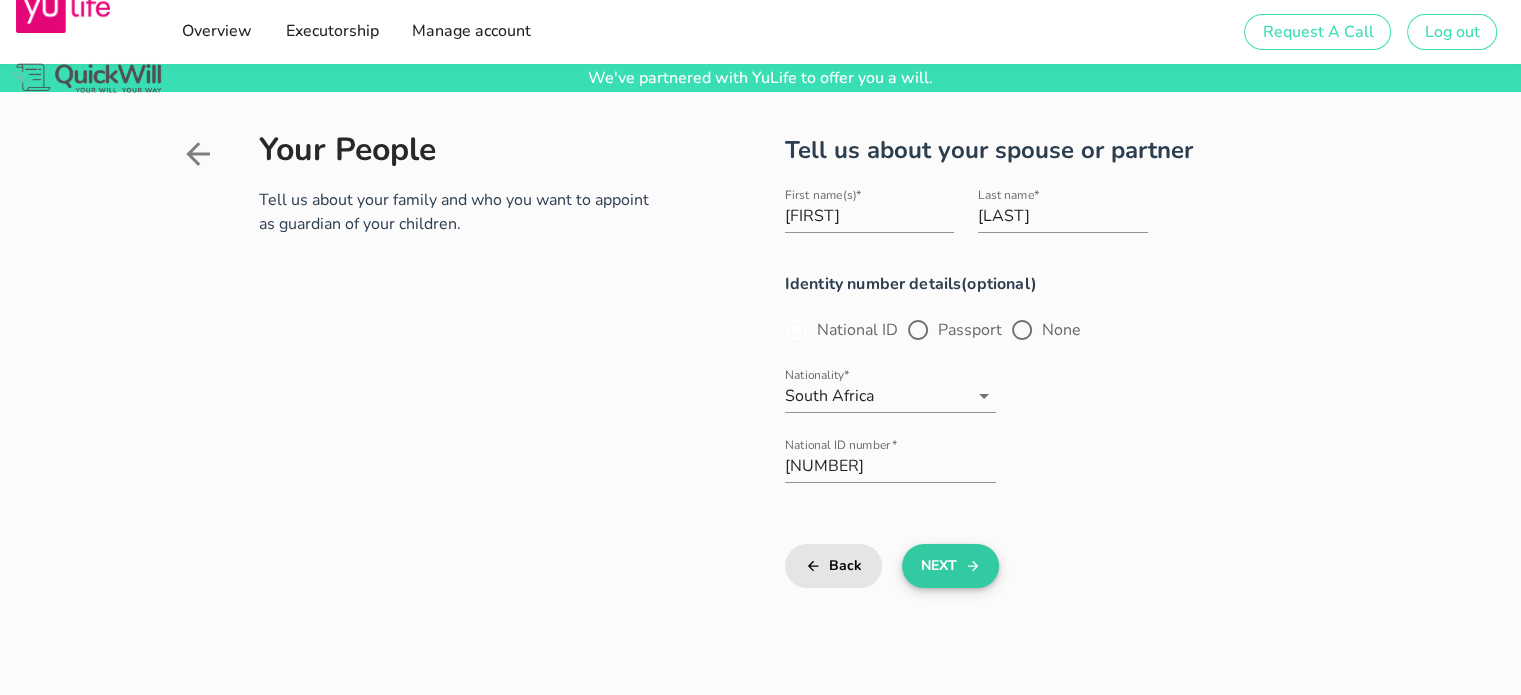 click on "Next" at bounding box center [950, 566] 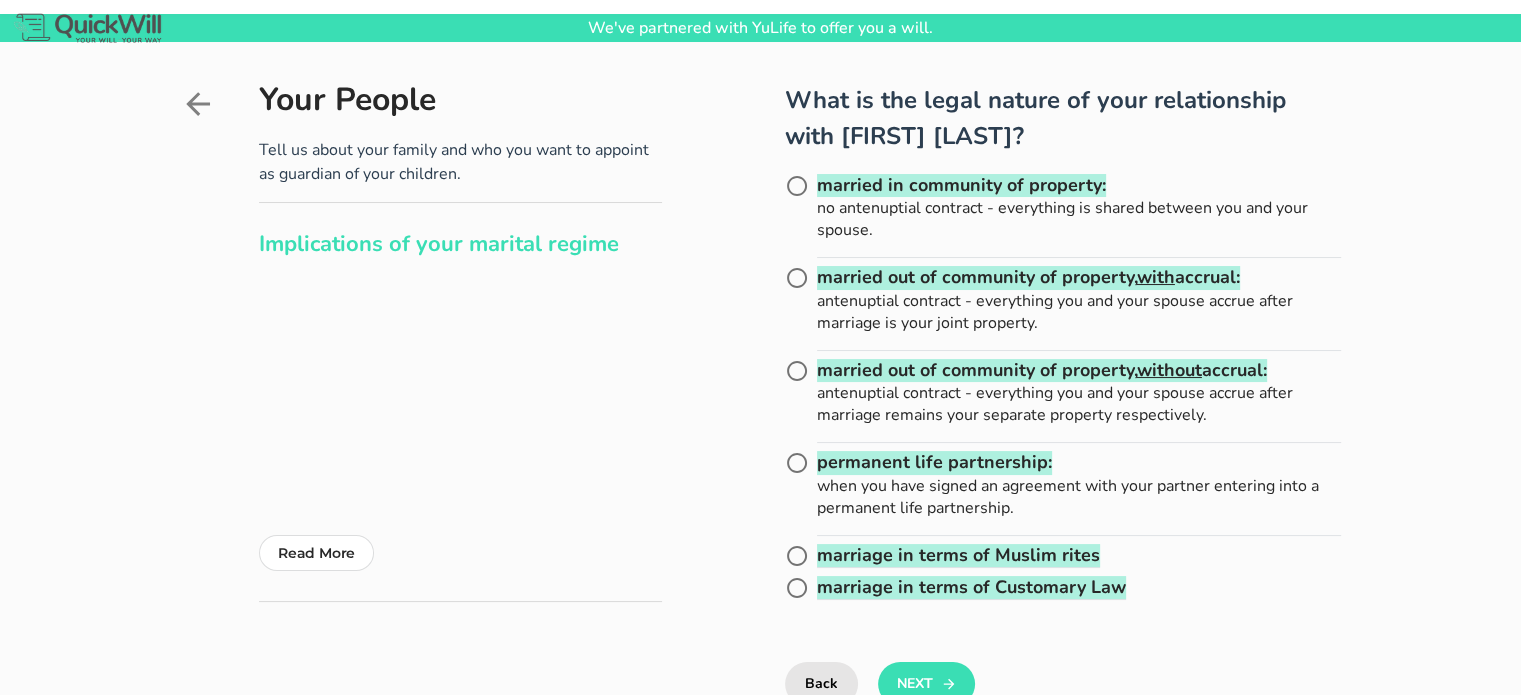 scroll, scrollTop: 51, scrollLeft: 0, axis: vertical 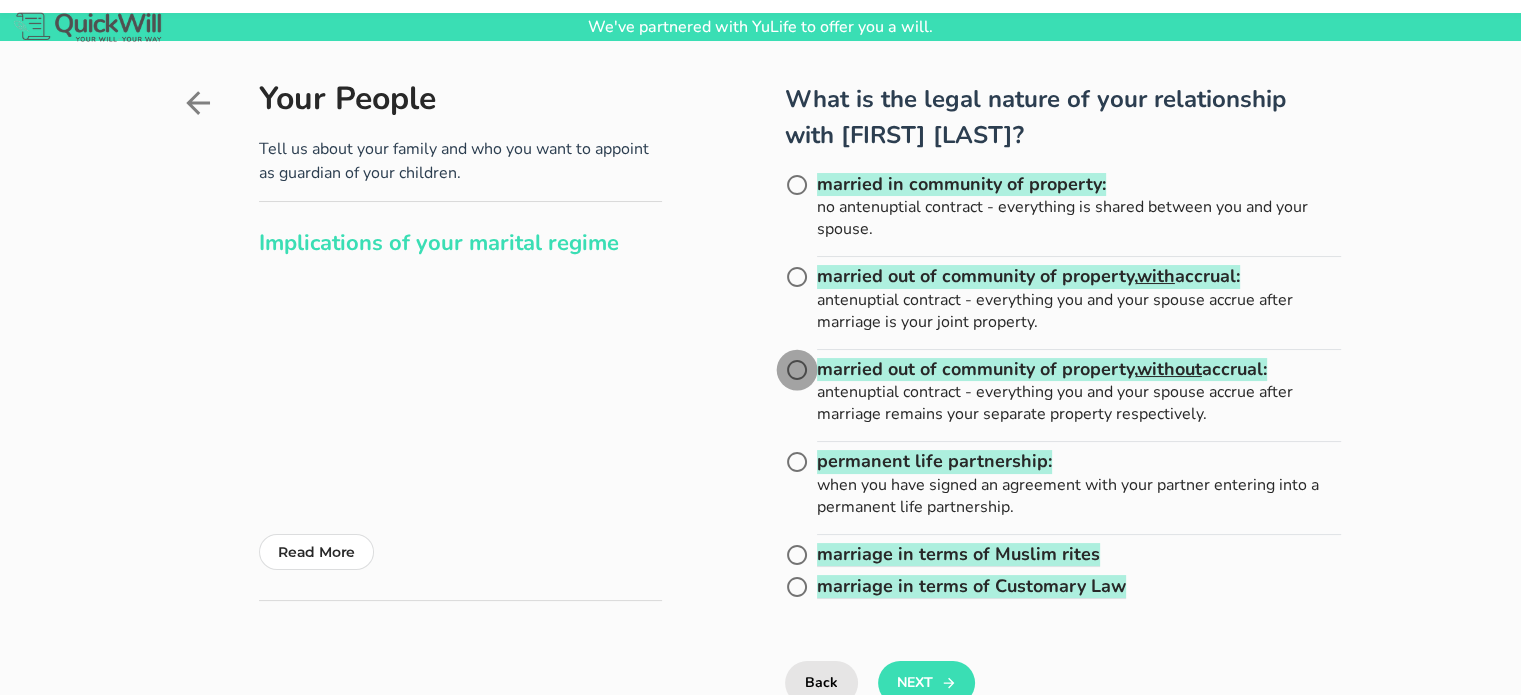 click at bounding box center (797, 370) 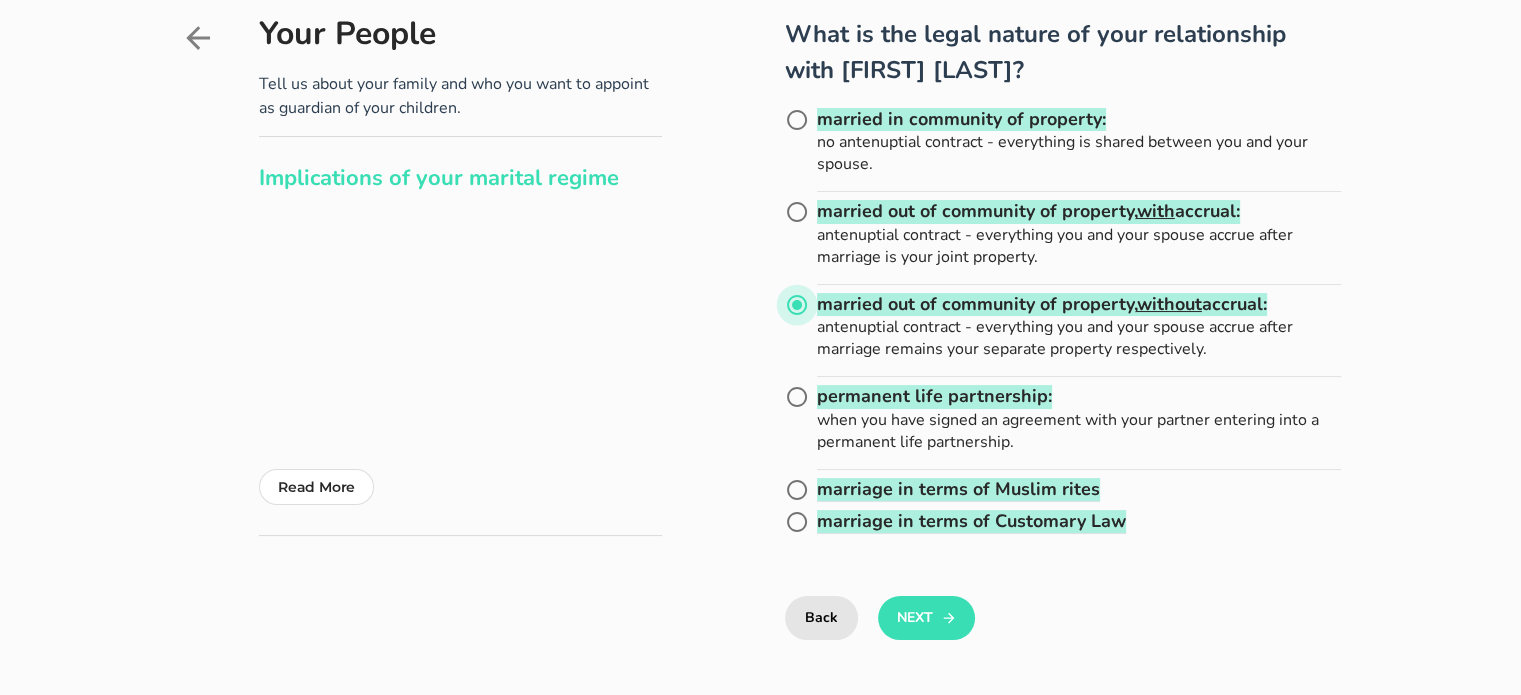 scroll, scrollTop: 119, scrollLeft: 0, axis: vertical 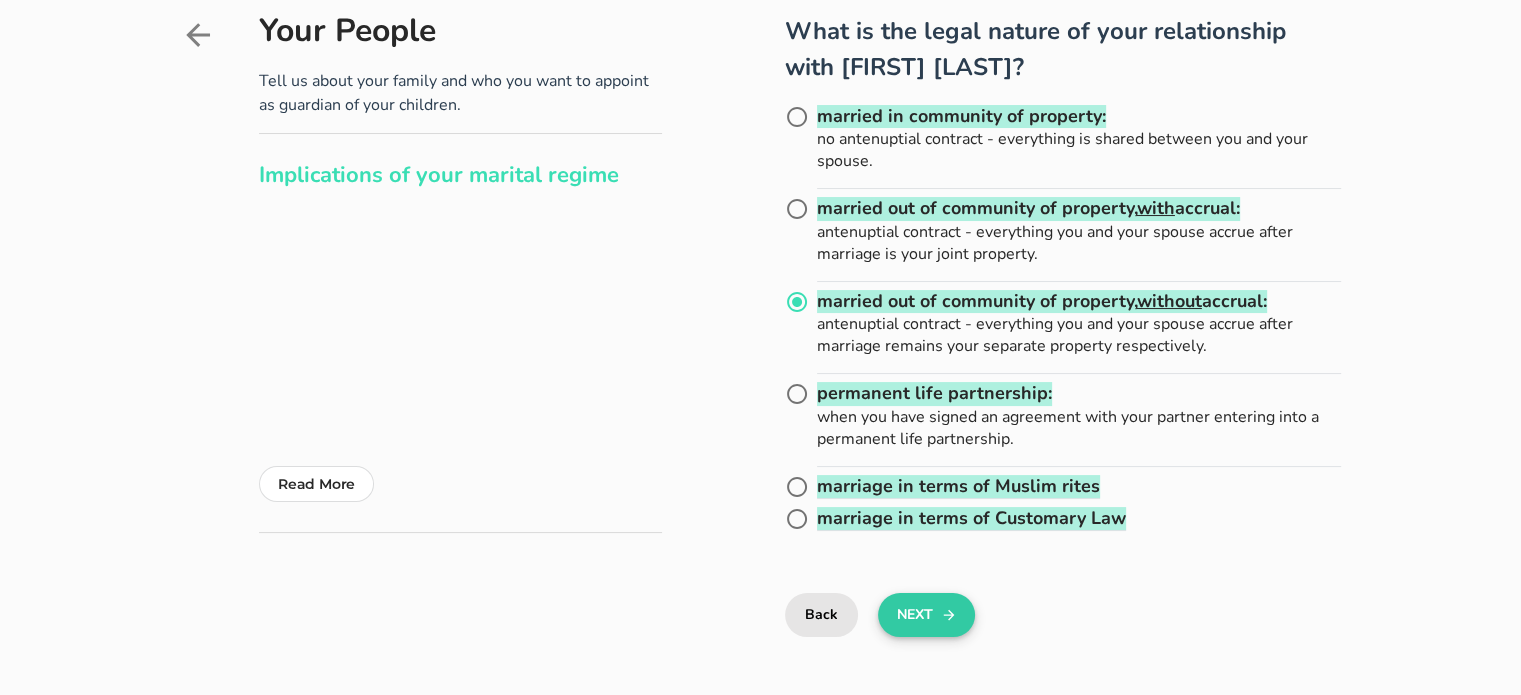 click on "Next" at bounding box center (926, 615) 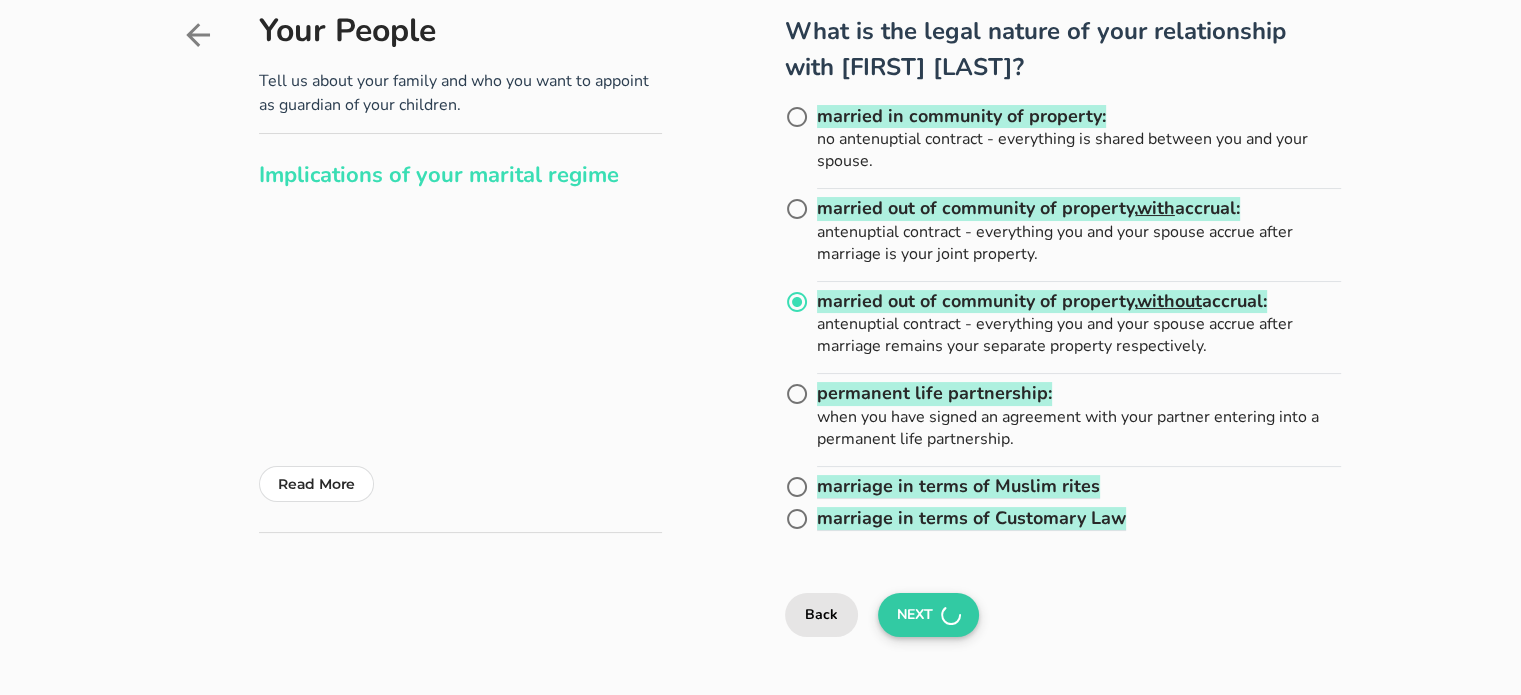 scroll, scrollTop: 0, scrollLeft: 0, axis: both 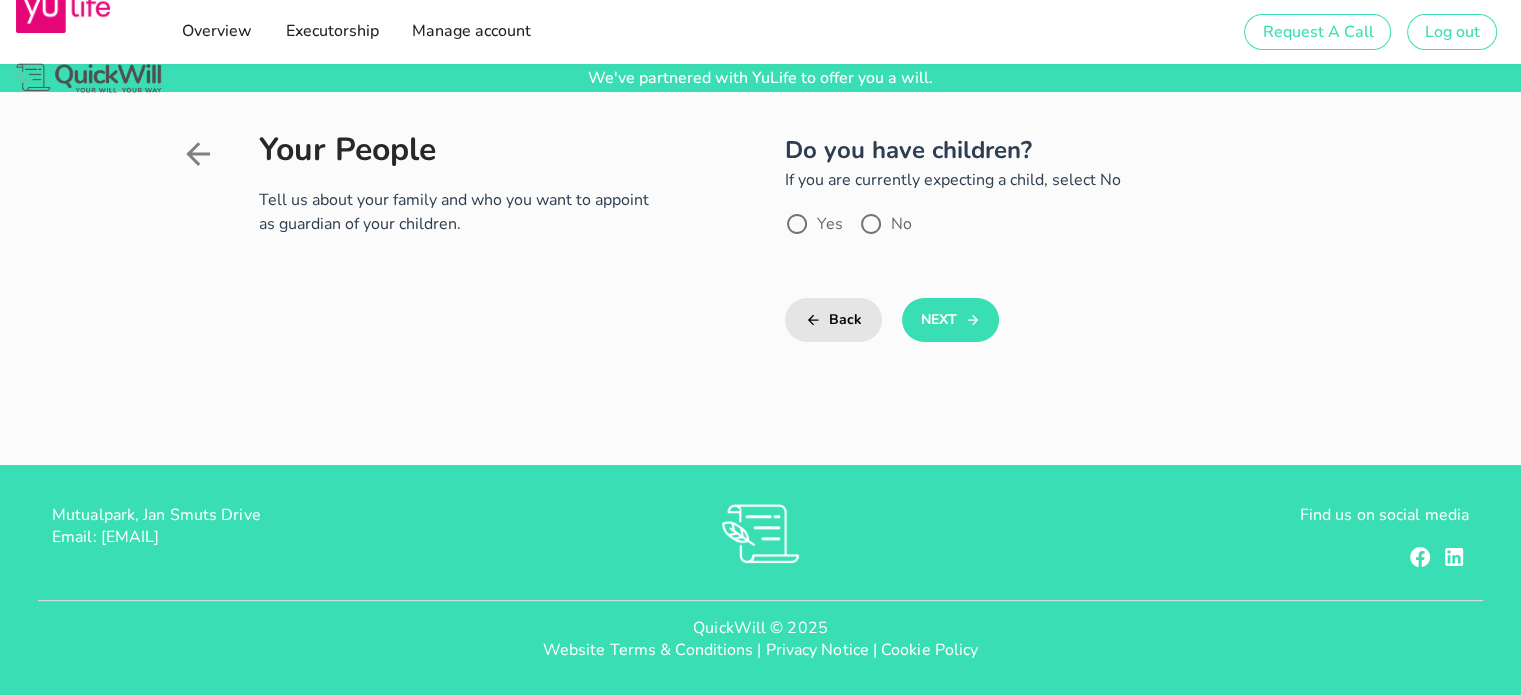 click on "Yes" at bounding box center (830, 224) 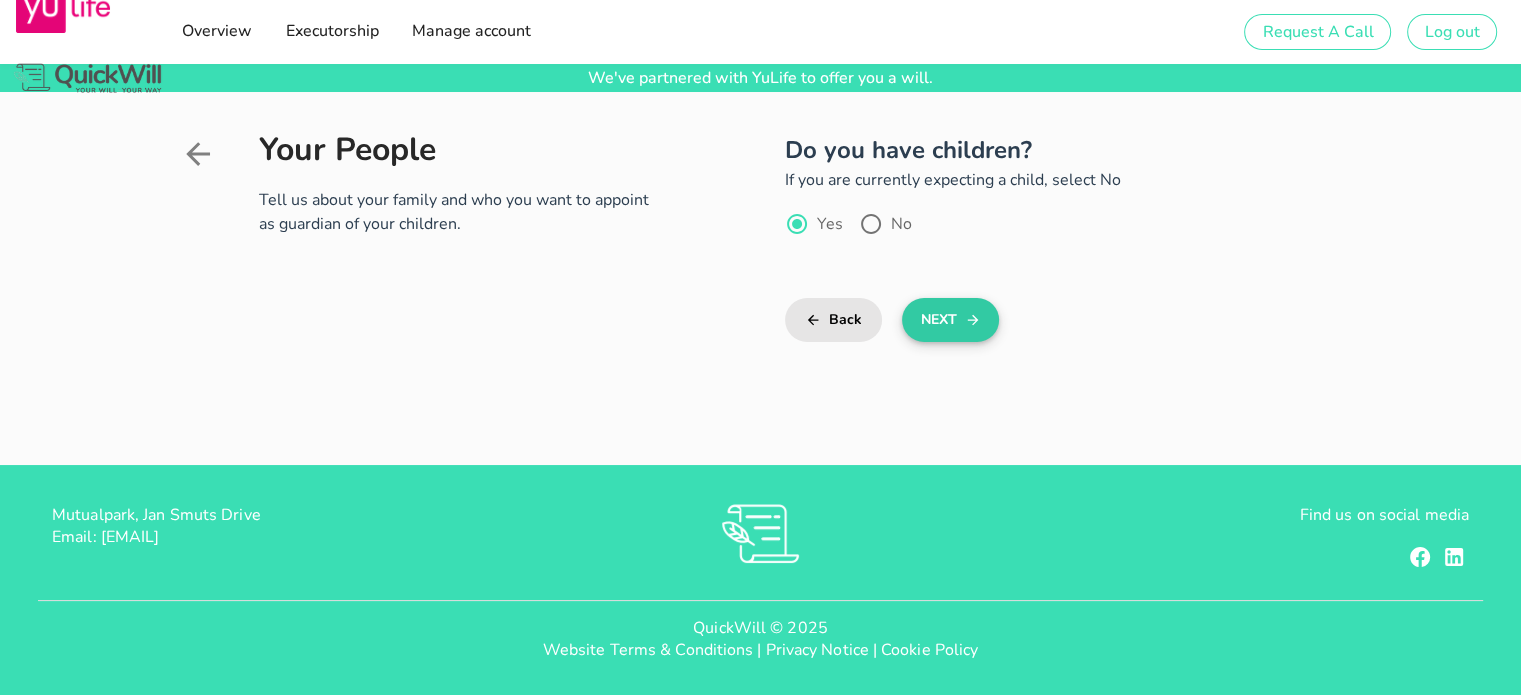 click on "Next" at bounding box center (950, 320) 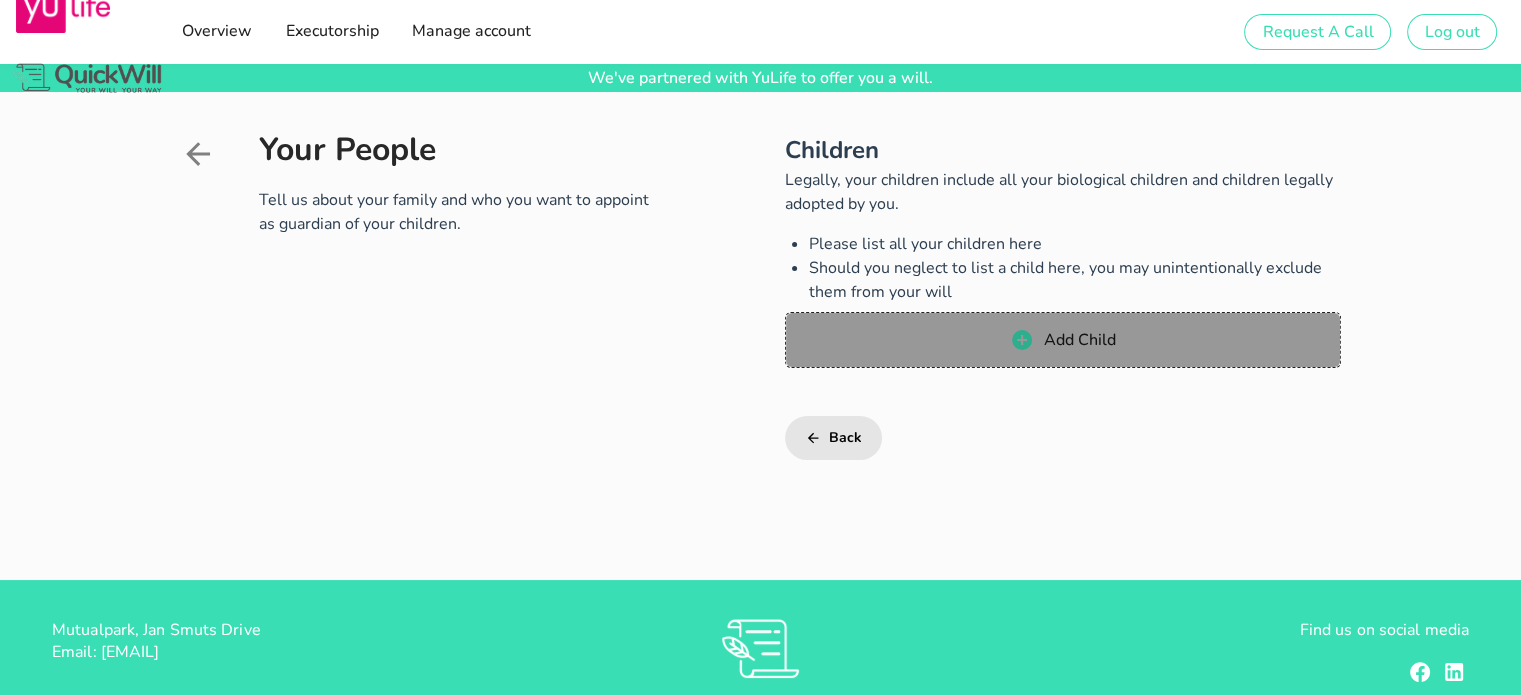 click on "Add Child" at bounding box center [1062, 340] 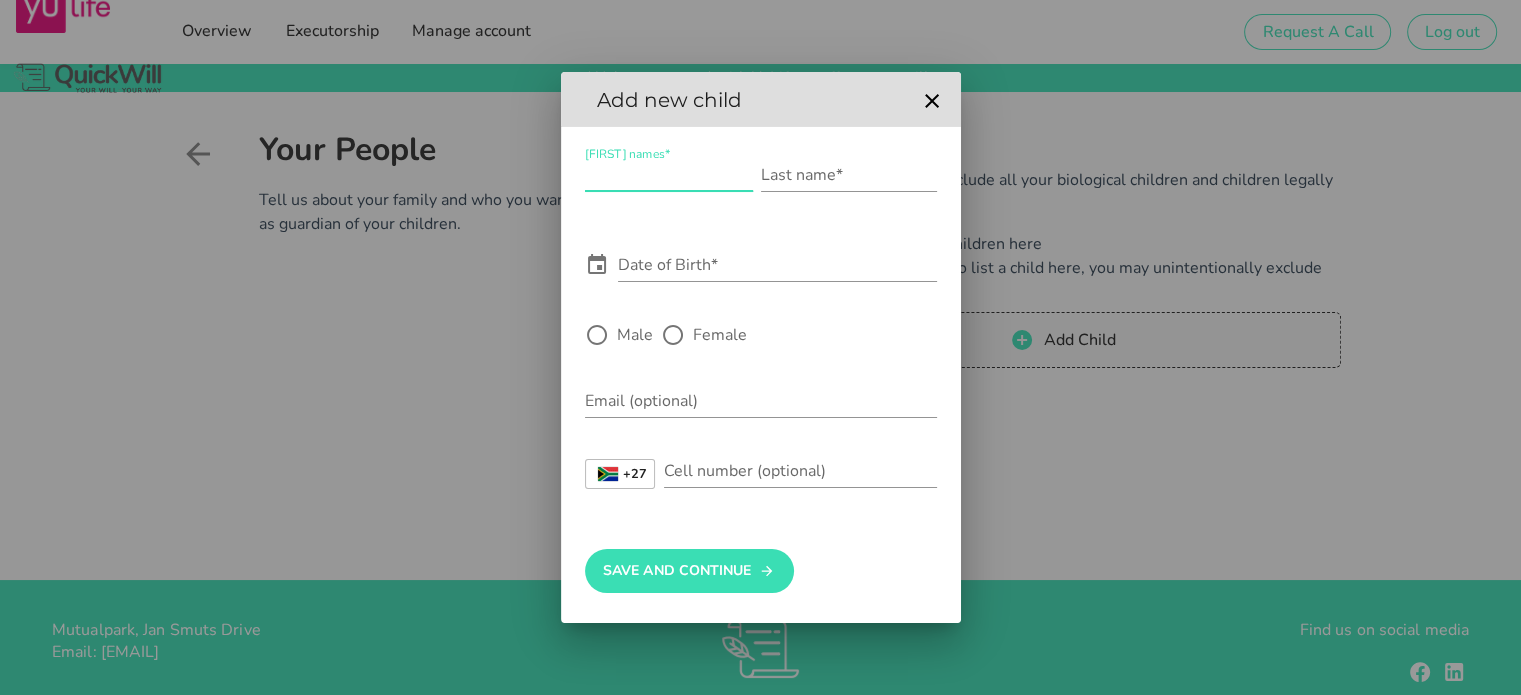 click on "[FIRST] names*" at bounding box center [669, 175] 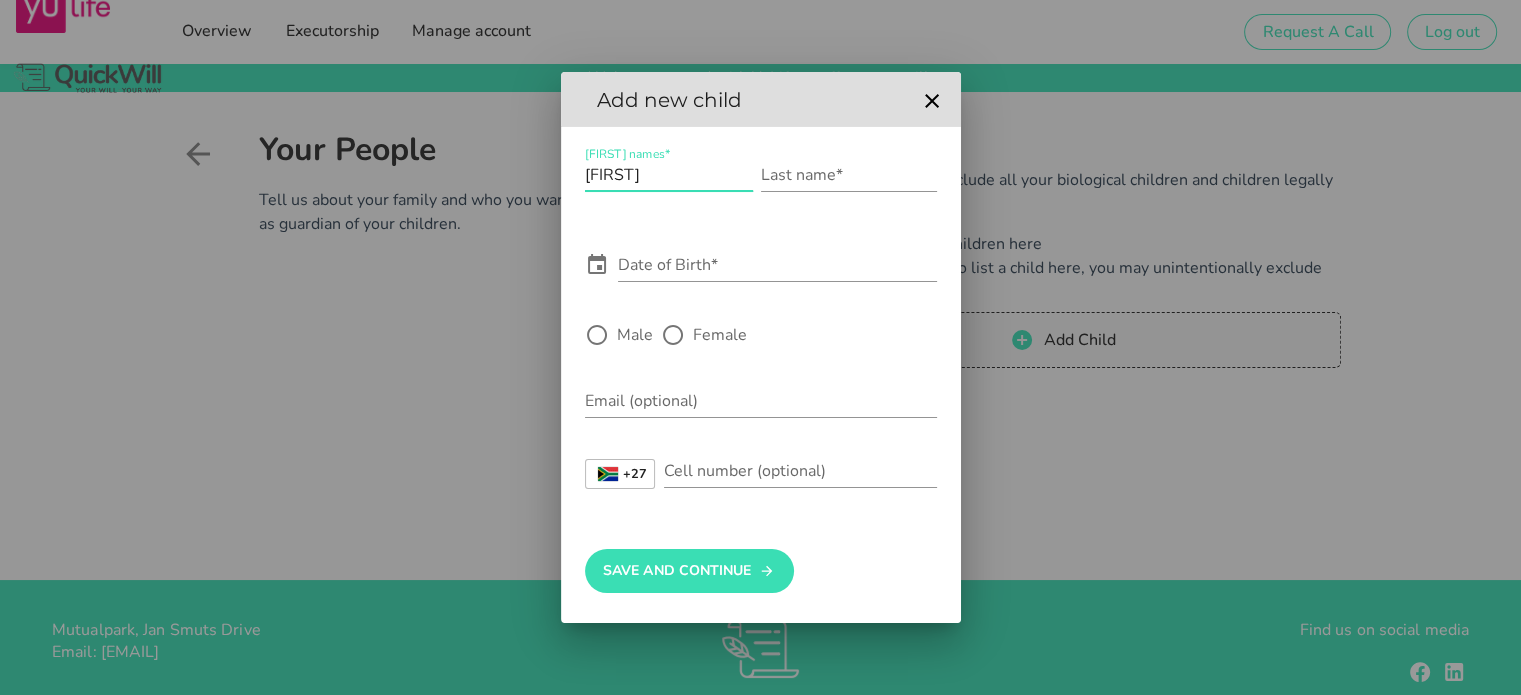 type on "[FIRST]" 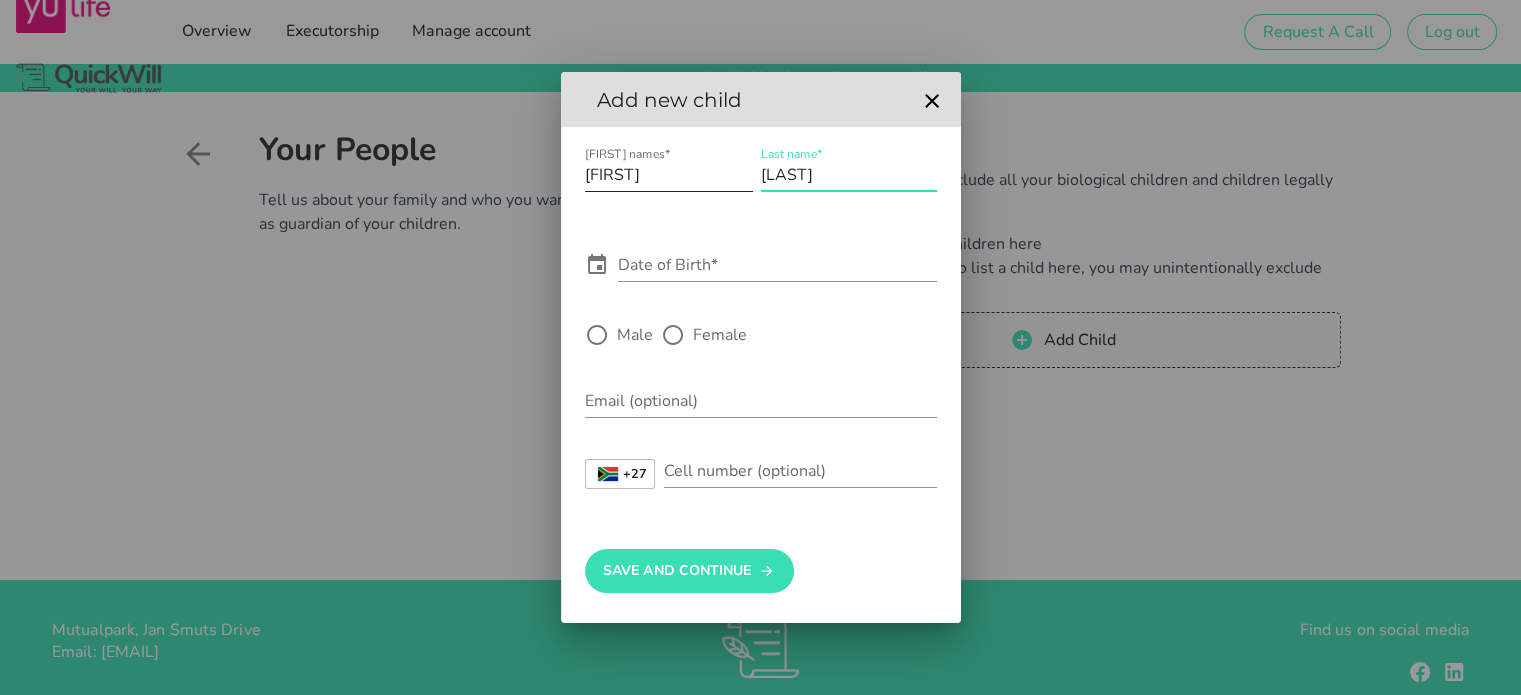 type on "[LAST]" 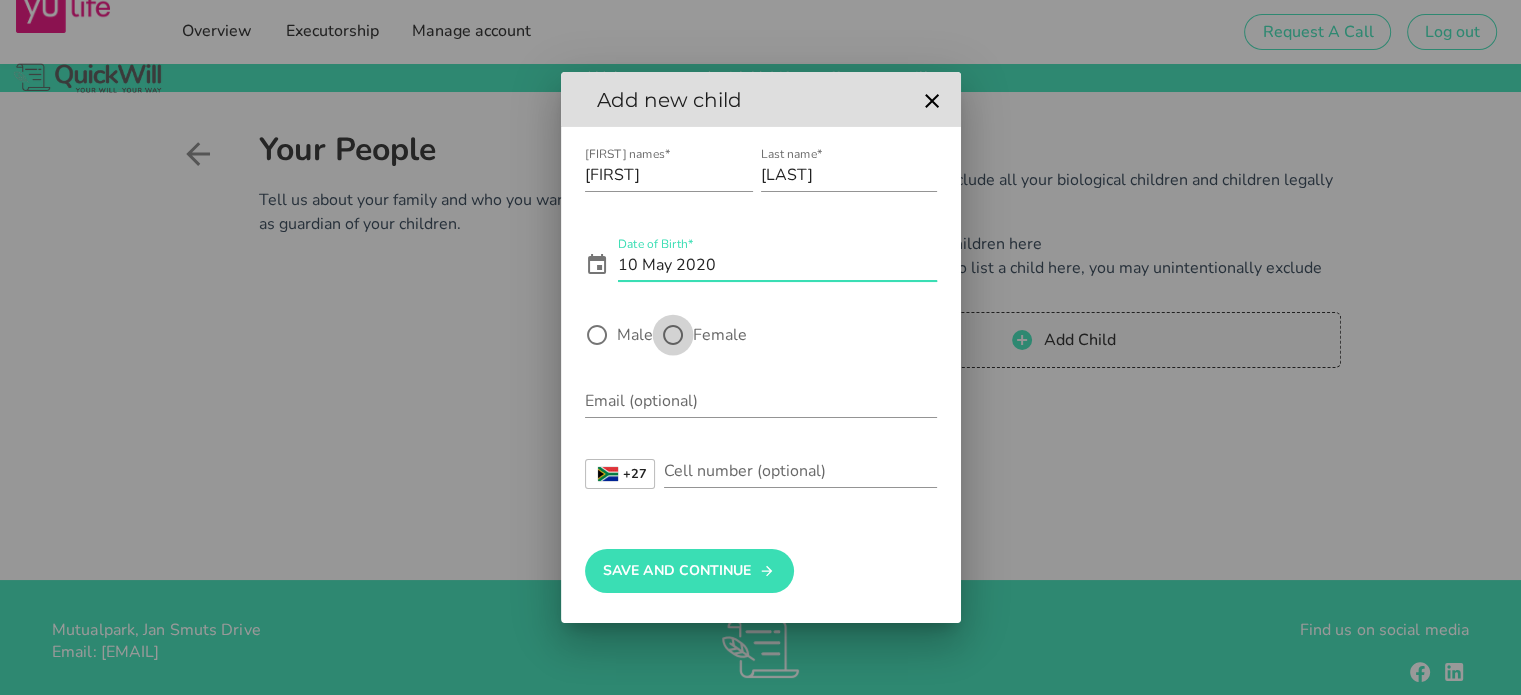 type on "10 May 2020" 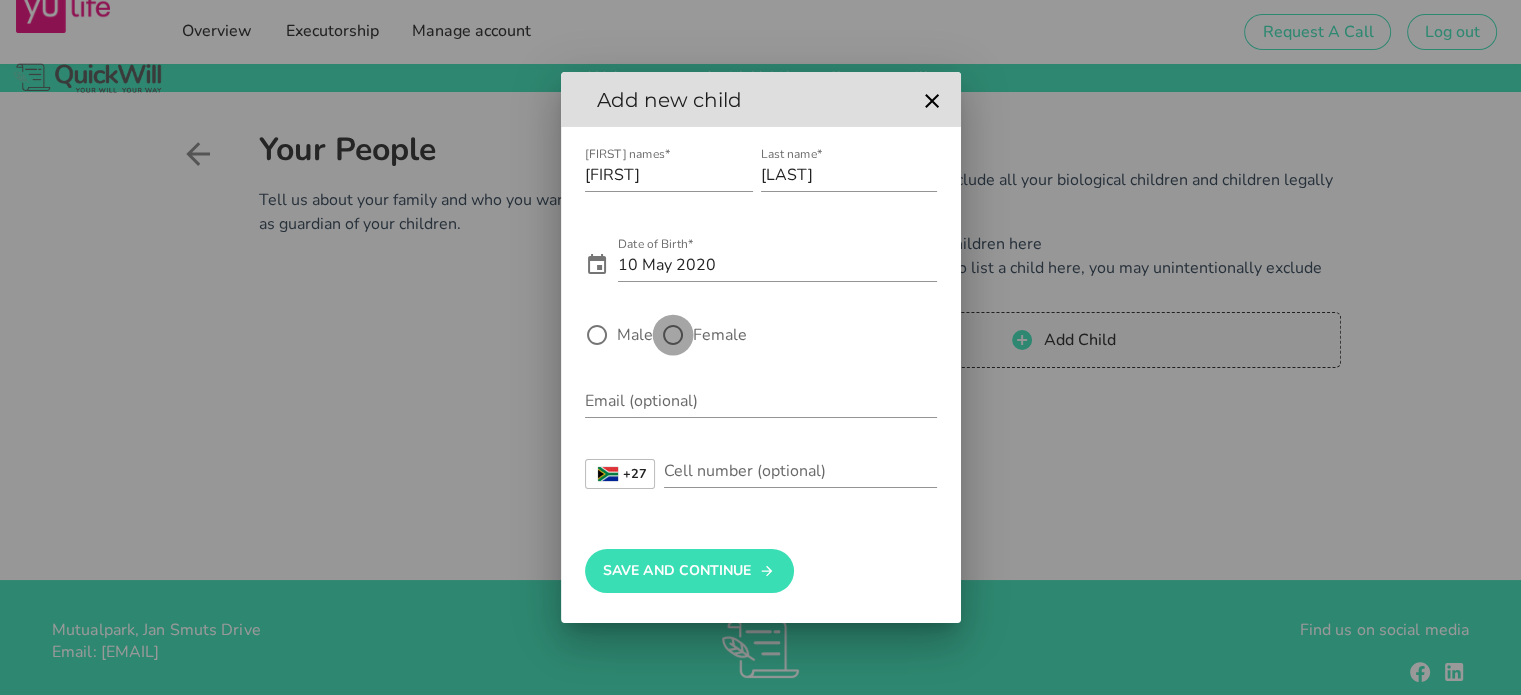 click at bounding box center (673, 335) 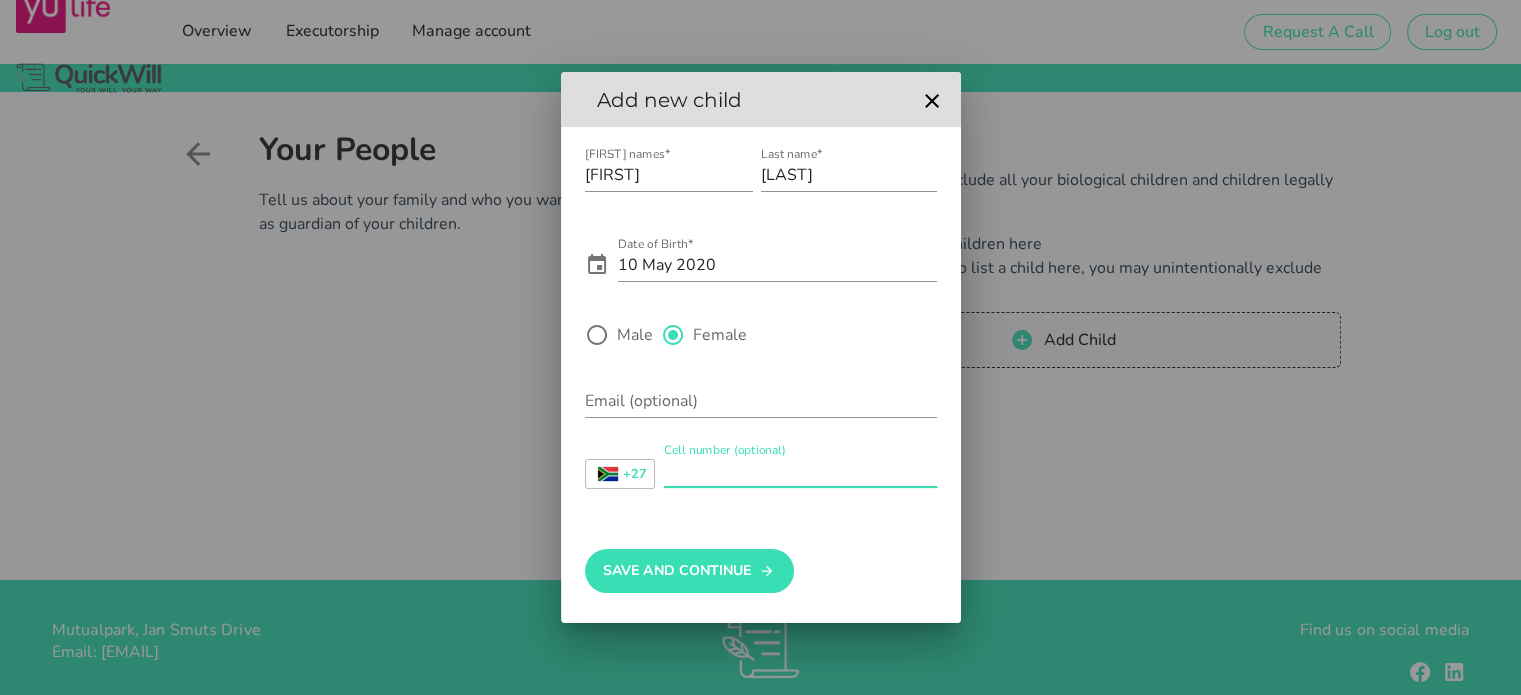 click on "Cell number (optional)" at bounding box center [800, 471] 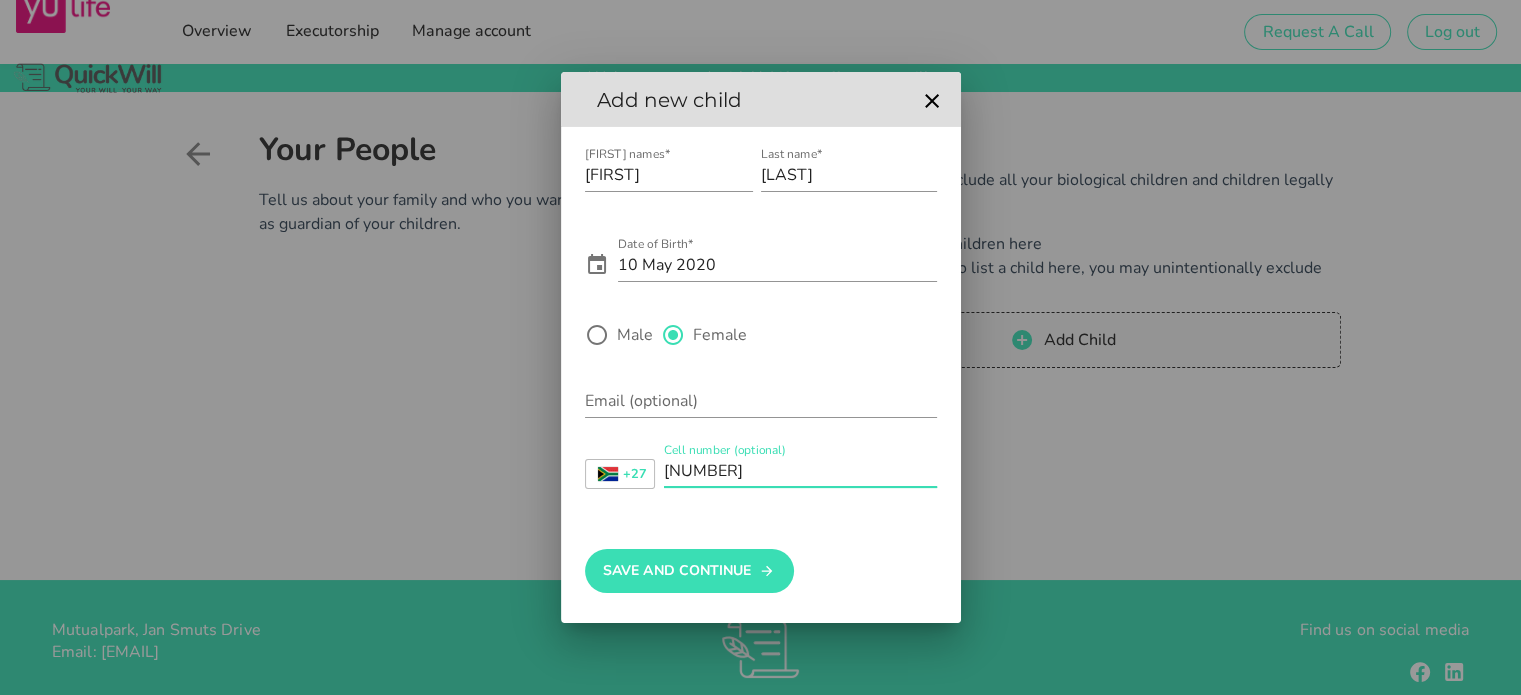 type on "[NUMBER]" 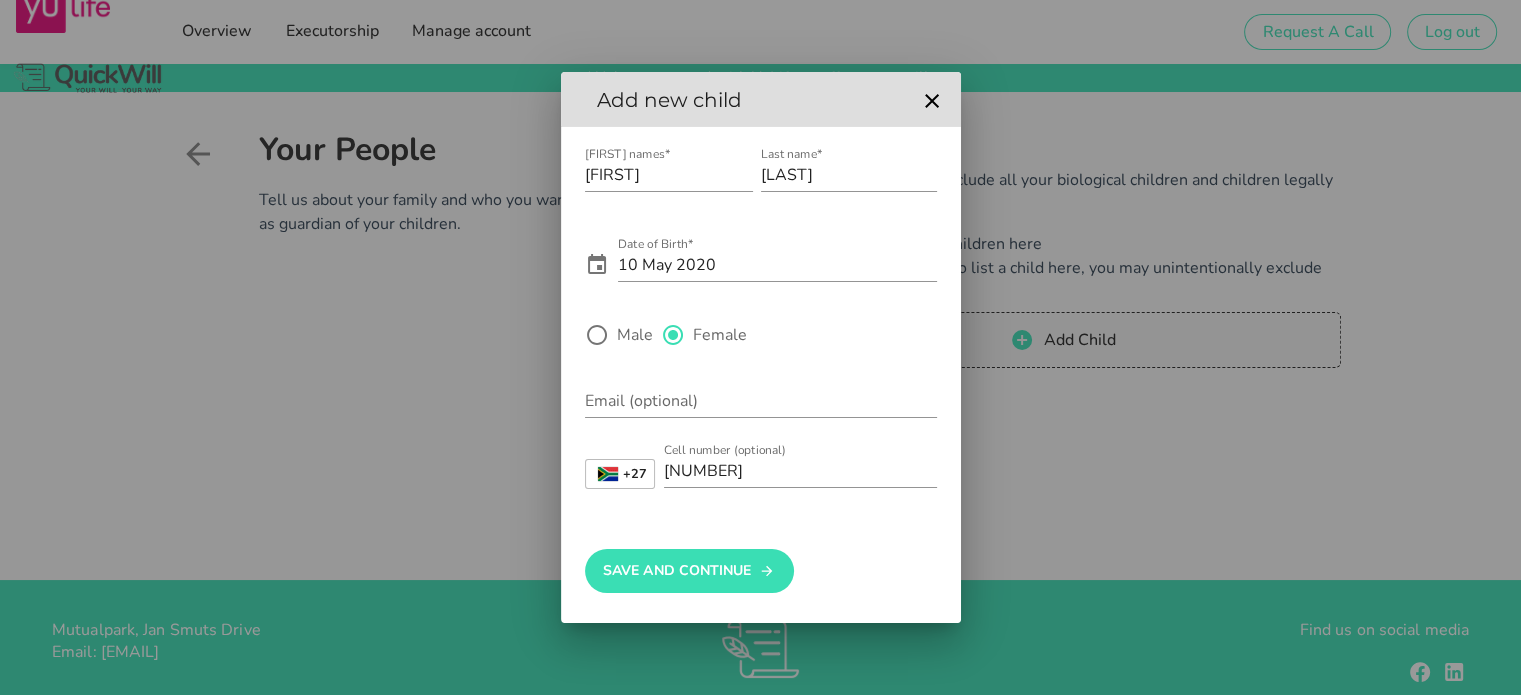 click on "Save And Continue" at bounding box center (761, 558) 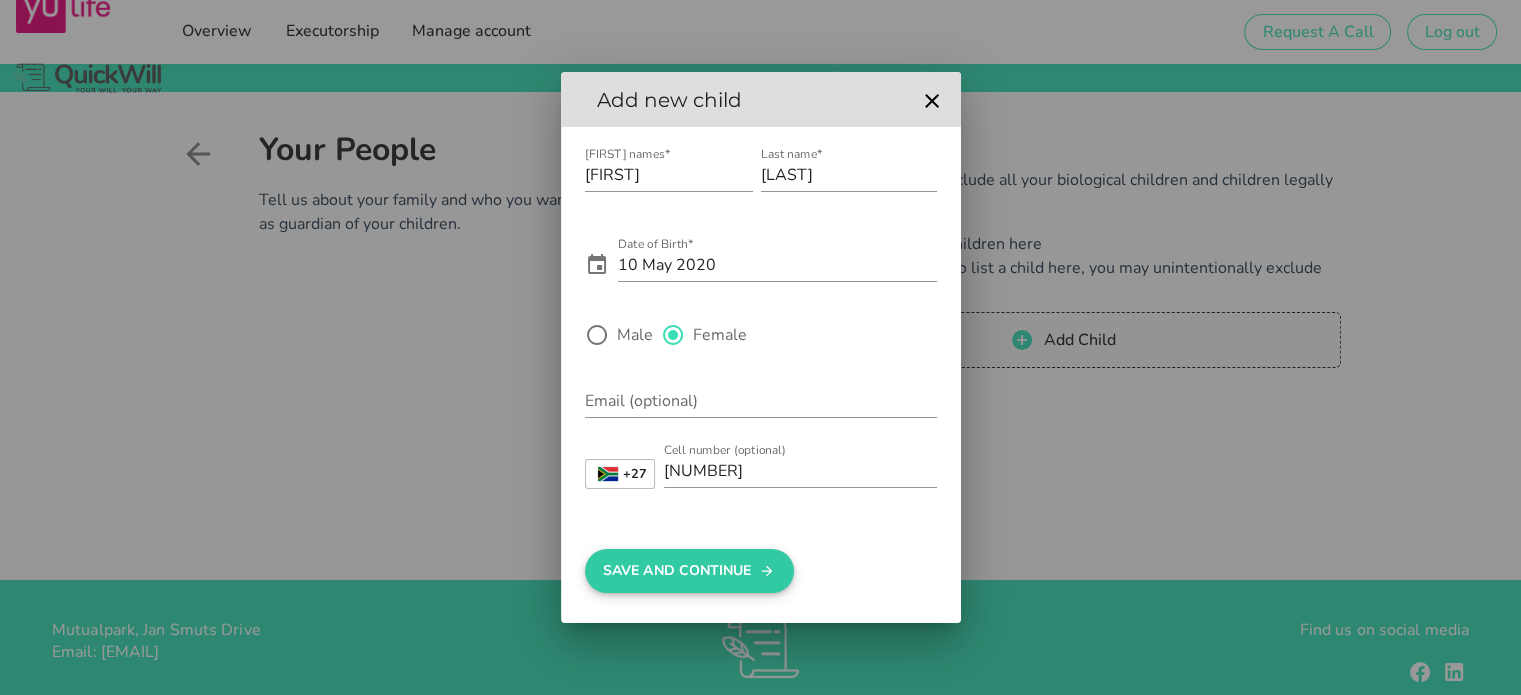 click on "Save And Continue" at bounding box center [689, 571] 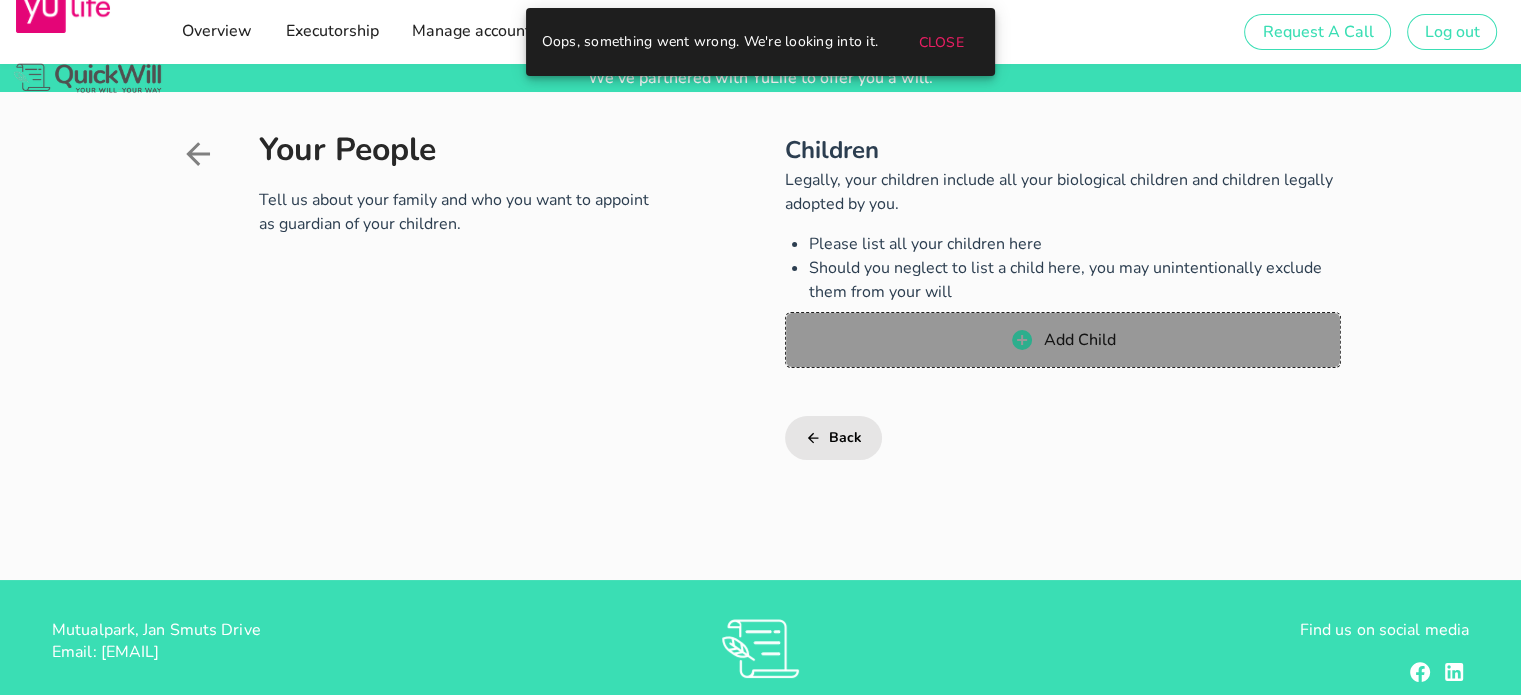 click on "Add Child" at bounding box center [1062, 340] 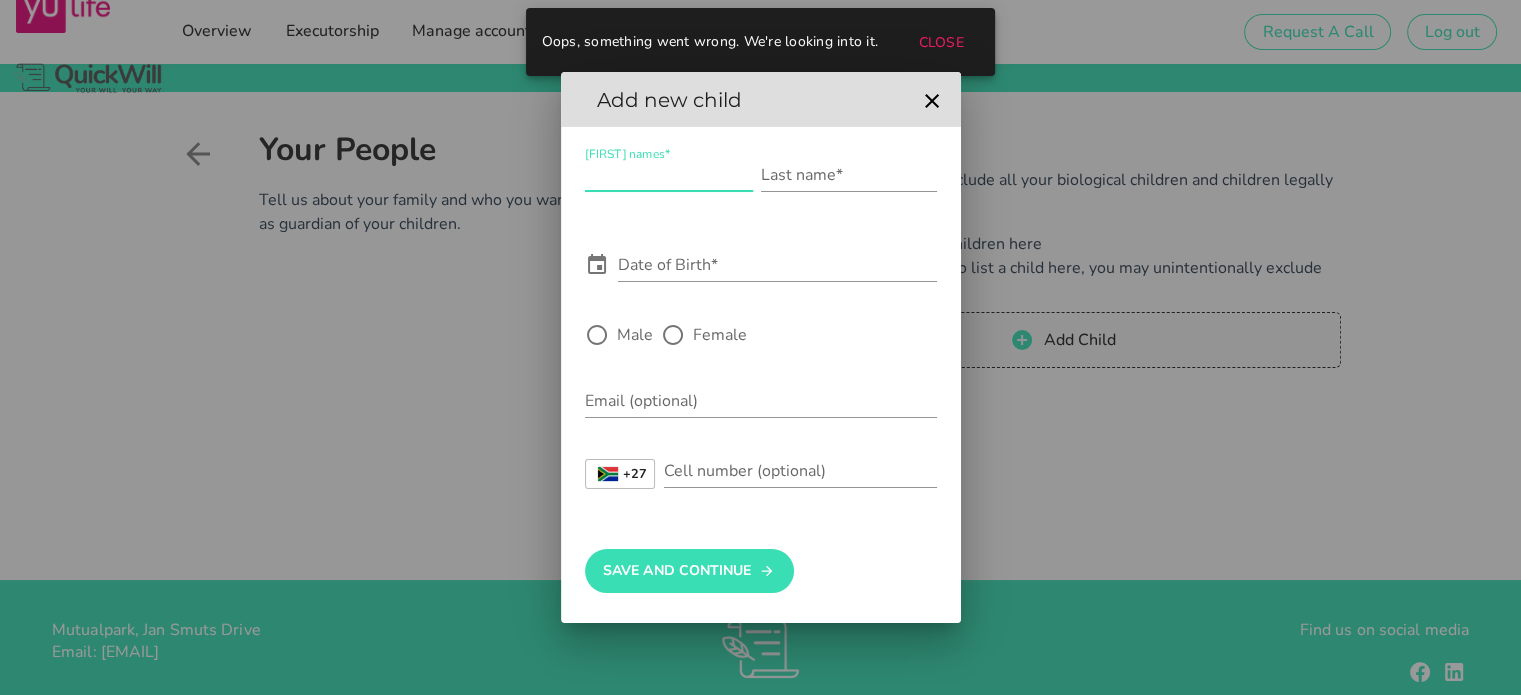 click on "[FIRST] names*" at bounding box center [669, 175] 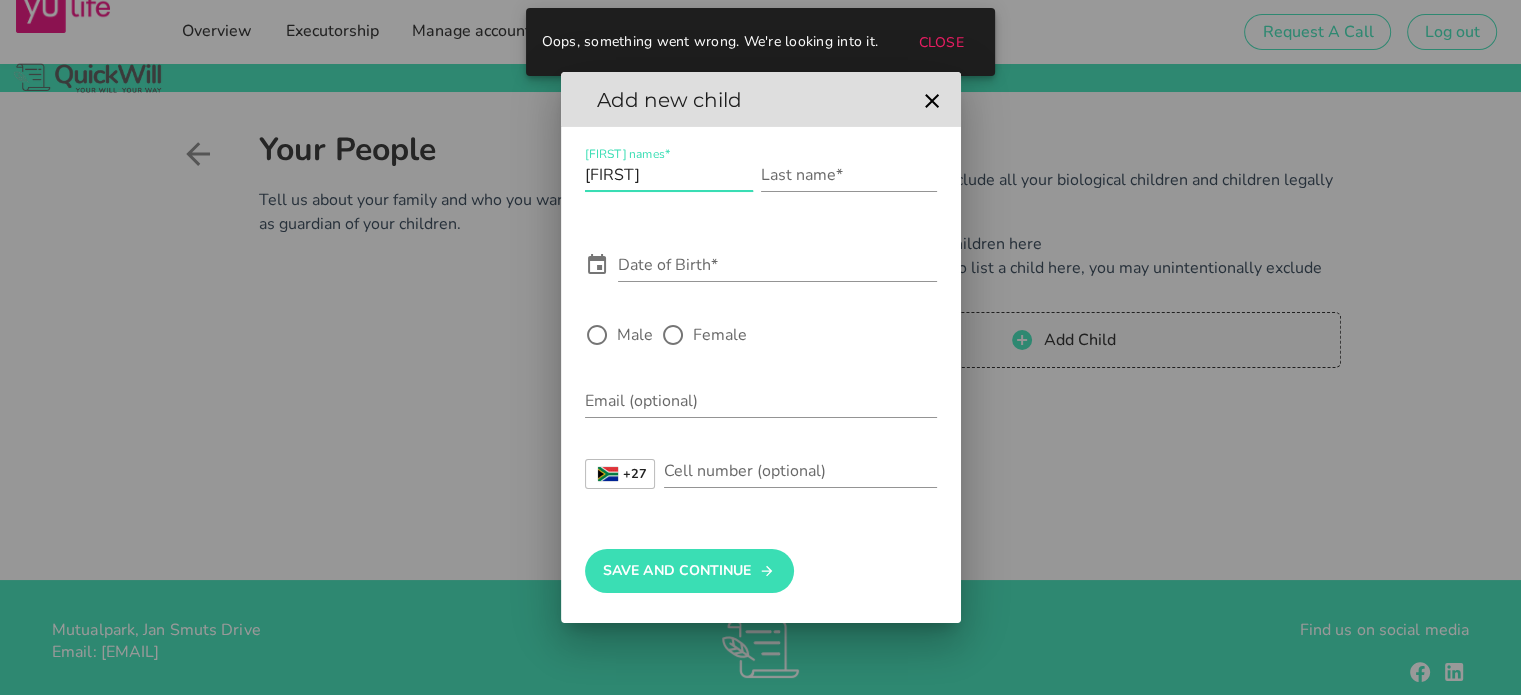 type on "[FIRST]" 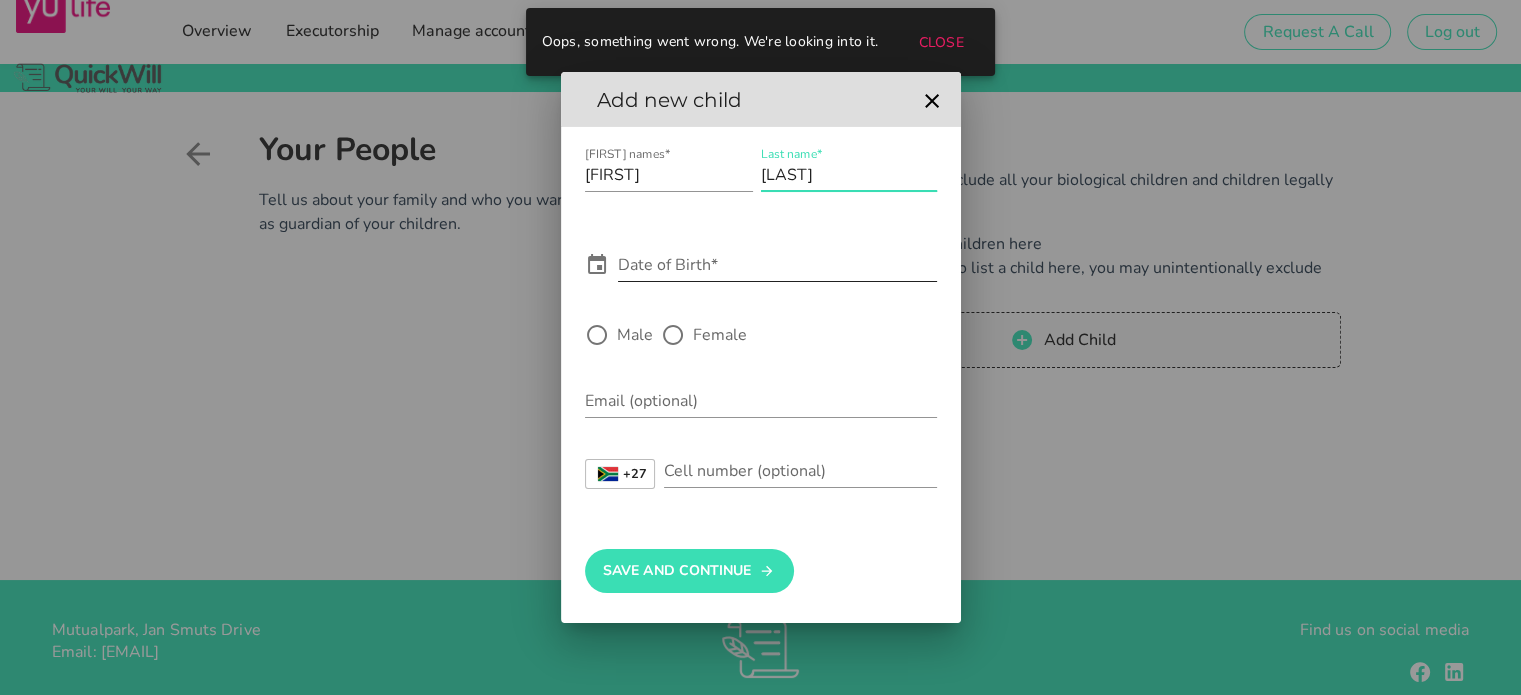 type on "[LAST]" 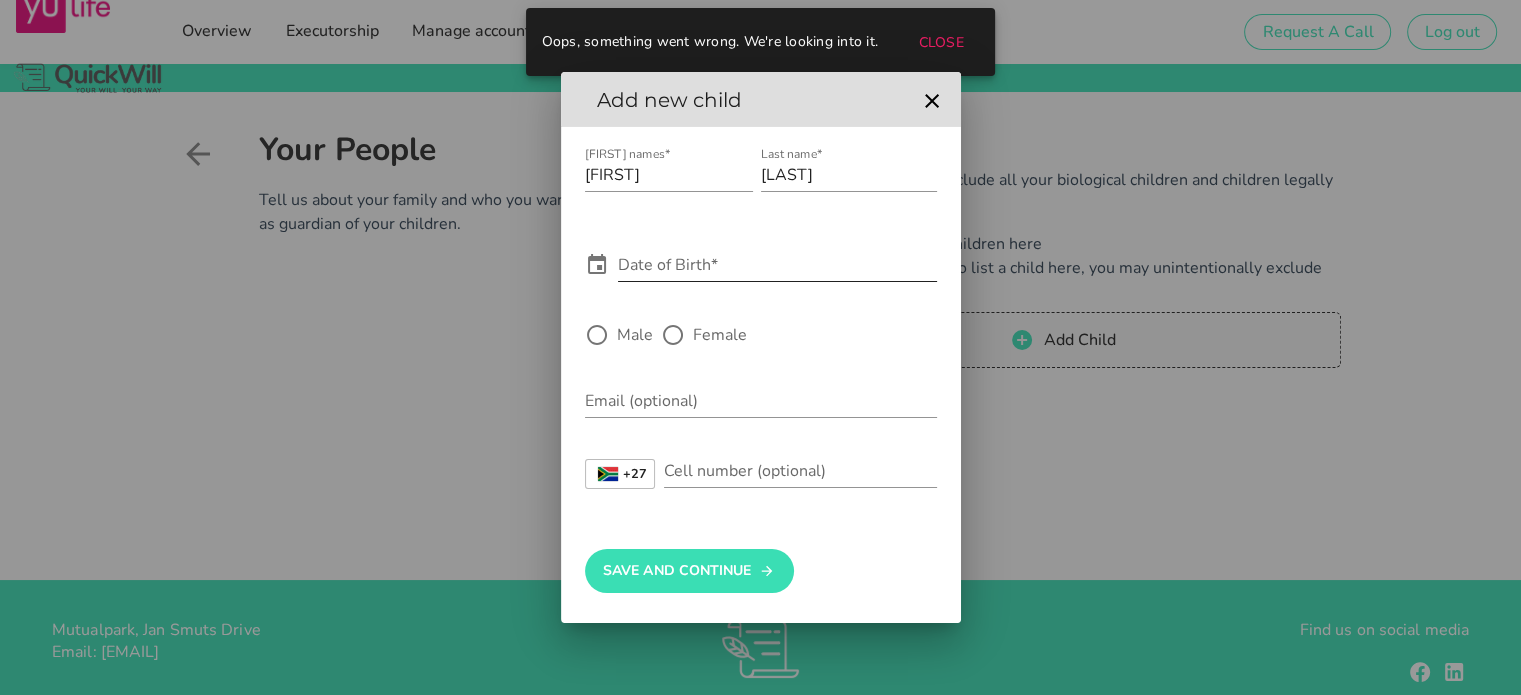 click on "Date of Birth*" at bounding box center (761, 270) 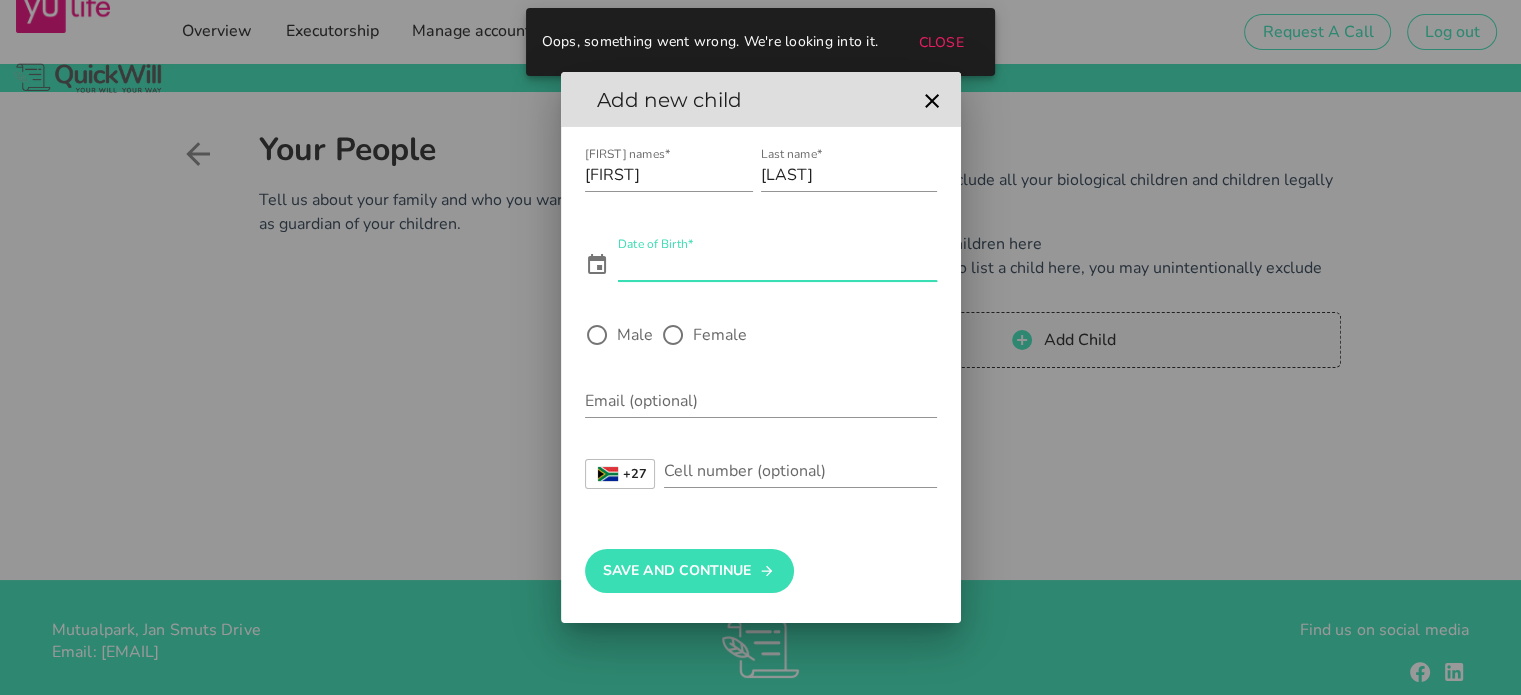 click on "Date of Birth*" at bounding box center (777, 265) 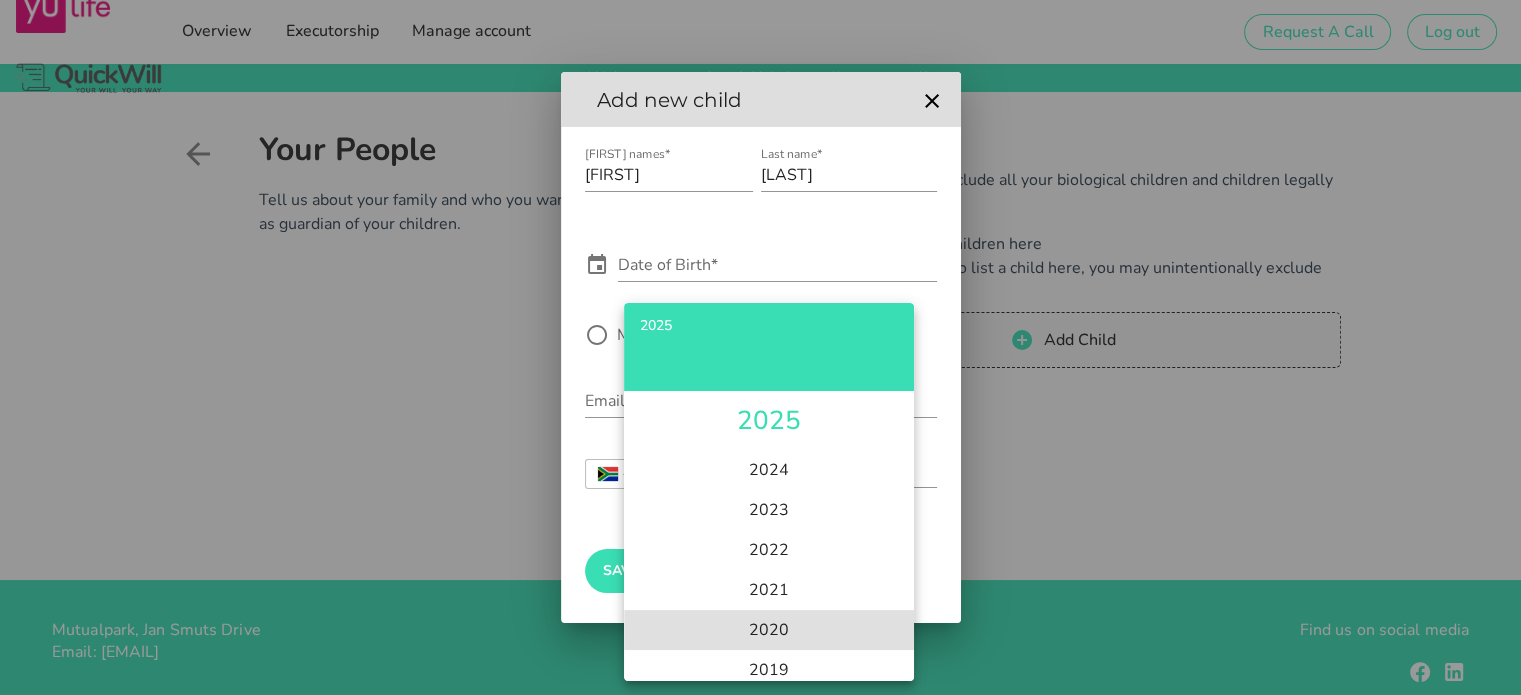 click on "2020" at bounding box center (769, 630) 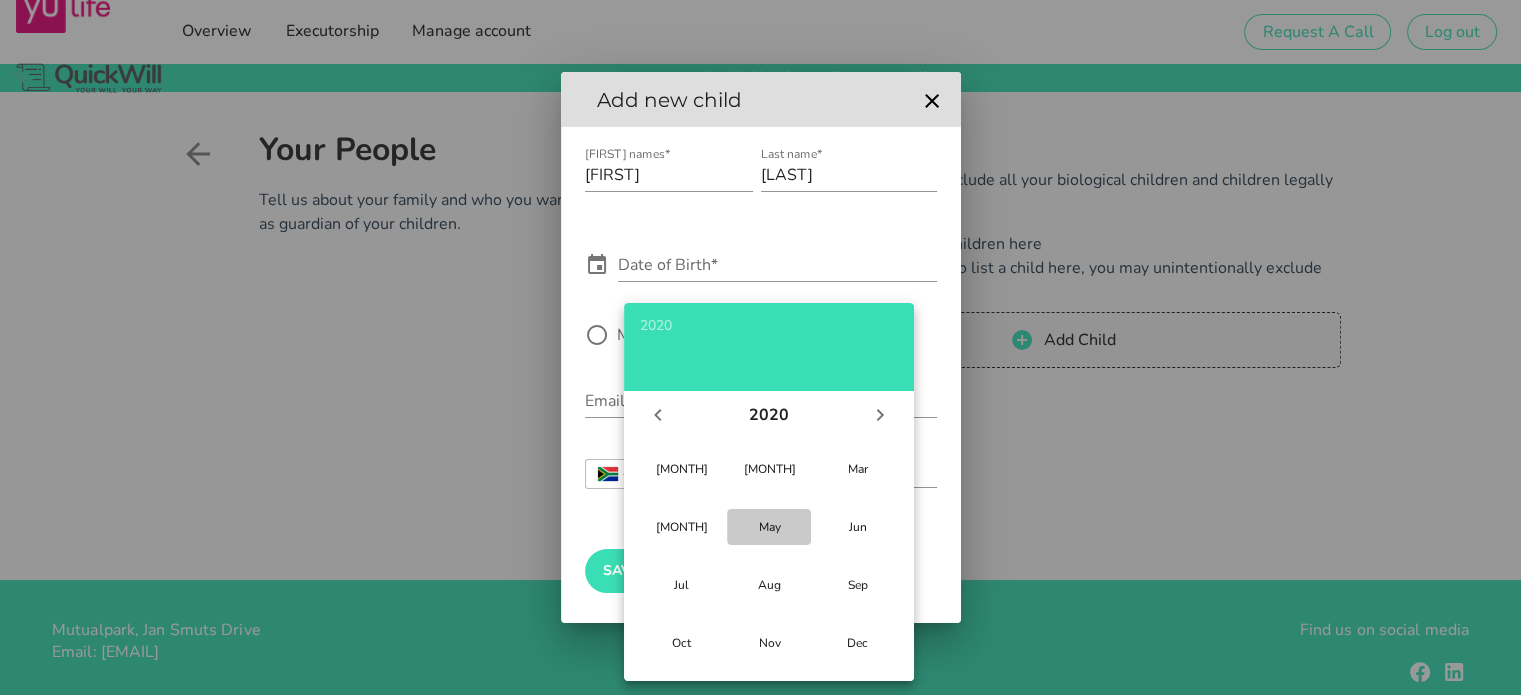 click on "May" at bounding box center (769, 527) 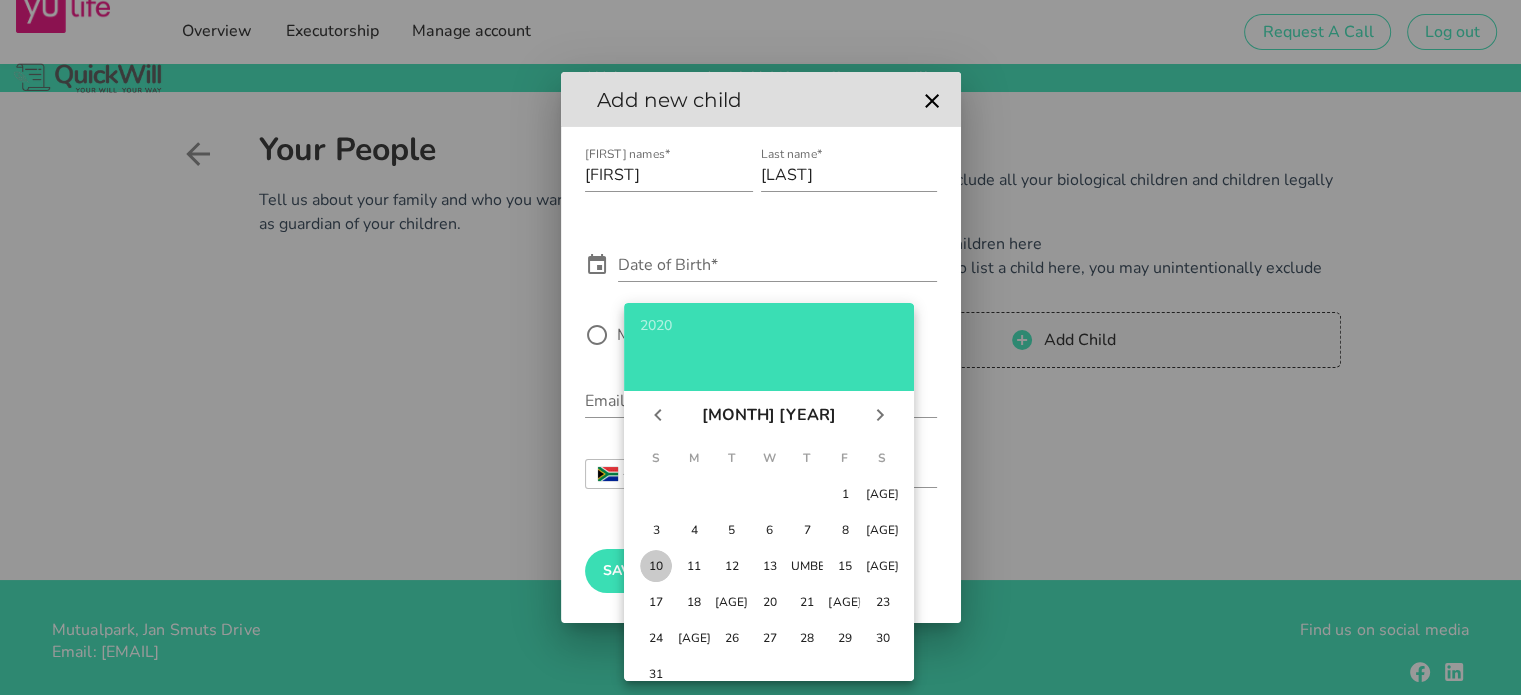 click on "10" at bounding box center (656, 566) 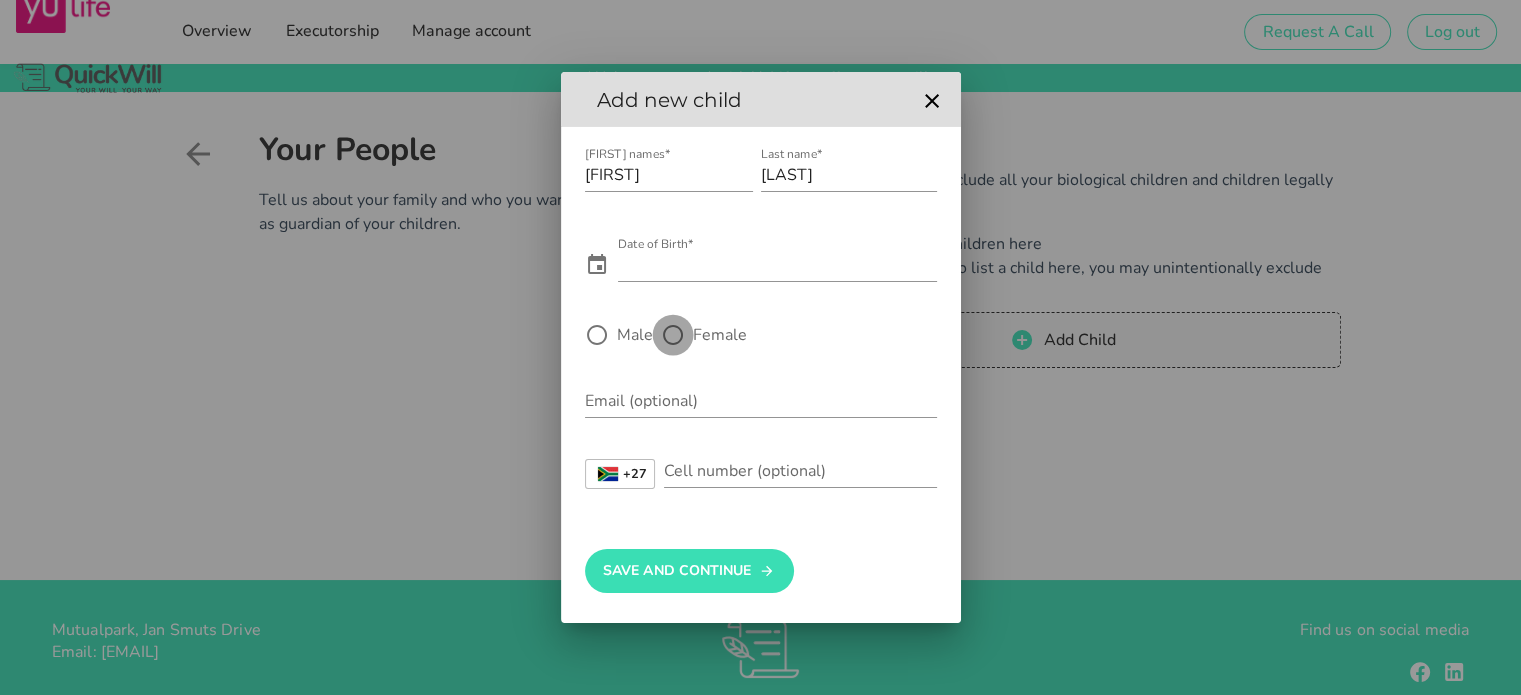 click at bounding box center [673, 335] 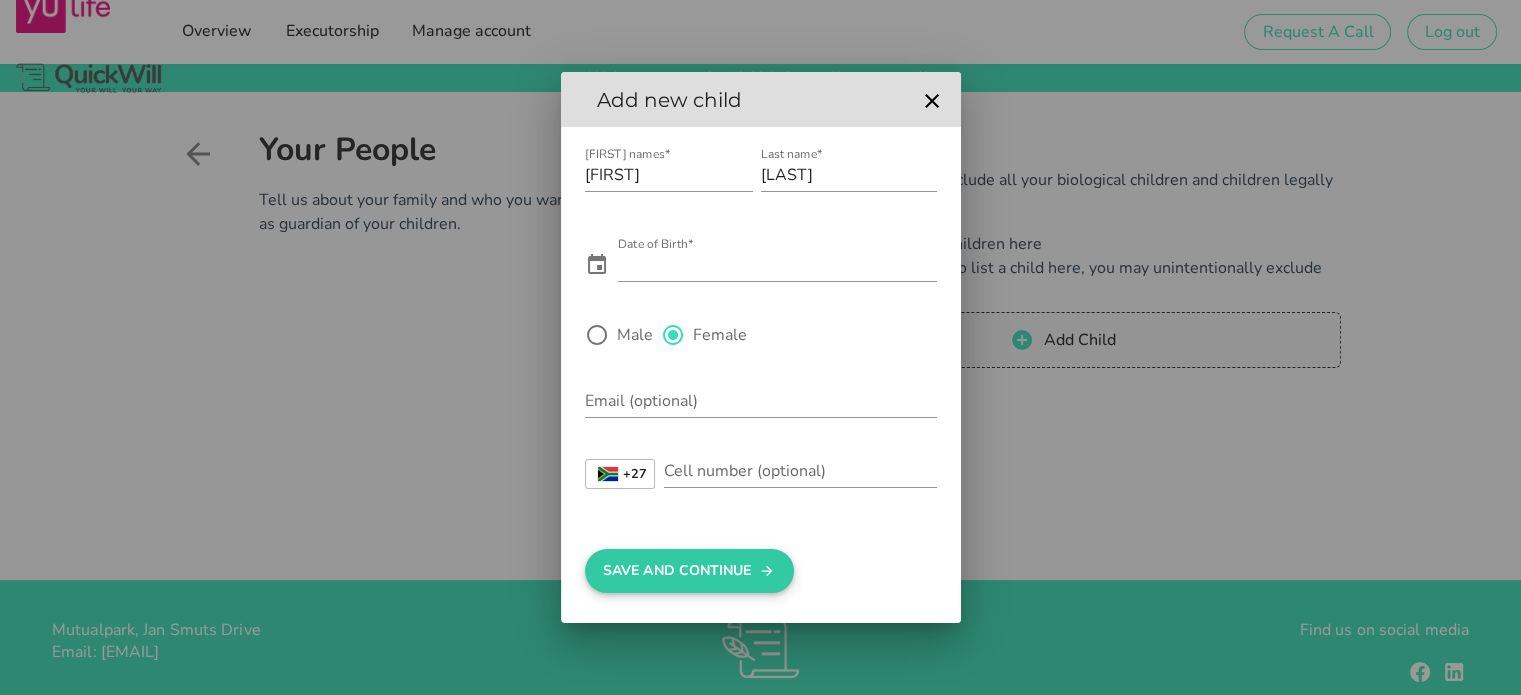 click on "Save And Continue" at bounding box center (689, 571) 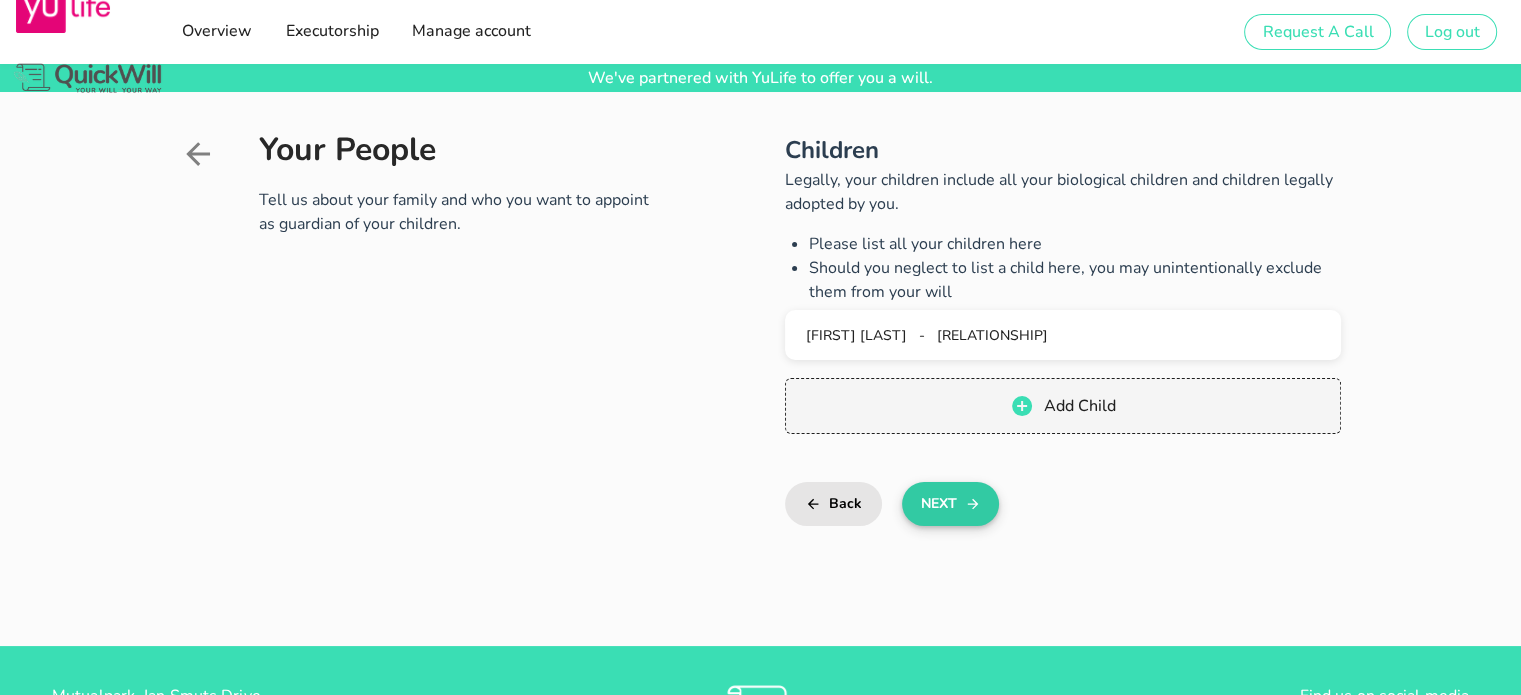 click on "Next" at bounding box center (950, 504) 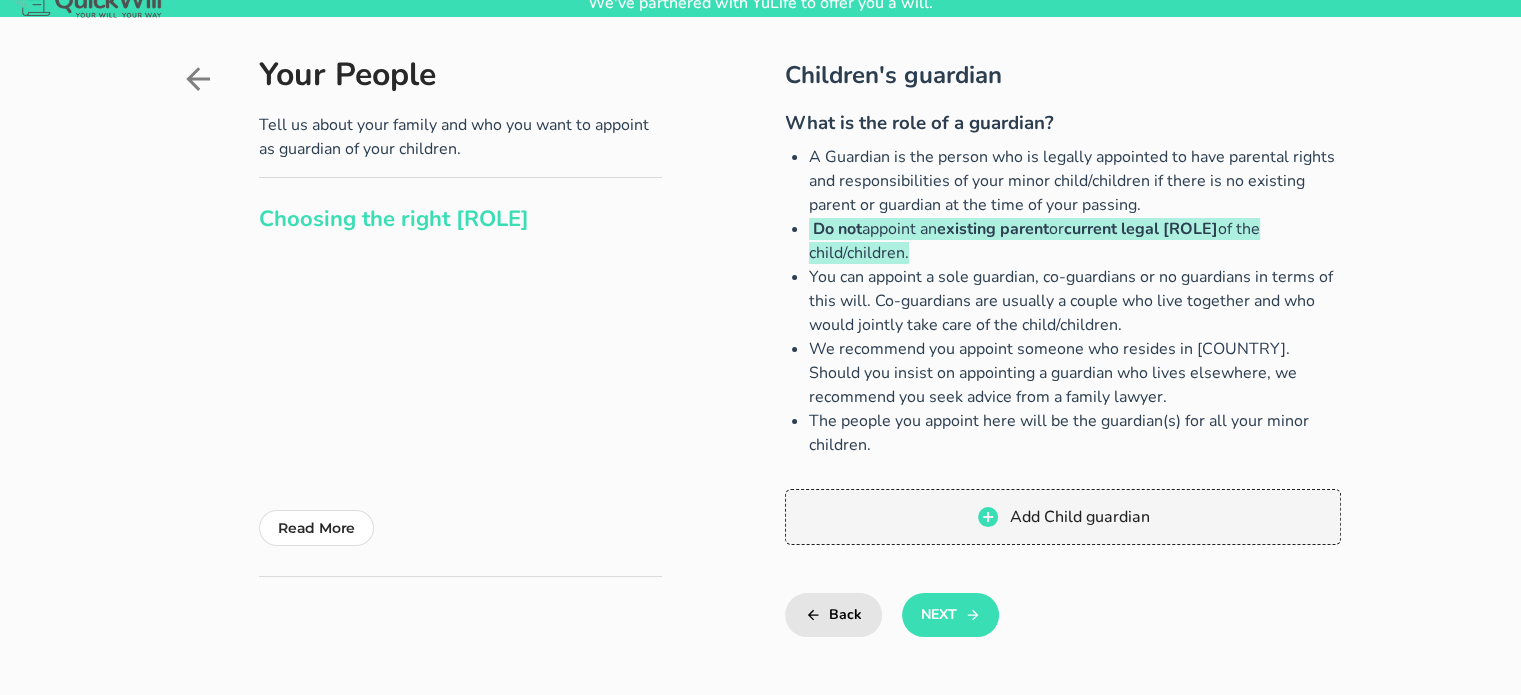 scroll, scrollTop: 76, scrollLeft: 0, axis: vertical 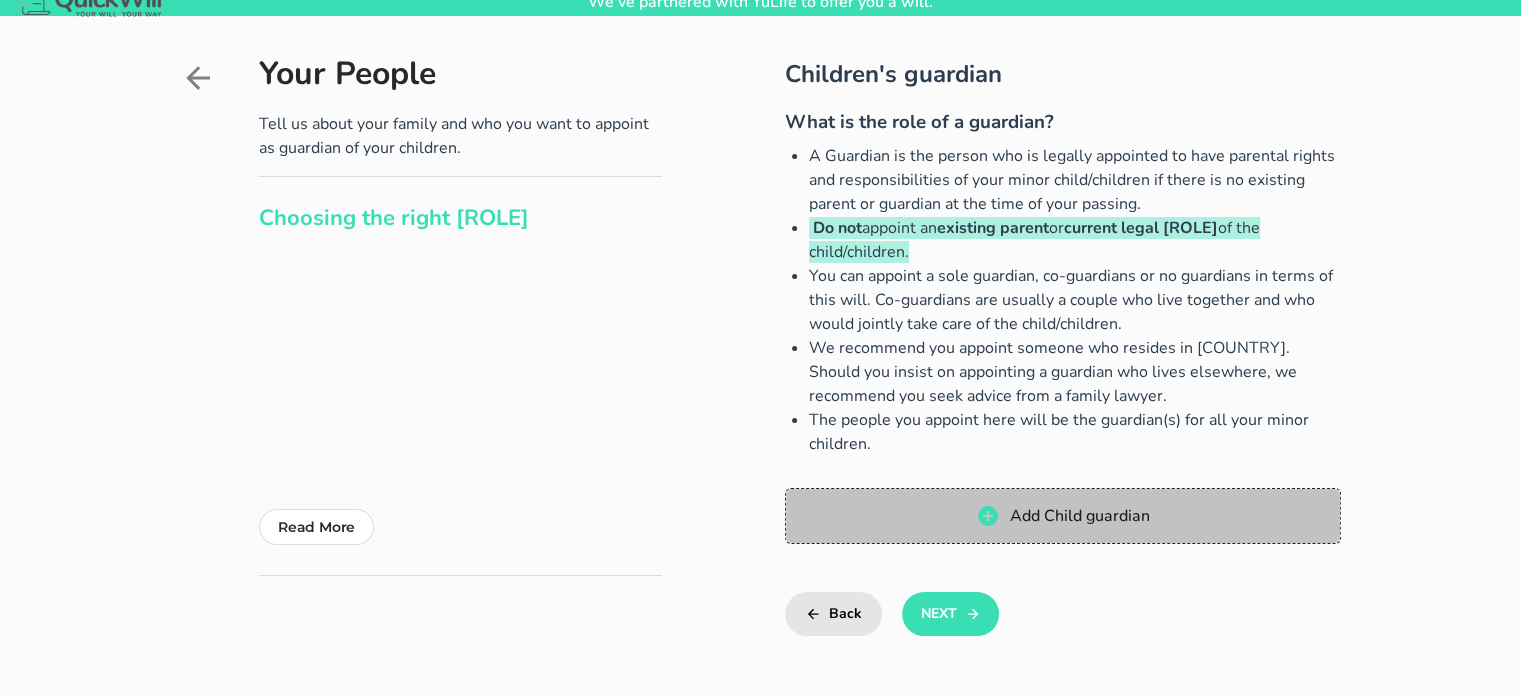 click on "Add Child guardian" at bounding box center (1078, 516) 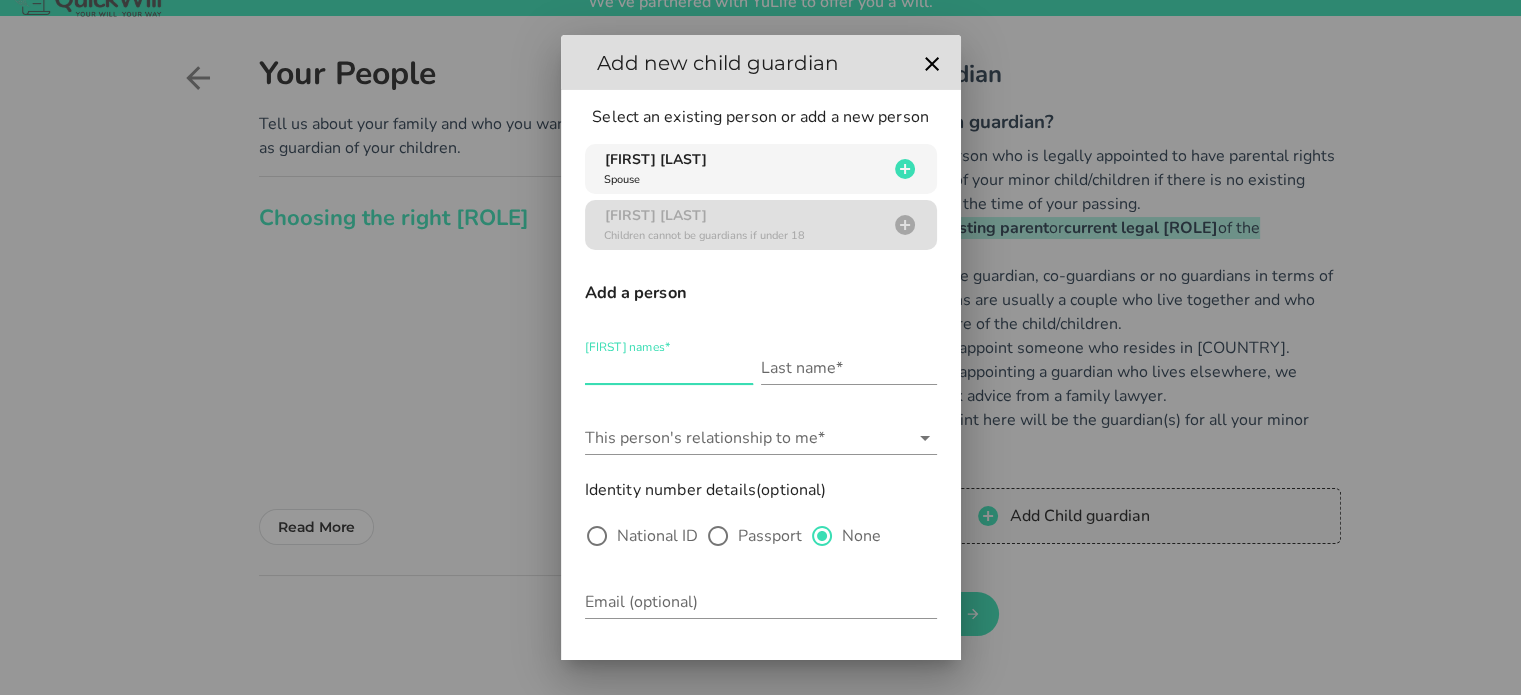 click on "[FIRST] names*" at bounding box center [669, 368] 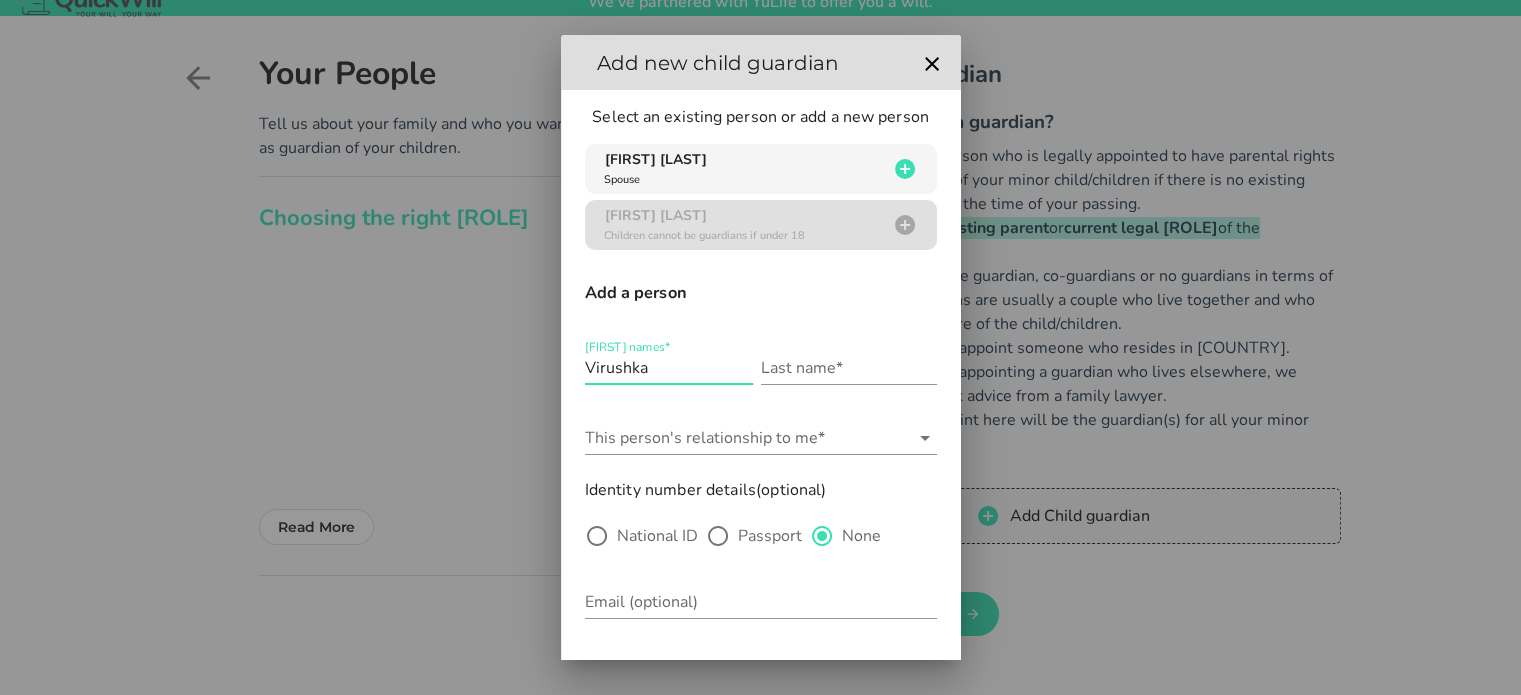 type on "Virushka" 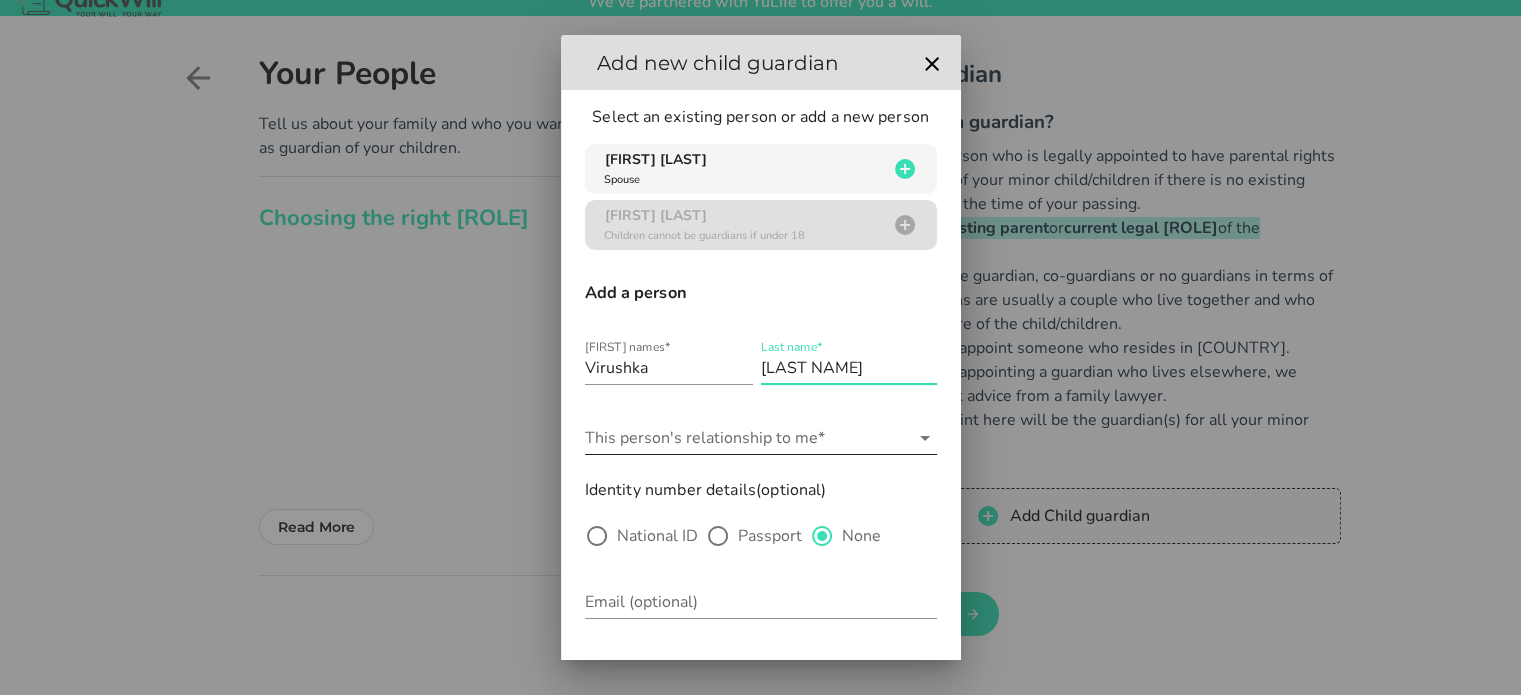 type on "[LAST NAME]" 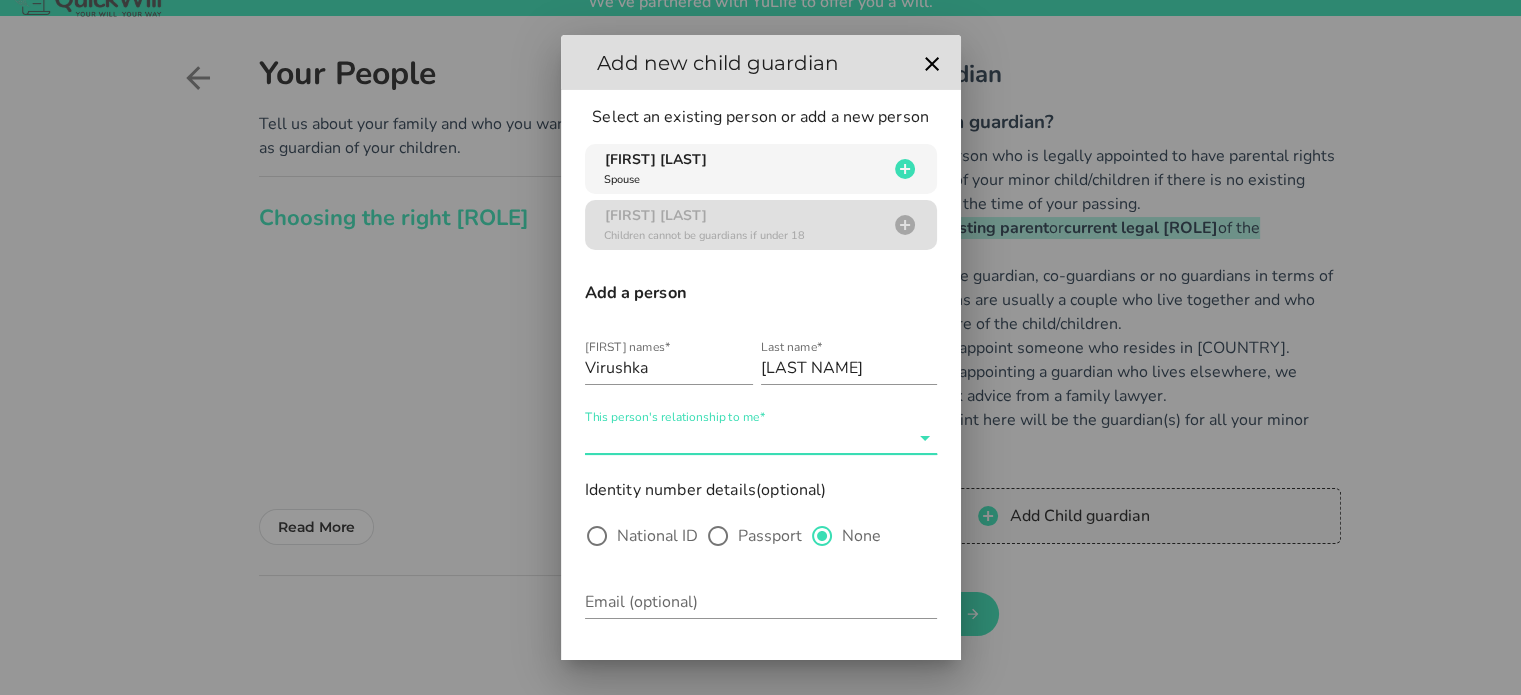 click on "This person's relationship to me*" at bounding box center (747, 438) 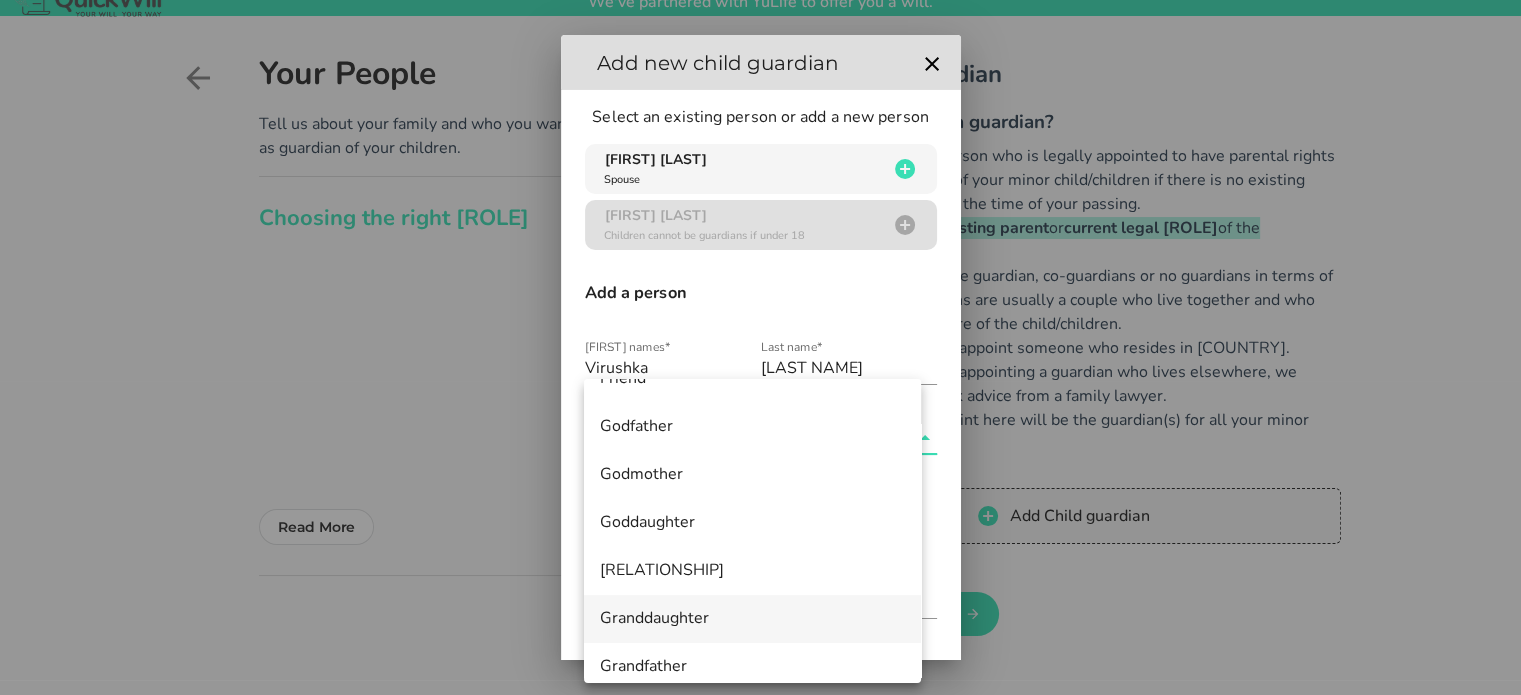 scroll, scrollTop: 560, scrollLeft: 0, axis: vertical 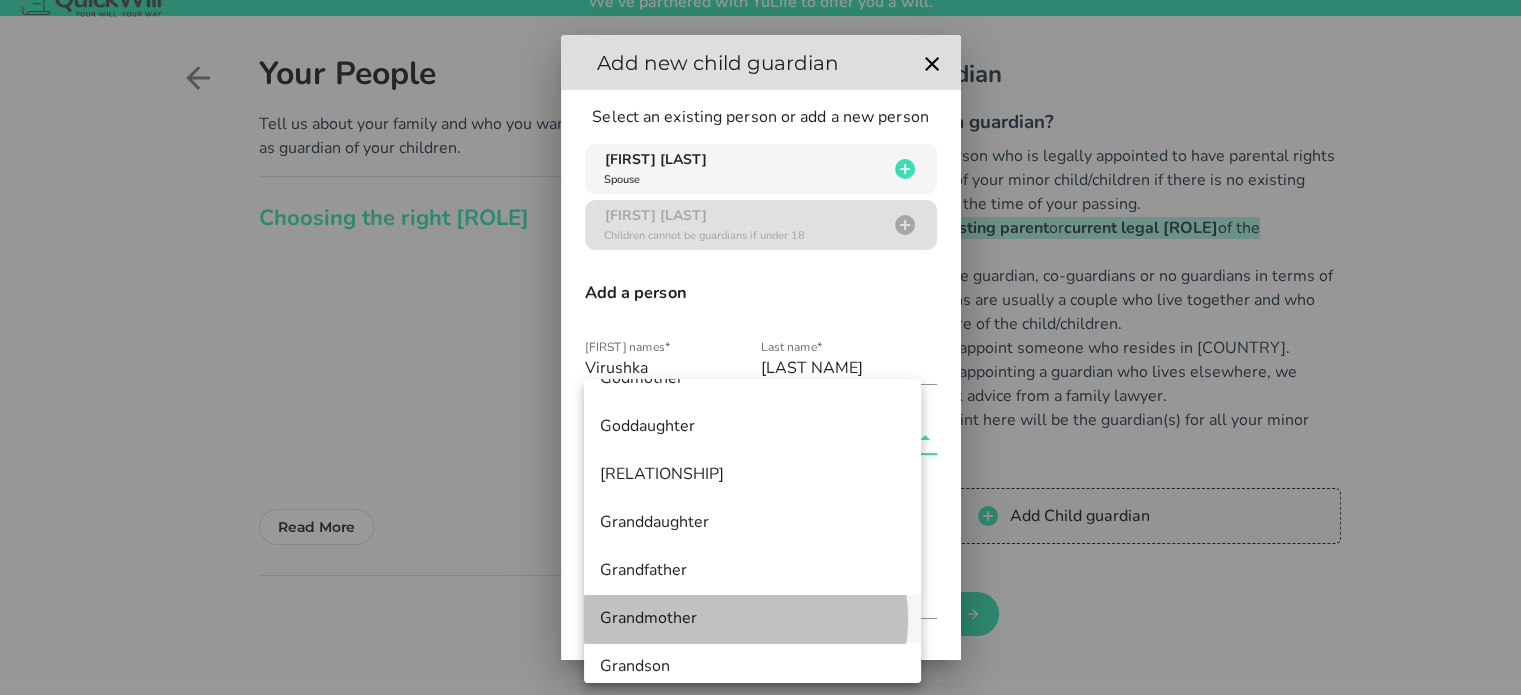 click on "Grandmother" at bounding box center [752, 618] 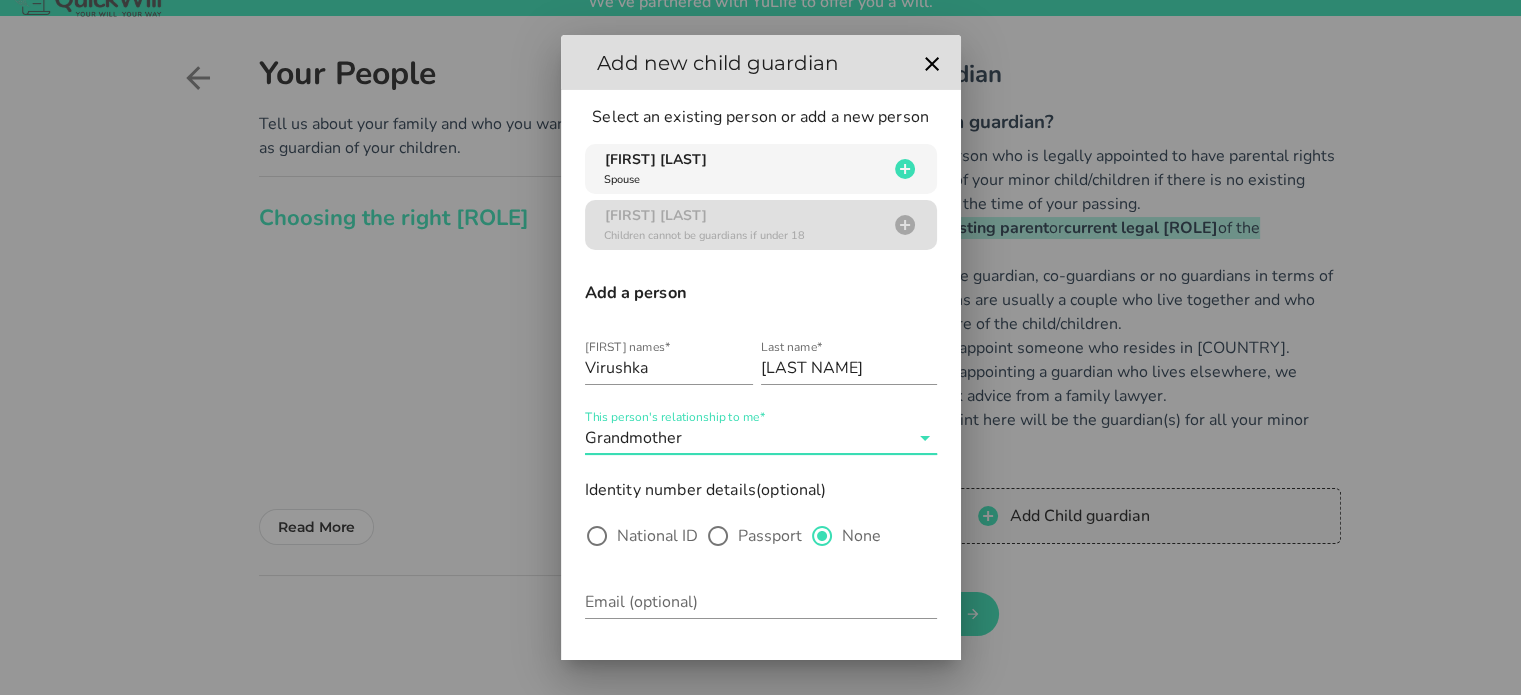 click on "National ID" at bounding box center (657, 536) 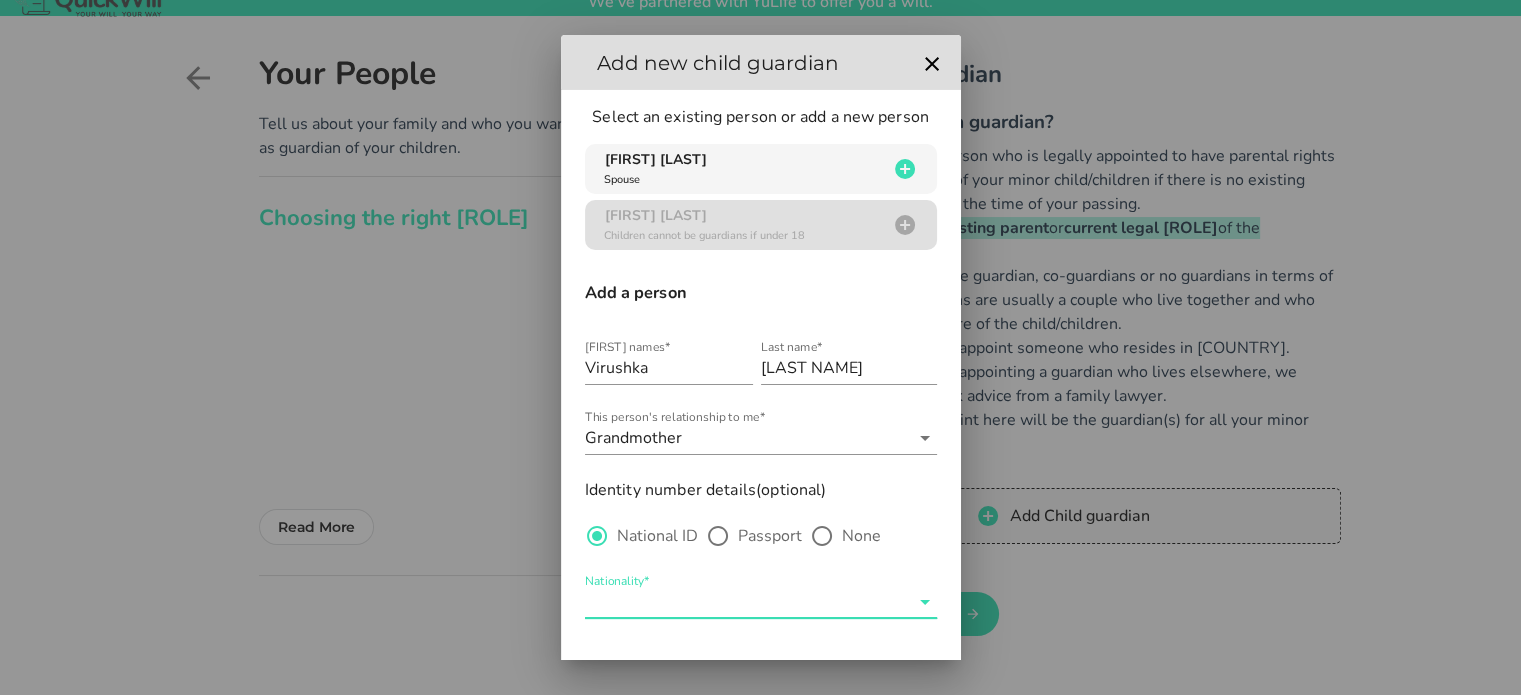 click on "Nationality*" at bounding box center [747, 602] 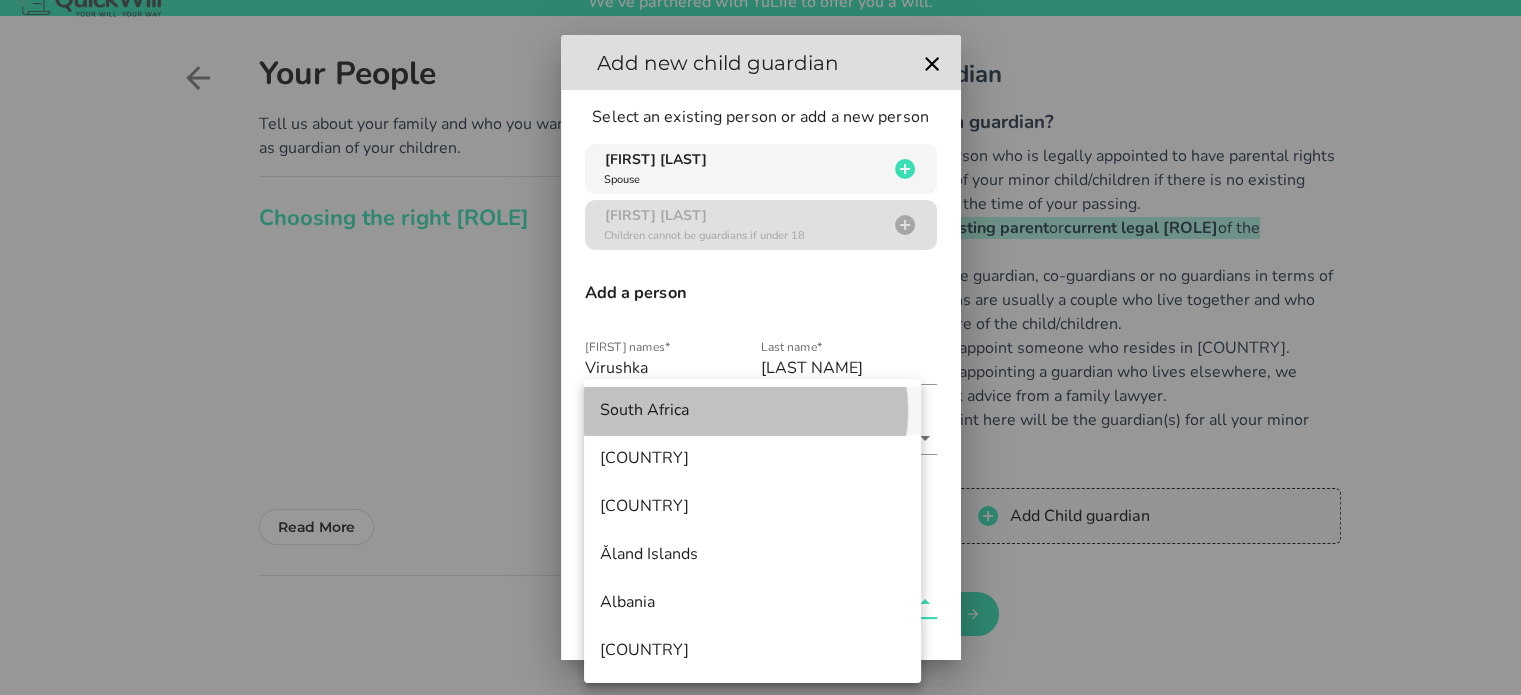 click on "South Africa" at bounding box center (752, 411) 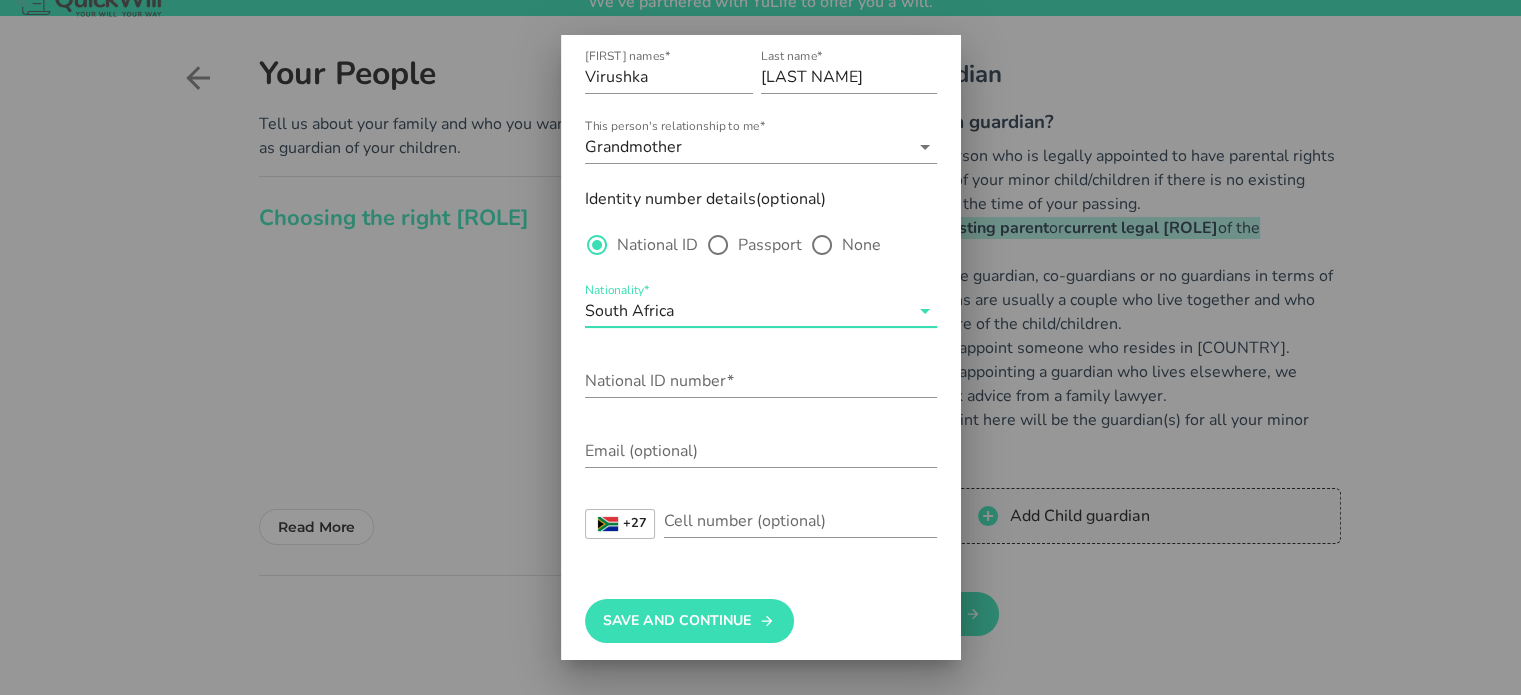 scroll, scrollTop: 292, scrollLeft: 0, axis: vertical 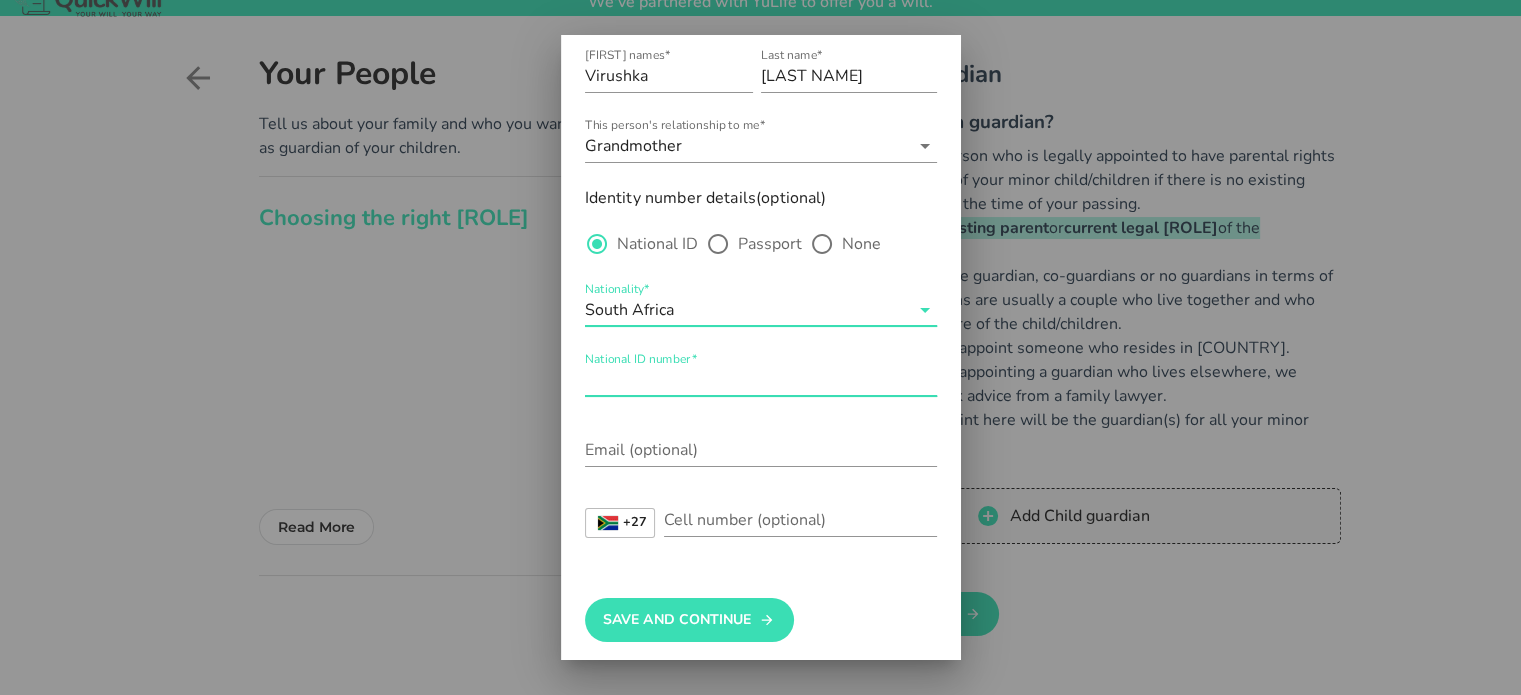 click on "National ID number*" at bounding box center (761, 380) 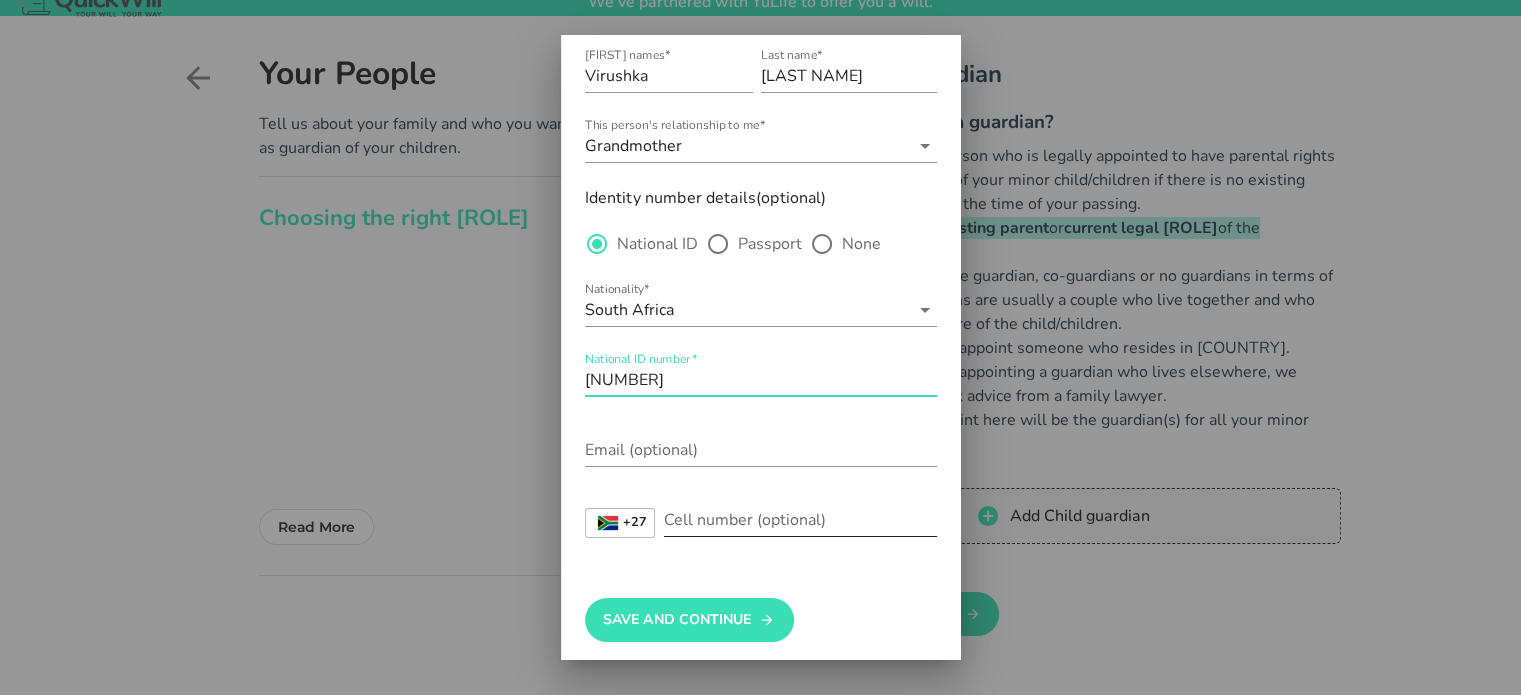 type on "[NUMBER]" 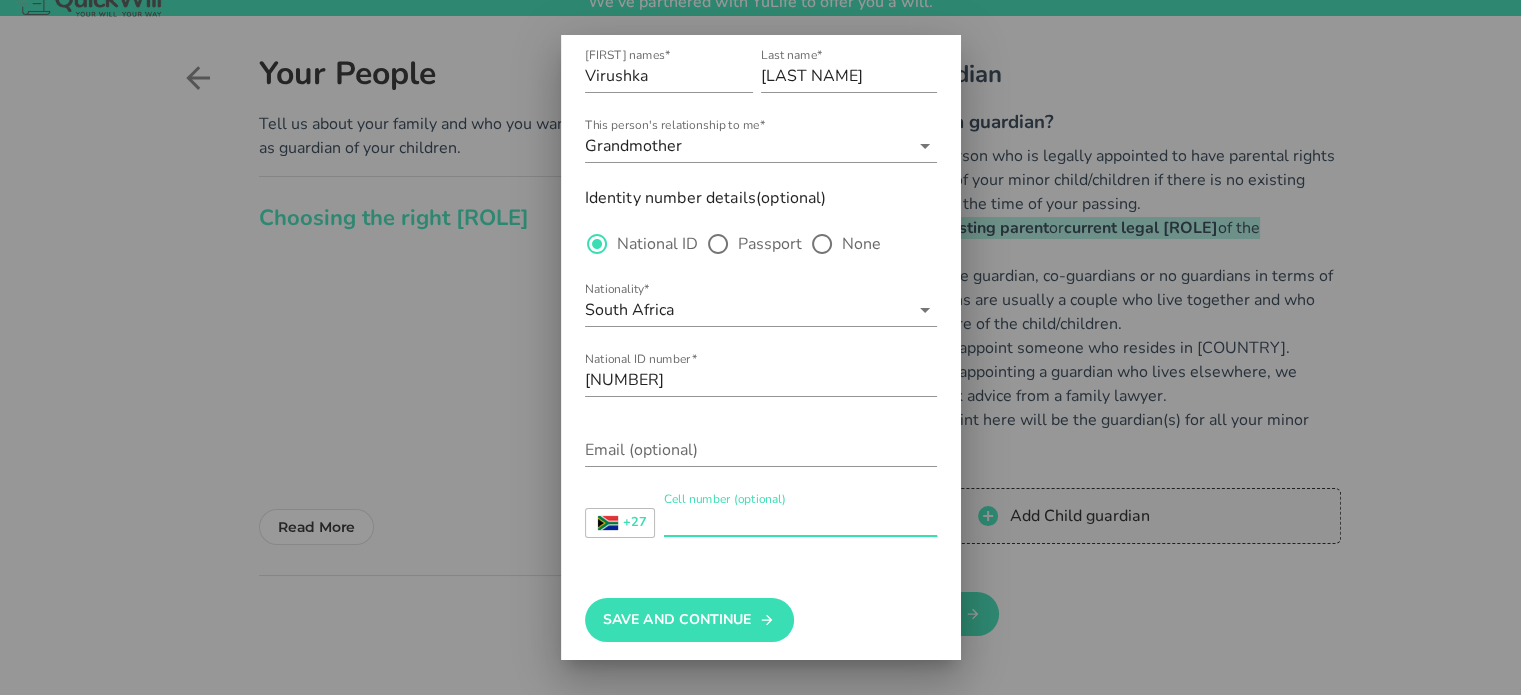 click on "Cell number (optional)" at bounding box center (800, 520) 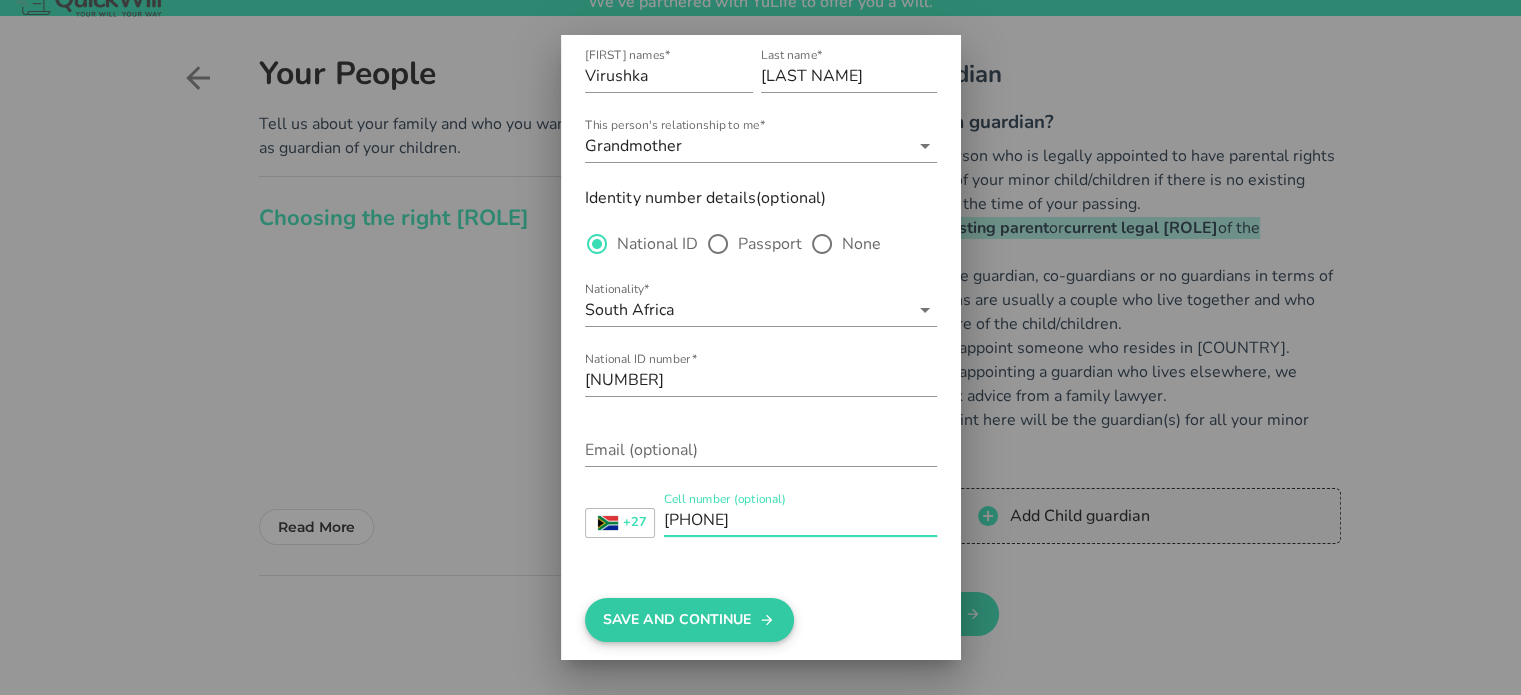 type on "[PHONE]" 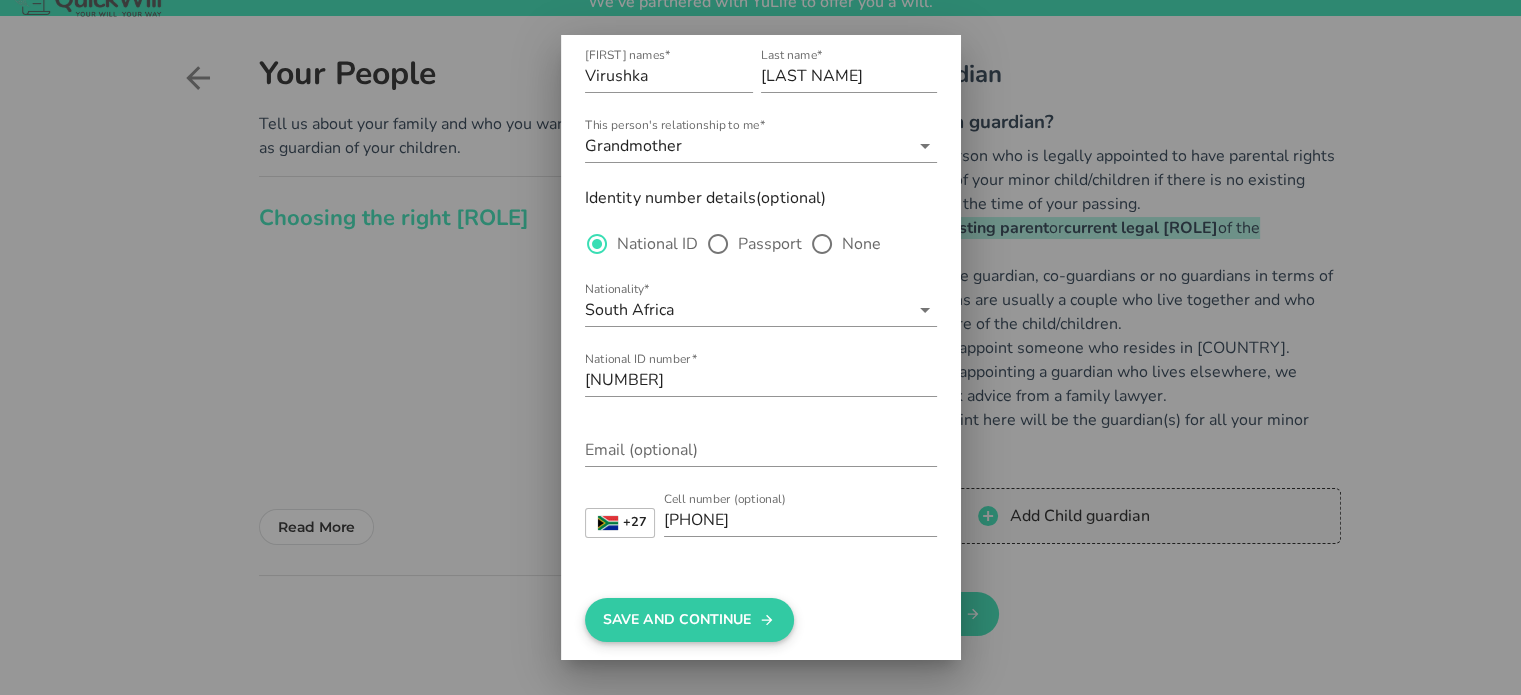 click on "Save And Continue" at bounding box center (689, 620) 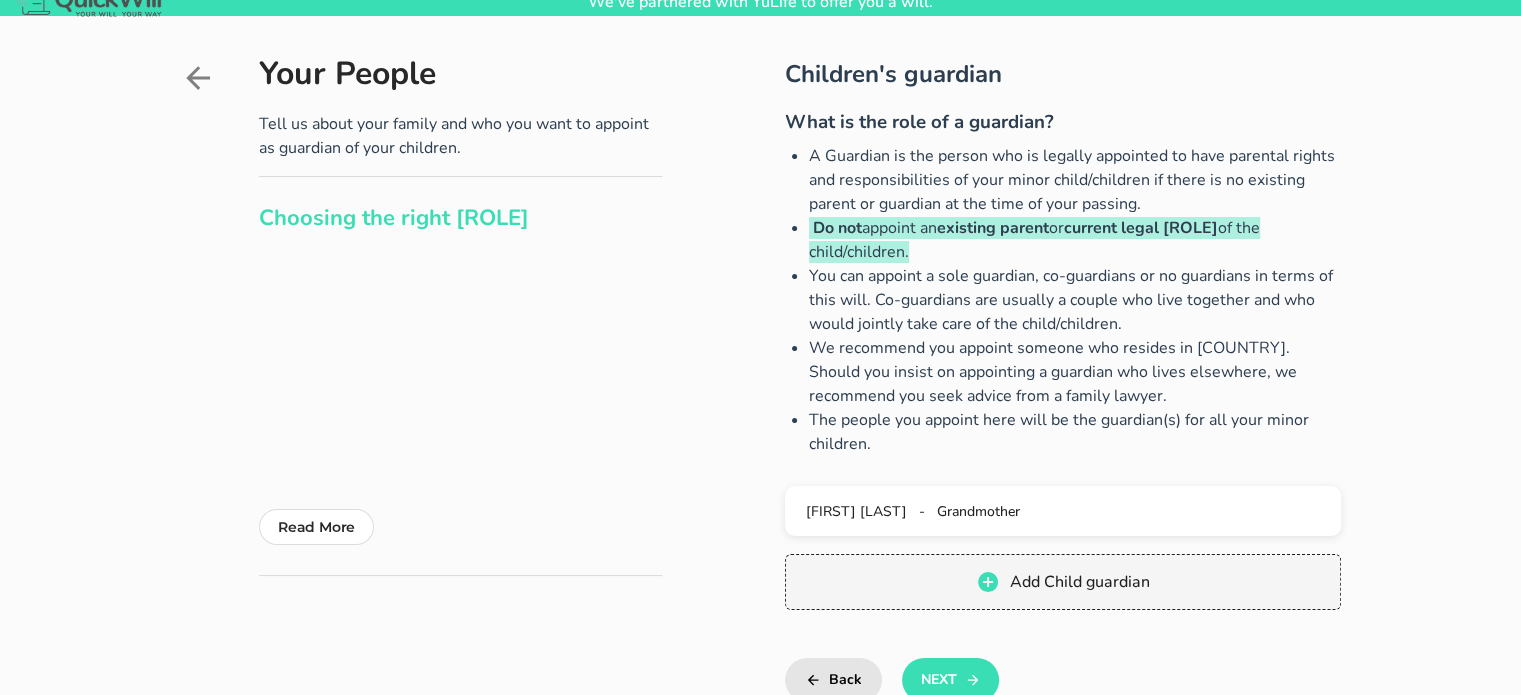 scroll, scrollTop: 0, scrollLeft: 0, axis: both 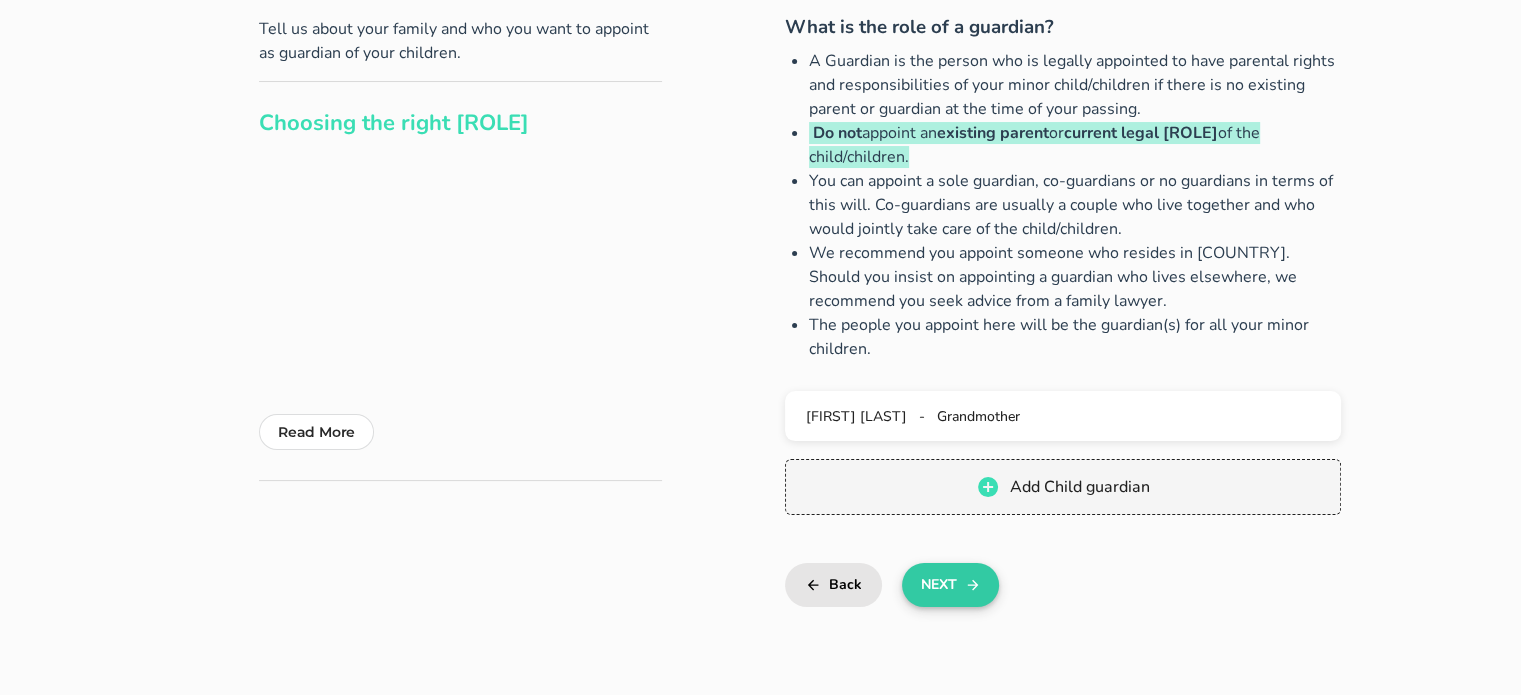 click on "Next" at bounding box center [950, 585] 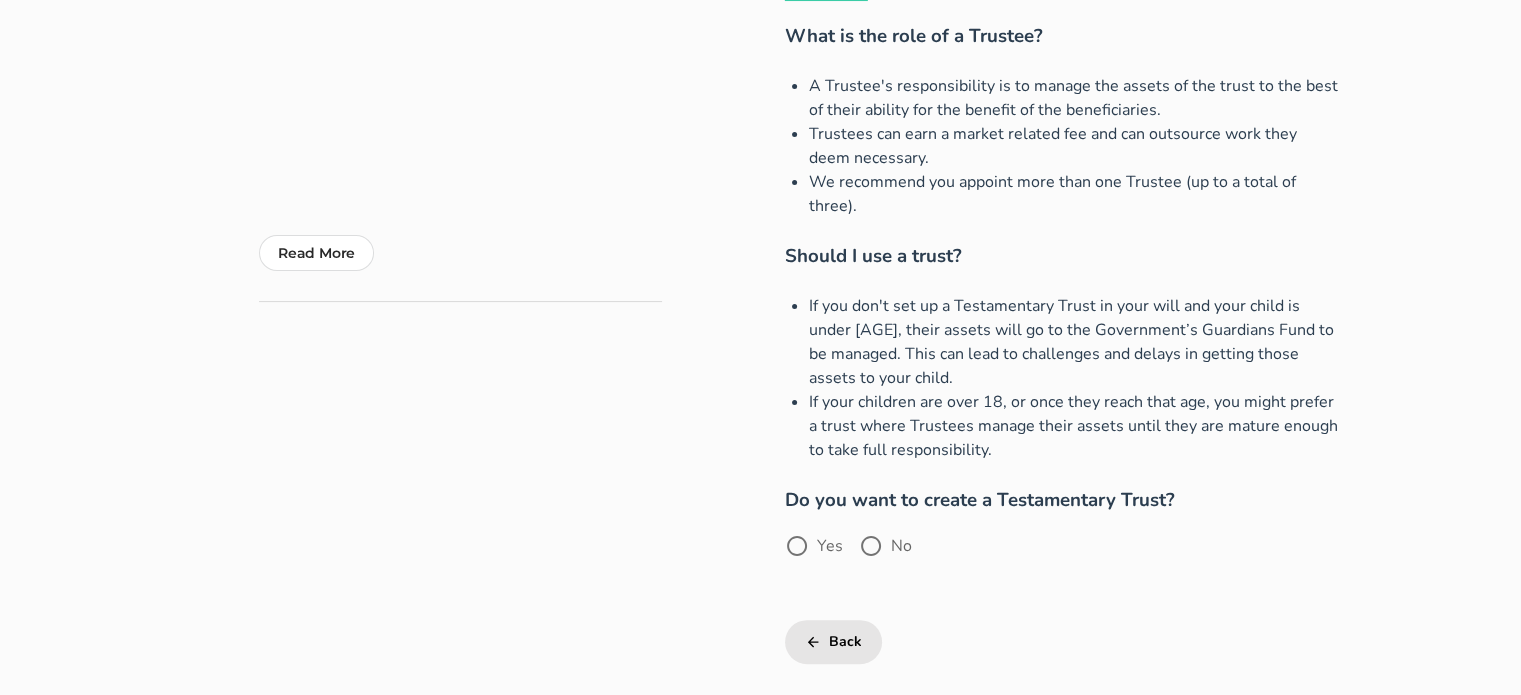 scroll, scrollTop: 351, scrollLeft: 0, axis: vertical 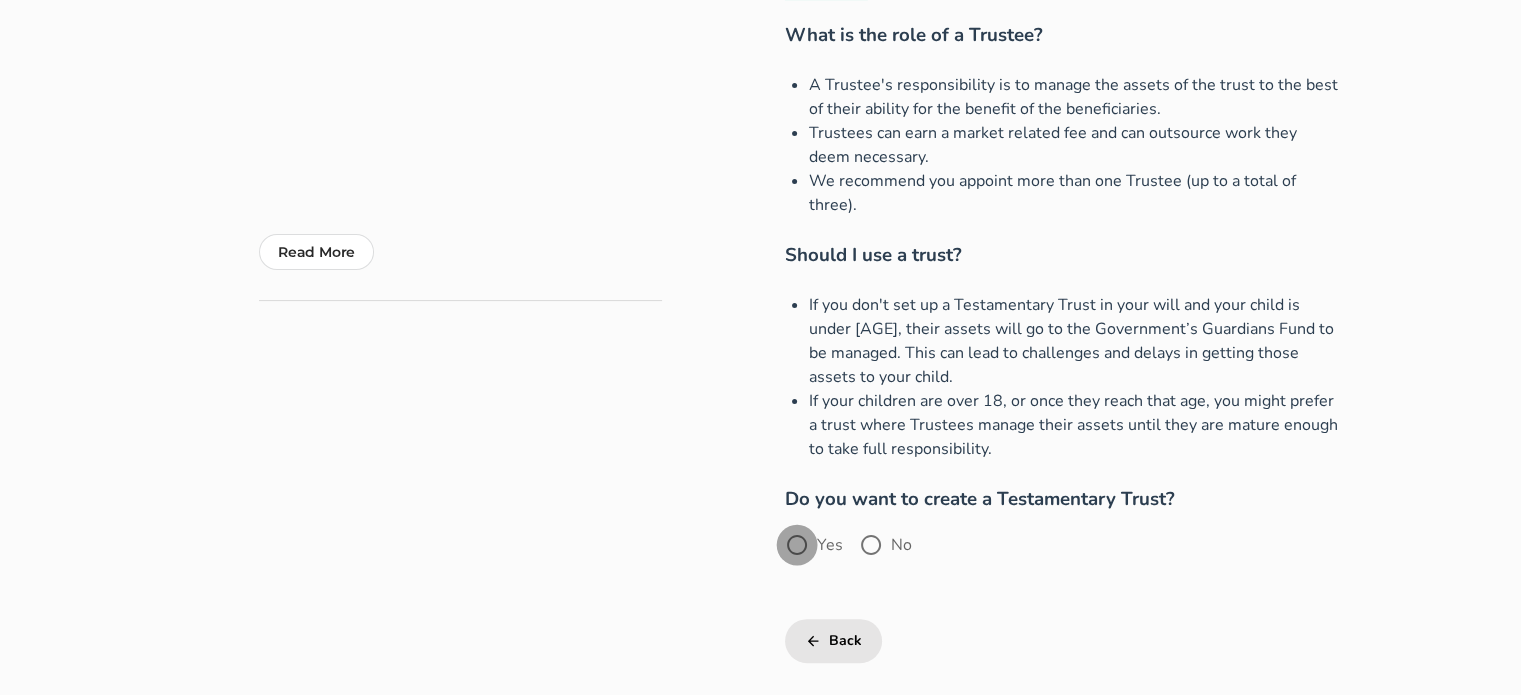 click at bounding box center [797, 545] 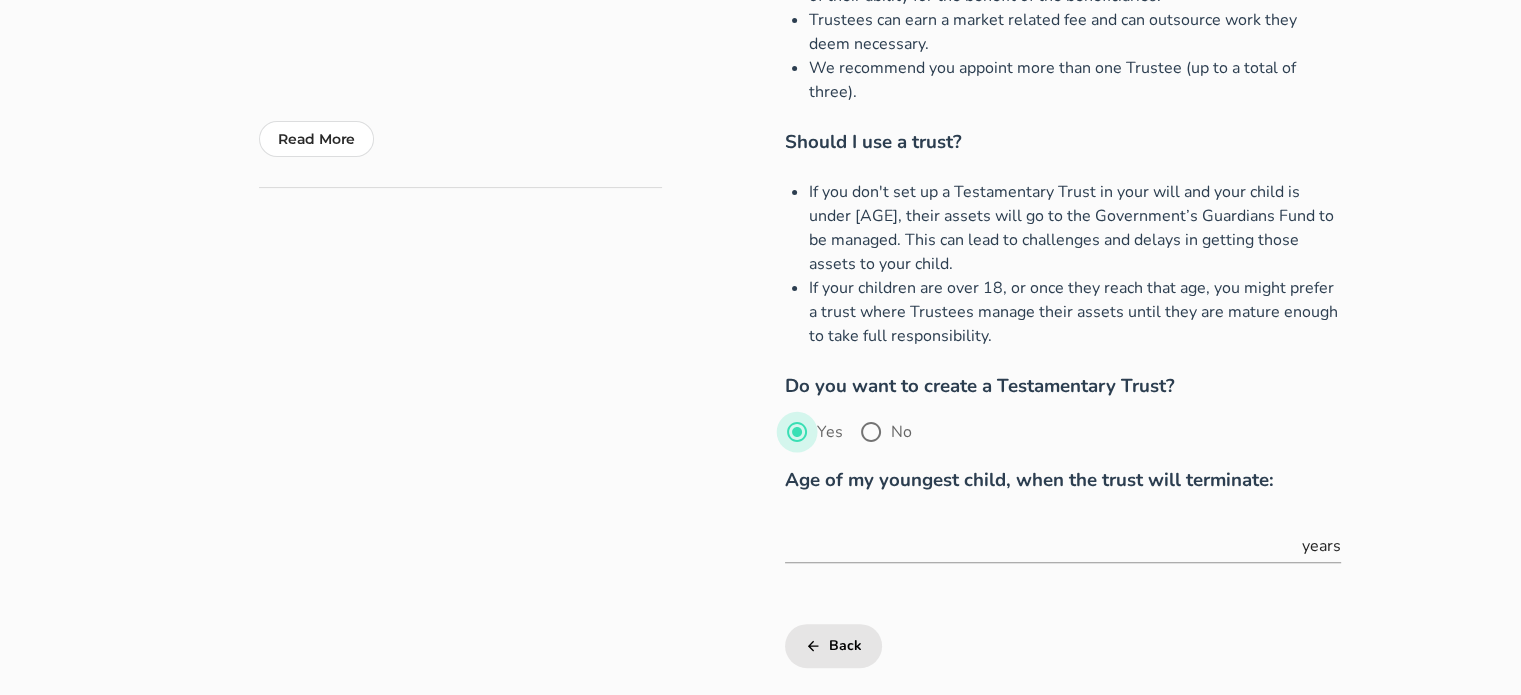scroll, scrollTop: 480, scrollLeft: 0, axis: vertical 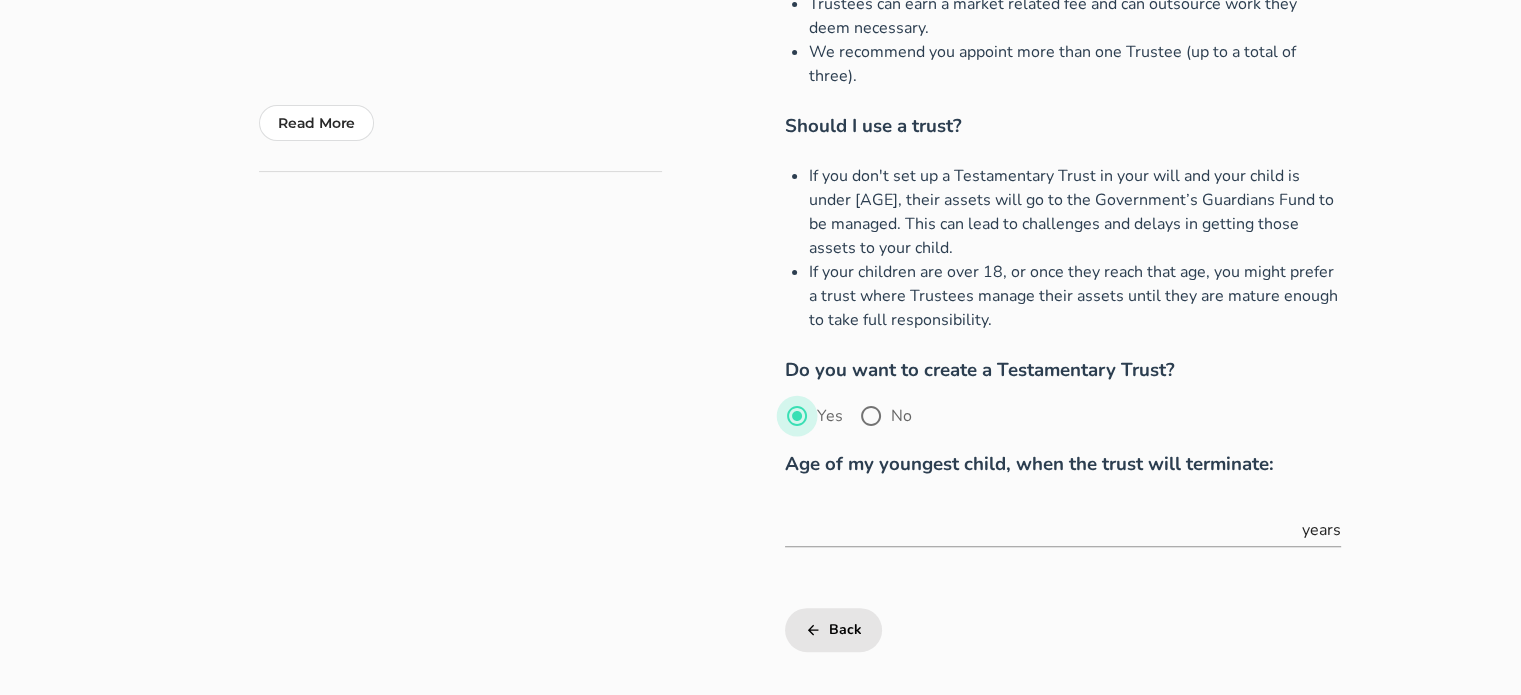 click at bounding box center [1041, 530] 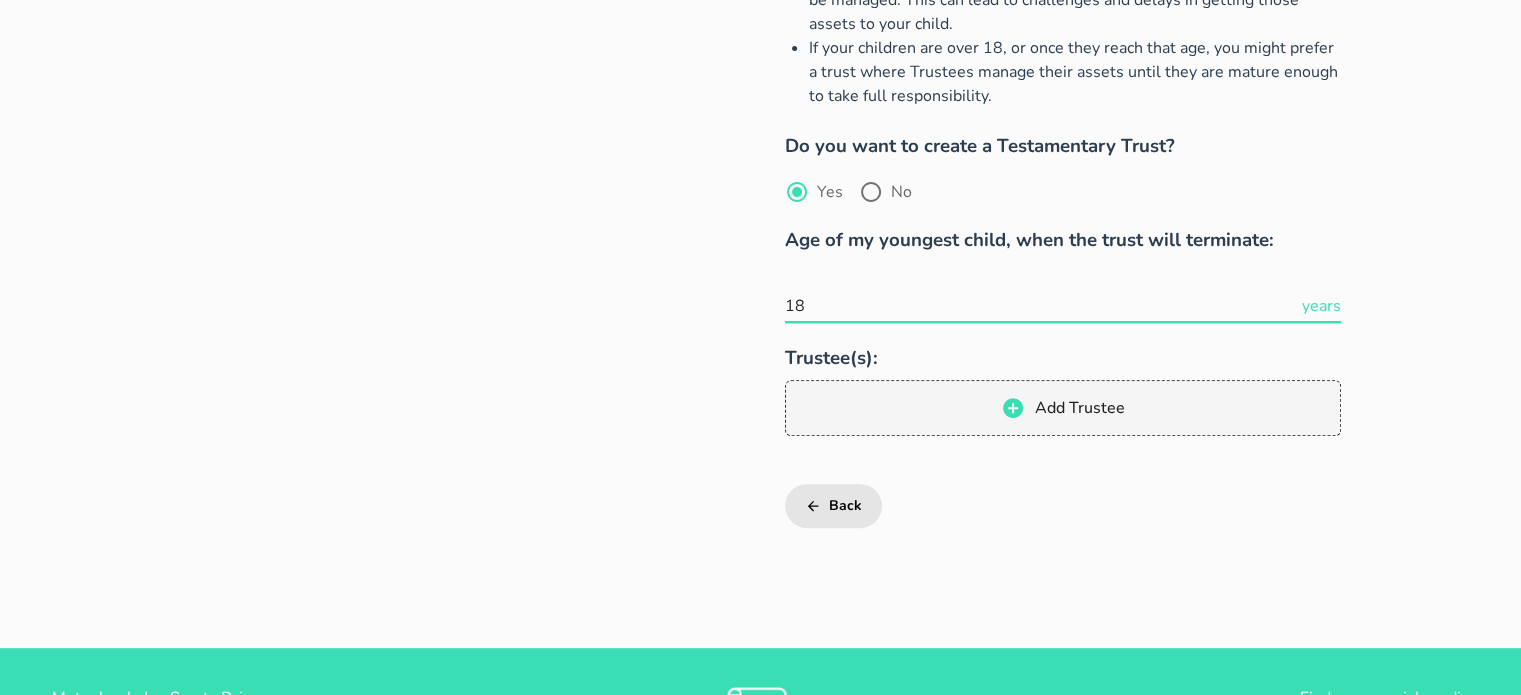 scroll, scrollTop: 704, scrollLeft: 0, axis: vertical 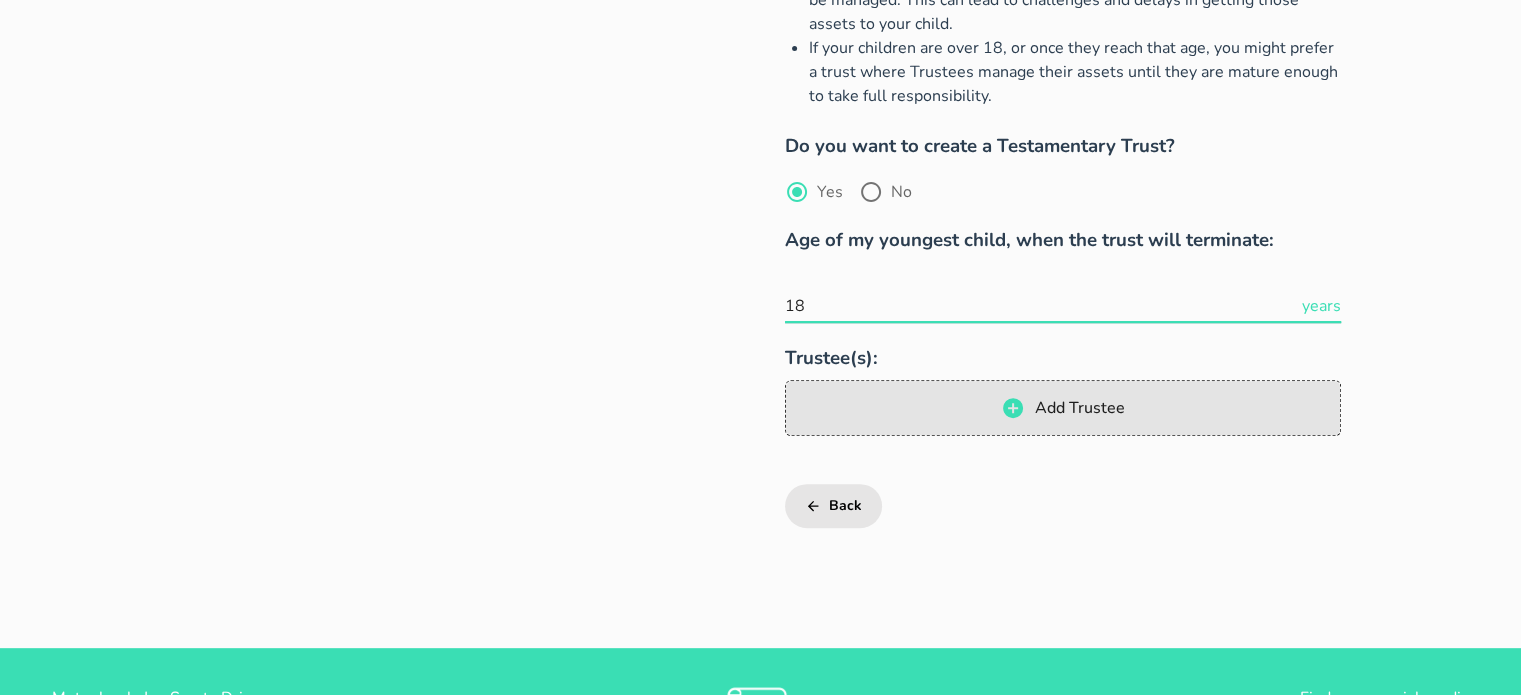 type on "18" 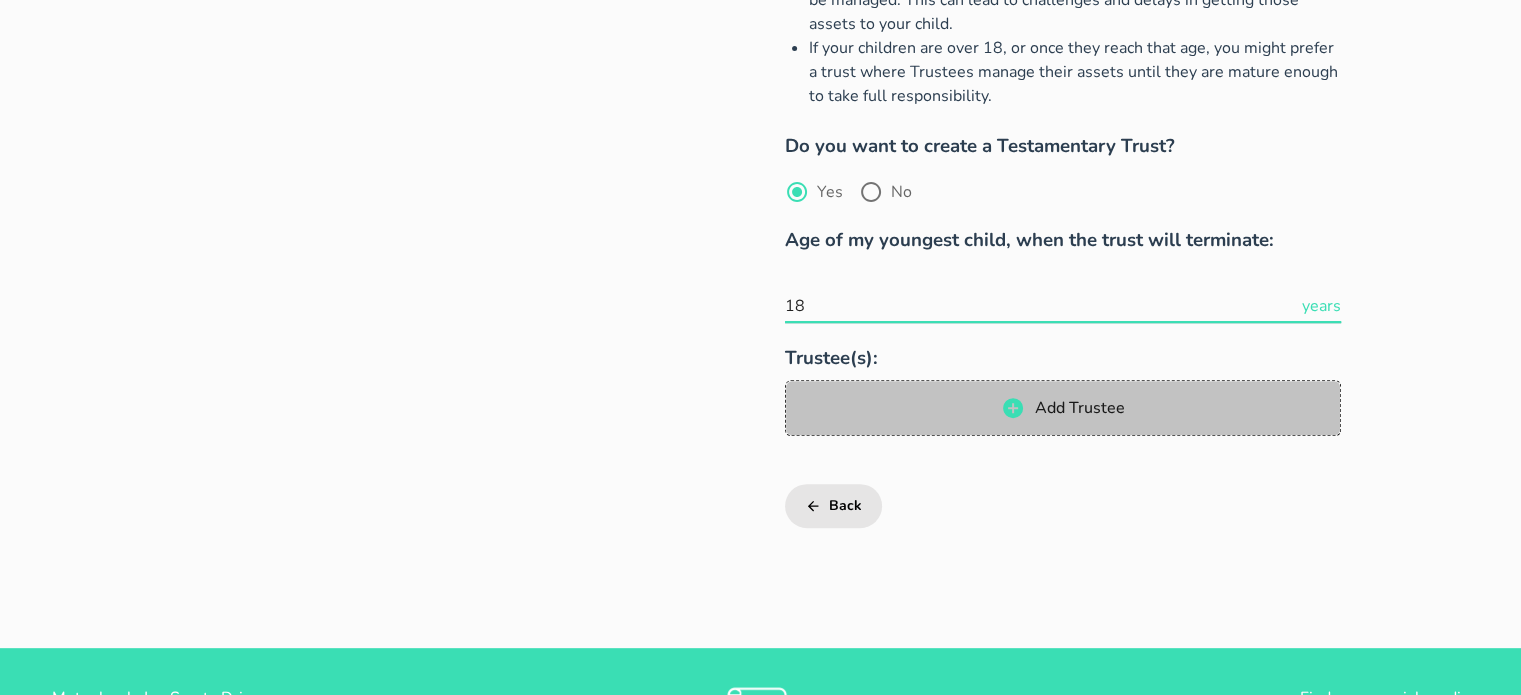 click 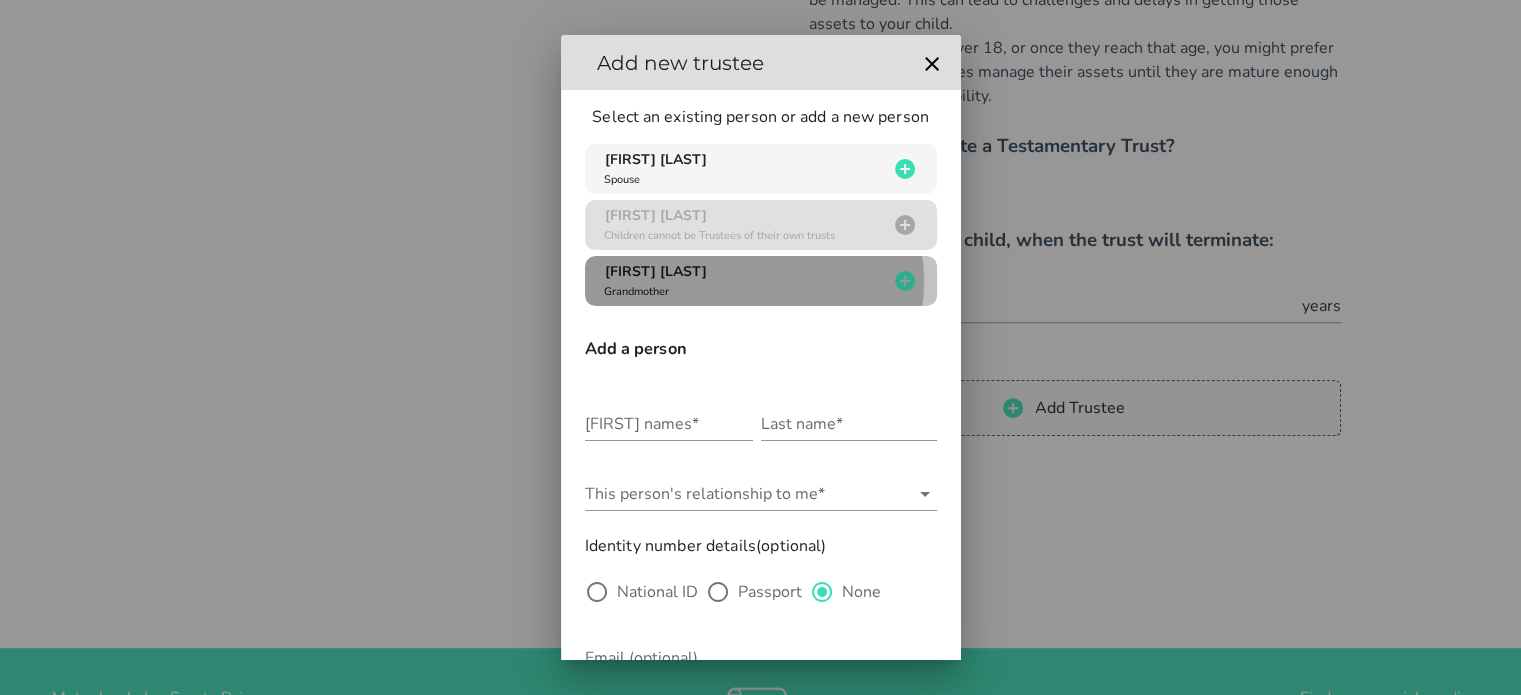 click on "[FIRST] [LAST]" at bounding box center (656, 271) 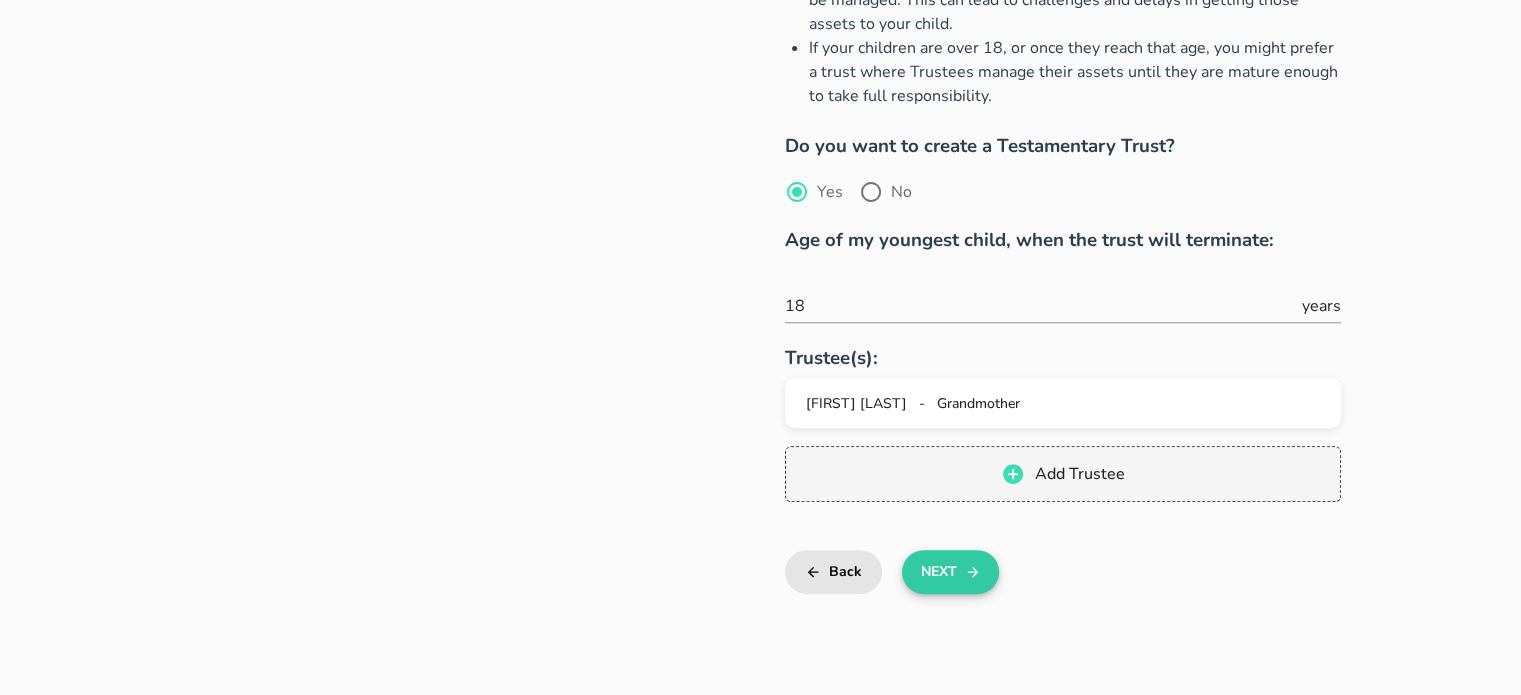 click on "Next" at bounding box center [950, 572] 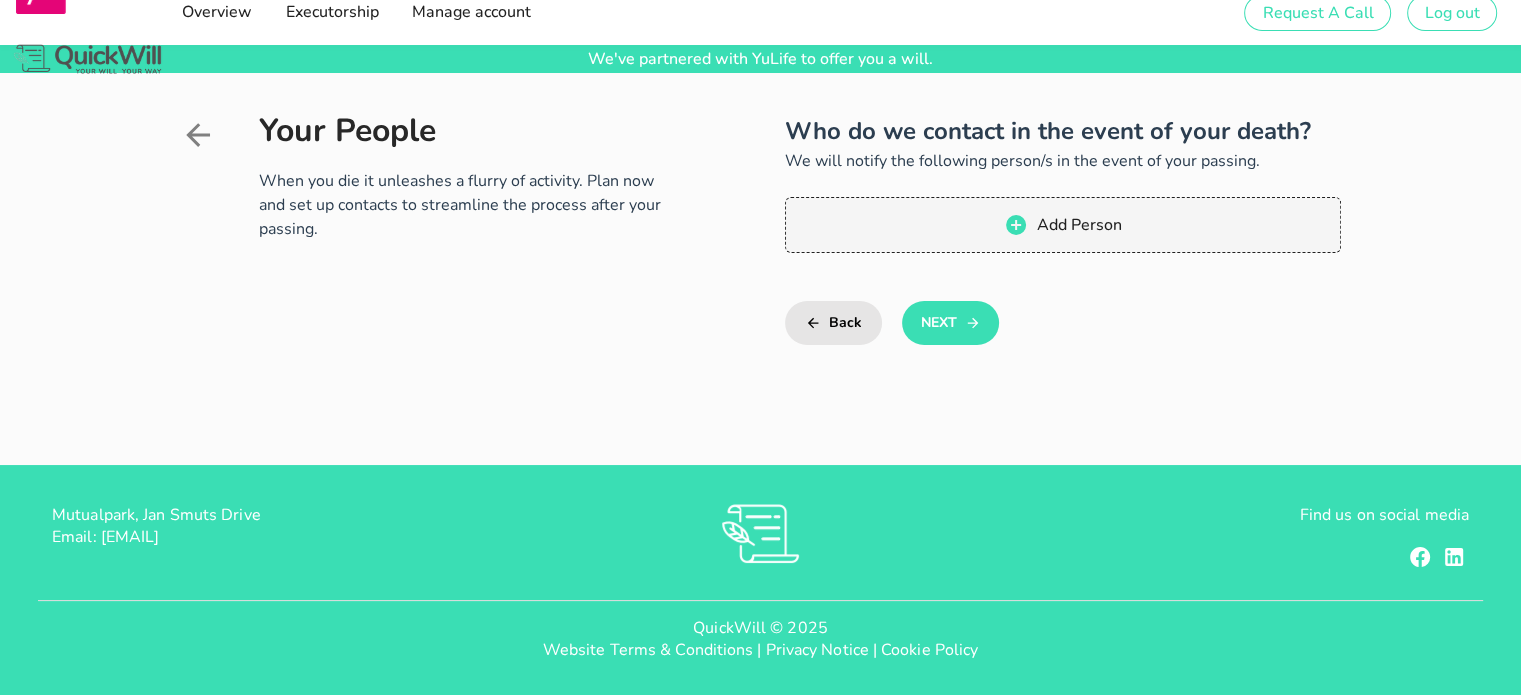 scroll, scrollTop: 0, scrollLeft: 0, axis: both 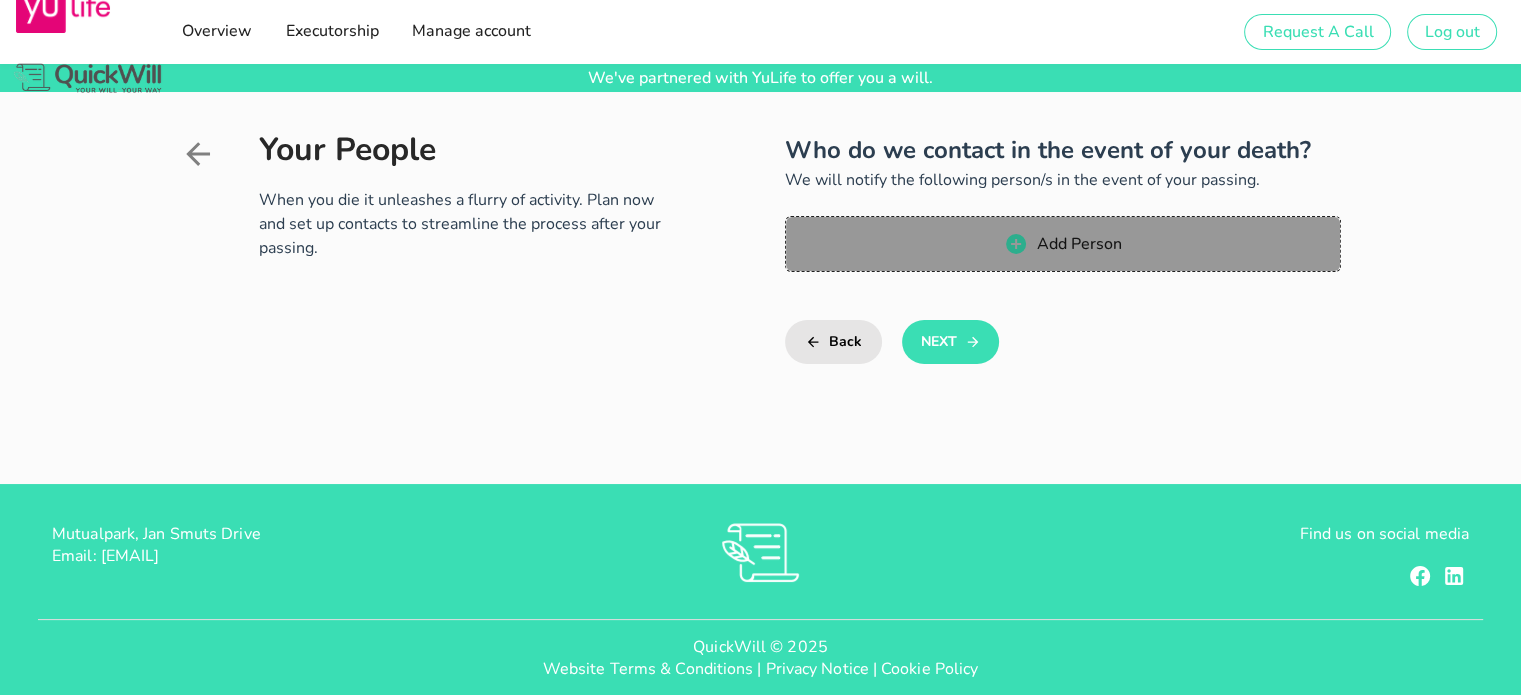 click 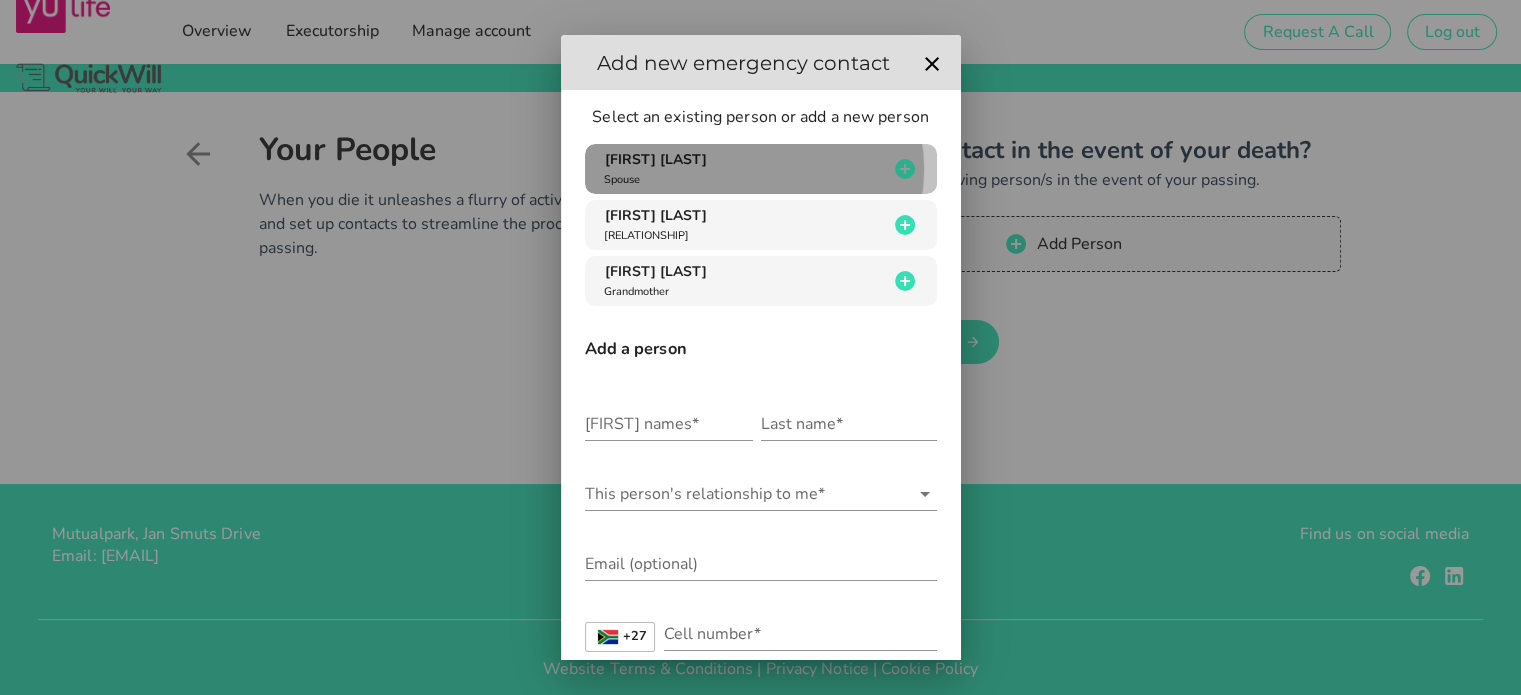 click on "[PERSON]   [RELATIONSHIP]" at bounding box center (744, 169) 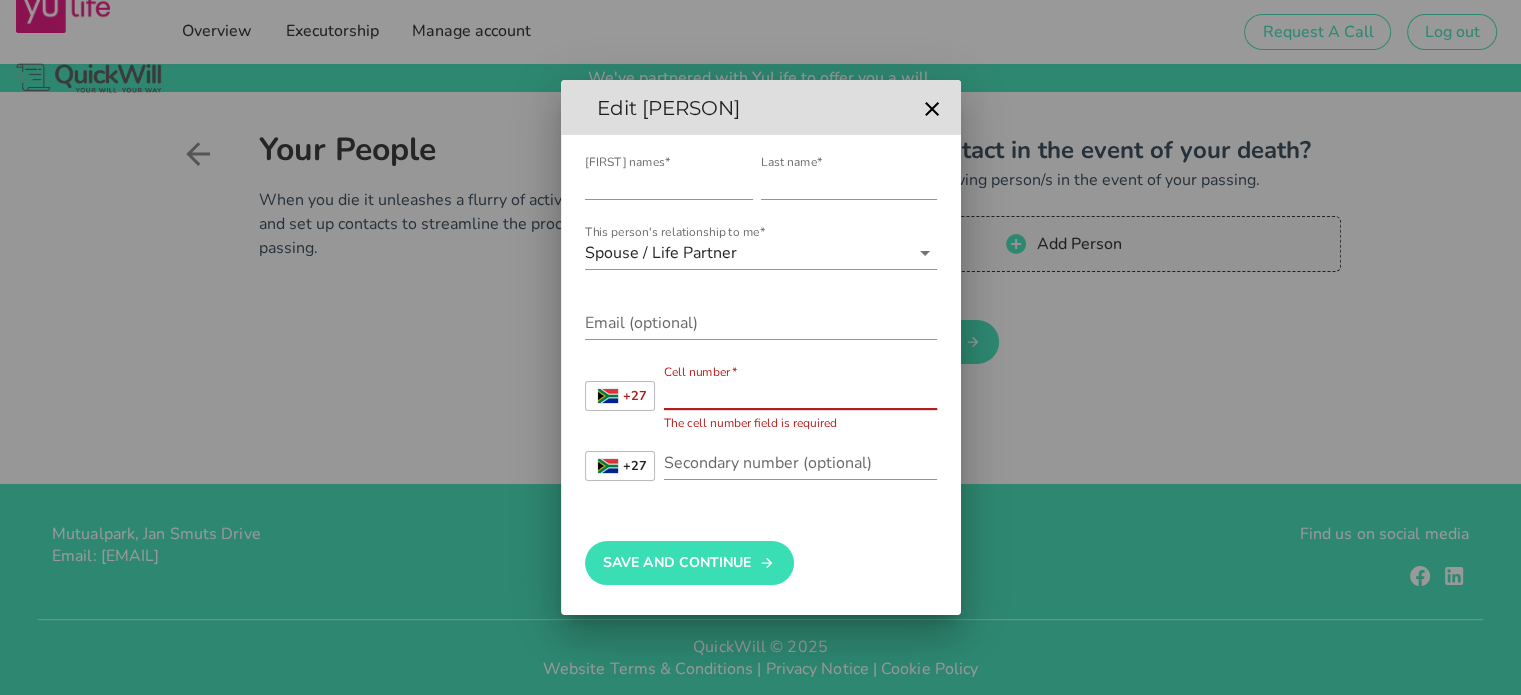 click on "Cell number*" at bounding box center [800, 393] 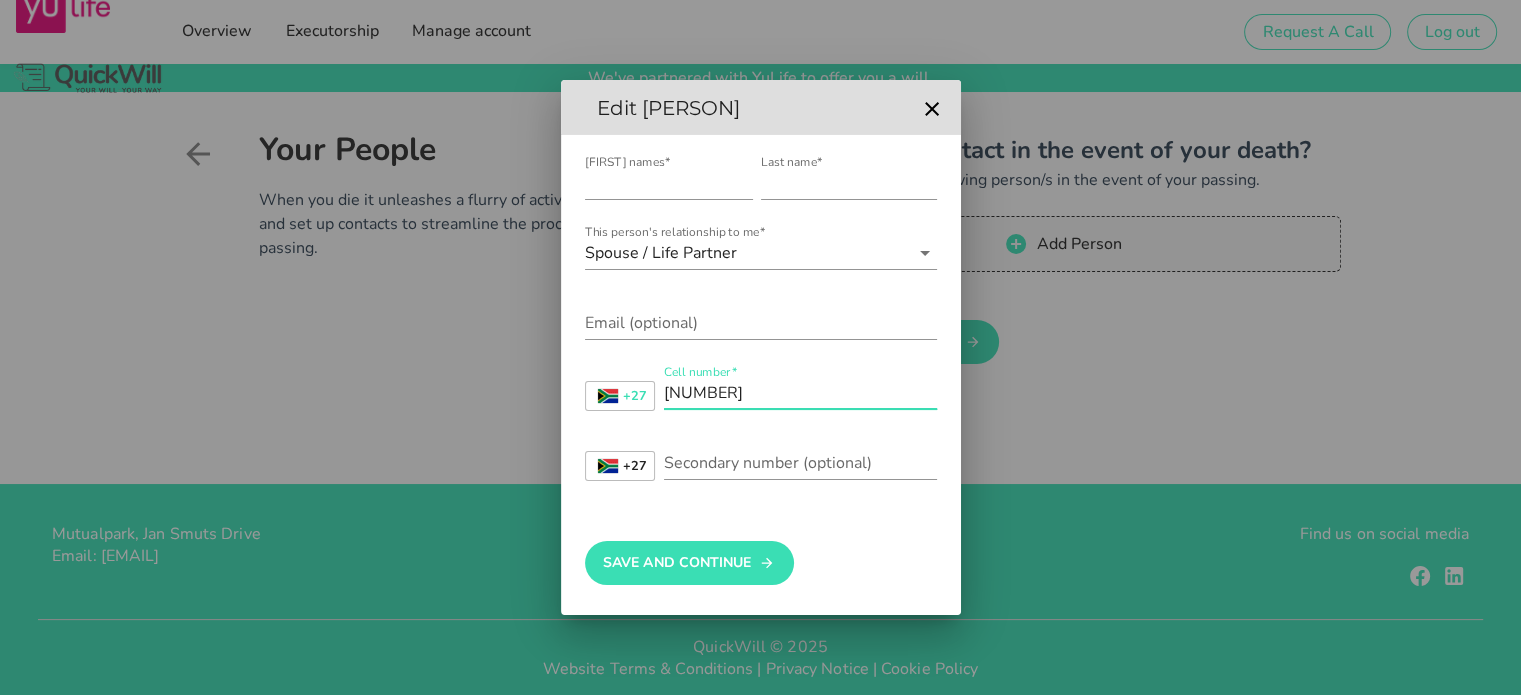 type on "[NUMBER]" 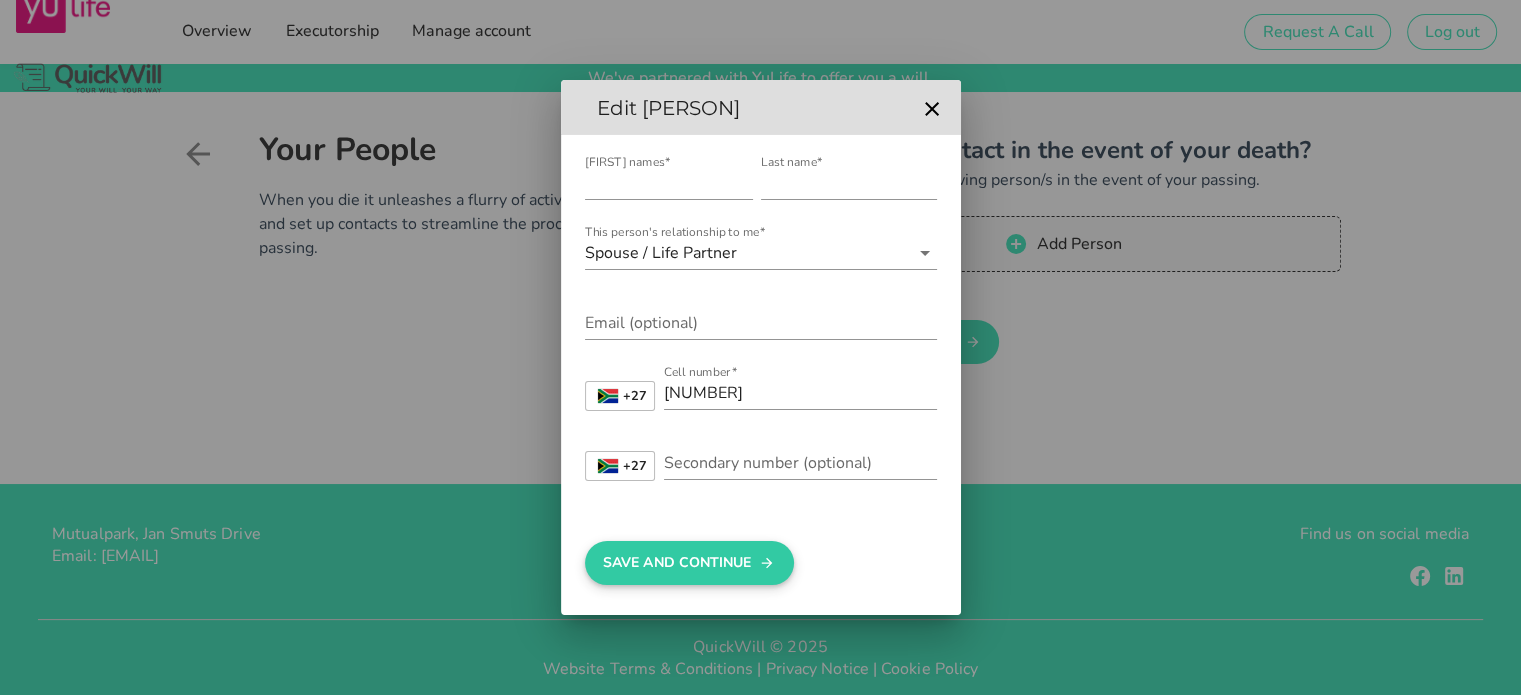 click on "Save And Continue" at bounding box center (689, 563) 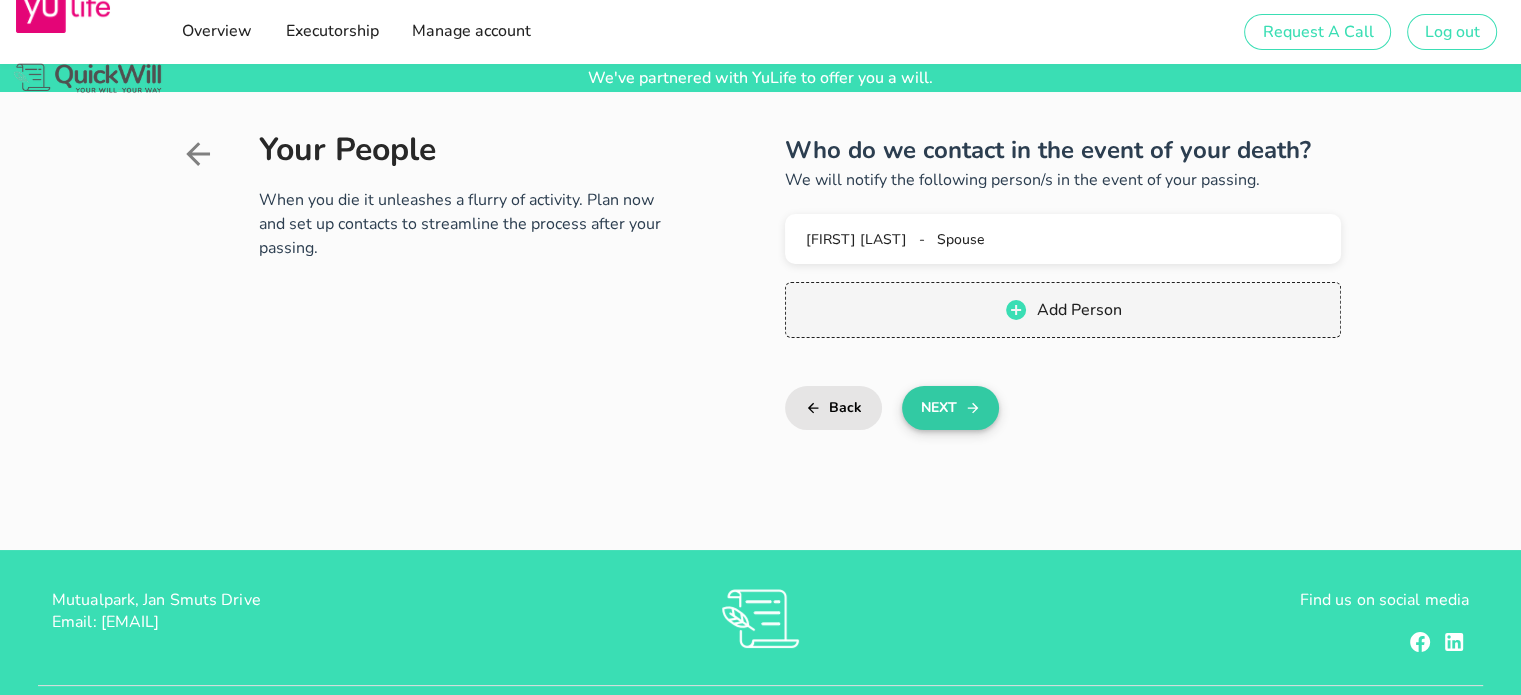 click on "Next" at bounding box center [950, 408] 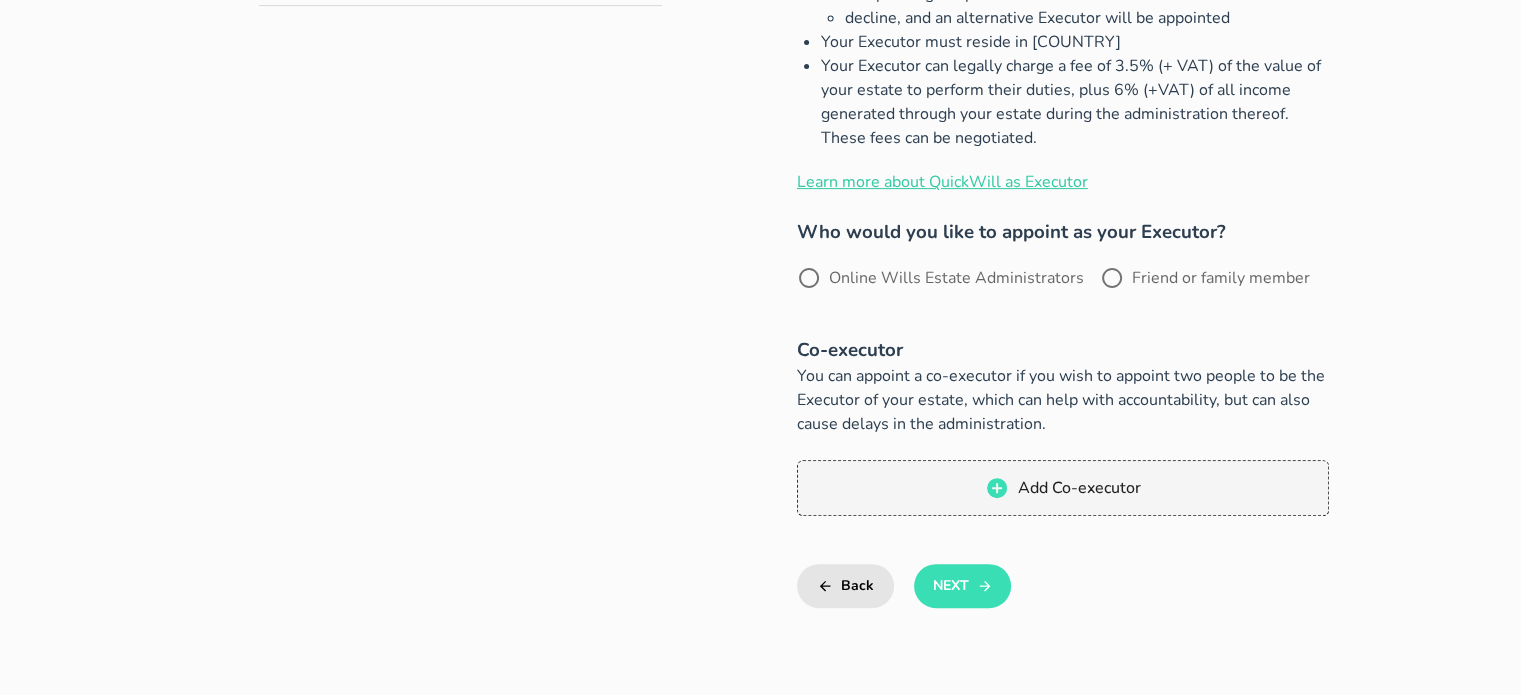 scroll, scrollTop: 648, scrollLeft: 0, axis: vertical 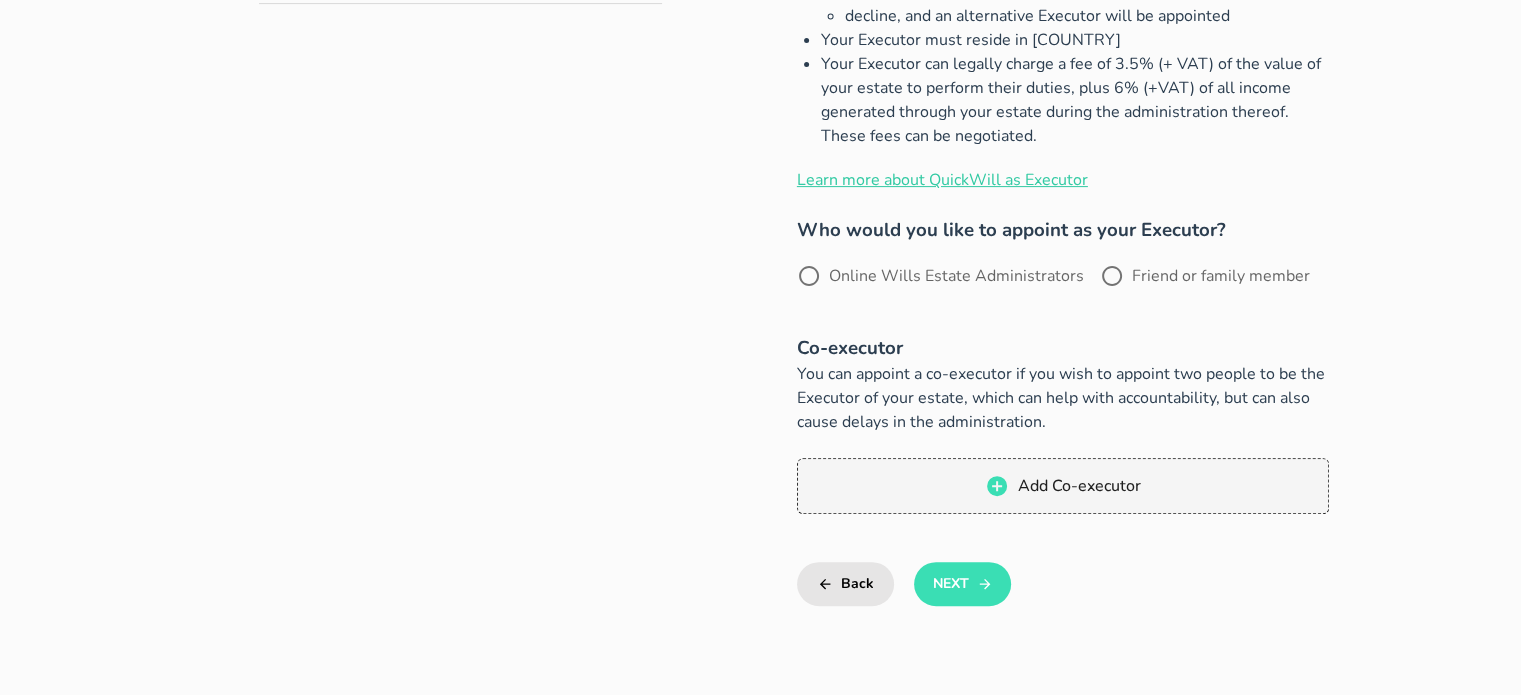 click on "Friend or family member" at bounding box center [1221, 276] 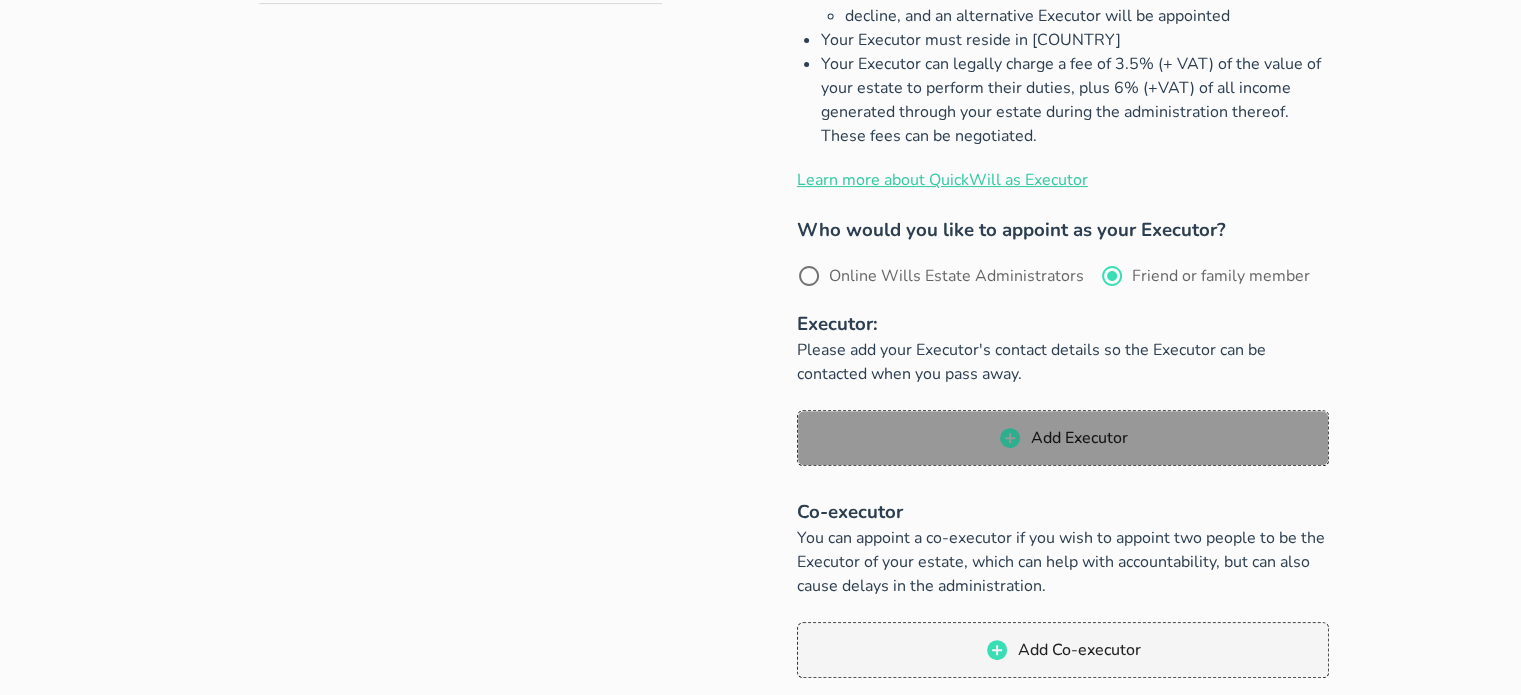 click on "Add Executor" at bounding box center (1079, 438) 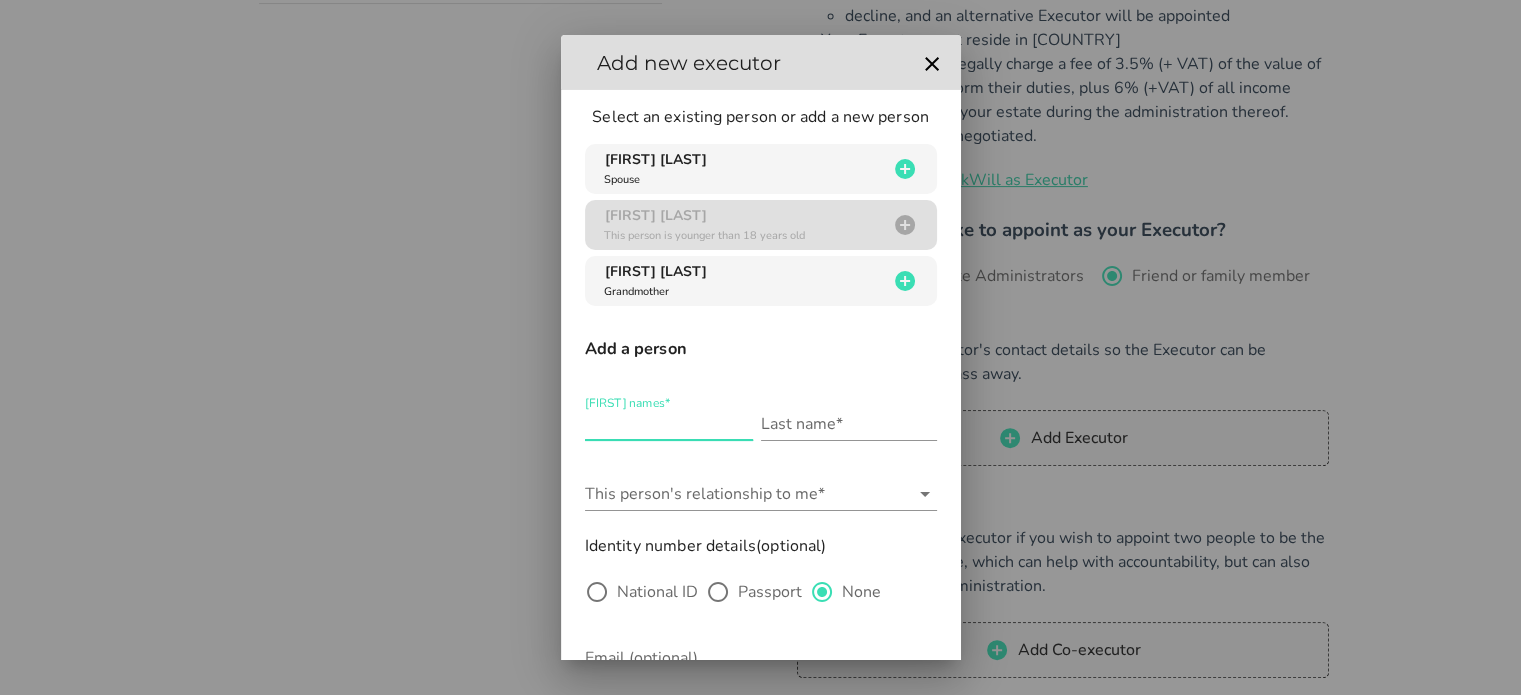 click on "[FIRST] names*" at bounding box center (669, 424) 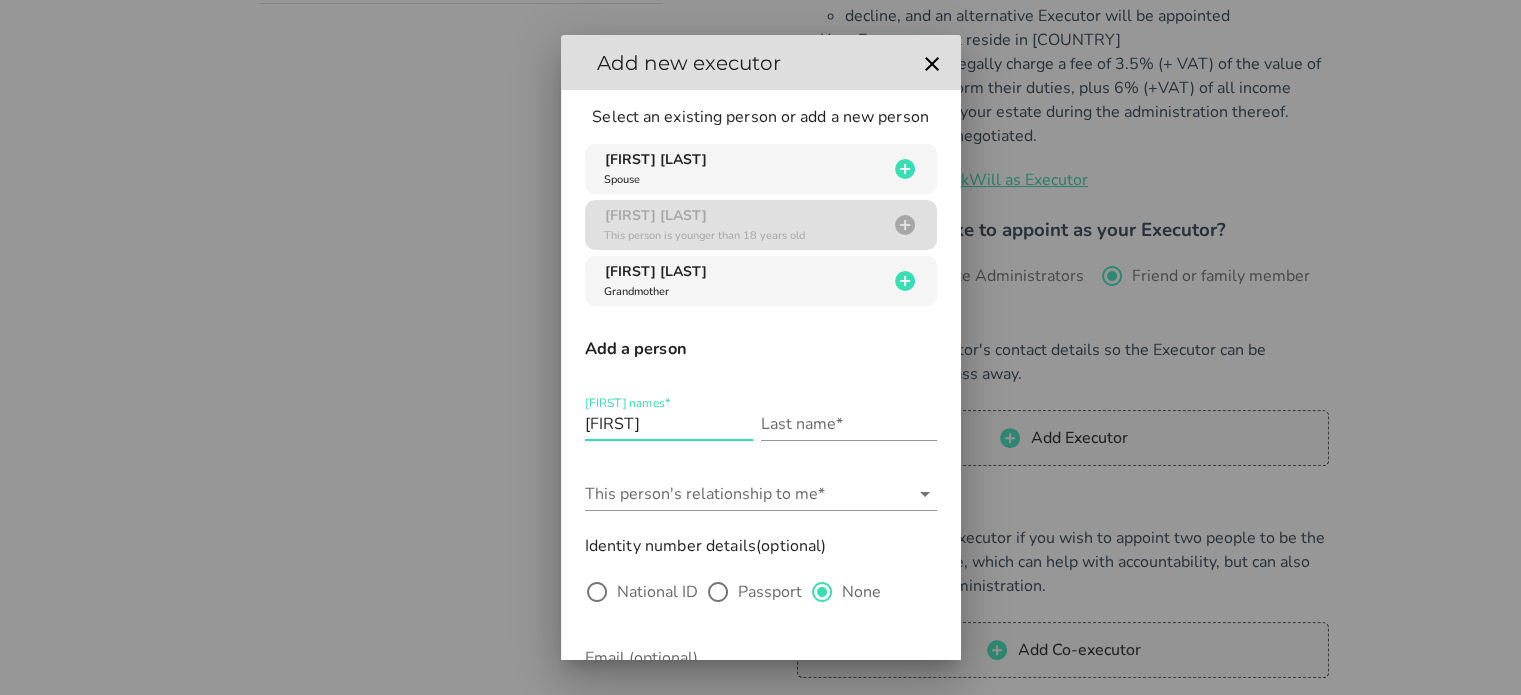 type on "[FIRST]" 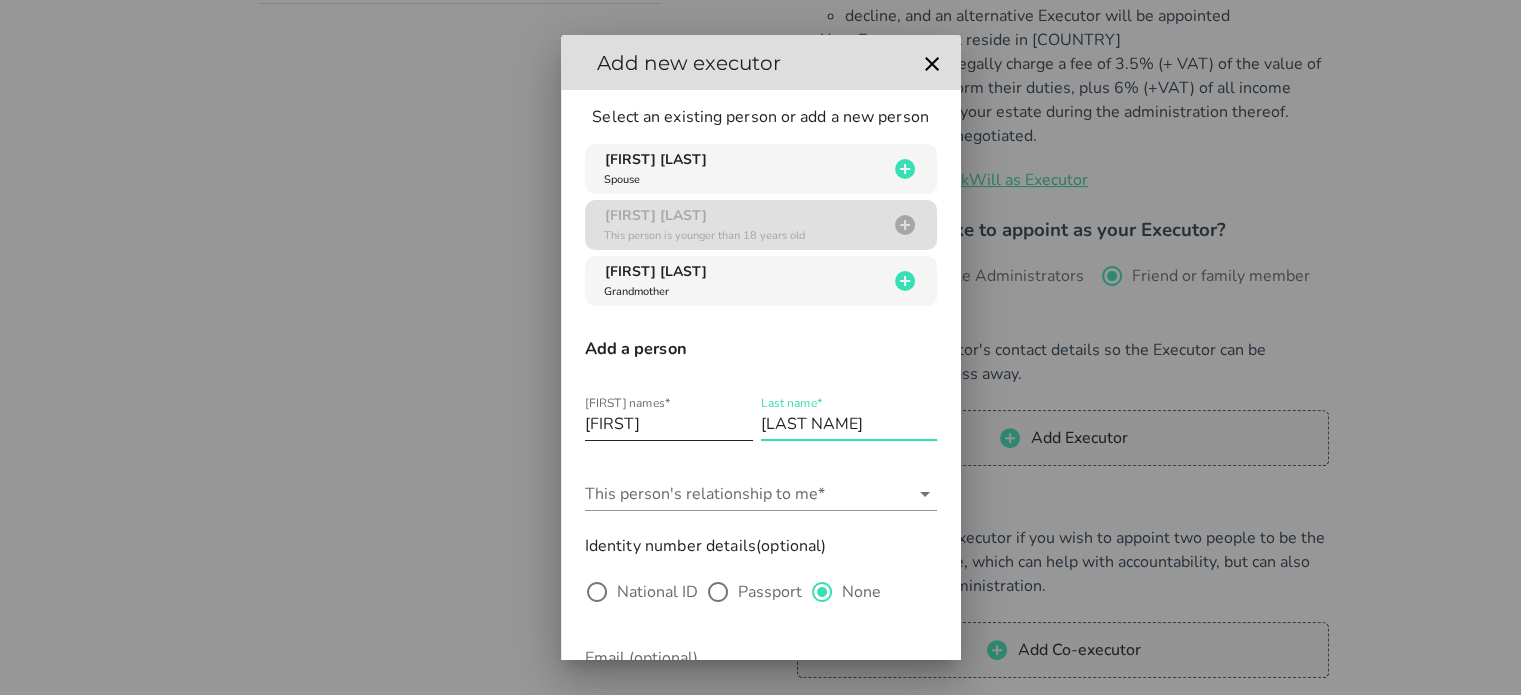 type on "[LAST NAME]" 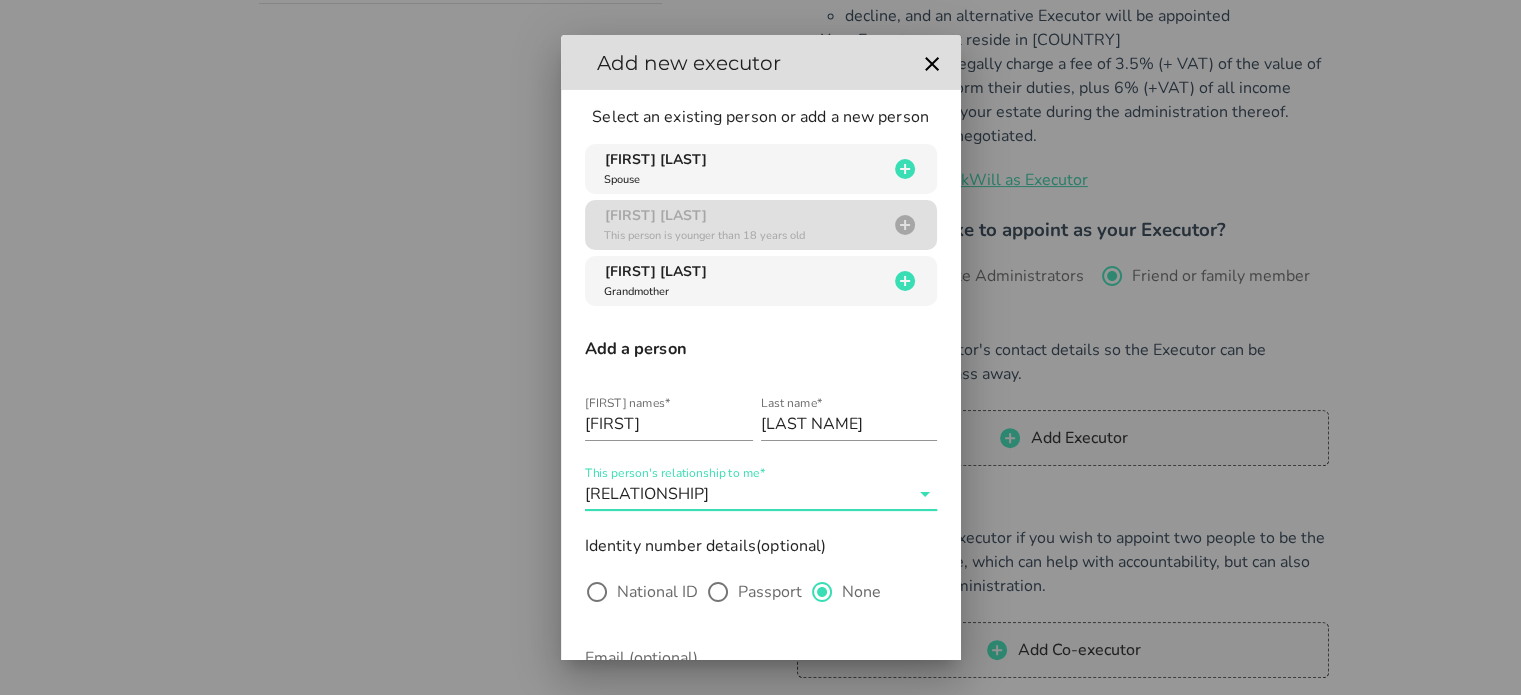 click on "National ID" at bounding box center [657, 592] 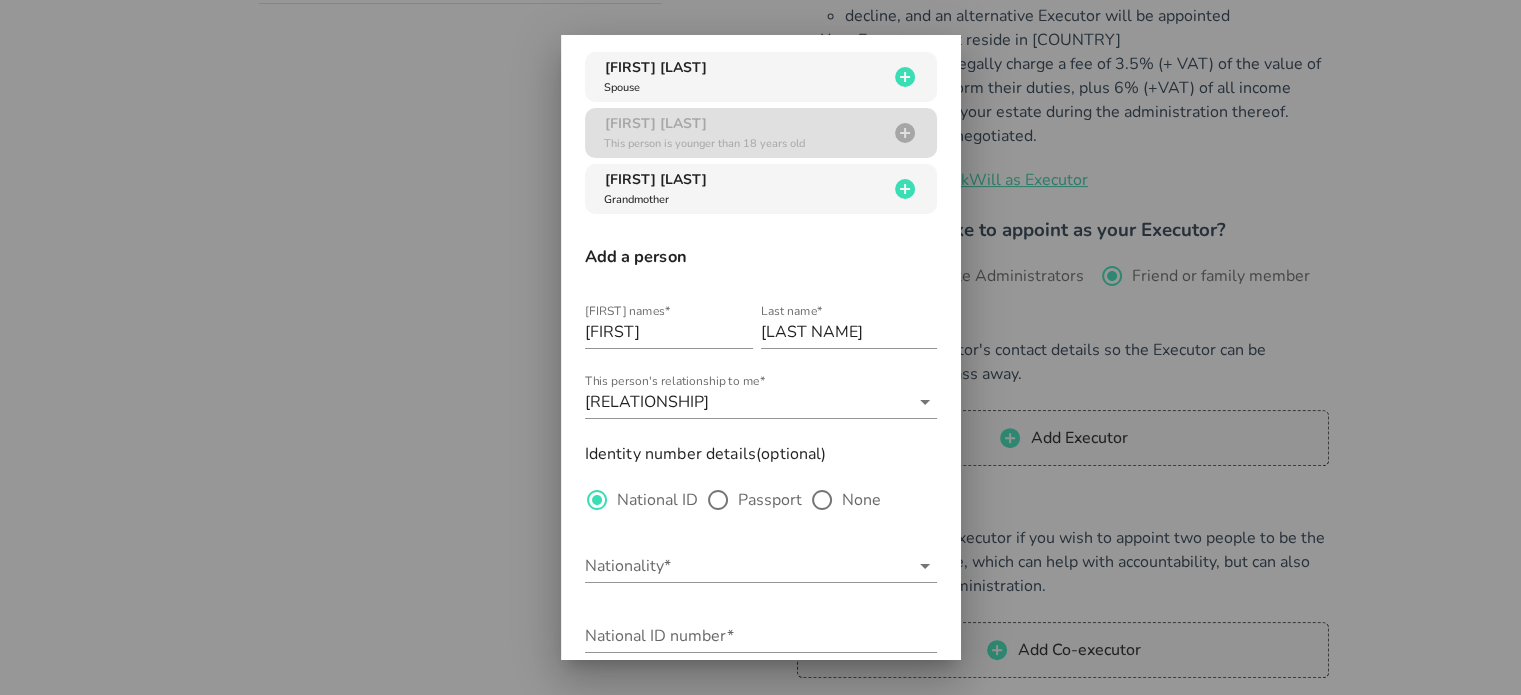 scroll, scrollTop: 94, scrollLeft: 0, axis: vertical 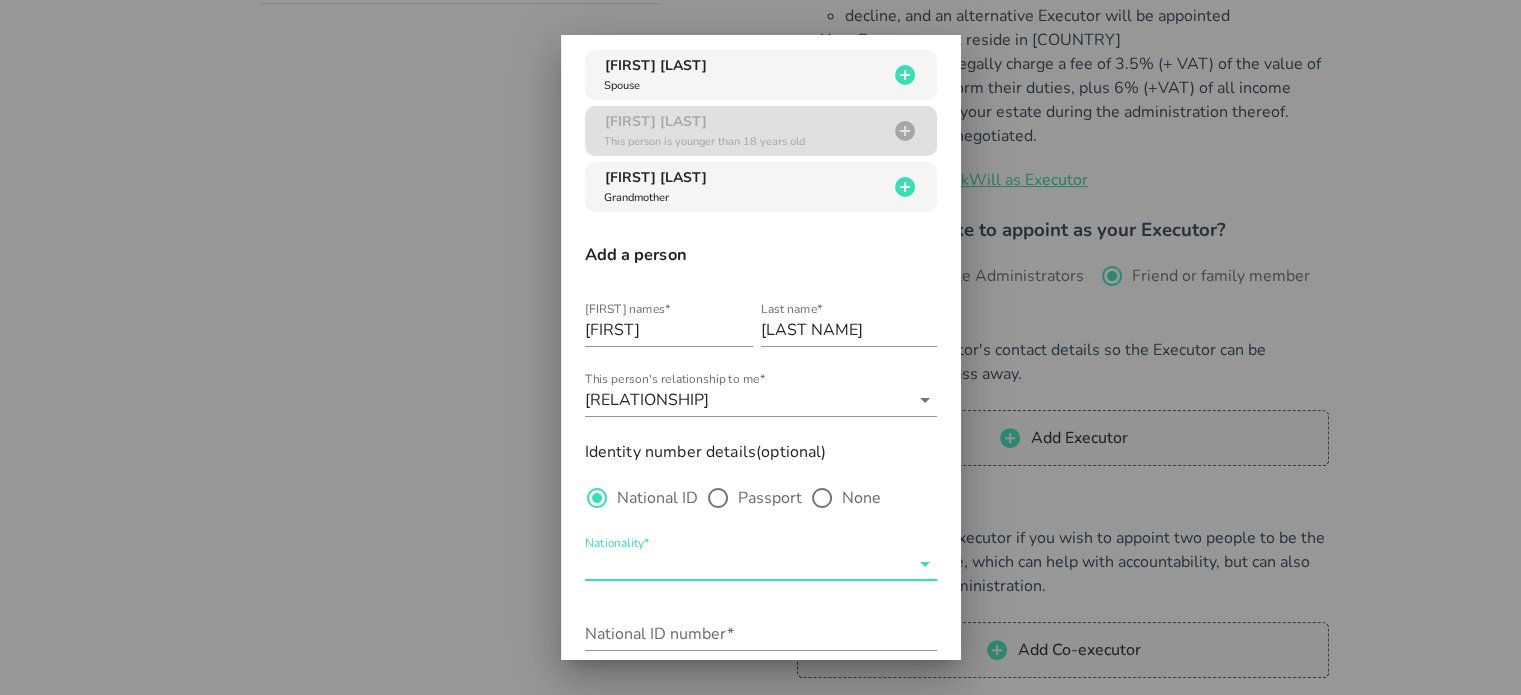 click on "Nationality*" at bounding box center (747, 564) 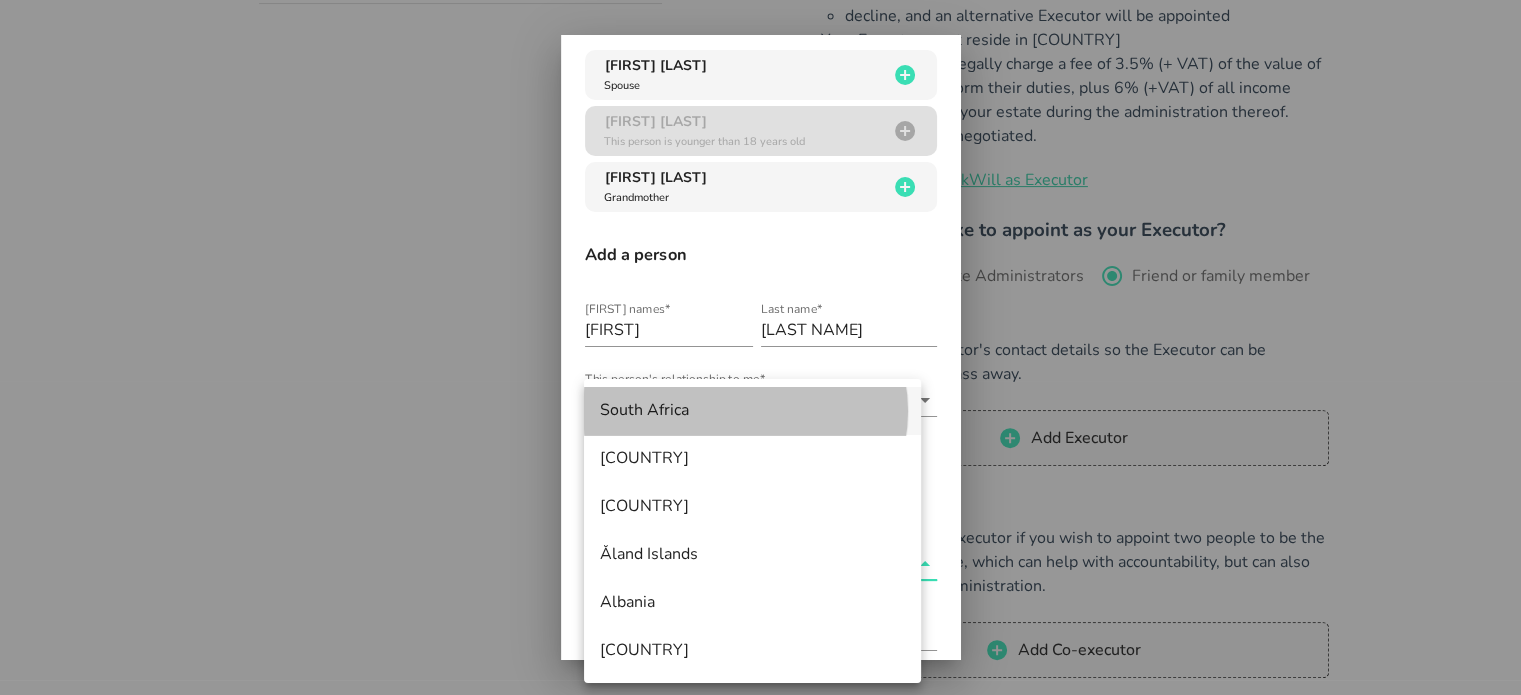 click on "South Africa" at bounding box center (752, 410) 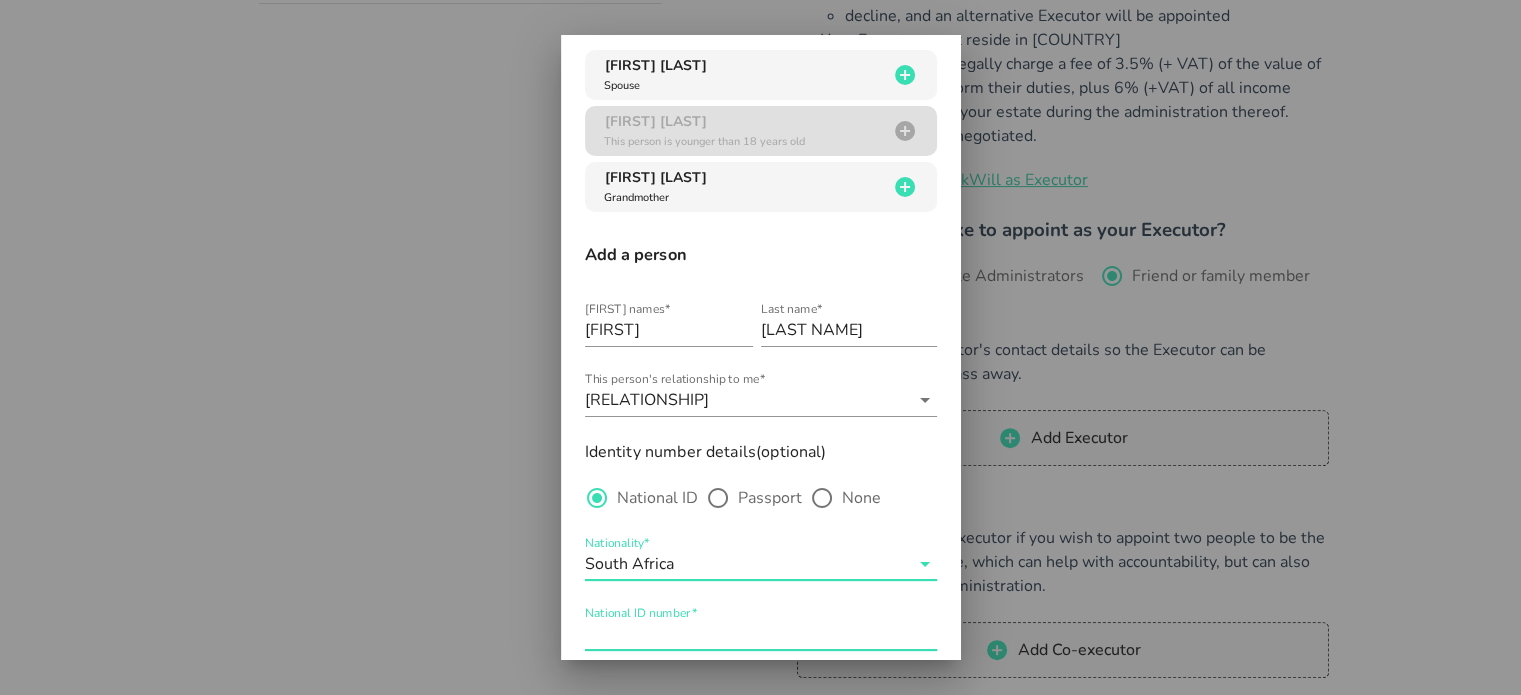 click on "National ID number*" at bounding box center [761, 634] 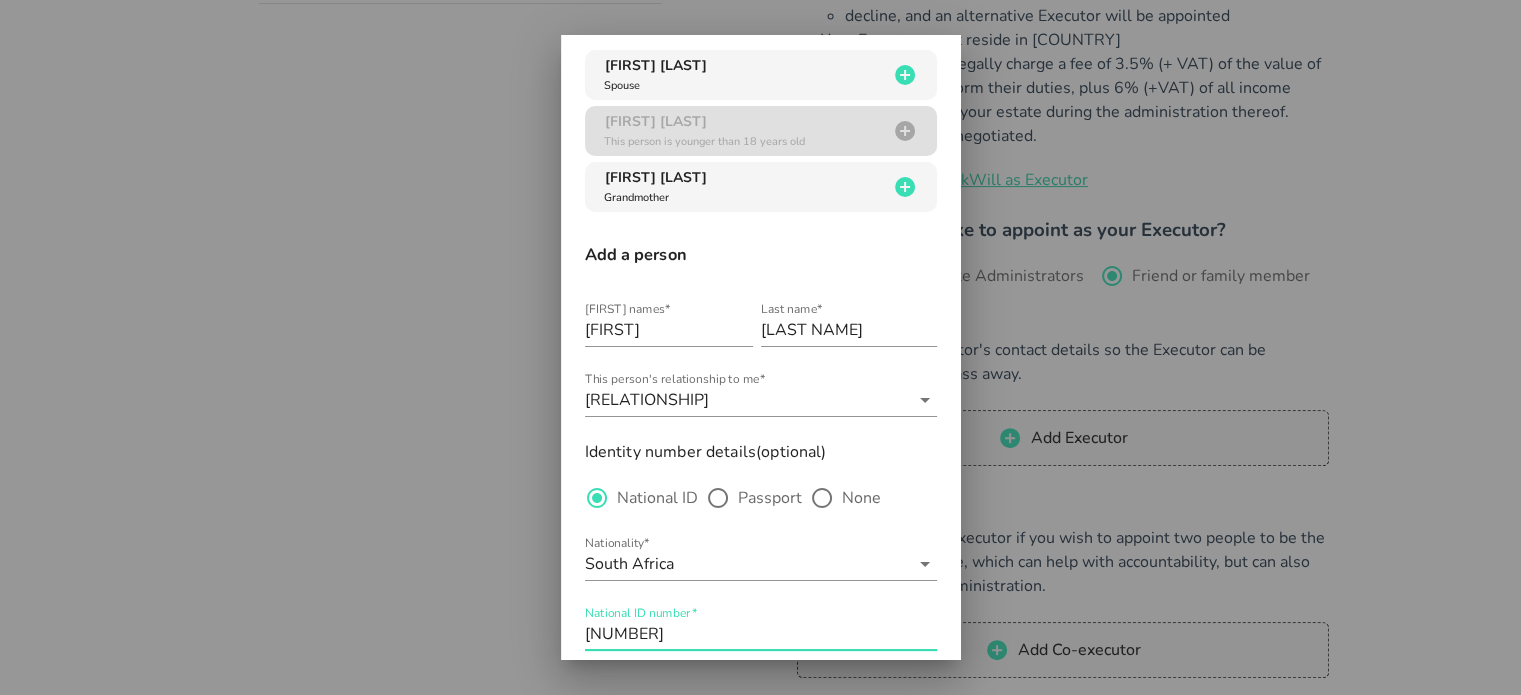 scroll, scrollTop: 0, scrollLeft: 0, axis: both 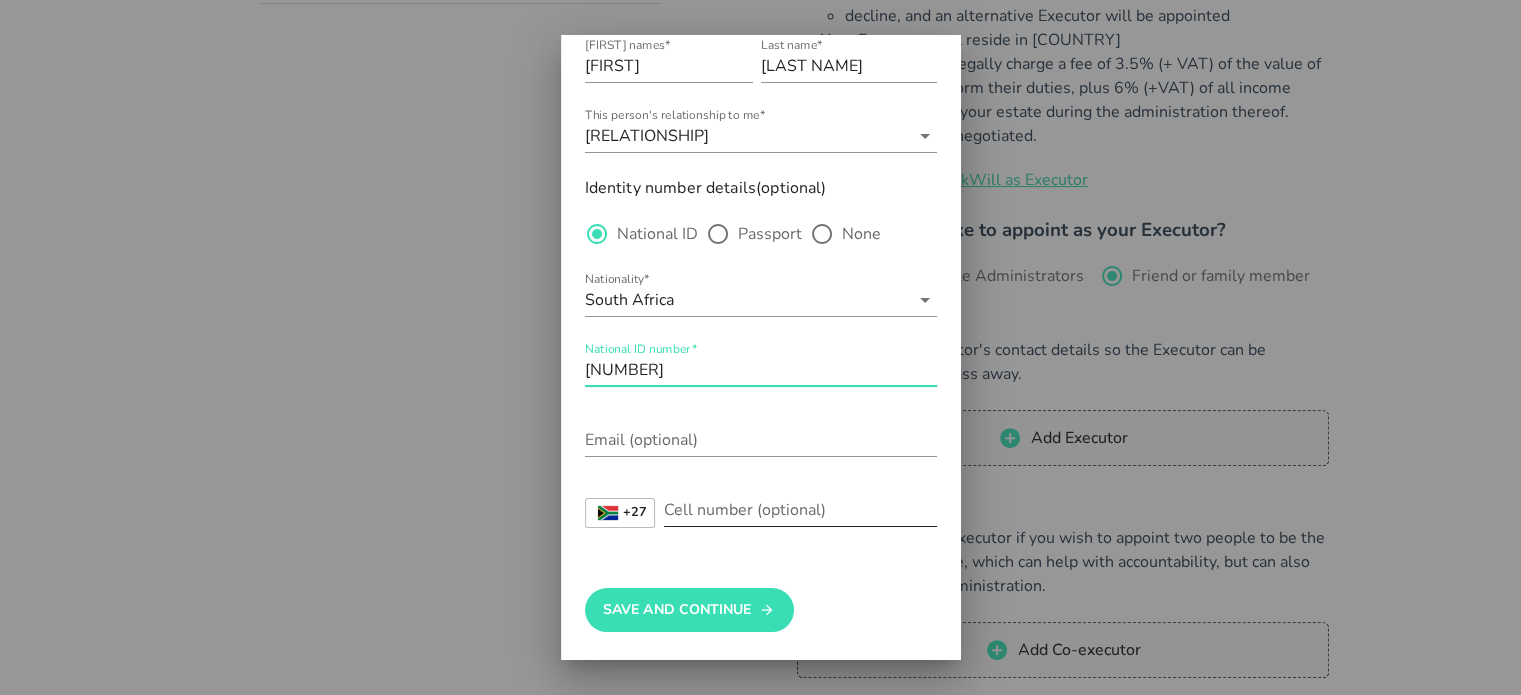 type on "[NUMBER]" 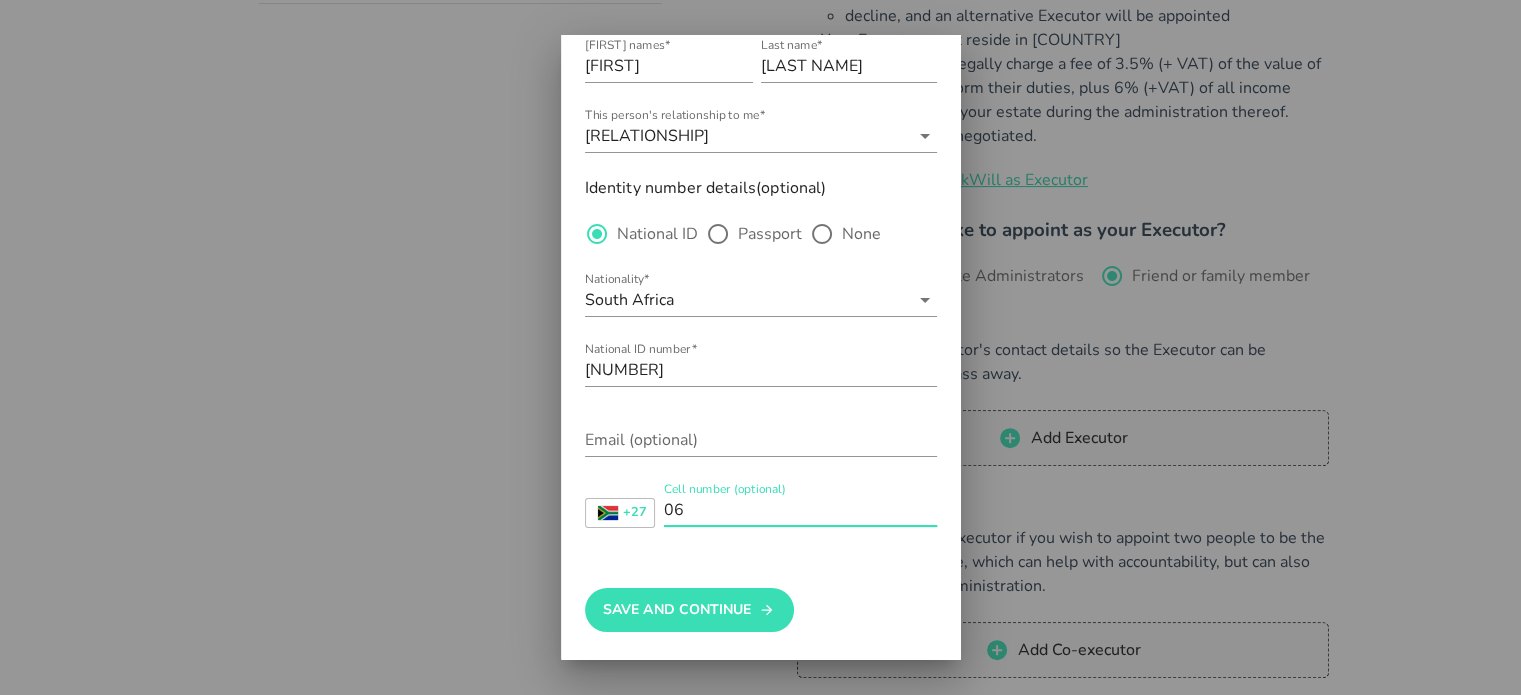 type on "0" 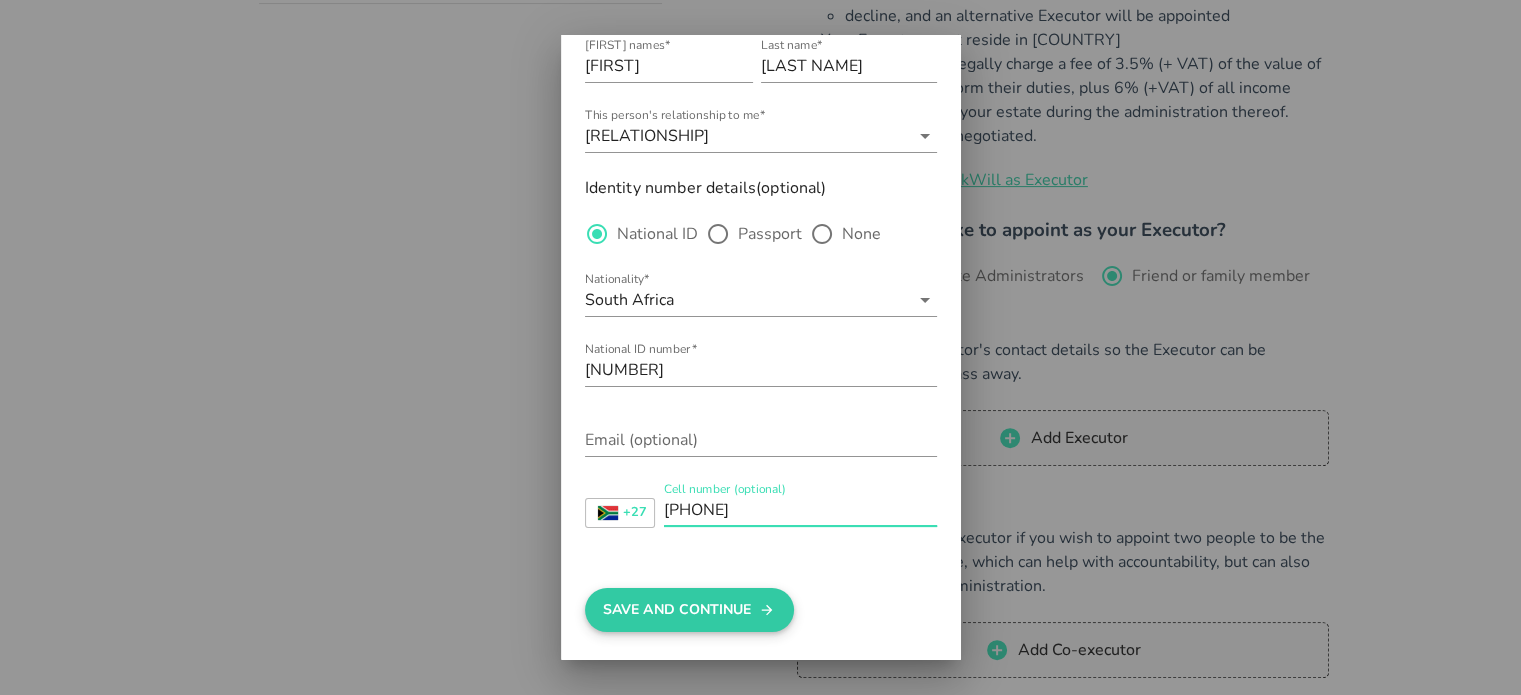 type on "[PHONE]" 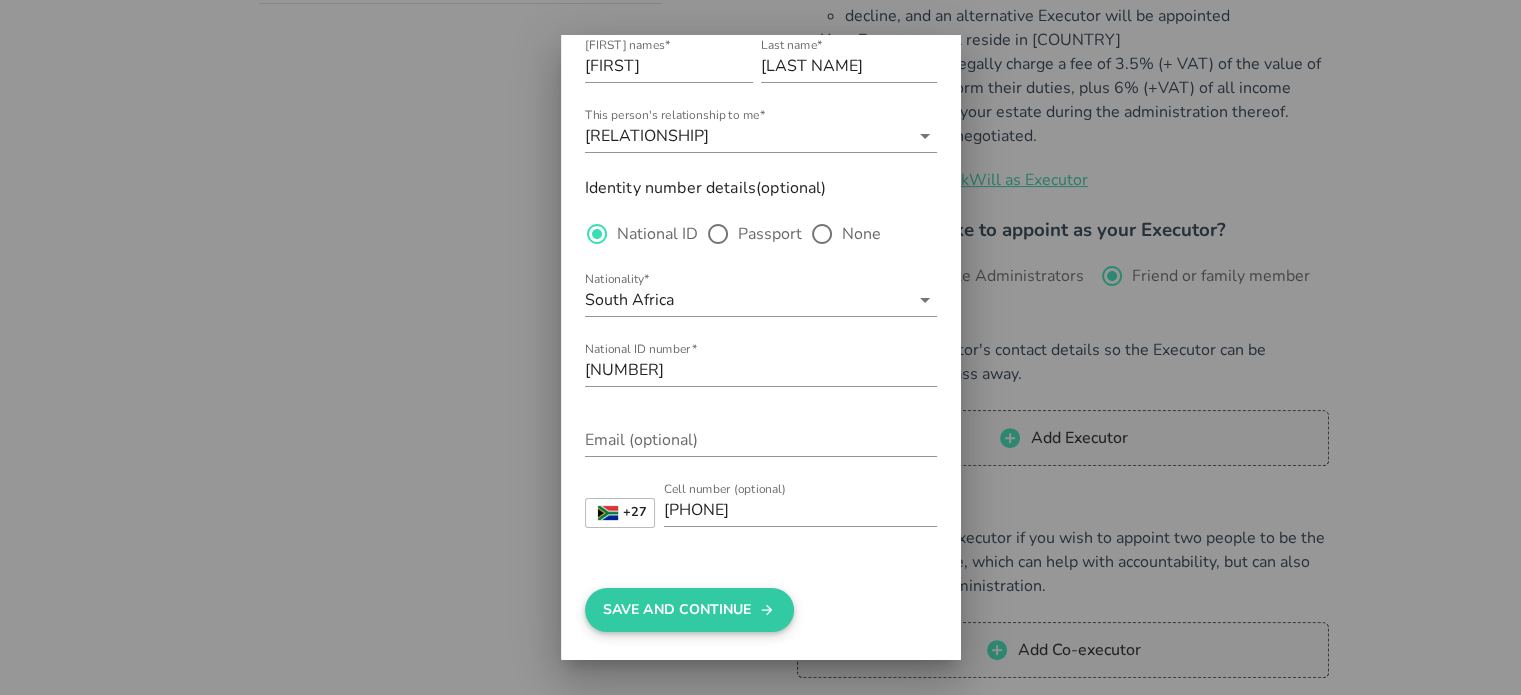 click on "Save And Continue" at bounding box center [689, 610] 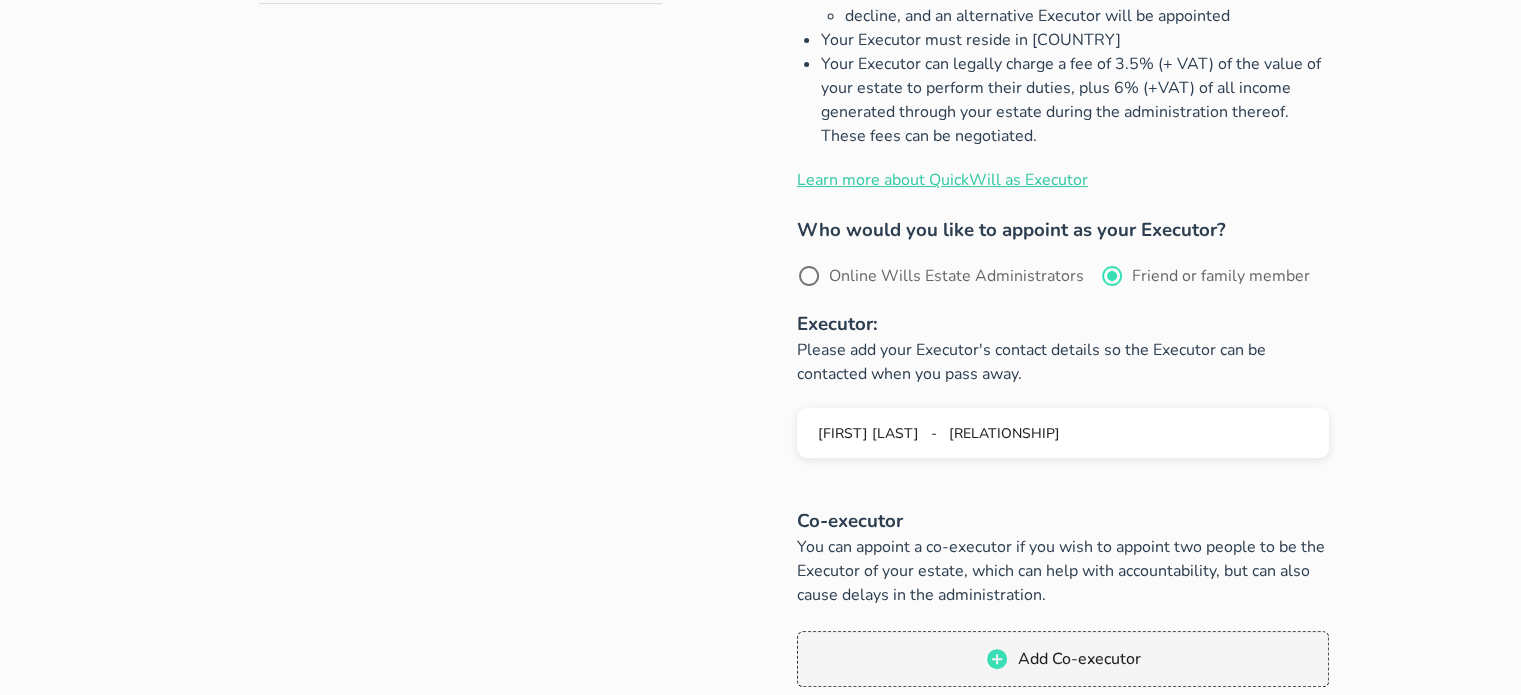 scroll, scrollTop: 0, scrollLeft: 0, axis: both 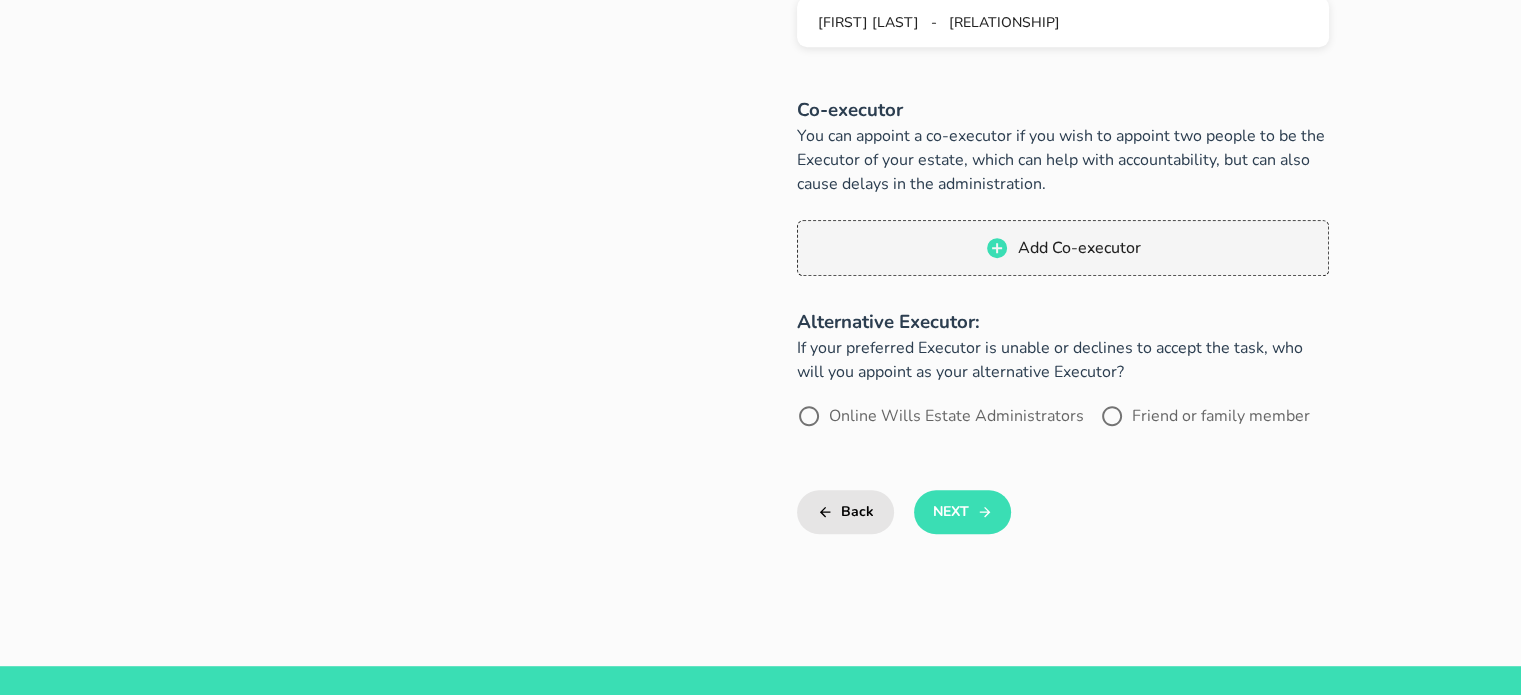 click on "Next" at bounding box center (962, 512) 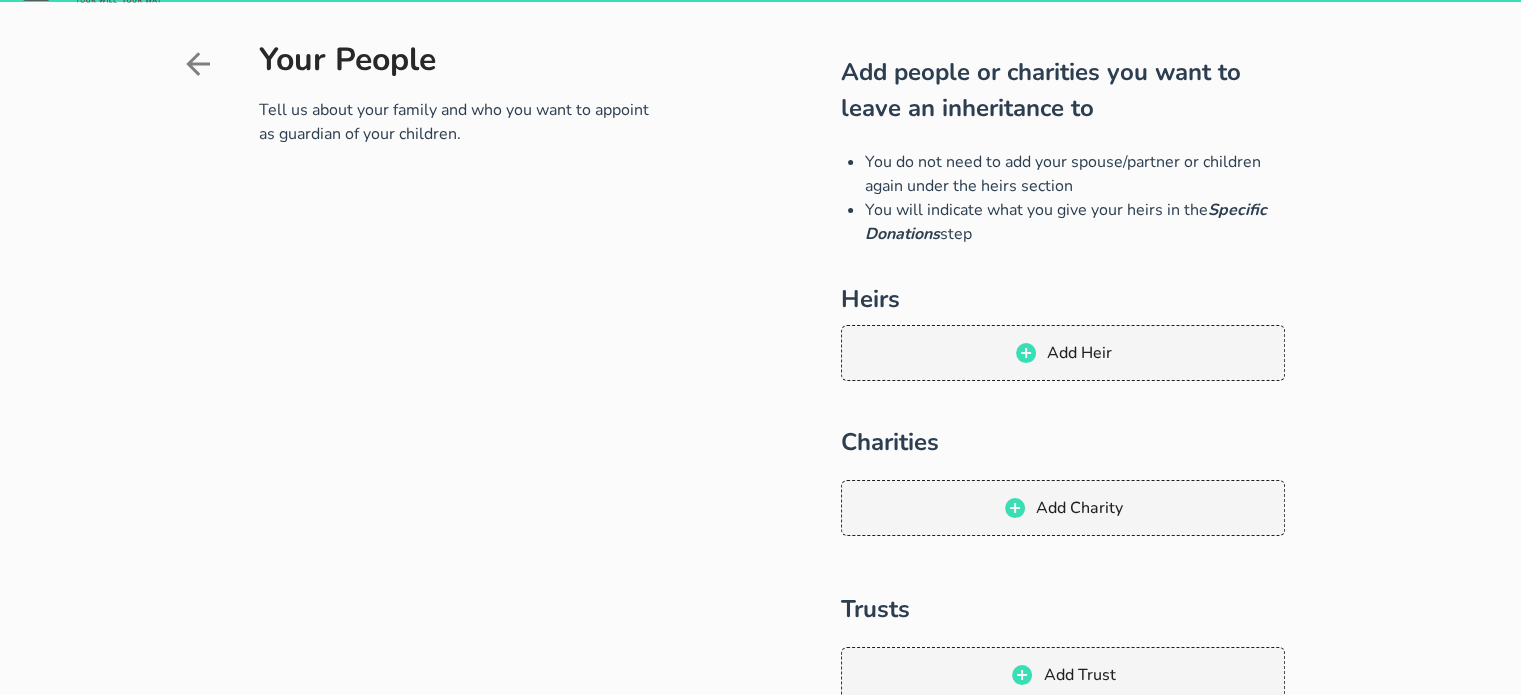 scroll, scrollTop: 88, scrollLeft: 0, axis: vertical 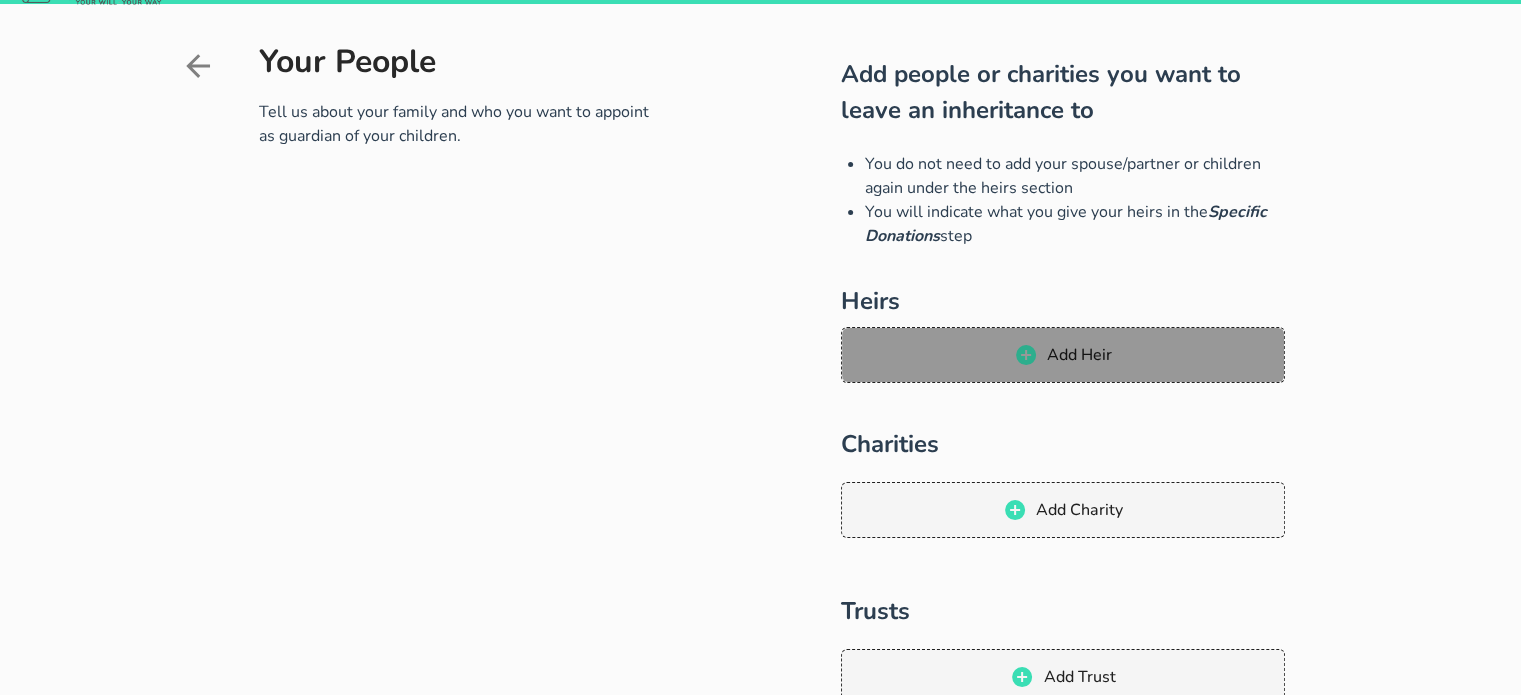 click on "Add Heir" at bounding box center [1079, 355] 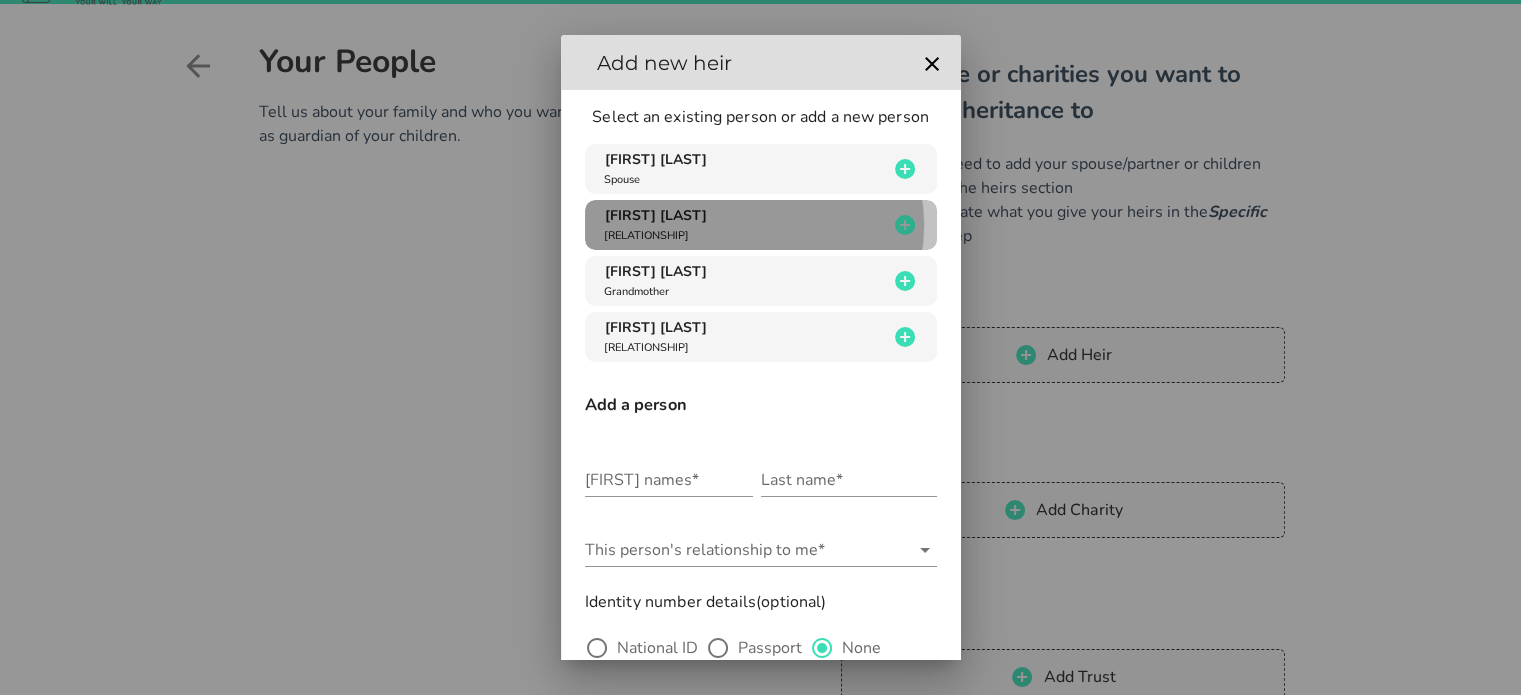 click on "[FIRST] [LAST]" at bounding box center (656, 215) 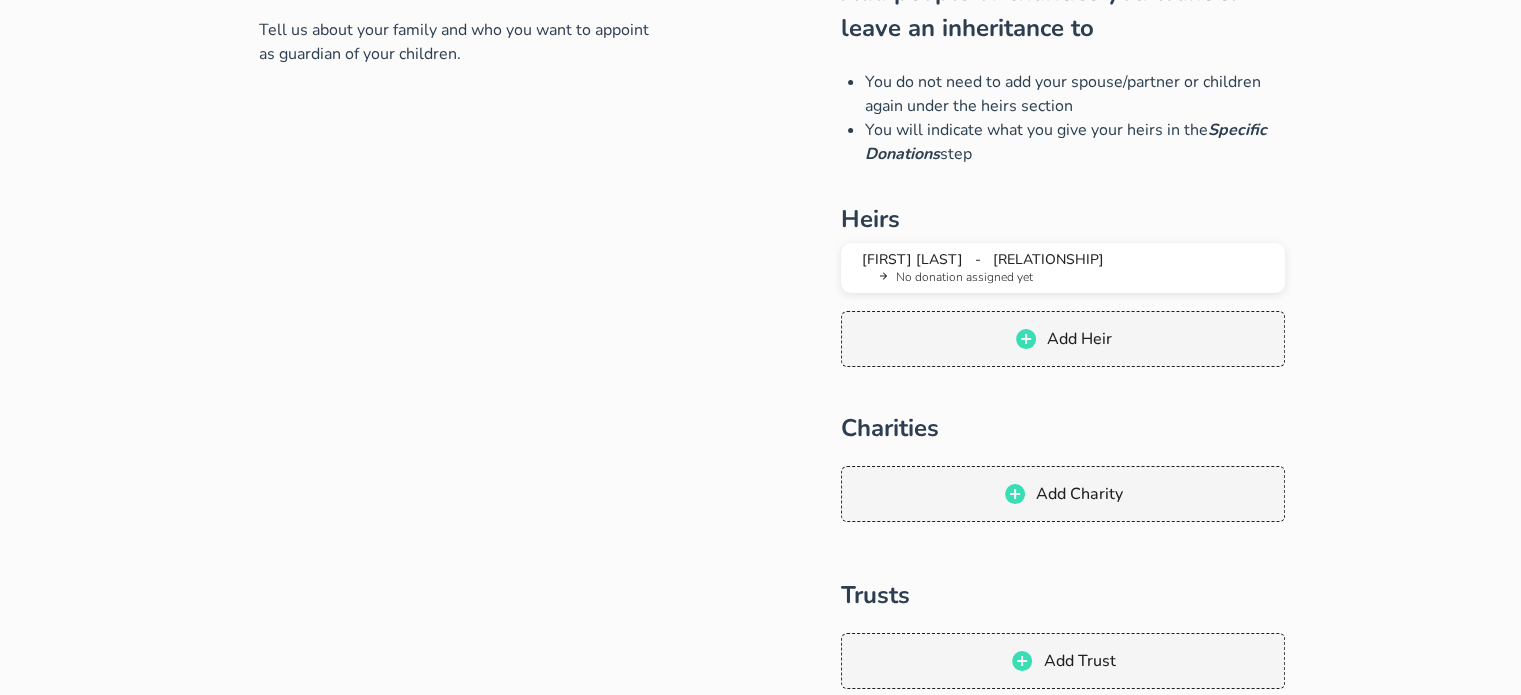 scroll, scrollTop: 168, scrollLeft: 0, axis: vertical 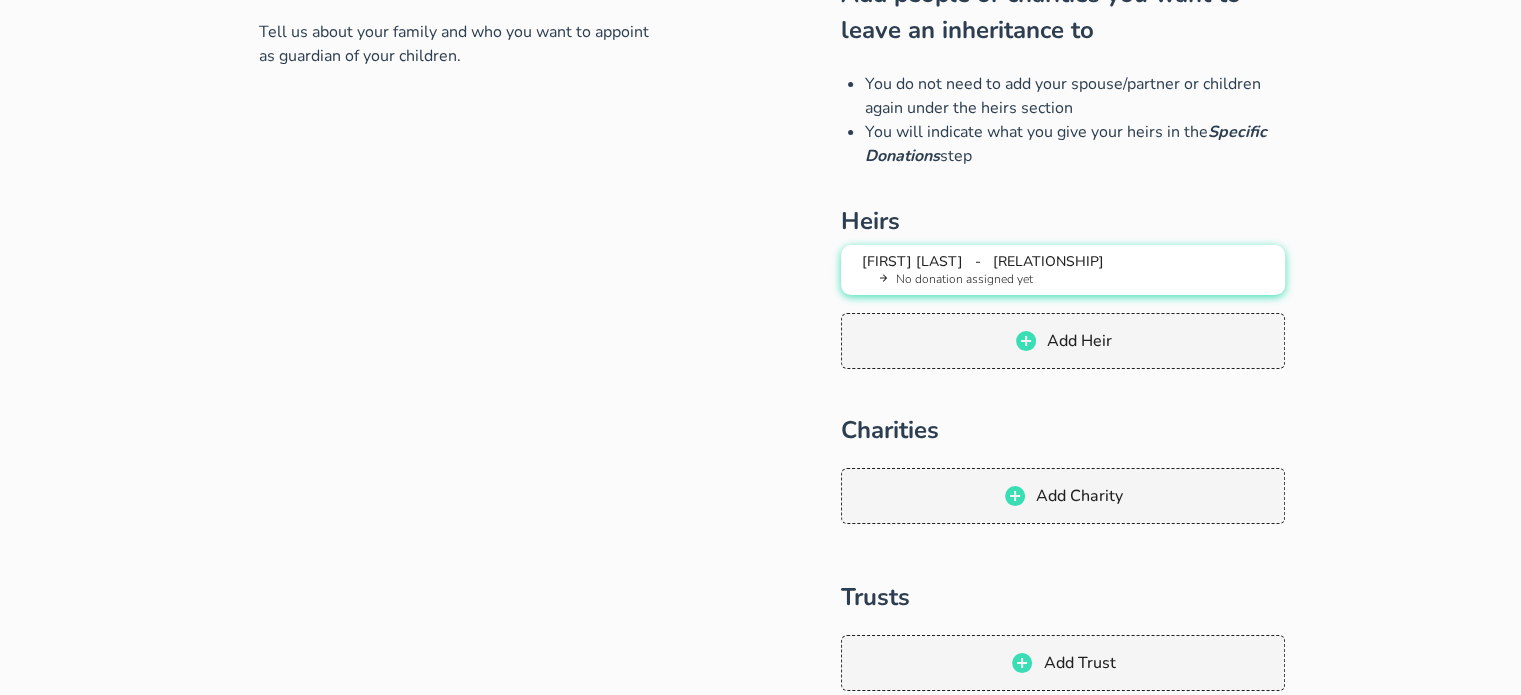 click on "No donation assigned yet" at bounding box center (1071, 280) 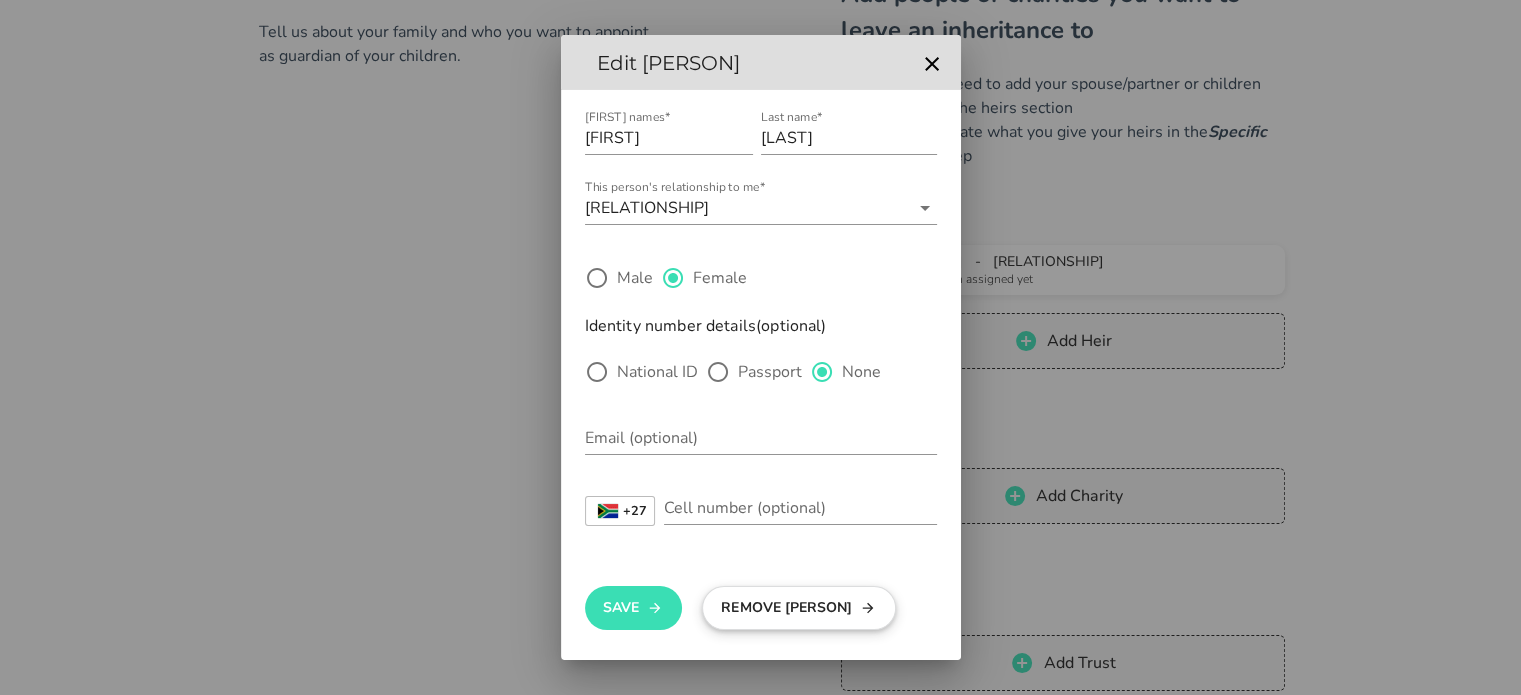 click on "Remove [PERSON]" at bounding box center (799, 608) 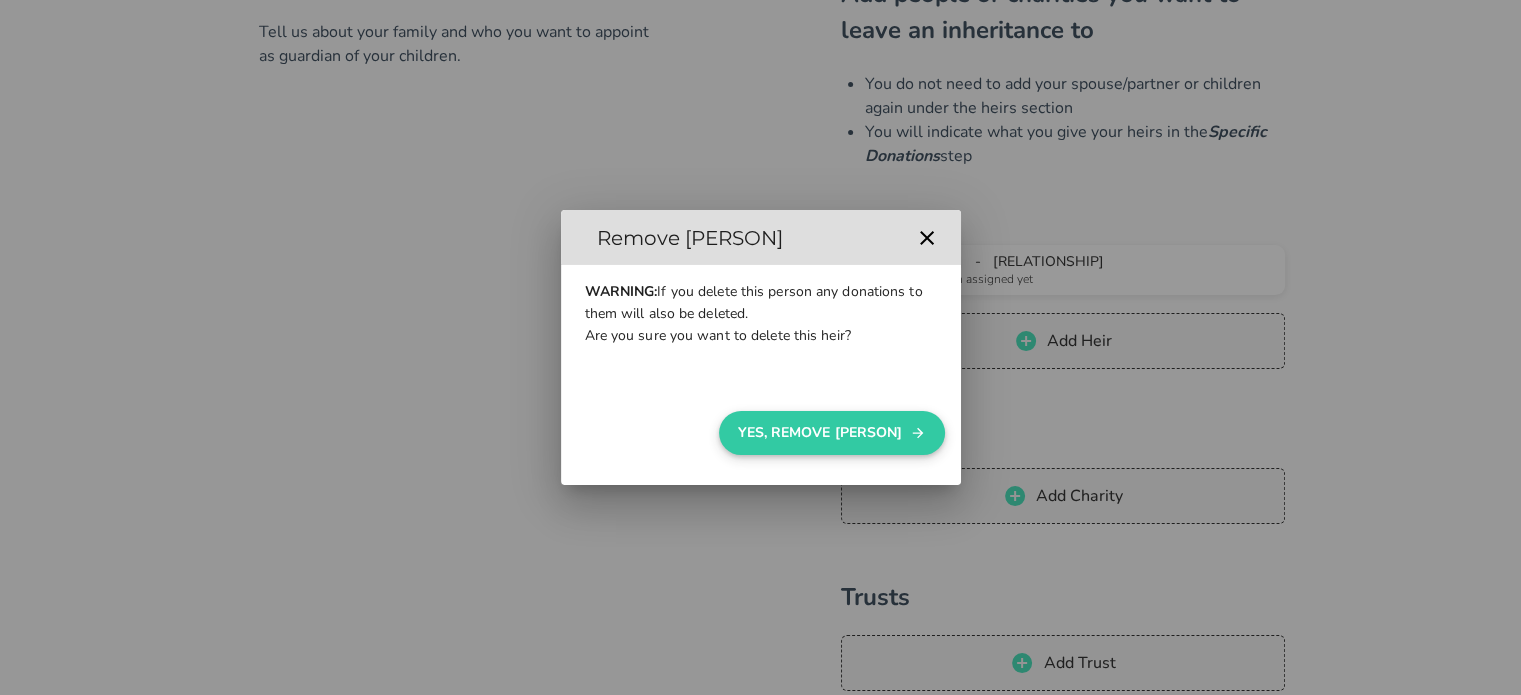 click on "Yes, Remove [PERSON]" at bounding box center (831, 433) 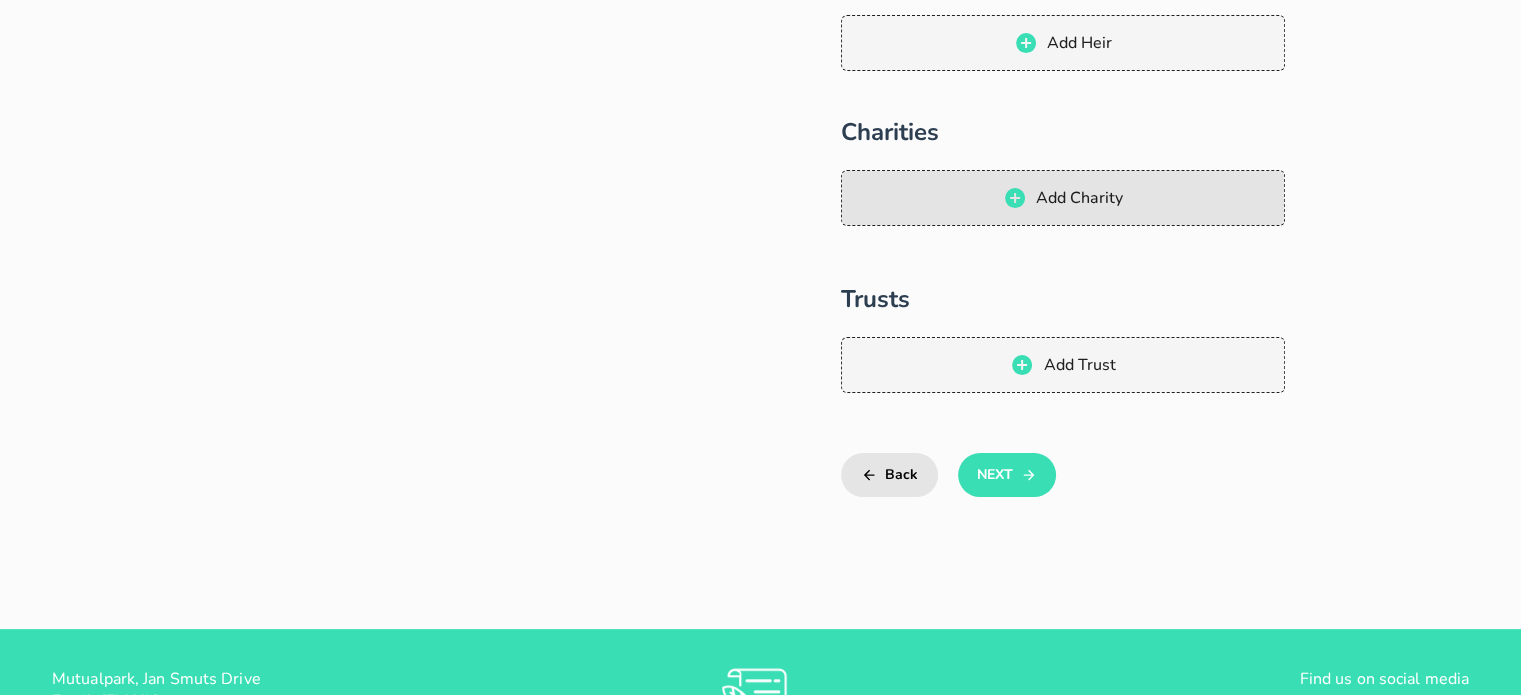 scroll, scrollTop: 520, scrollLeft: 0, axis: vertical 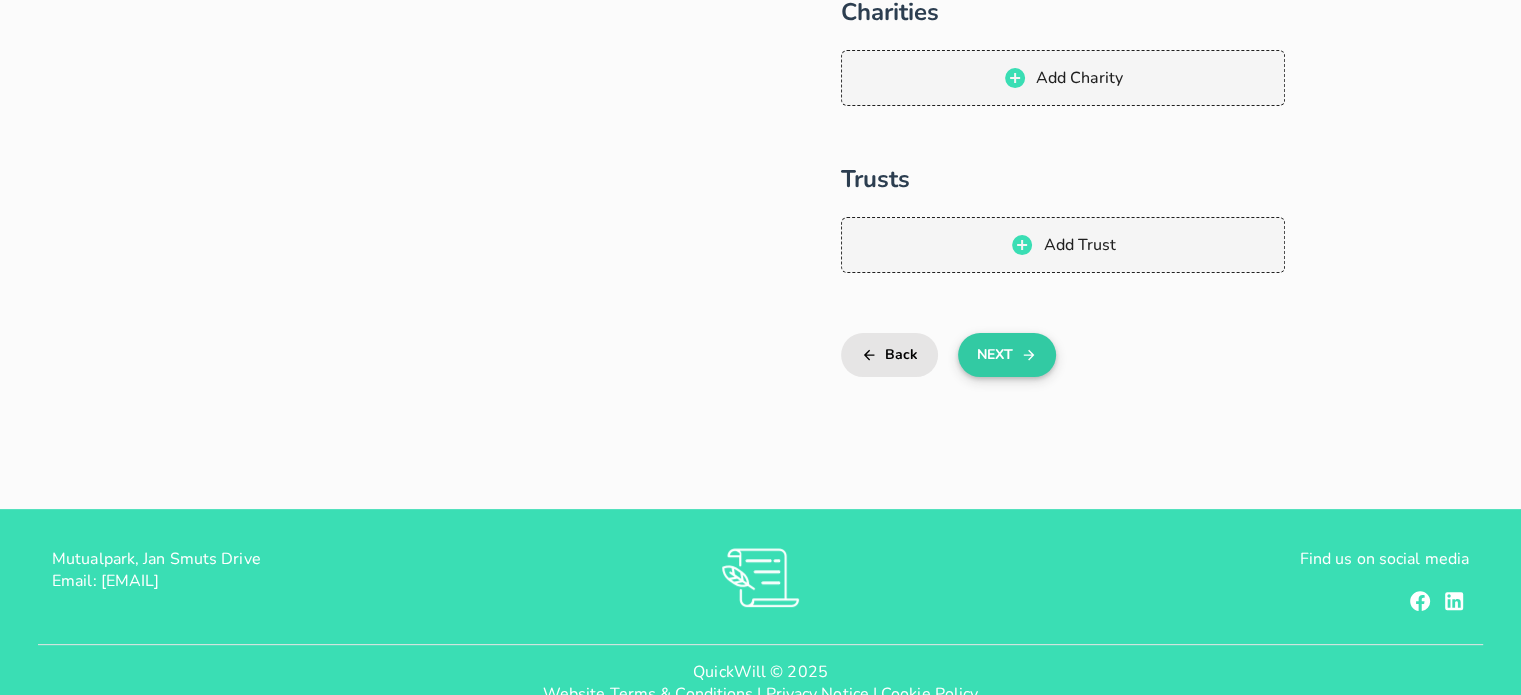 click on "Next" at bounding box center [1006, 355] 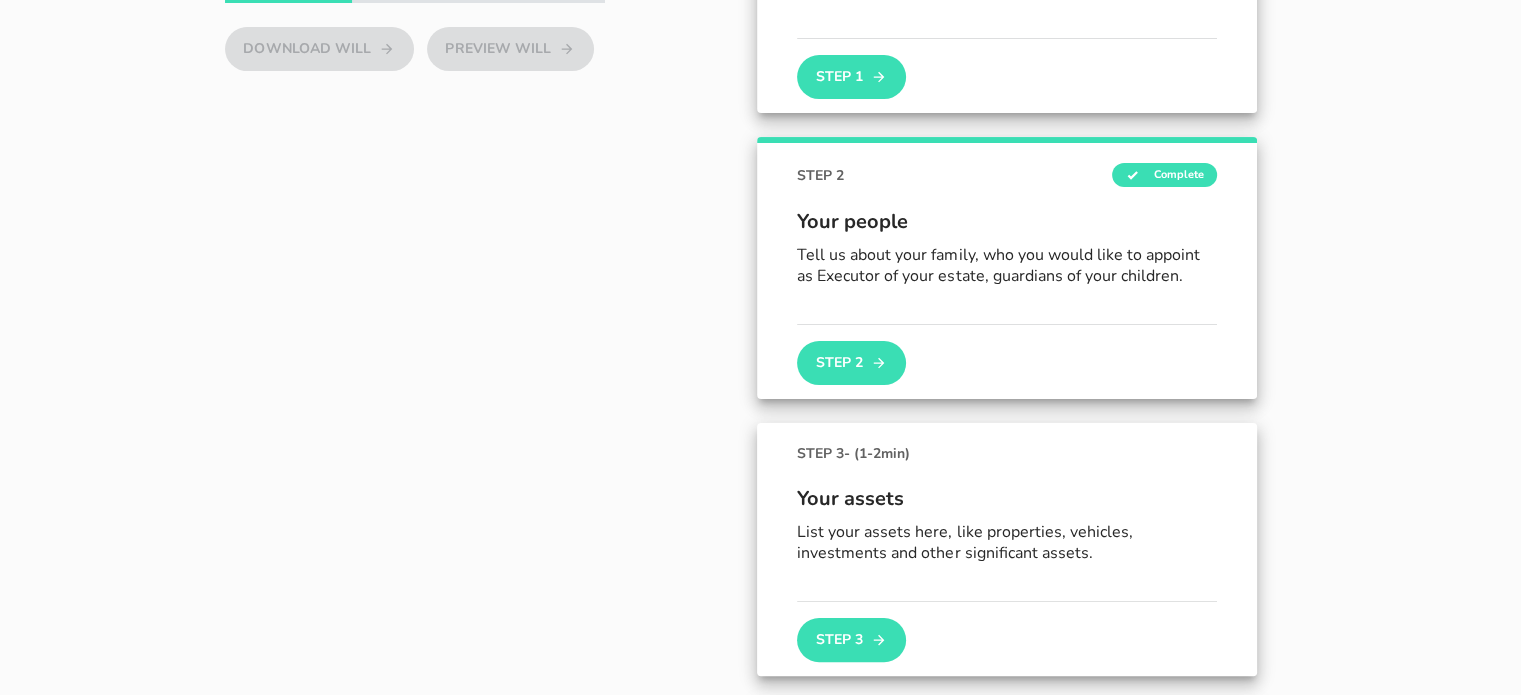 scroll, scrollTop: 418, scrollLeft: 0, axis: vertical 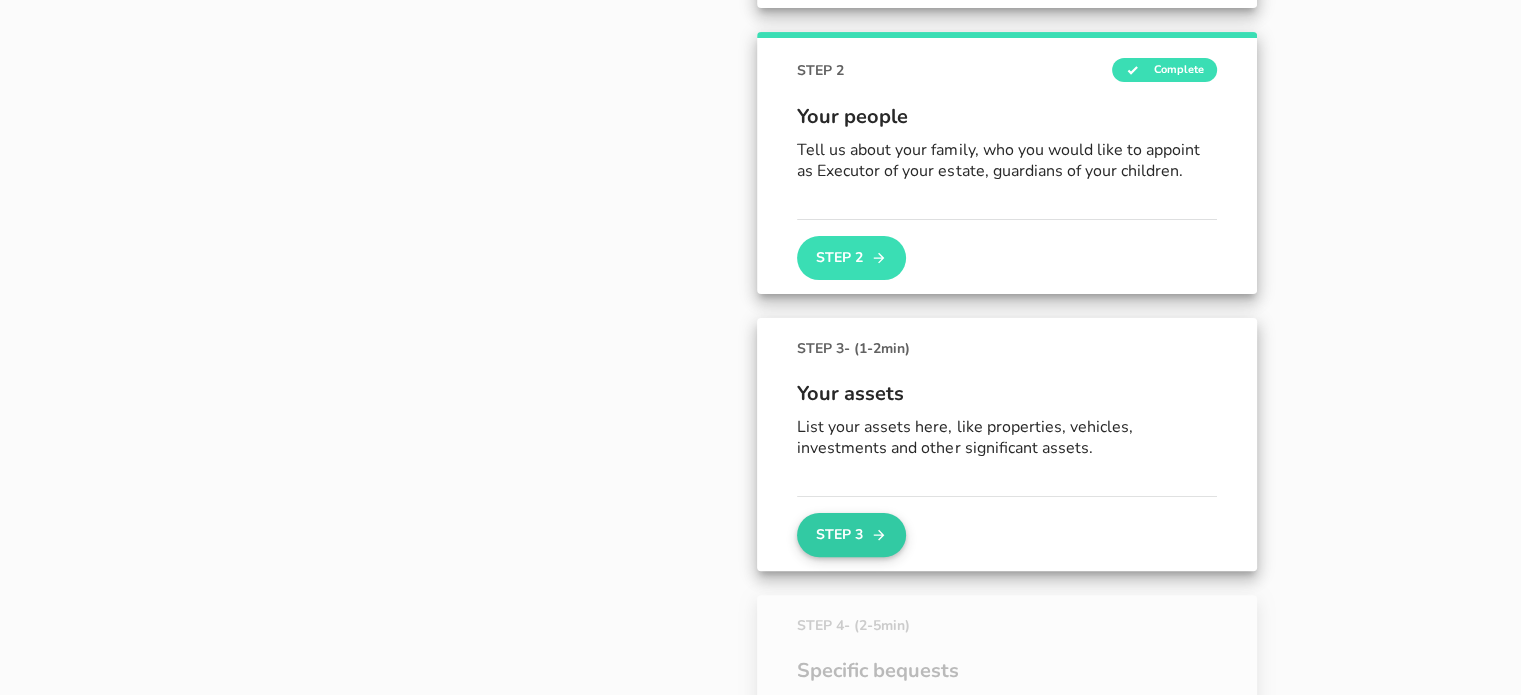 click on "Step 3" at bounding box center [851, 535] 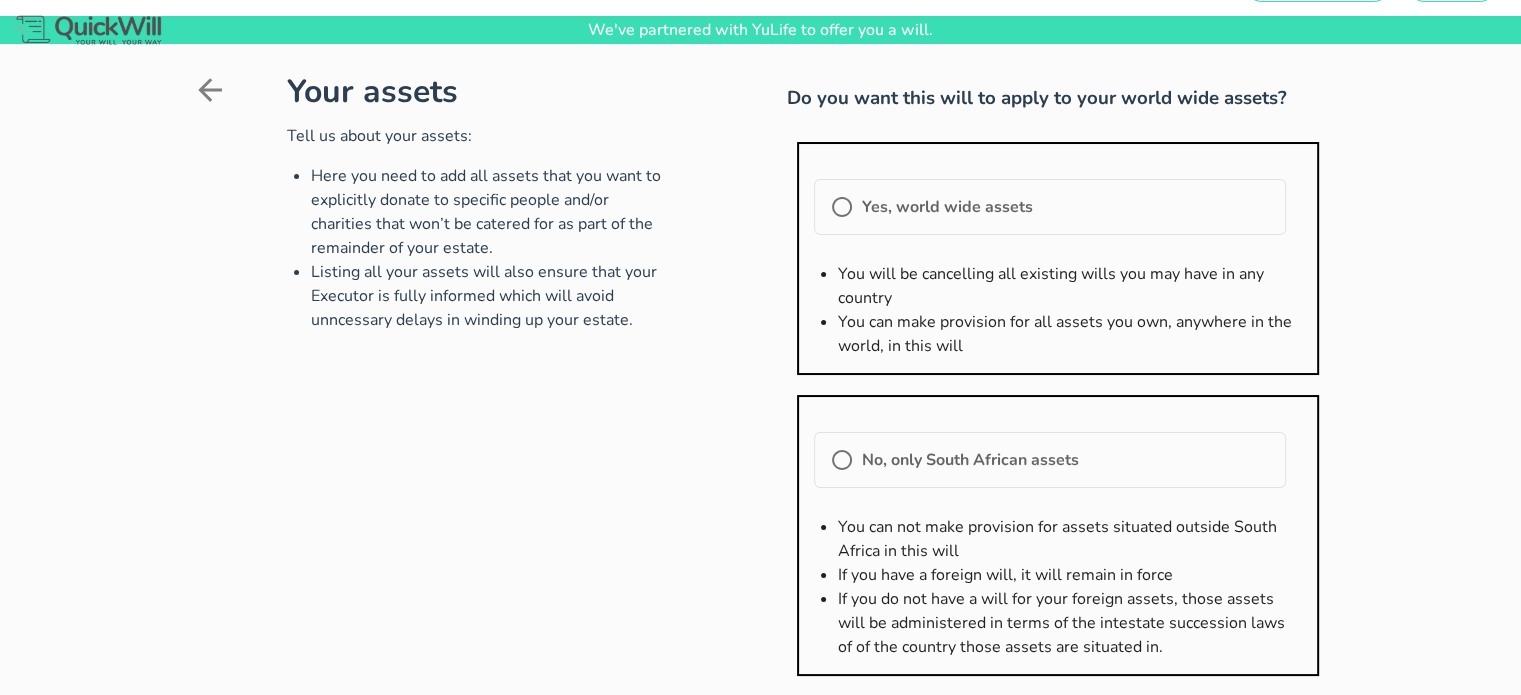 scroll, scrollTop: 44, scrollLeft: 0, axis: vertical 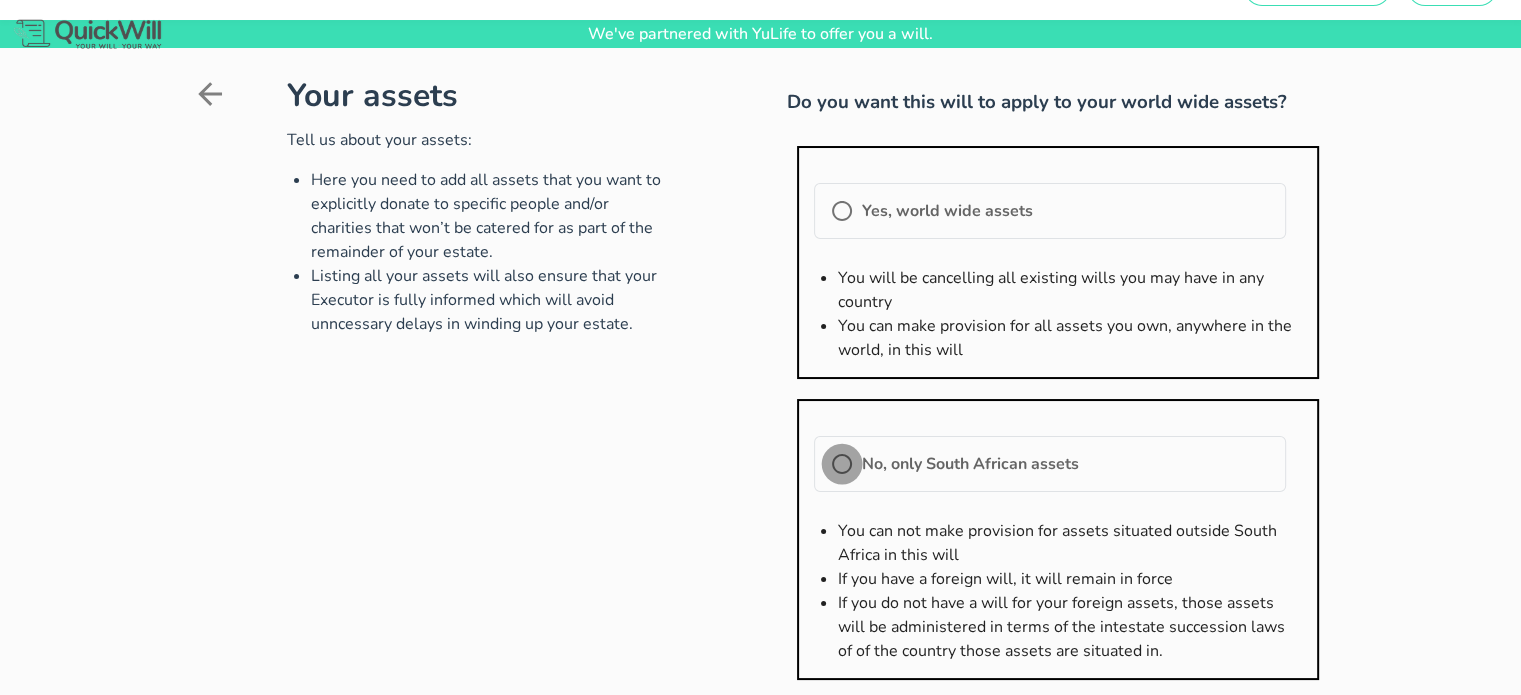 click at bounding box center (842, 464) 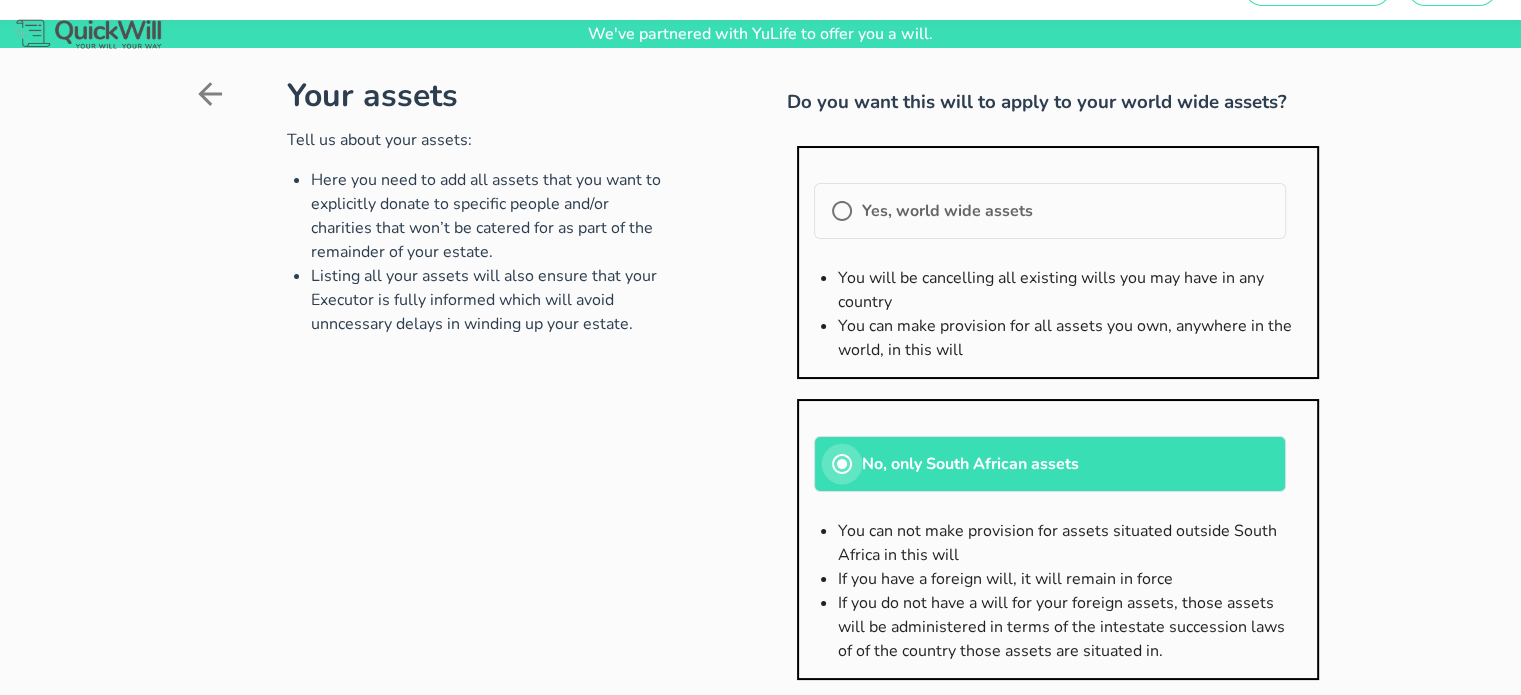 scroll, scrollTop: 296, scrollLeft: 0, axis: vertical 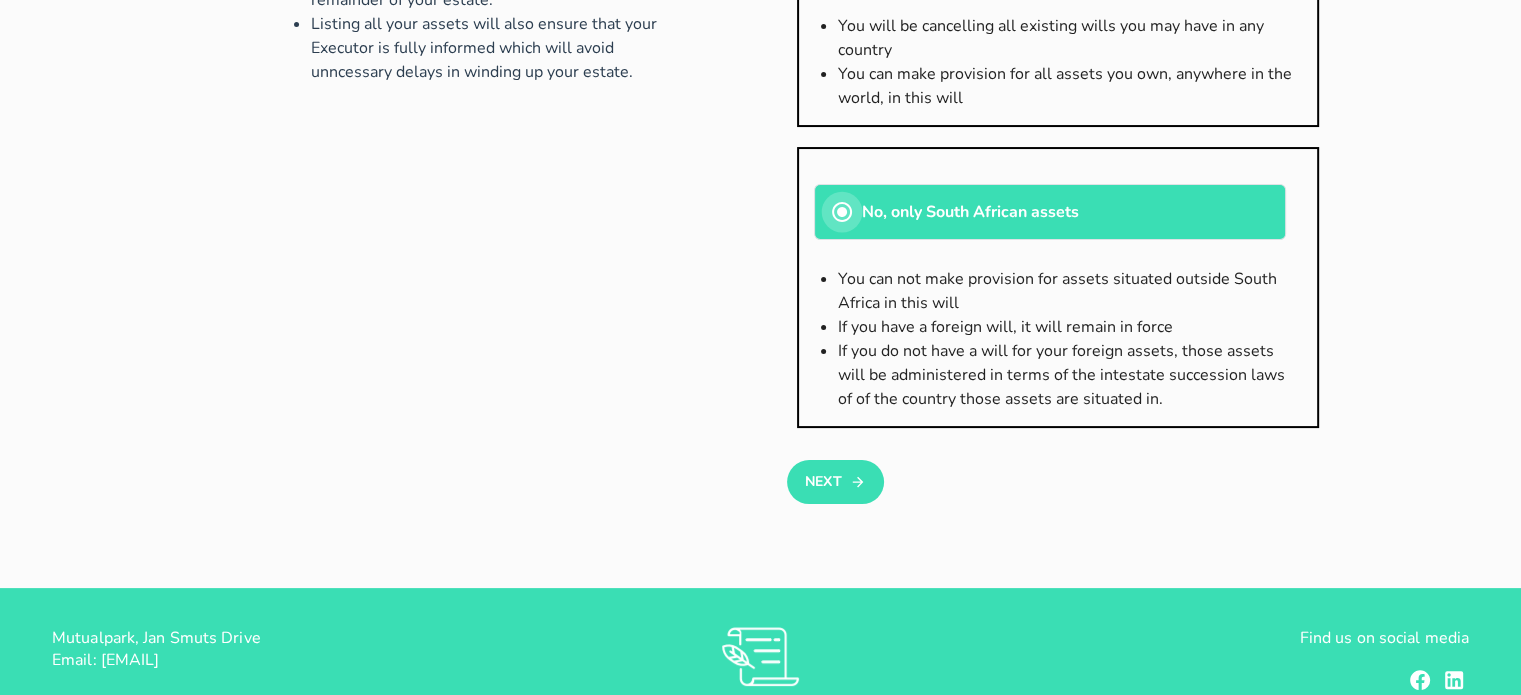 click on "Next" at bounding box center [835, 482] 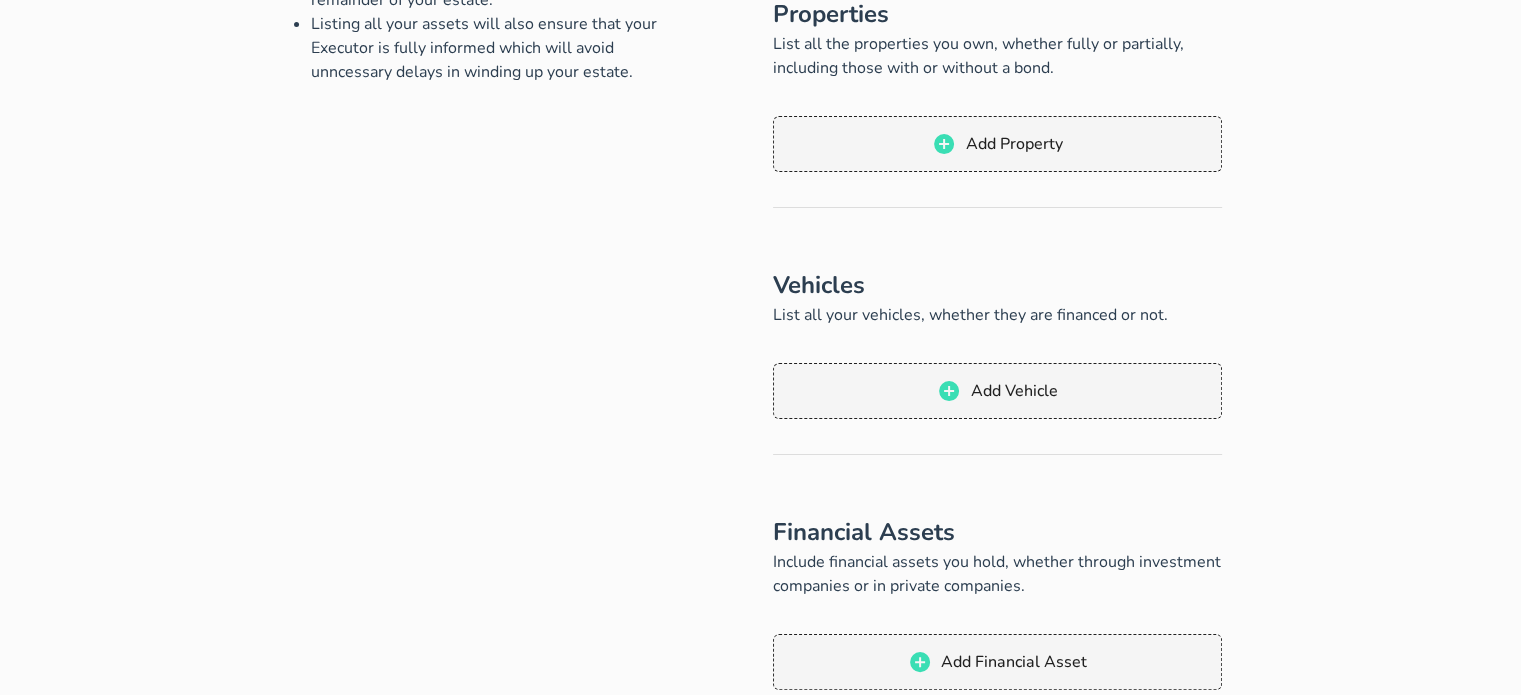 scroll, scrollTop: 0, scrollLeft: 0, axis: both 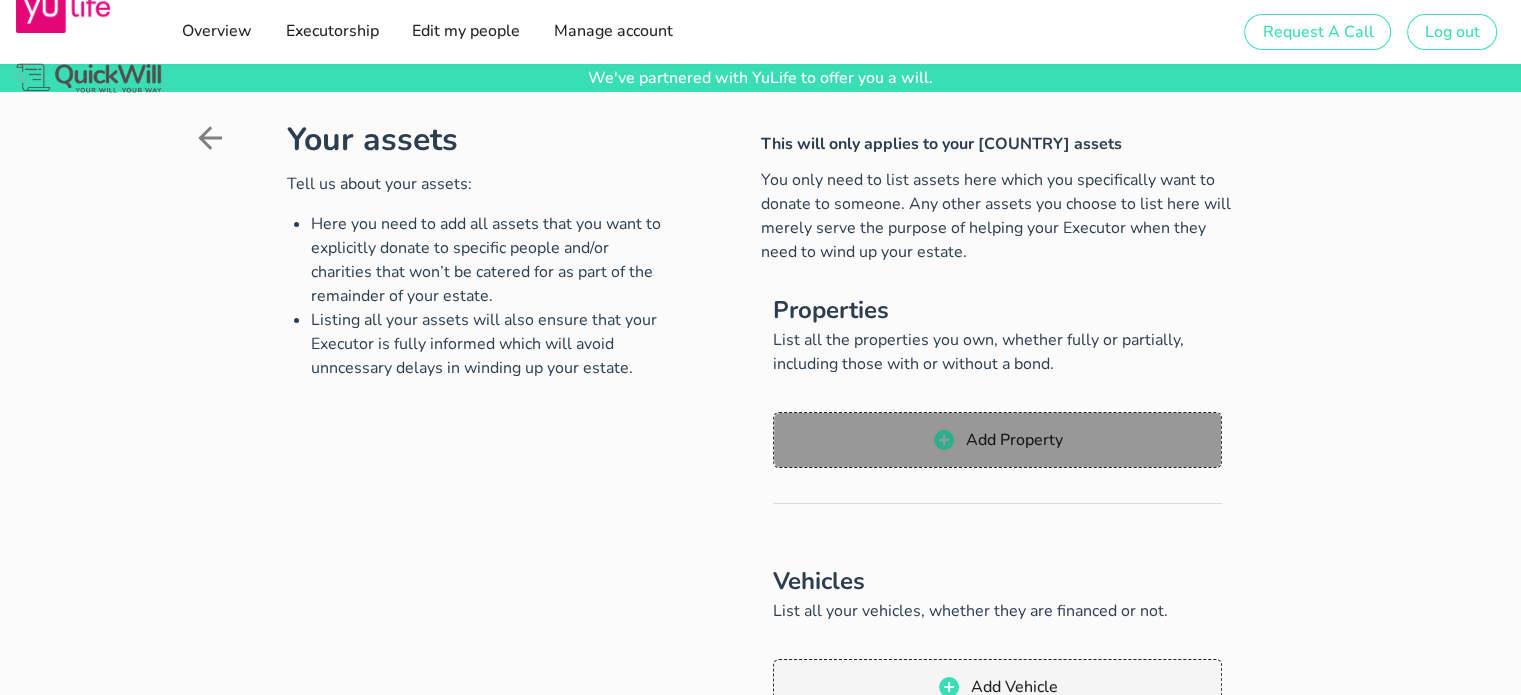 click on "Add Property" at bounding box center [997, 440] 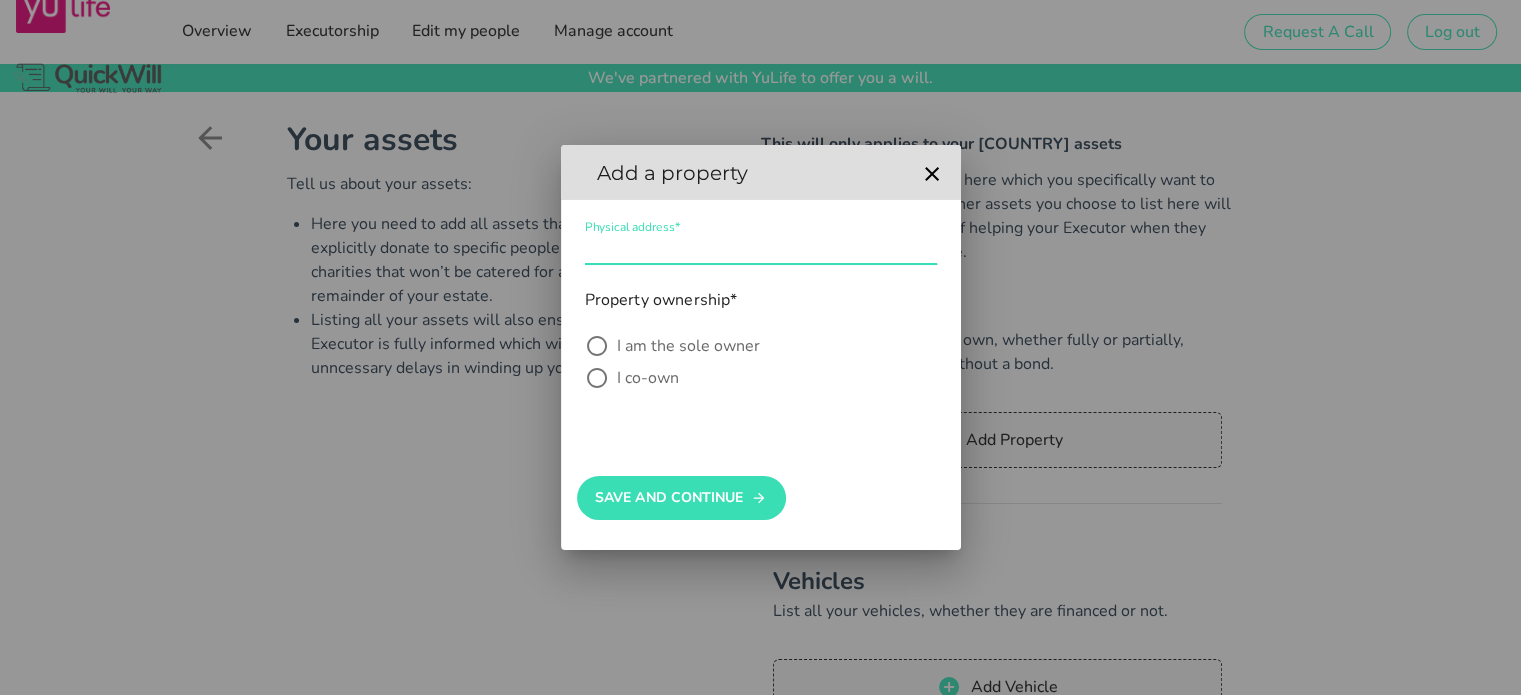 click on "Physical address*" at bounding box center (761, 248) 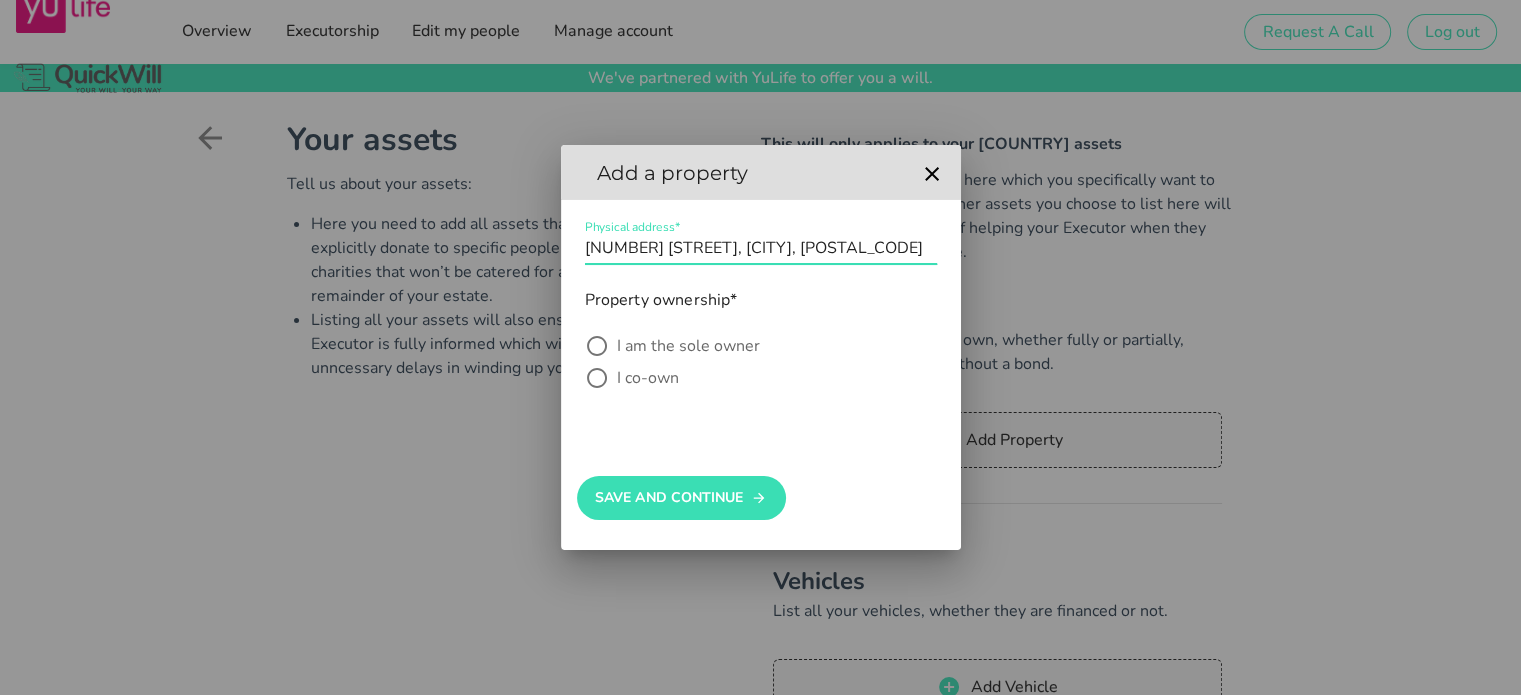 click on "Physical address*" at bounding box center [761, 248] 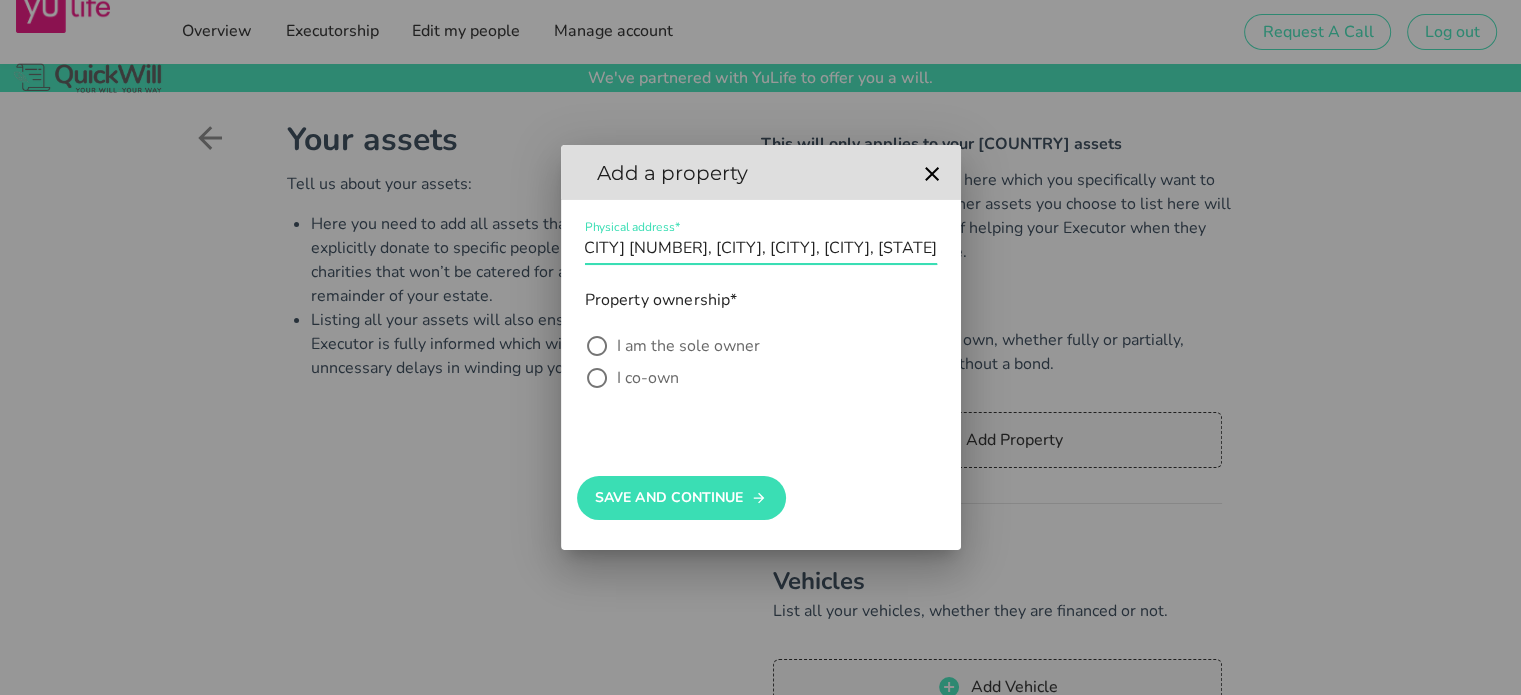 scroll, scrollTop: 0, scrollLeft: 208, axis: horizontal 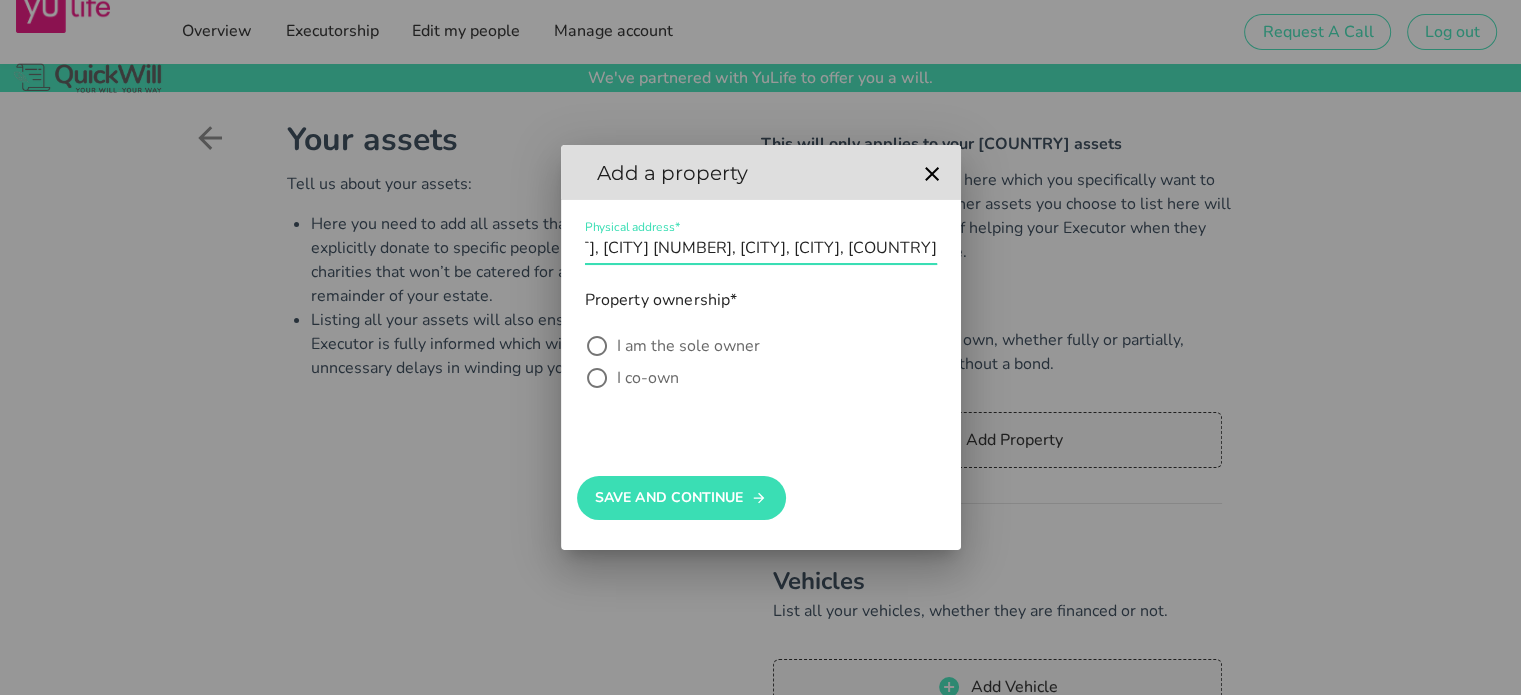 type on "[NUMBER] [STREET], [CITY] [NUMBER], [CITY], [CITY], [COUNTRY]" 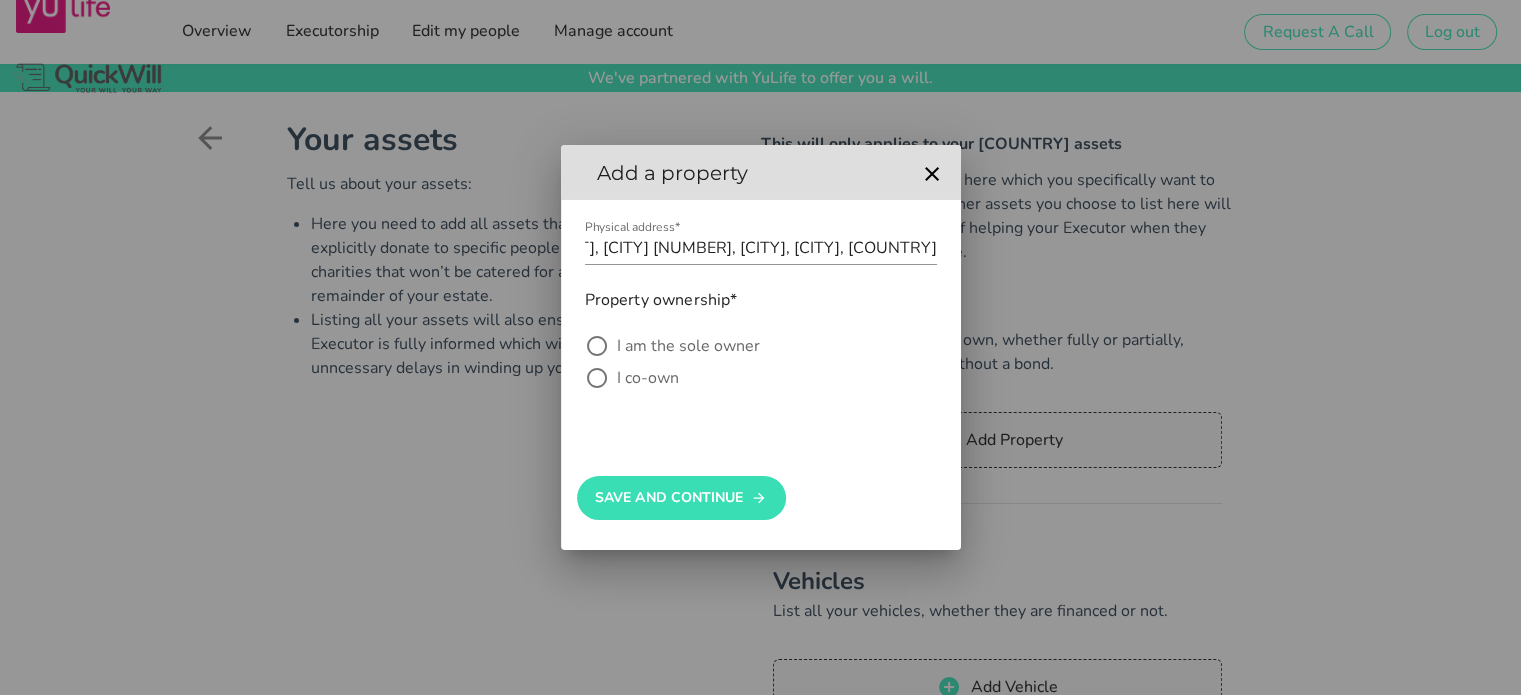 scroll, scrollTop: 0, scrollLeft: 0, axis: both 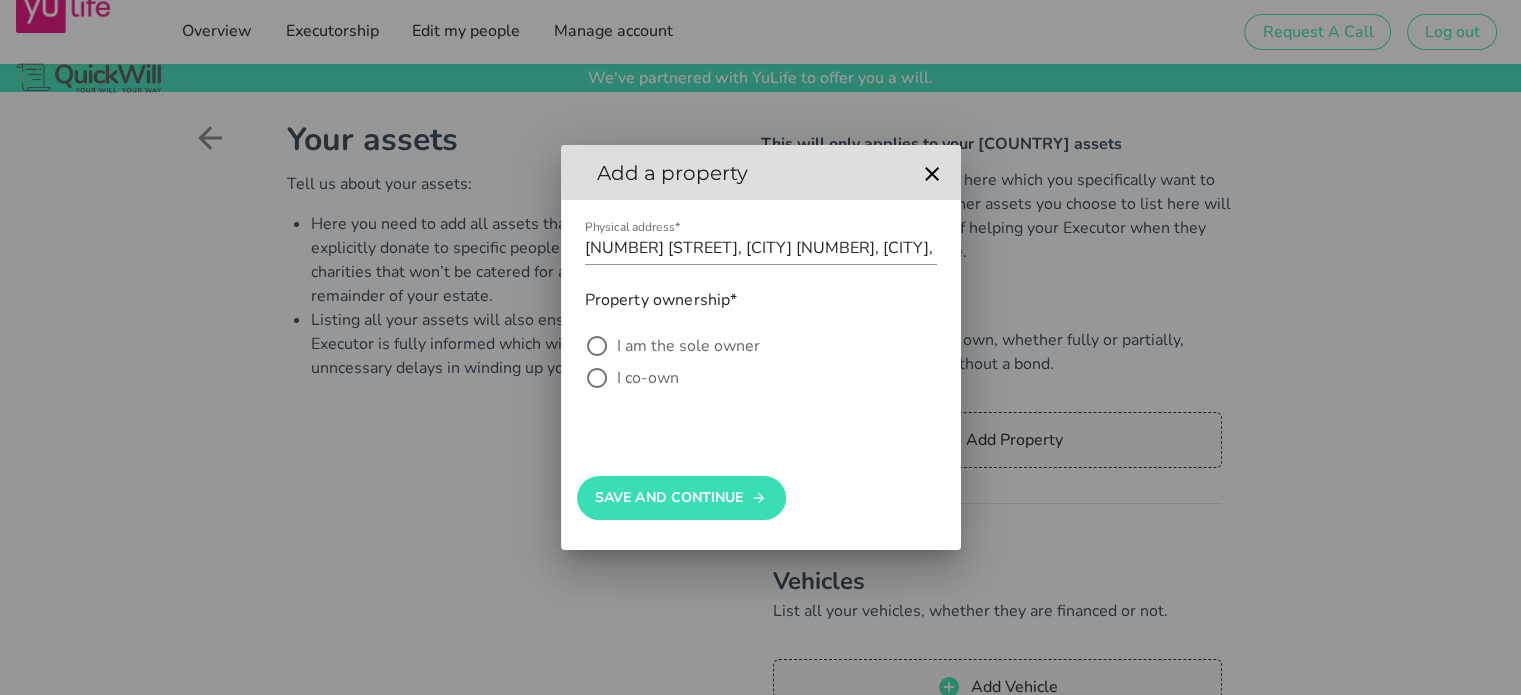 click on "I co-own" at bounding box center [777, 378] 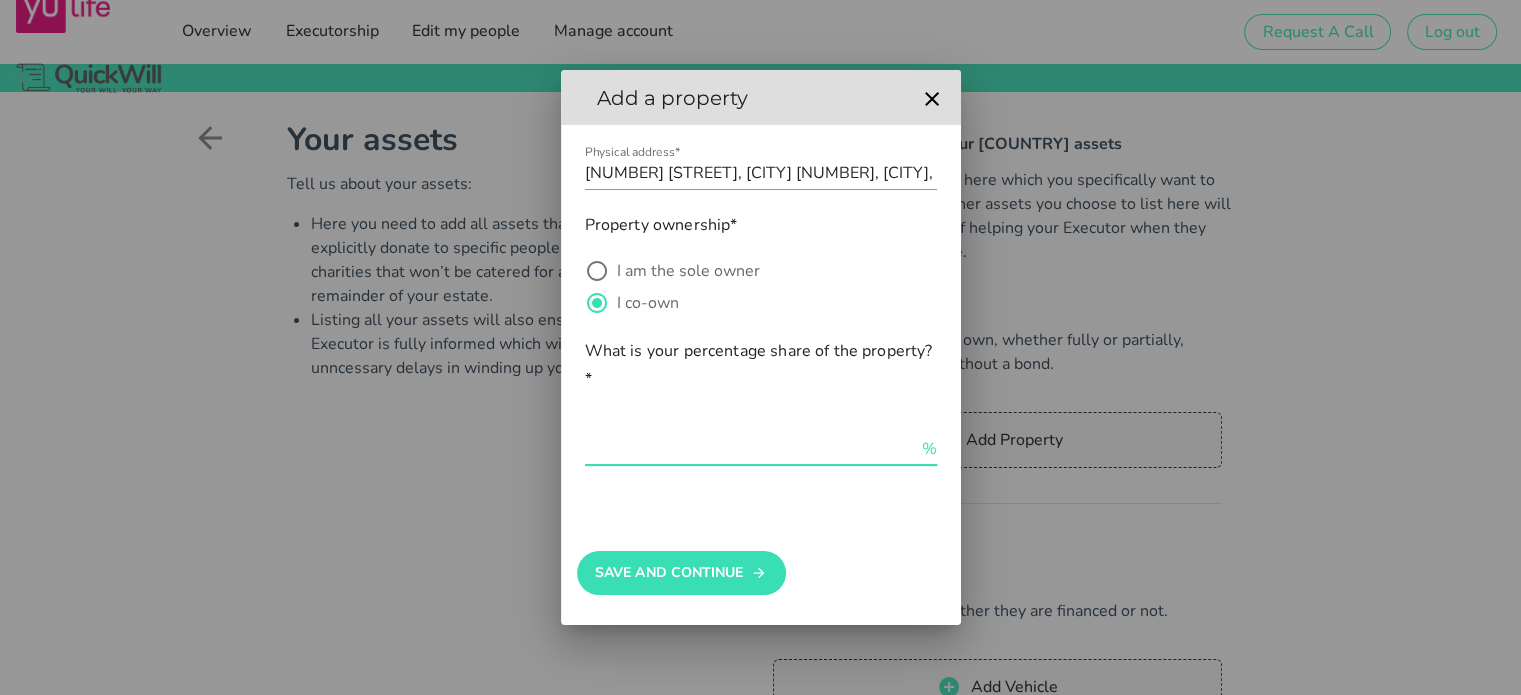 click at bounding box center [751, 449] 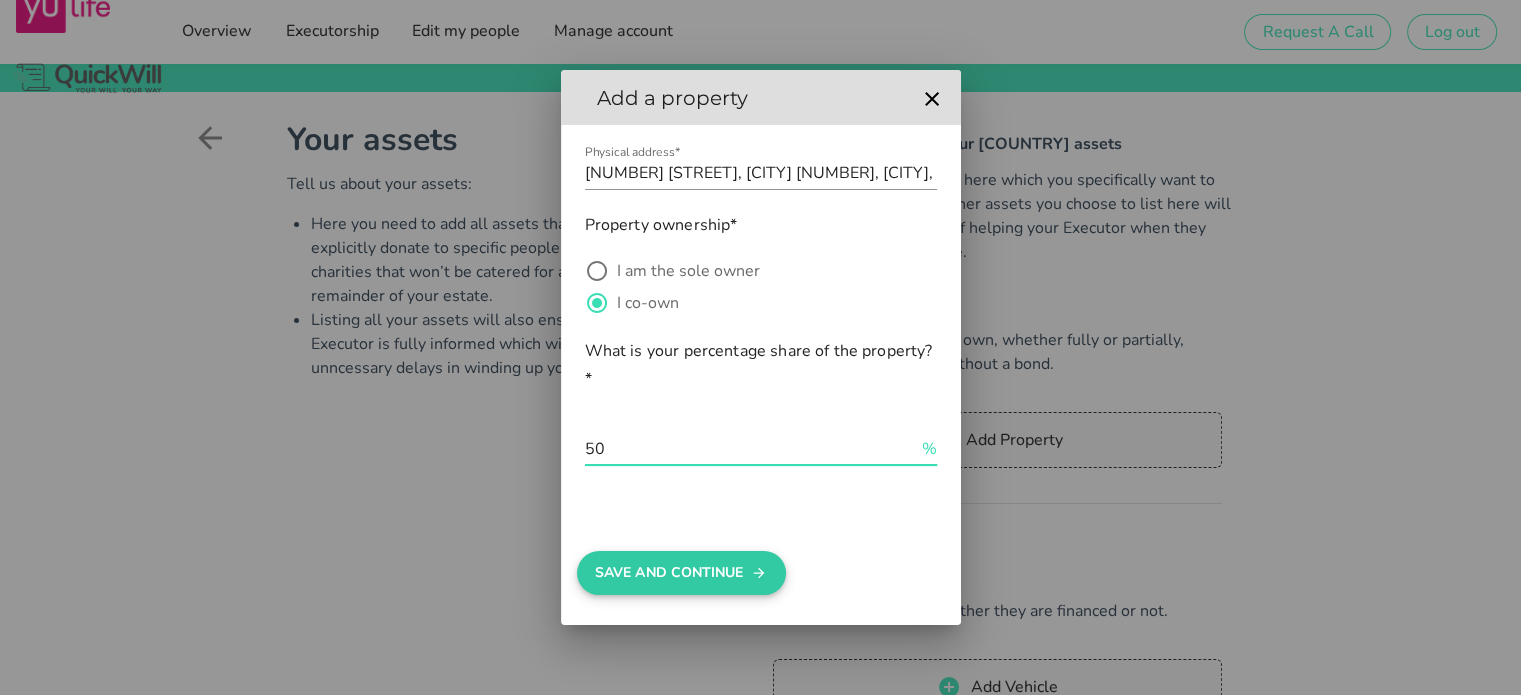 type on "50" 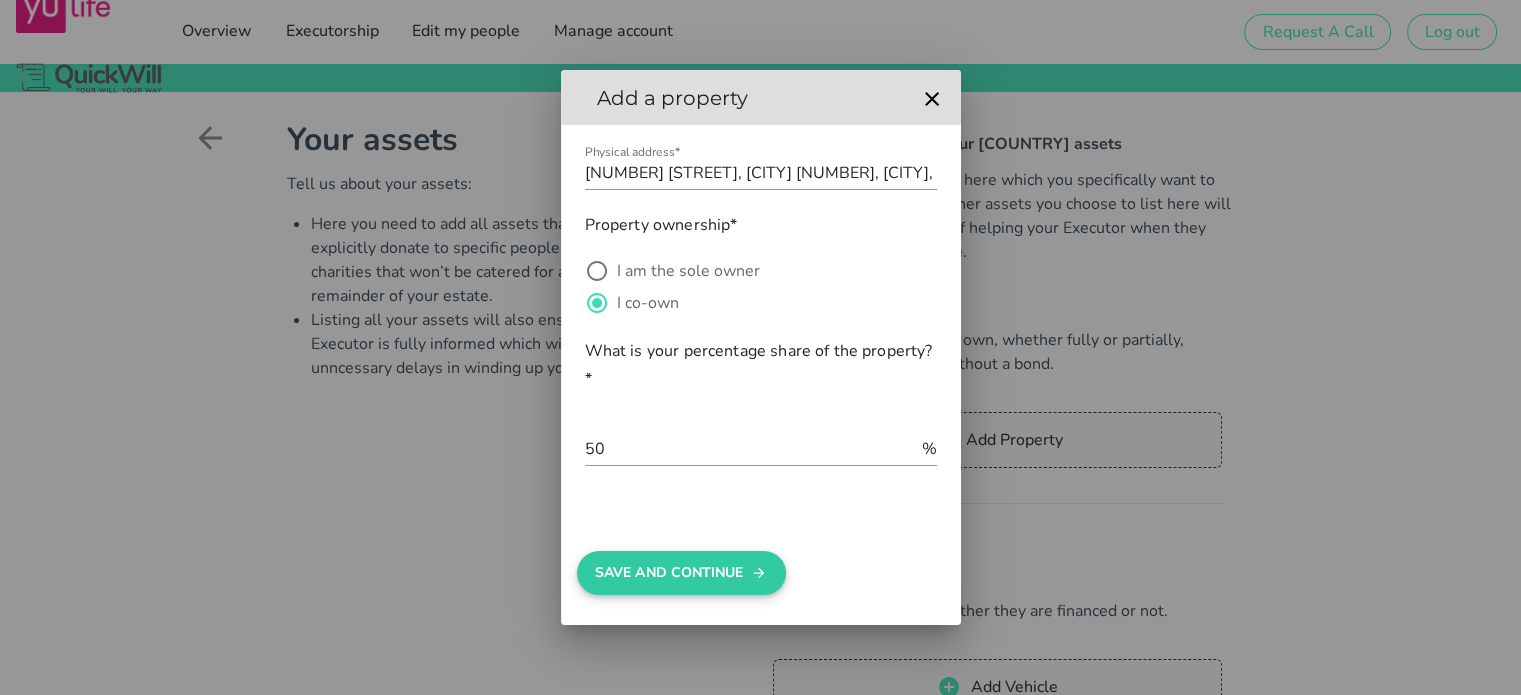 click on "Save And Continue" at bounding box center (681, 573) 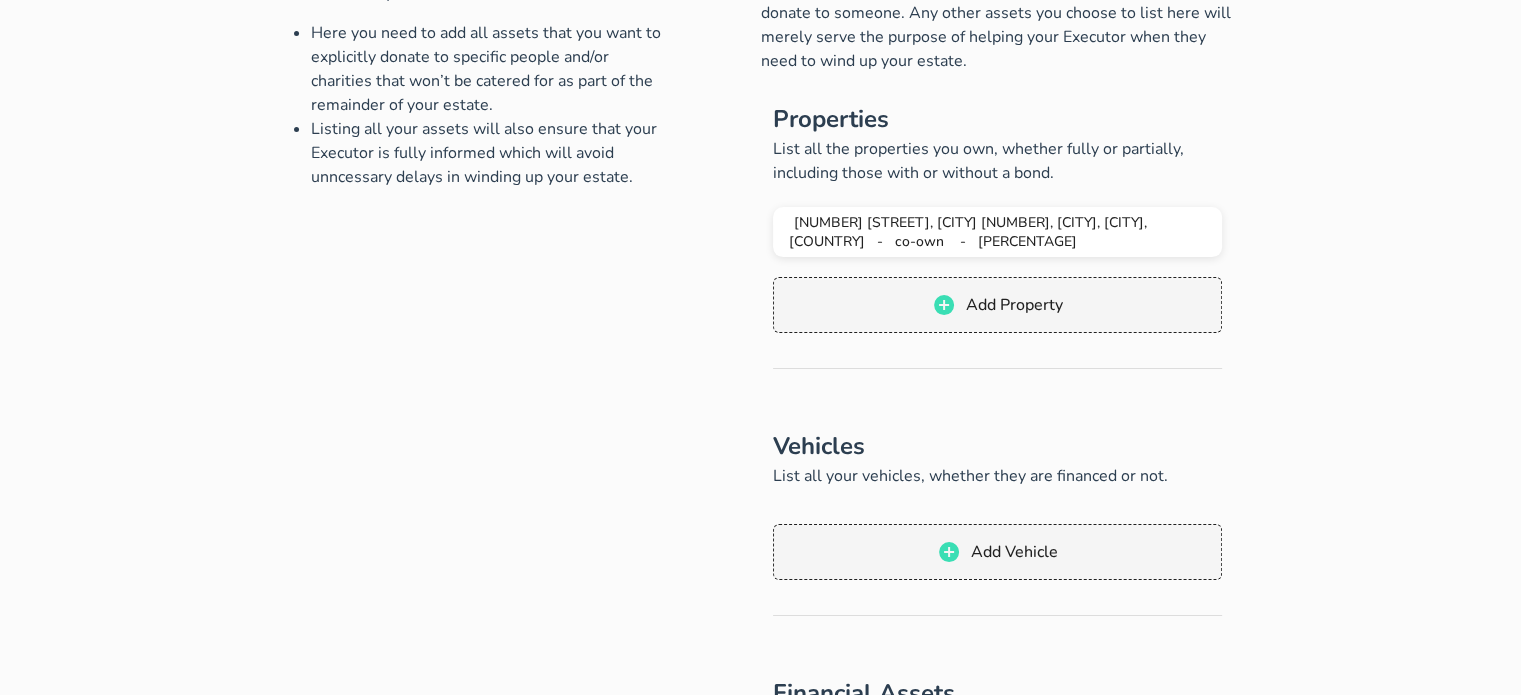 scroll, scrollTop: 217, scrollLeft: 0, axis: vertical 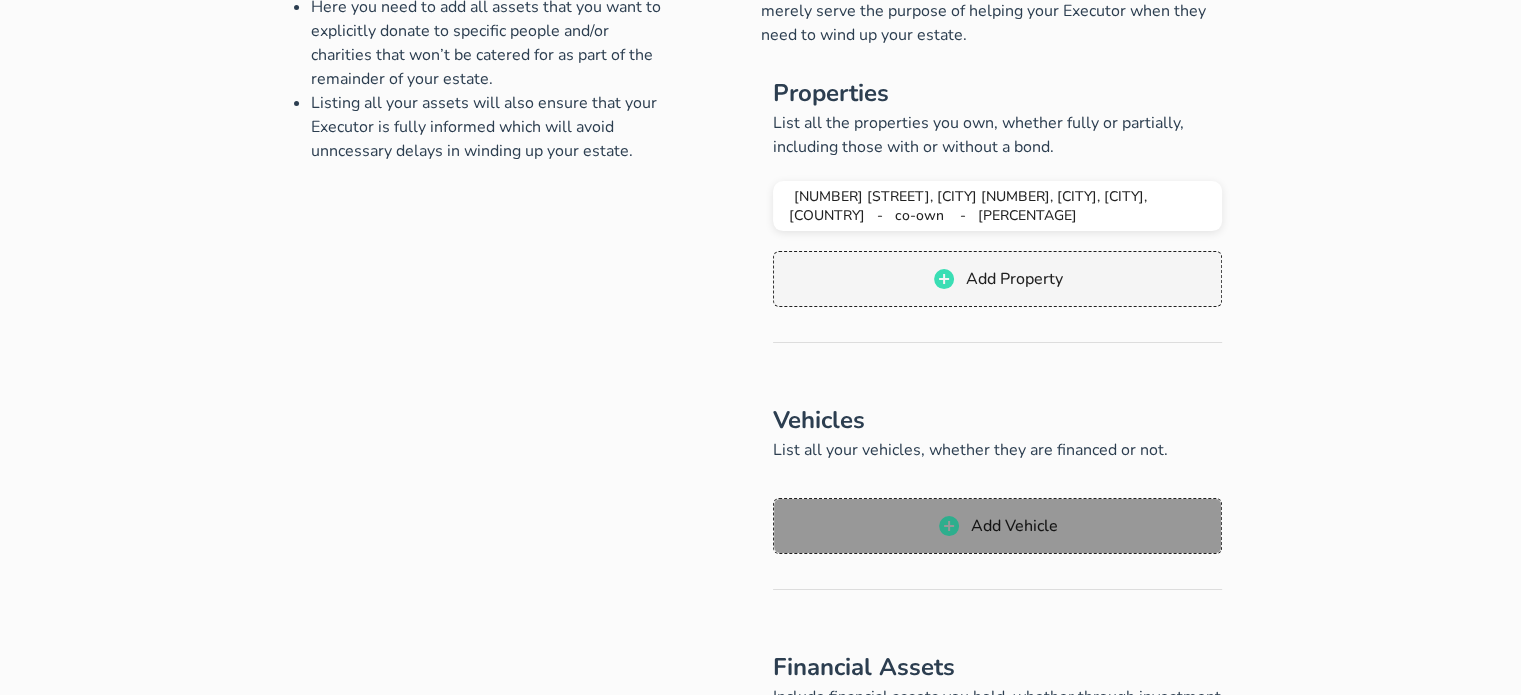 click on "Add Vehicle" at bounding box center [997, 526] 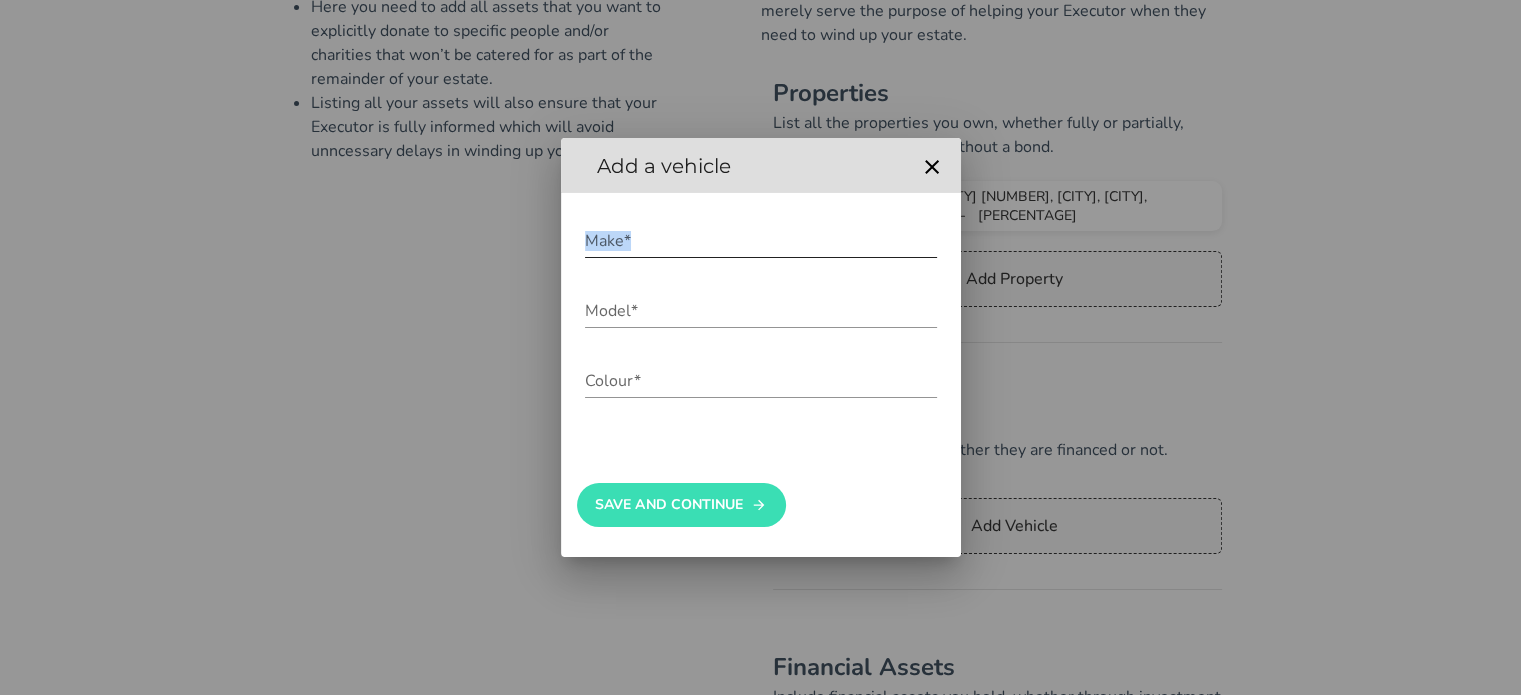 drag, startPoint x: 663, startPoint y: 261, endPoint x: 667, endPoint y: 247, distance: 14.56022 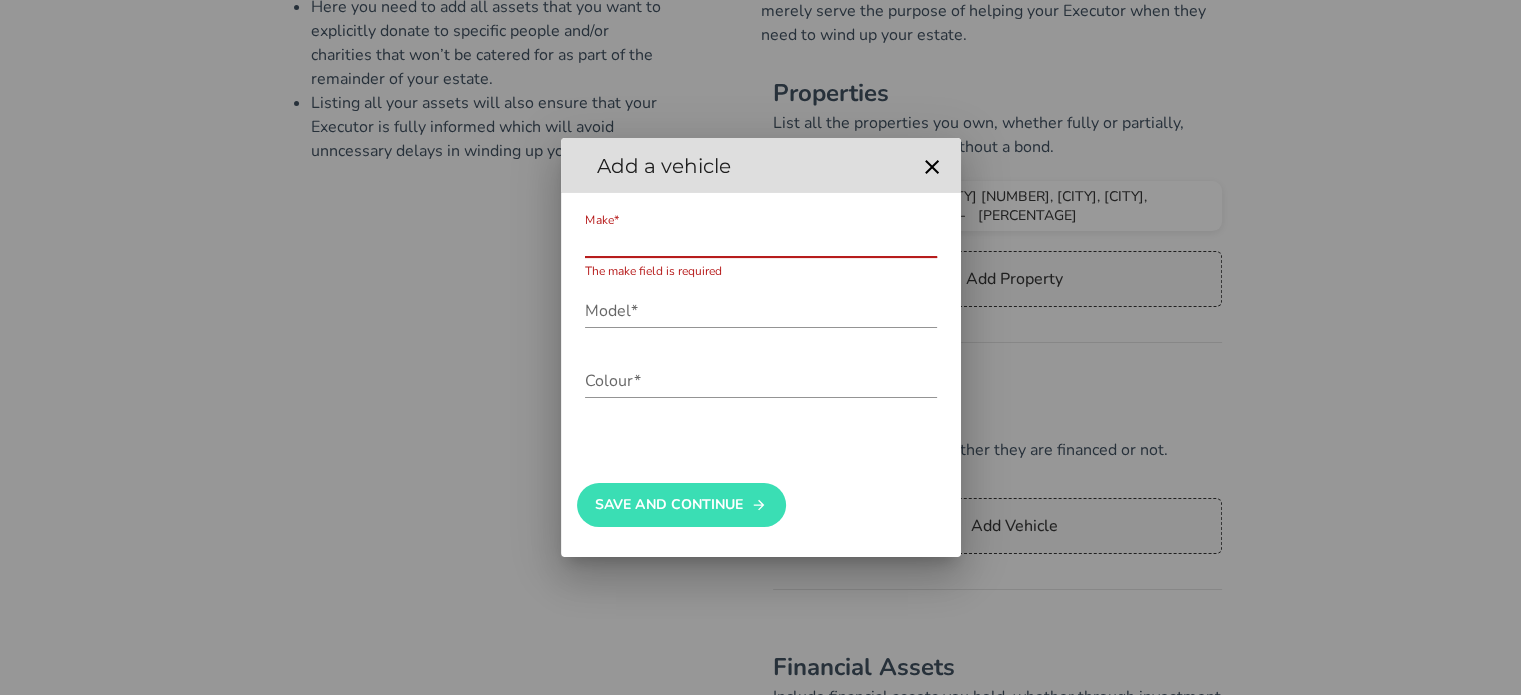 paste on "Volkswagen T-Cross 1.0 Tsi" 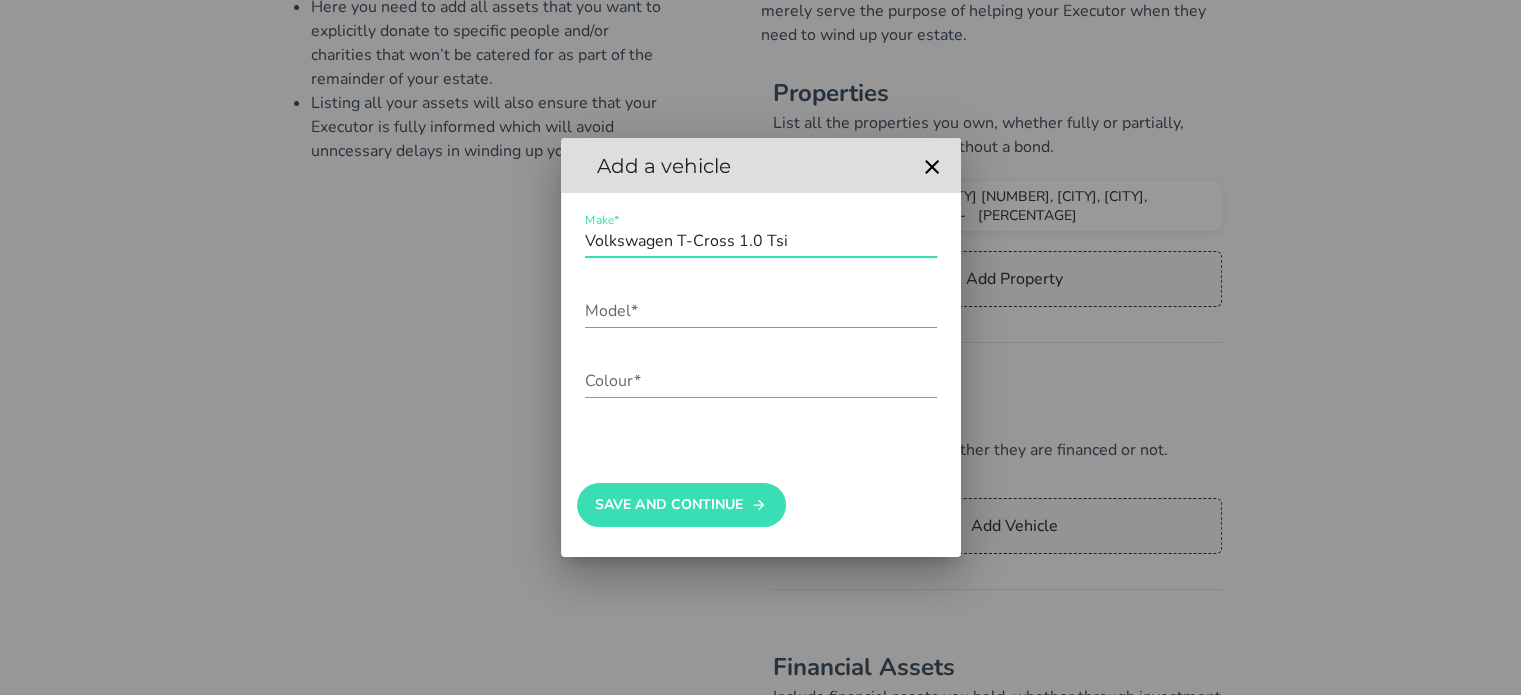 click on "Volkswagen T-Cross 1.0 Tsi" at bounding box center (761, 241) 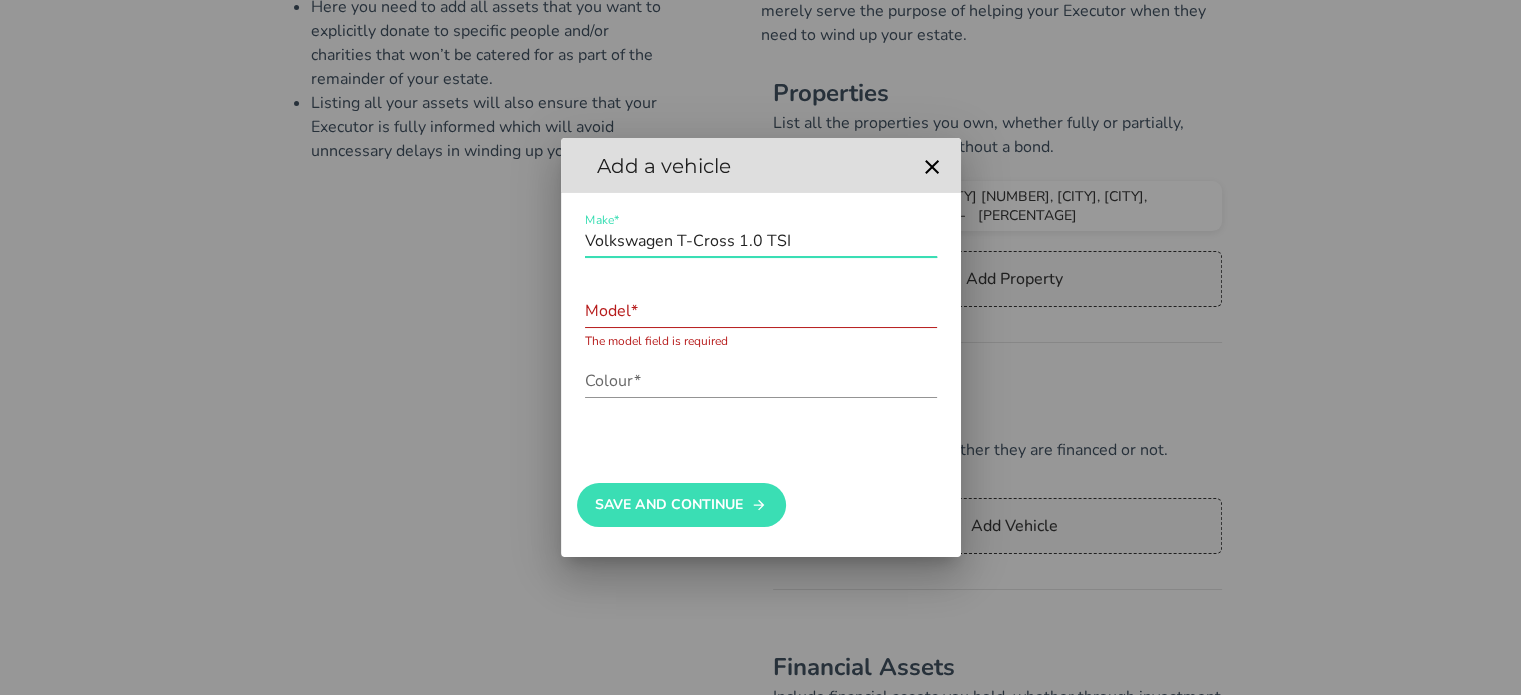 drag, startPoint x: 789, startPoint y: 237, endPoint x: 678, endPoint y: 241, distance: 111.07205 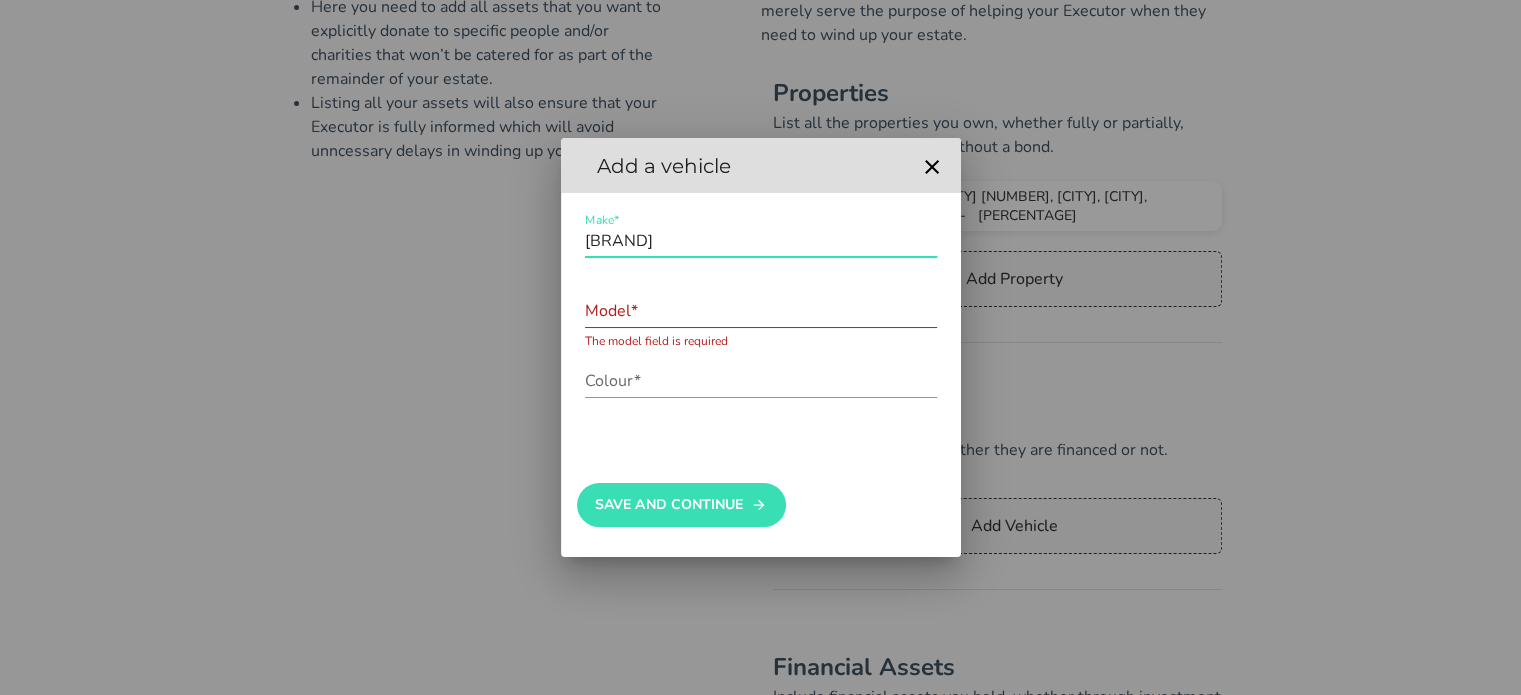 type on "[BRAND]" 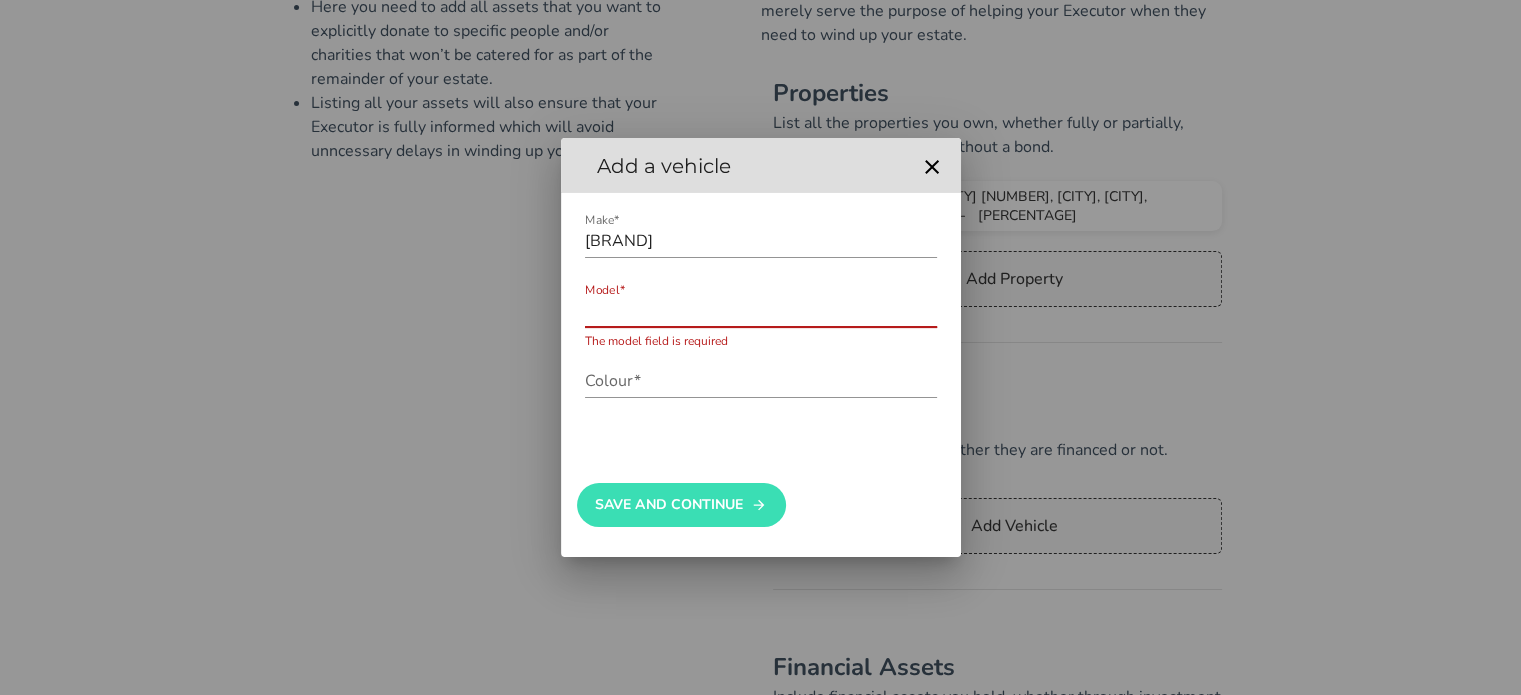 click on "Model*" at bounding box center [761, 311] 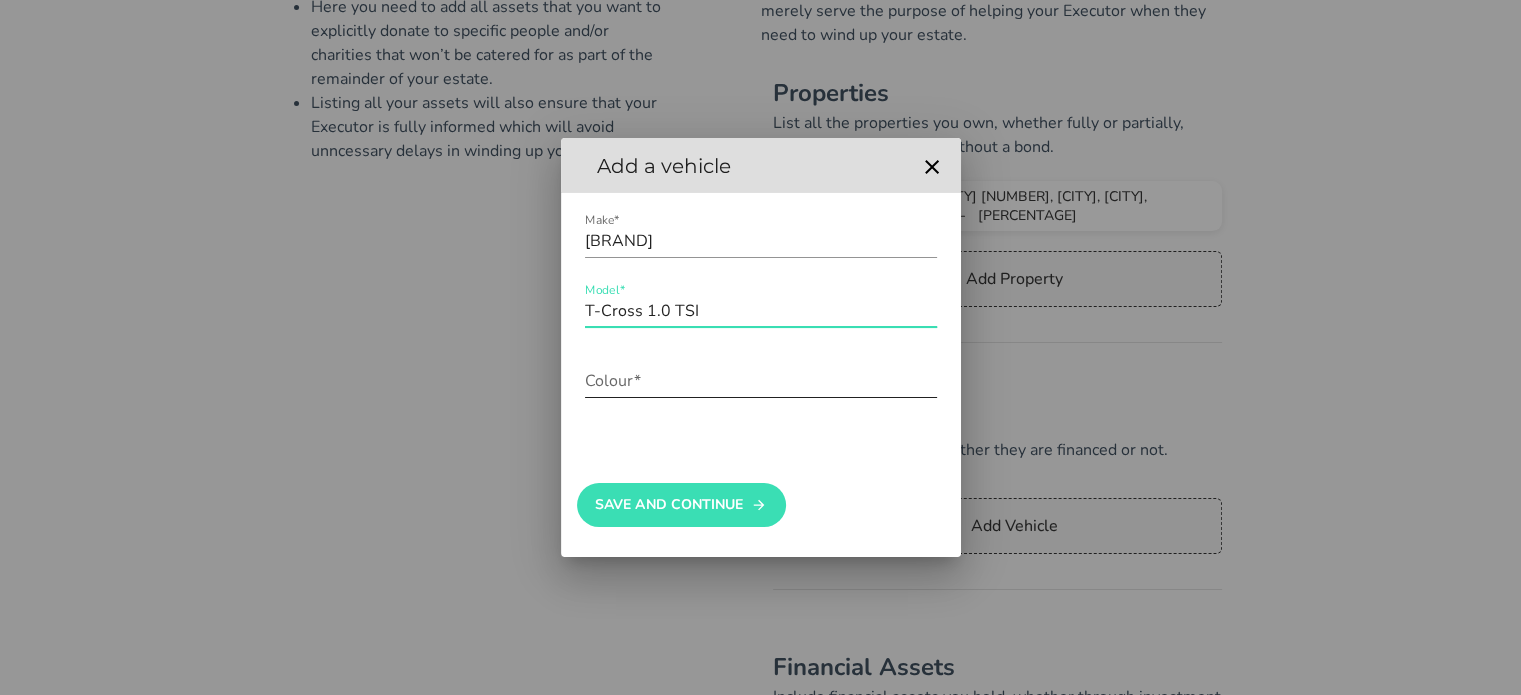 type on "T-Cross 1.0 TSI" 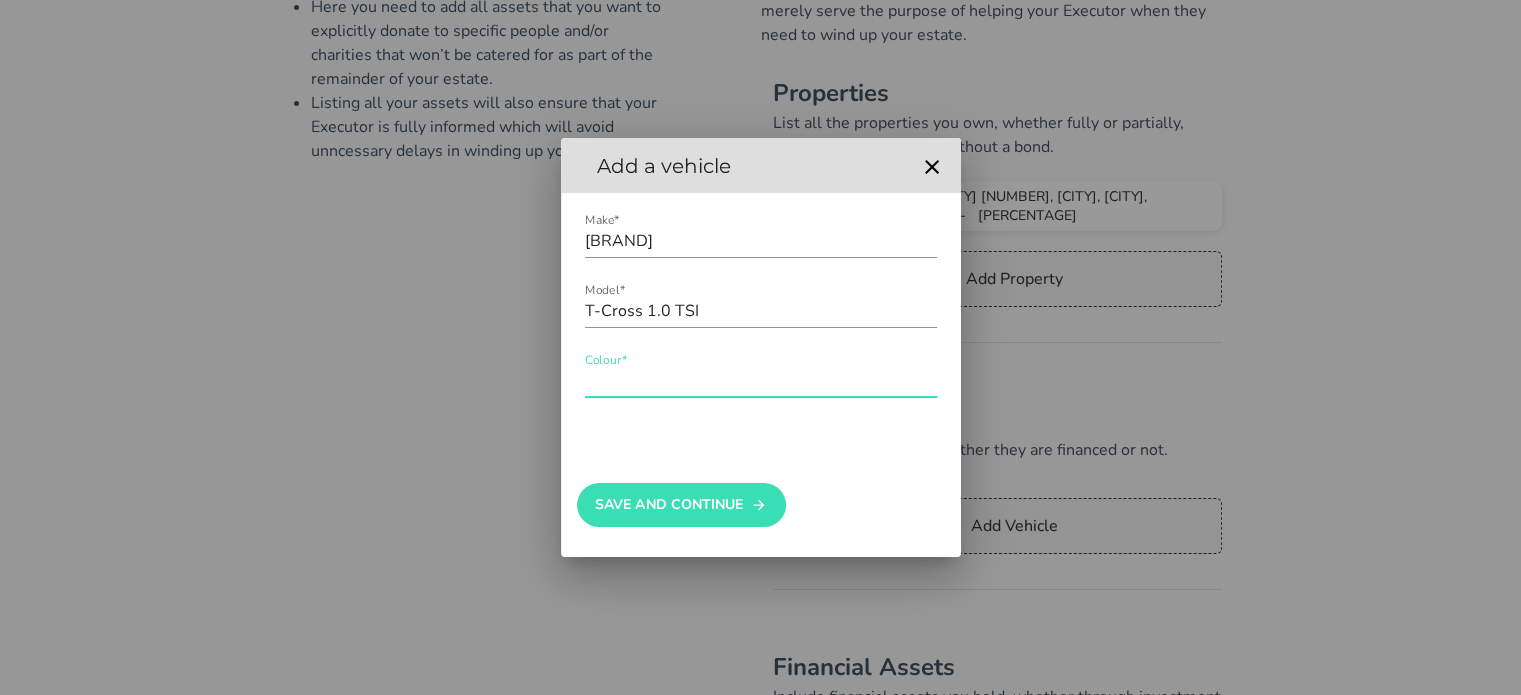 click on "Colour*" at bounding box center (761, 381) 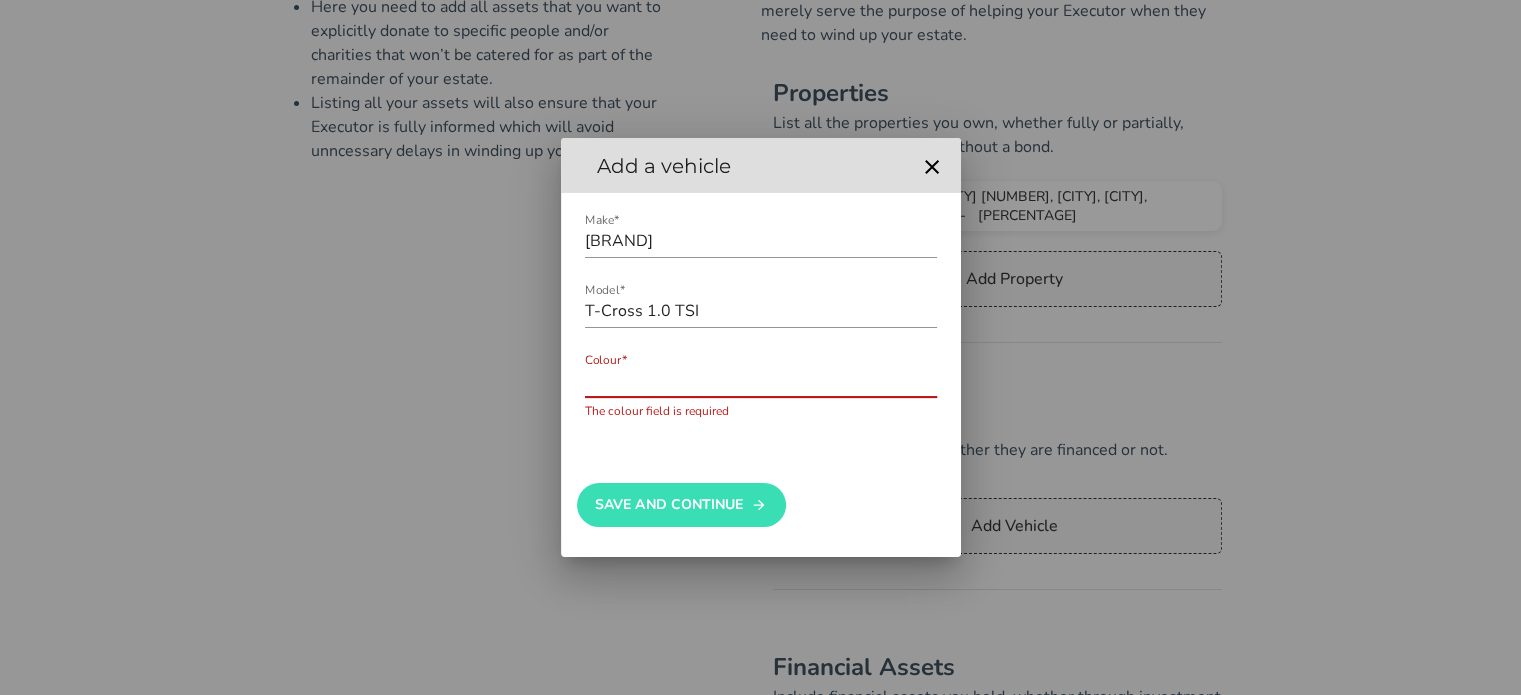 paste on "Energetic Orange Metallic" 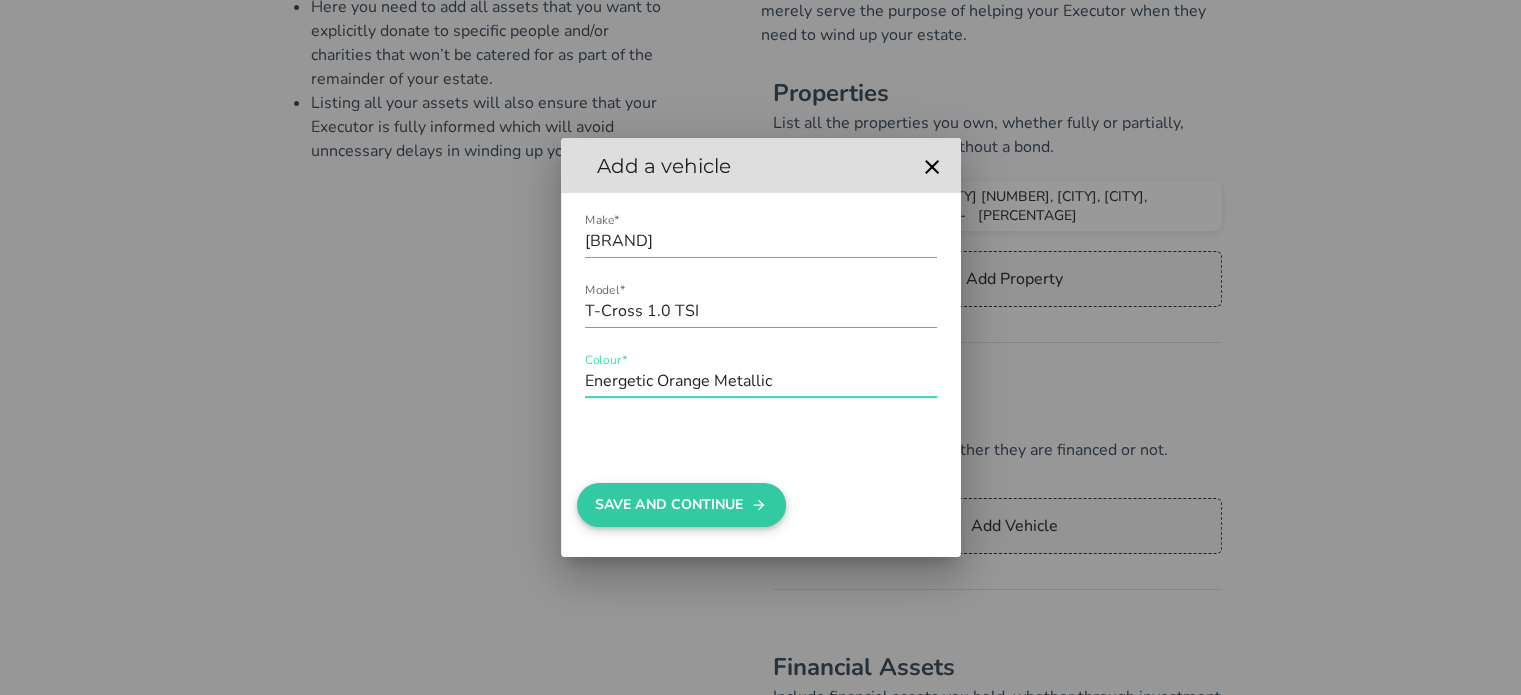 type on "Energetic Orange Metallic" 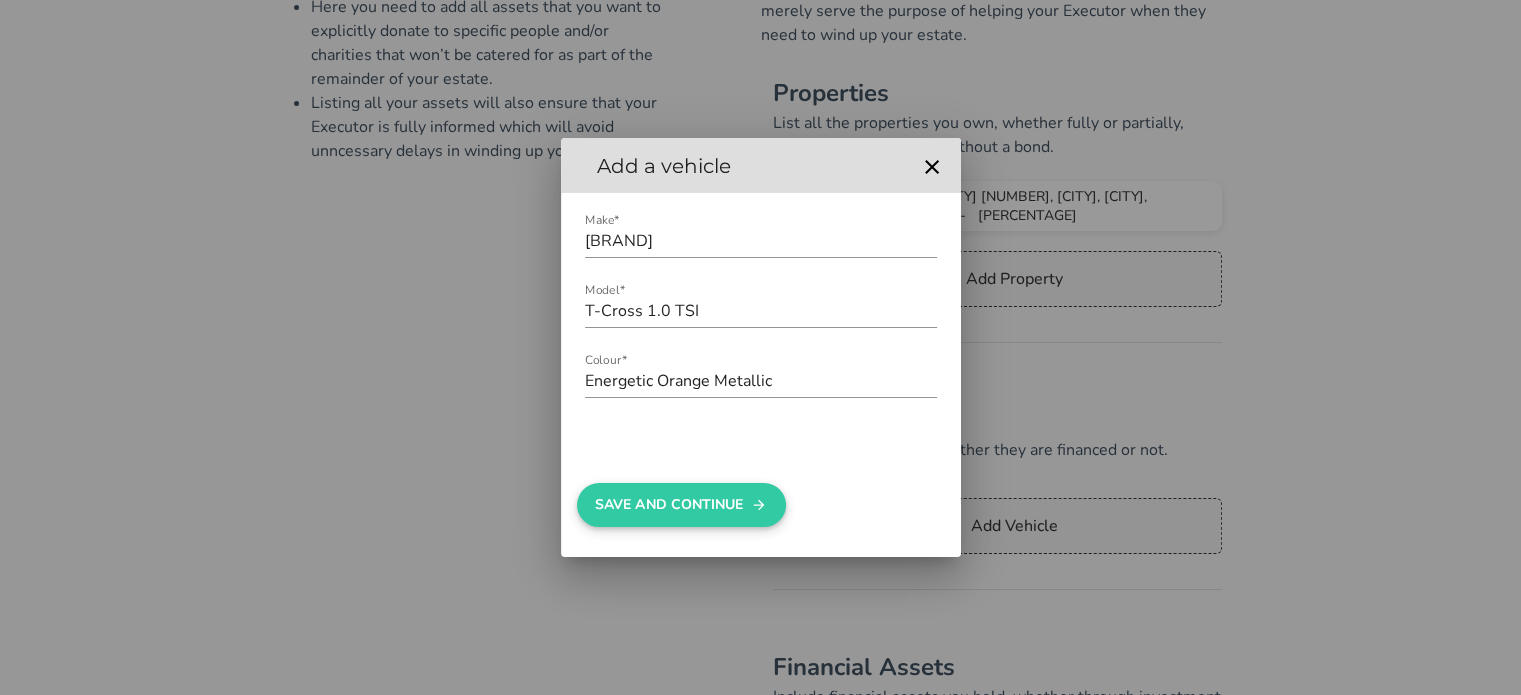 click on "Save And Continue" at bounding box center (681, 505) 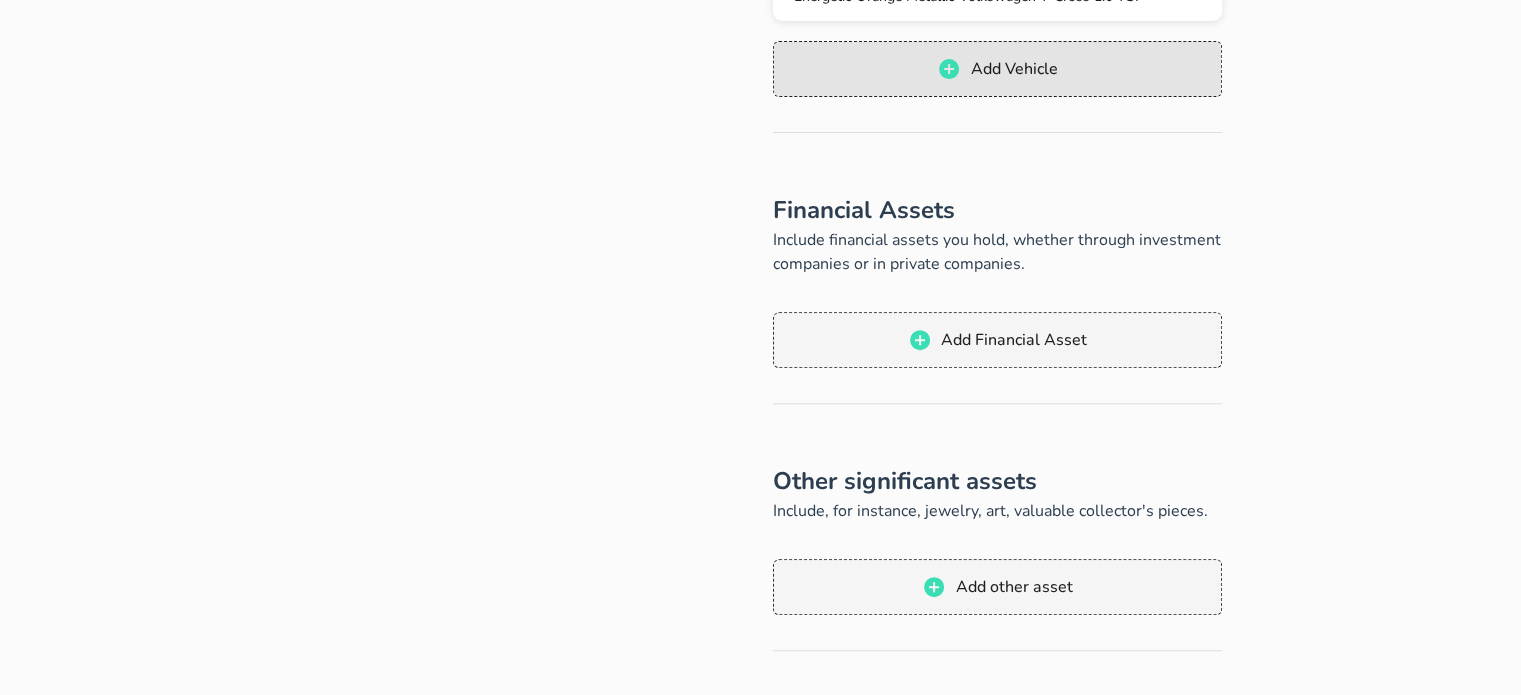 scroll, scrollTop: 731, scrollLeft: 0, axis: vertical 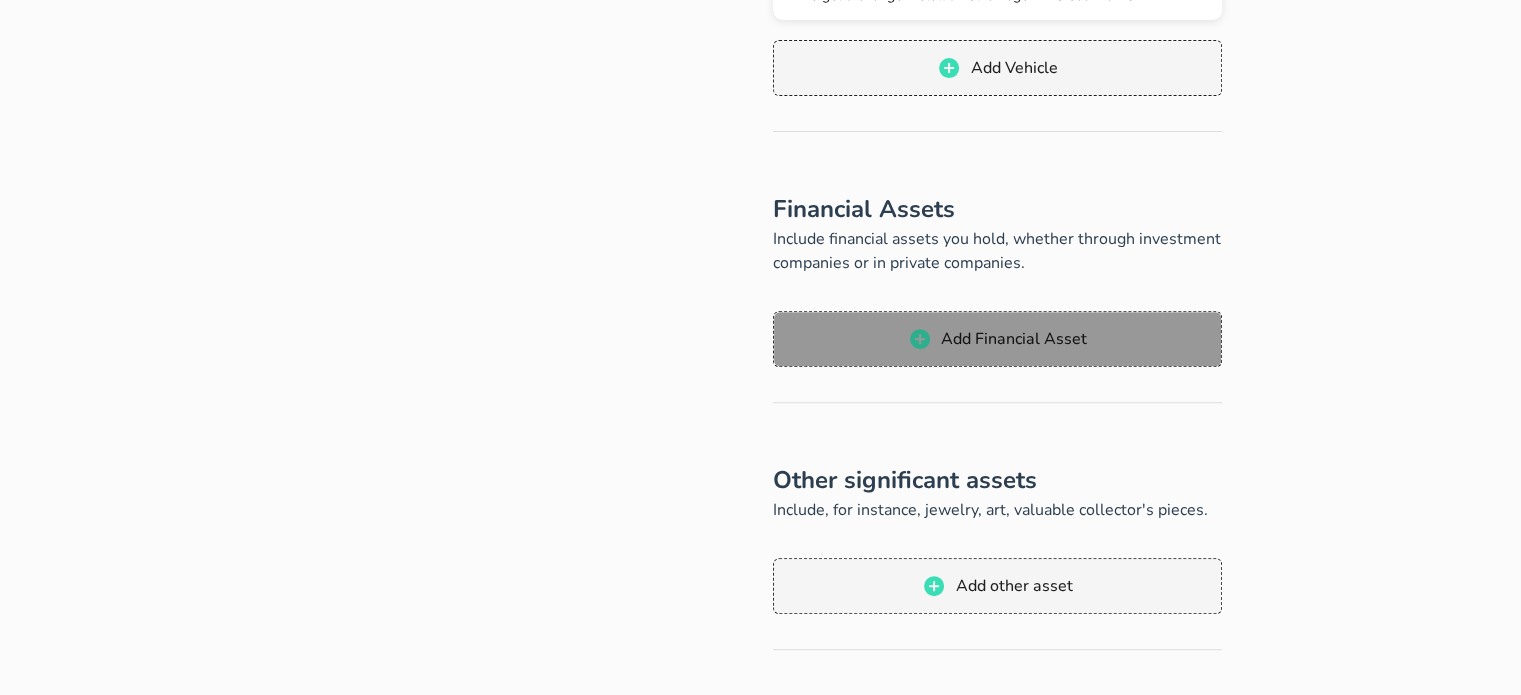 click on "Add Financial Asset" at bounding box center (1013, 339) 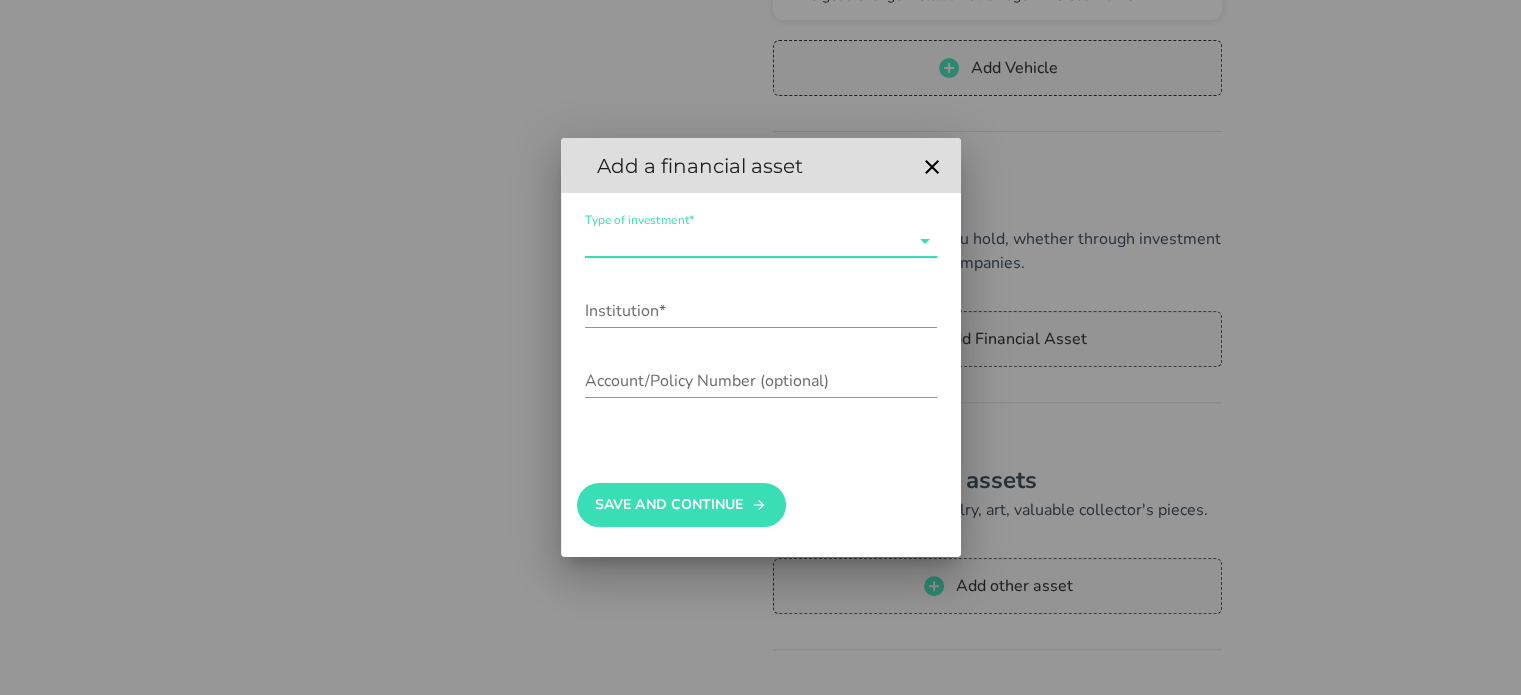 click on "Type of investment*" at bounding box center (747, 241) 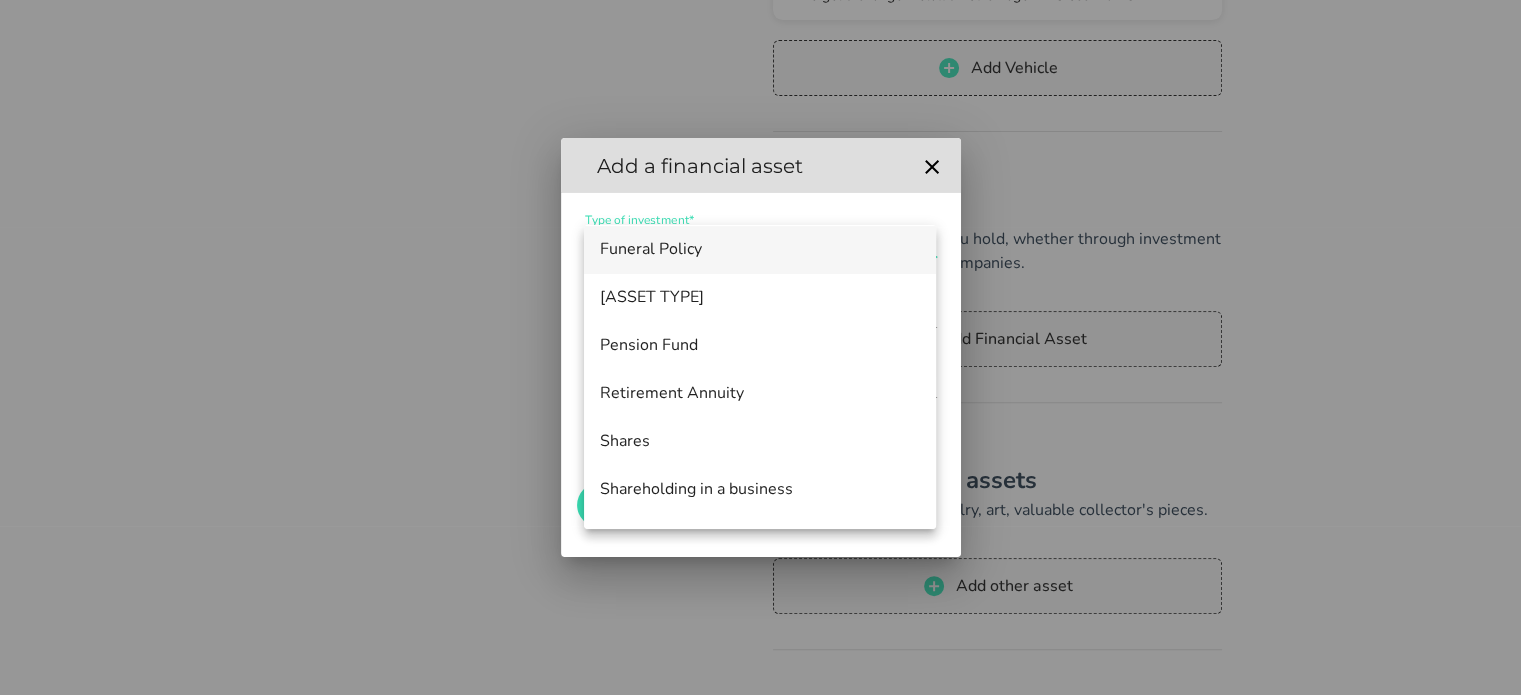 scroll, scrollTop: 104, scrollLeft: 0, axis: vertical 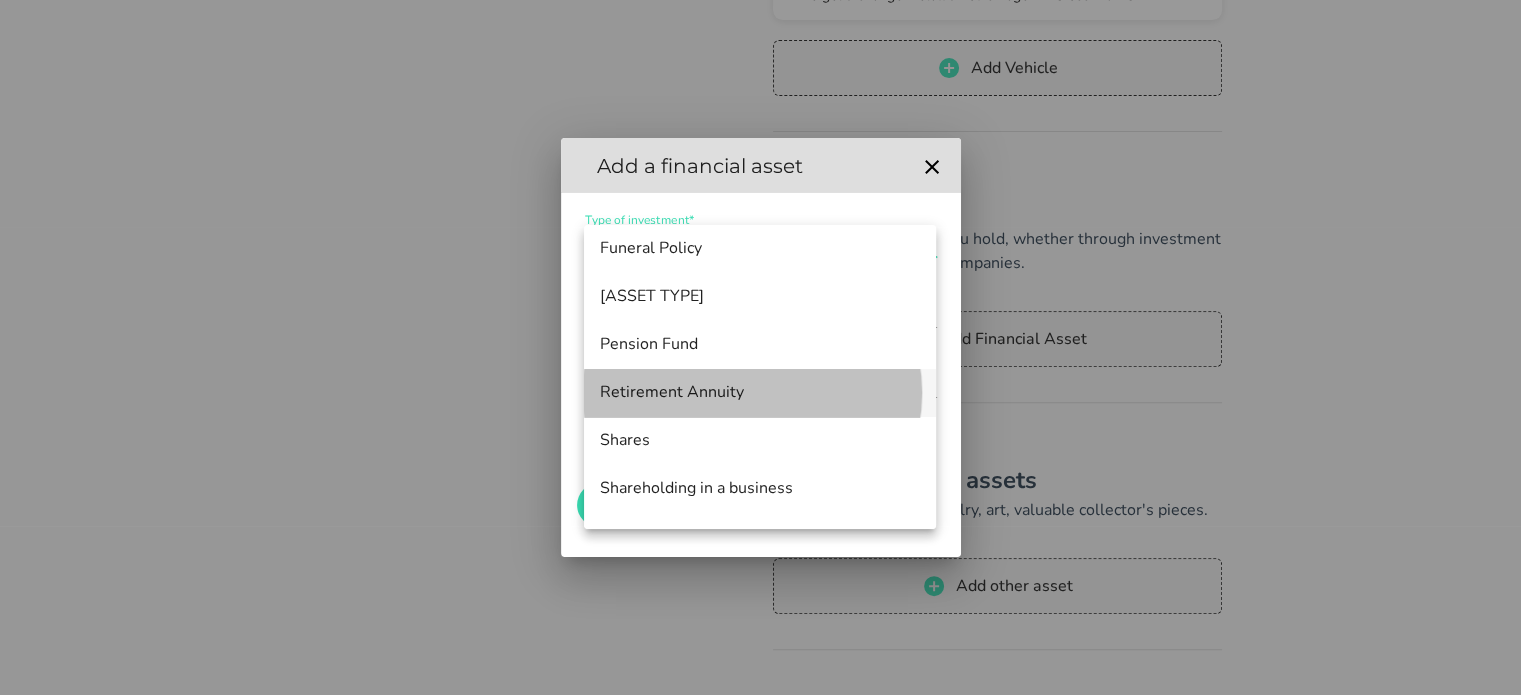 click on "Retirement Annuity" at bounding box center (760, 392) 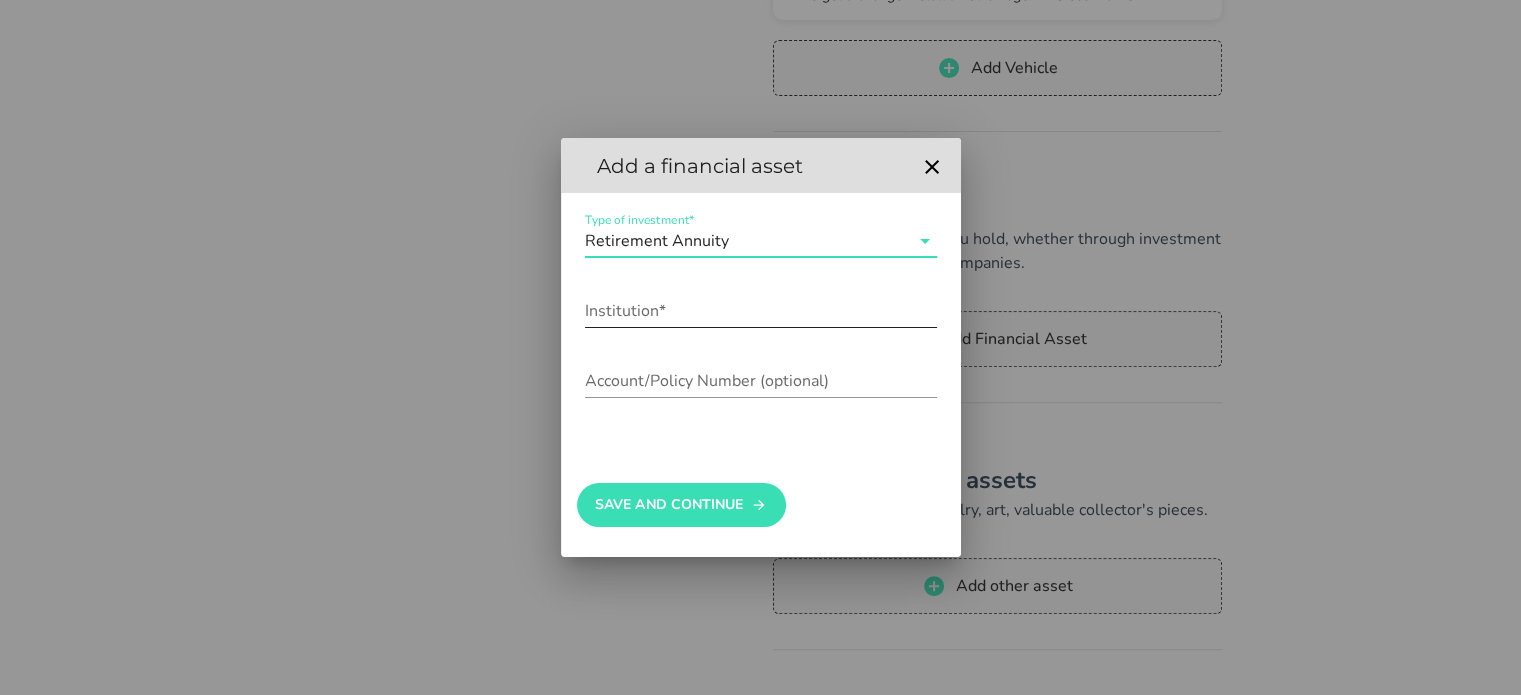 click on "Institution*" at bounding box center [761, 311] 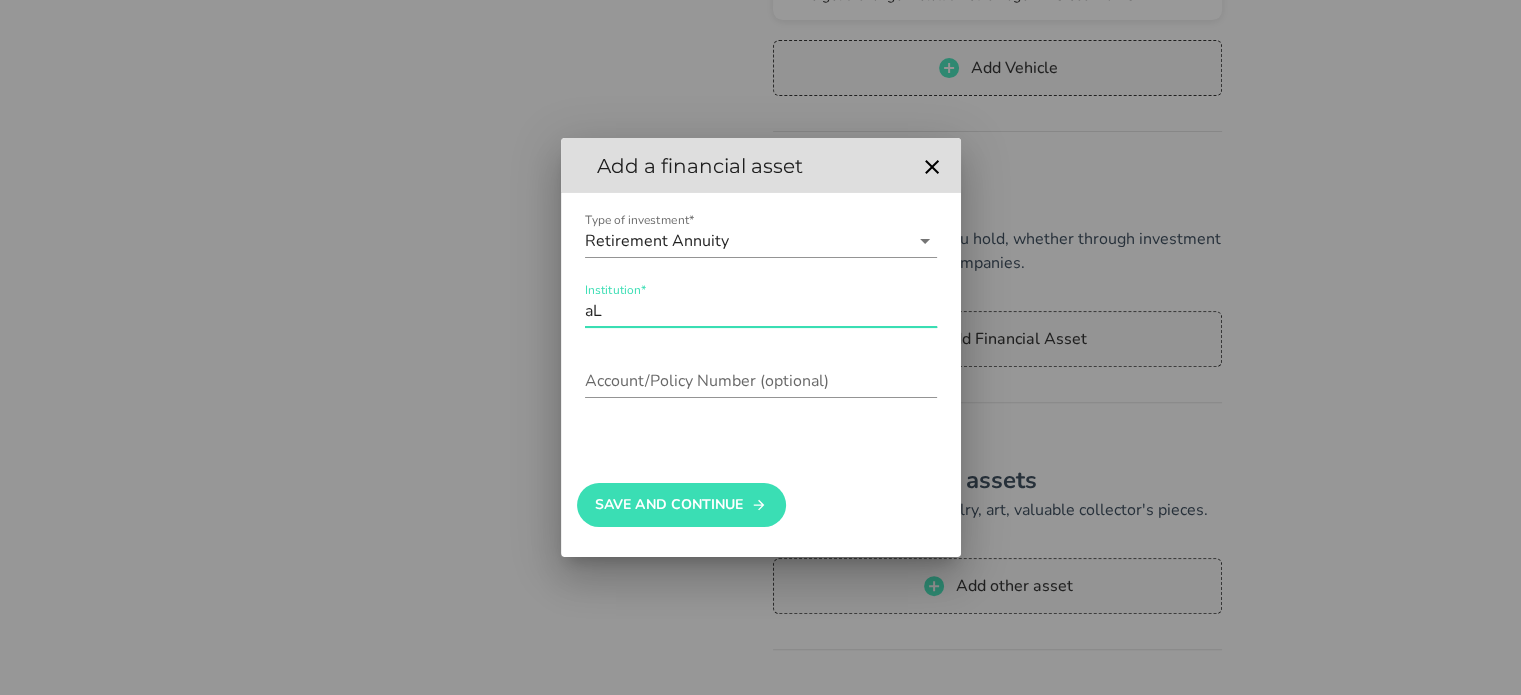 type on "a" 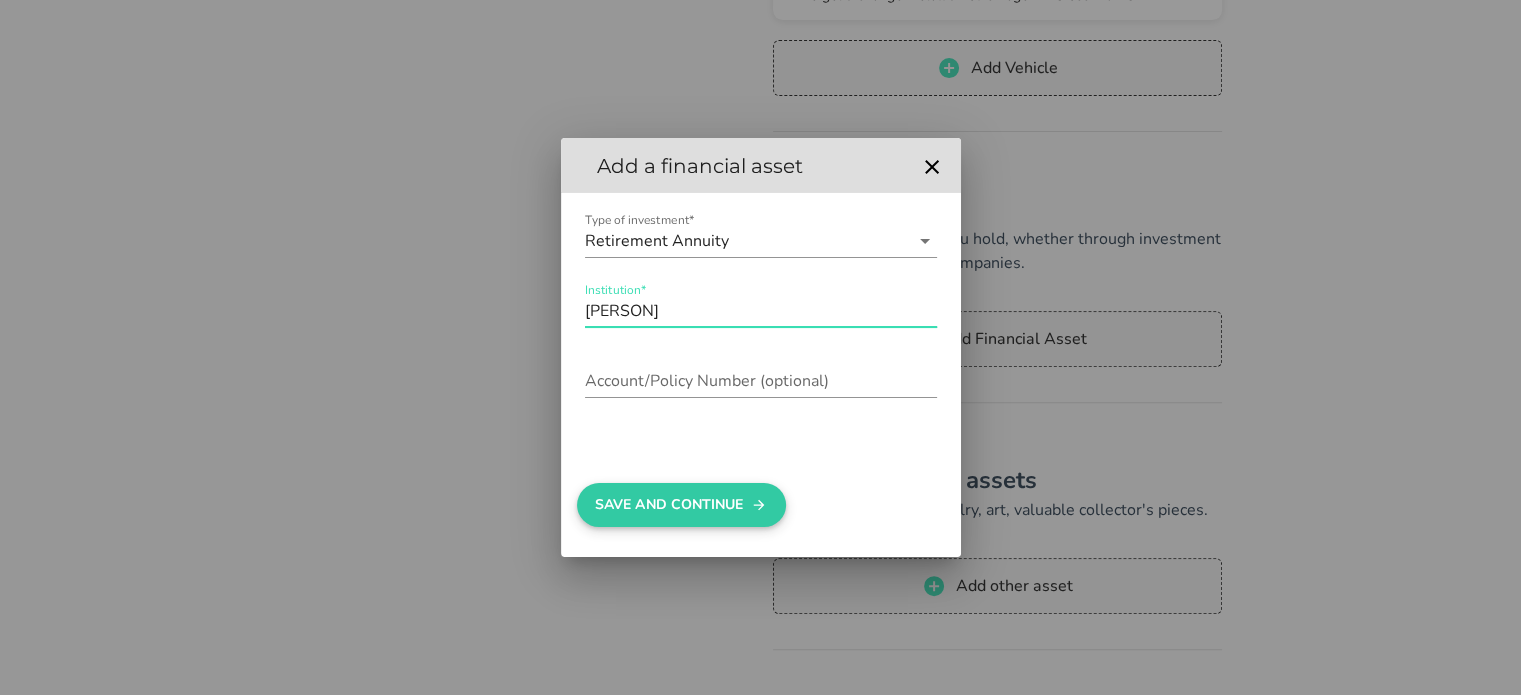 type on "[PERSON]" 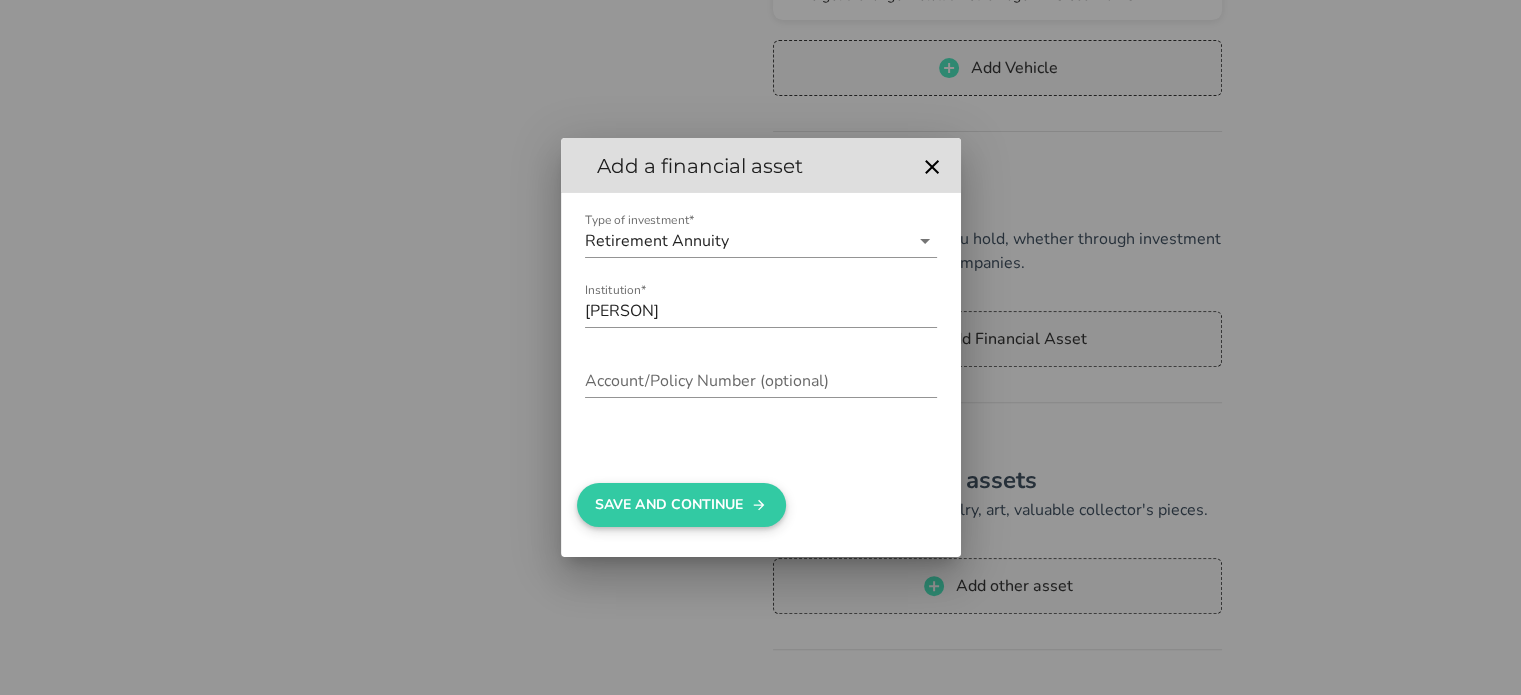 click on "Save And Continue" at bounding box center [681, 505] 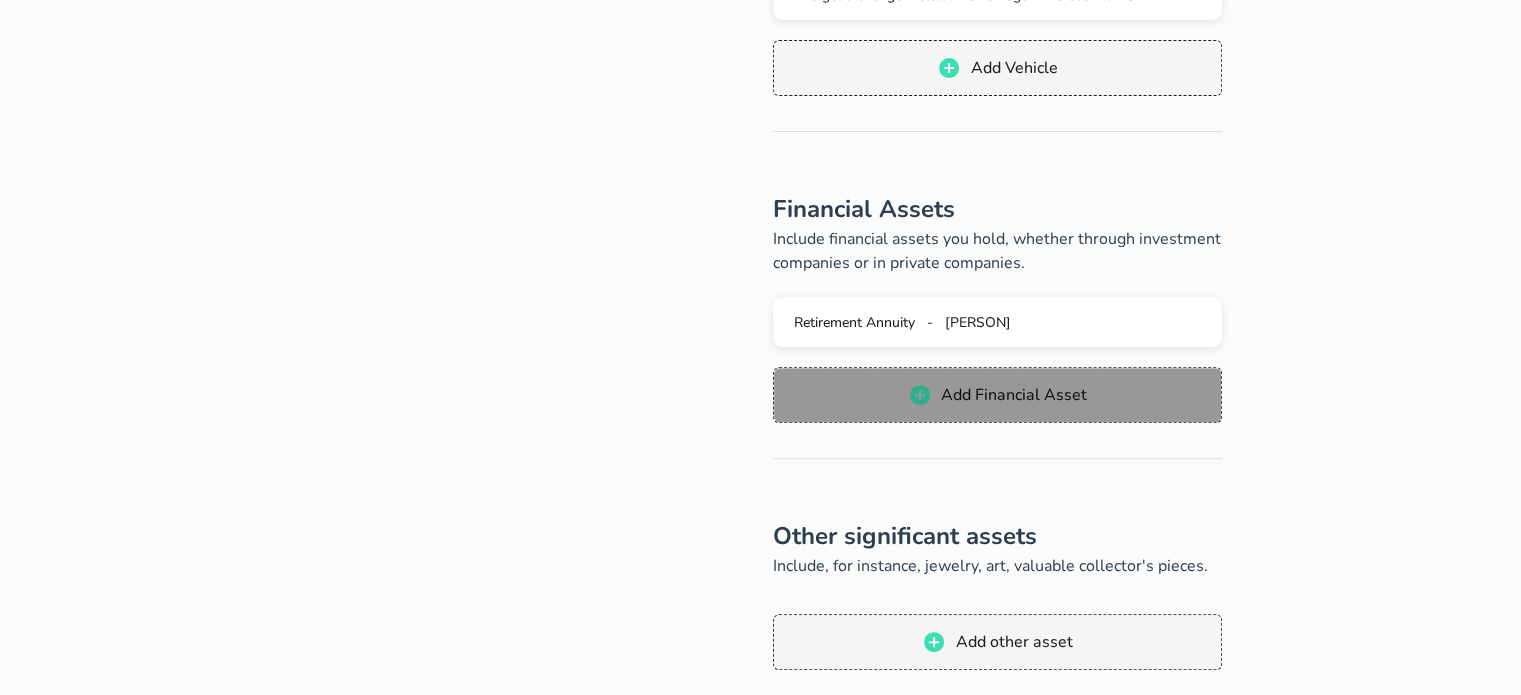 click on "Add Financial Asset" at bounding box center [1013, 395] 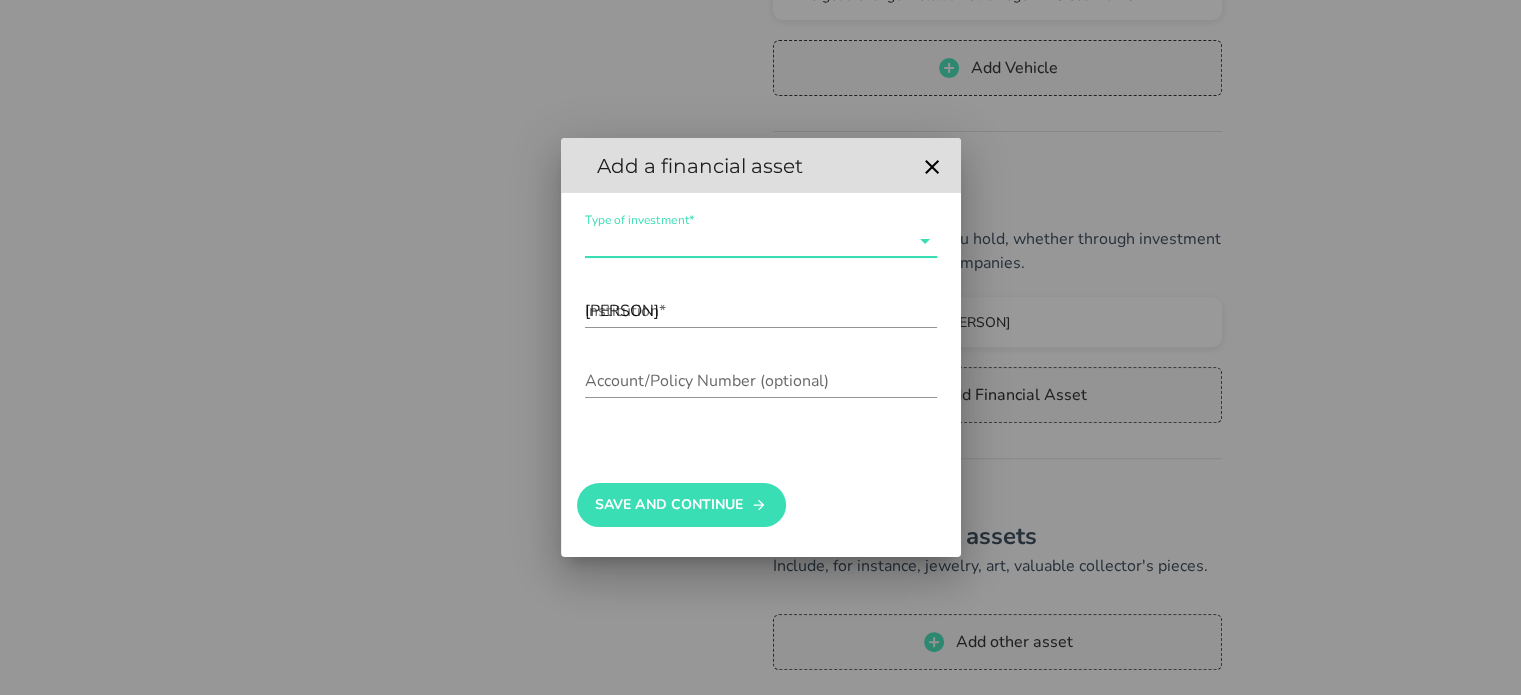 click on "Type of investment*" at bounding box center [747, 241] 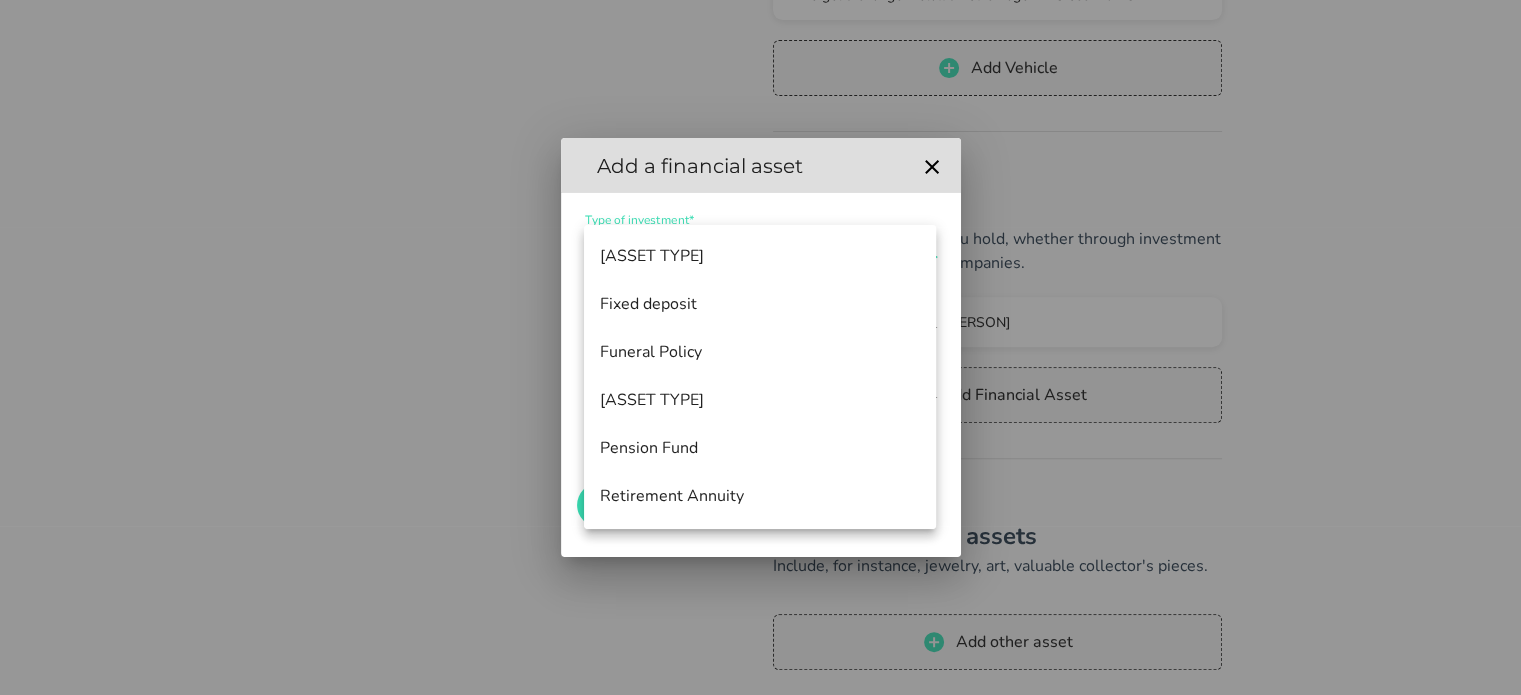 scroll, scrollTop: 240, scrollLeft: 0, axis: vertical 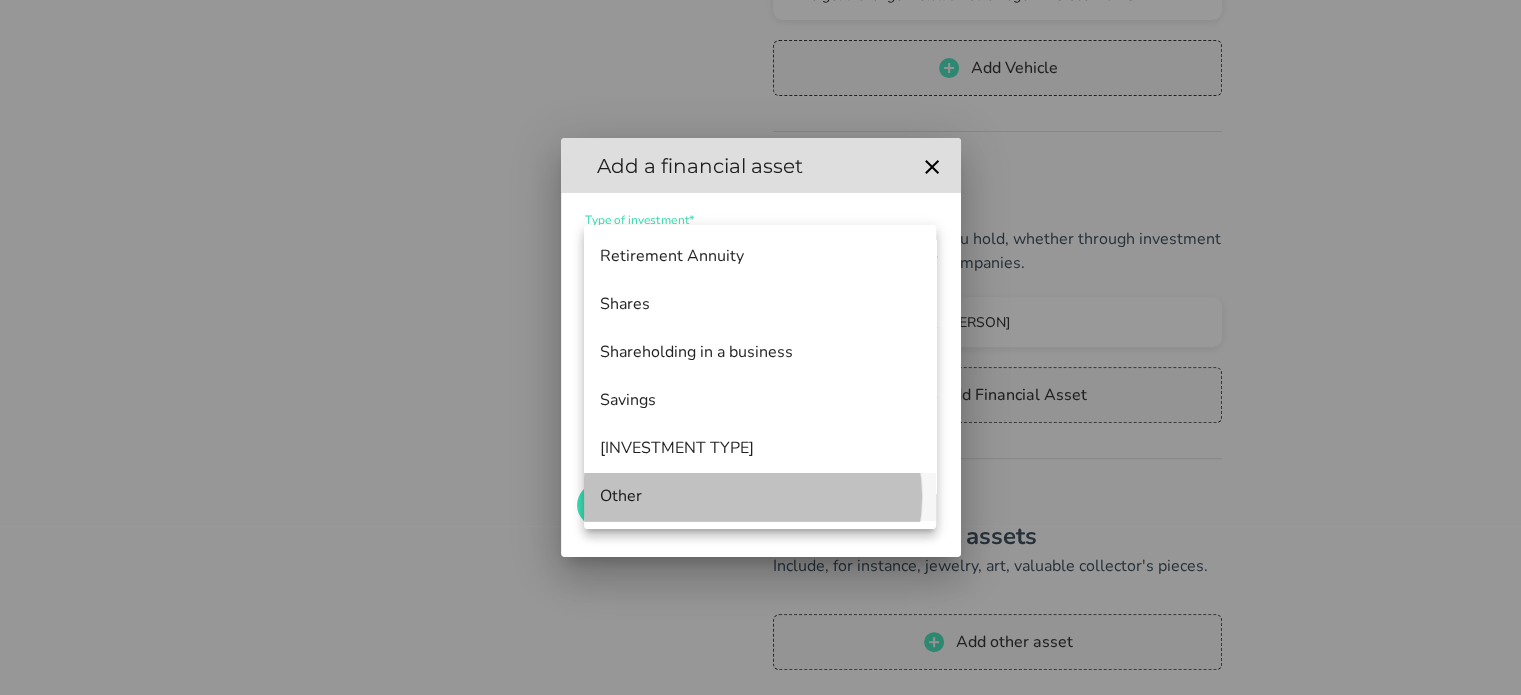 click on "Other" at bounding box center (760, 496) 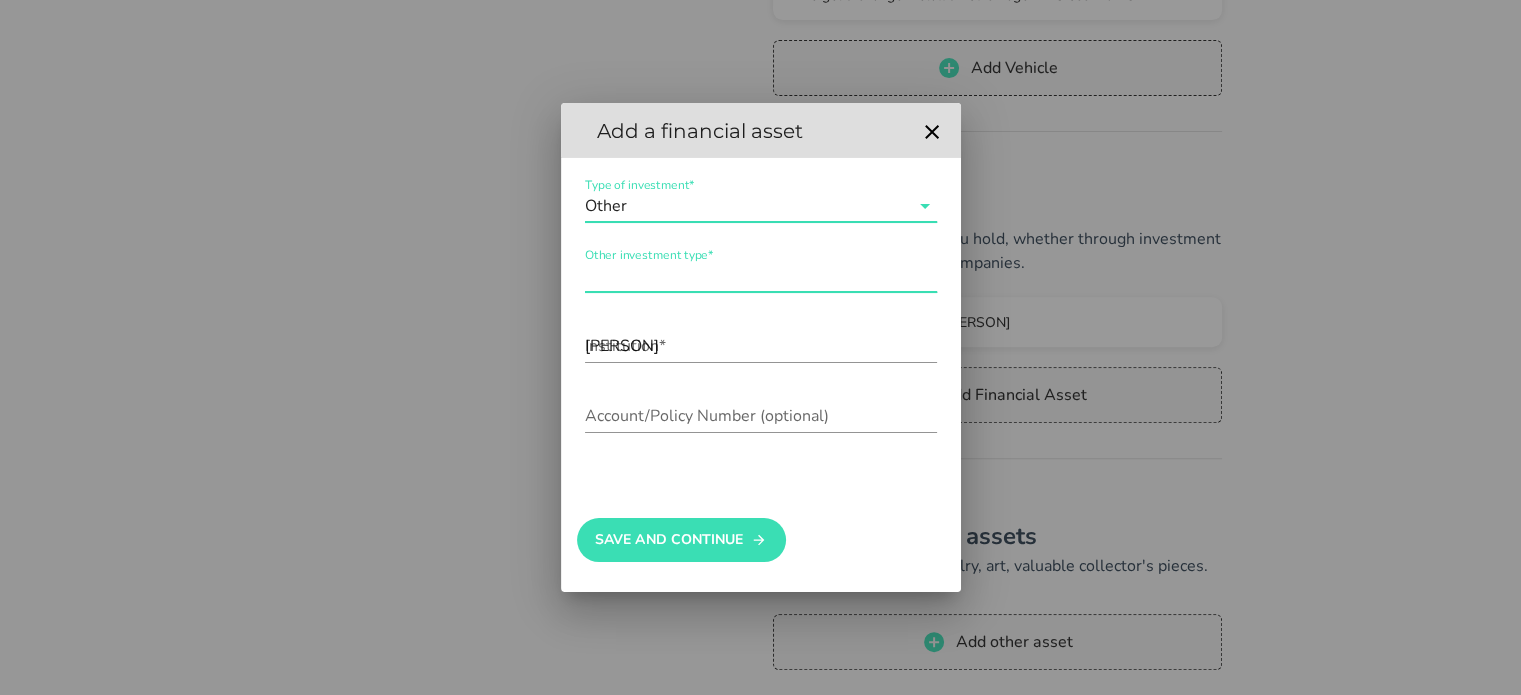 click on "Other investment type*" at bounding box center (761, 276) 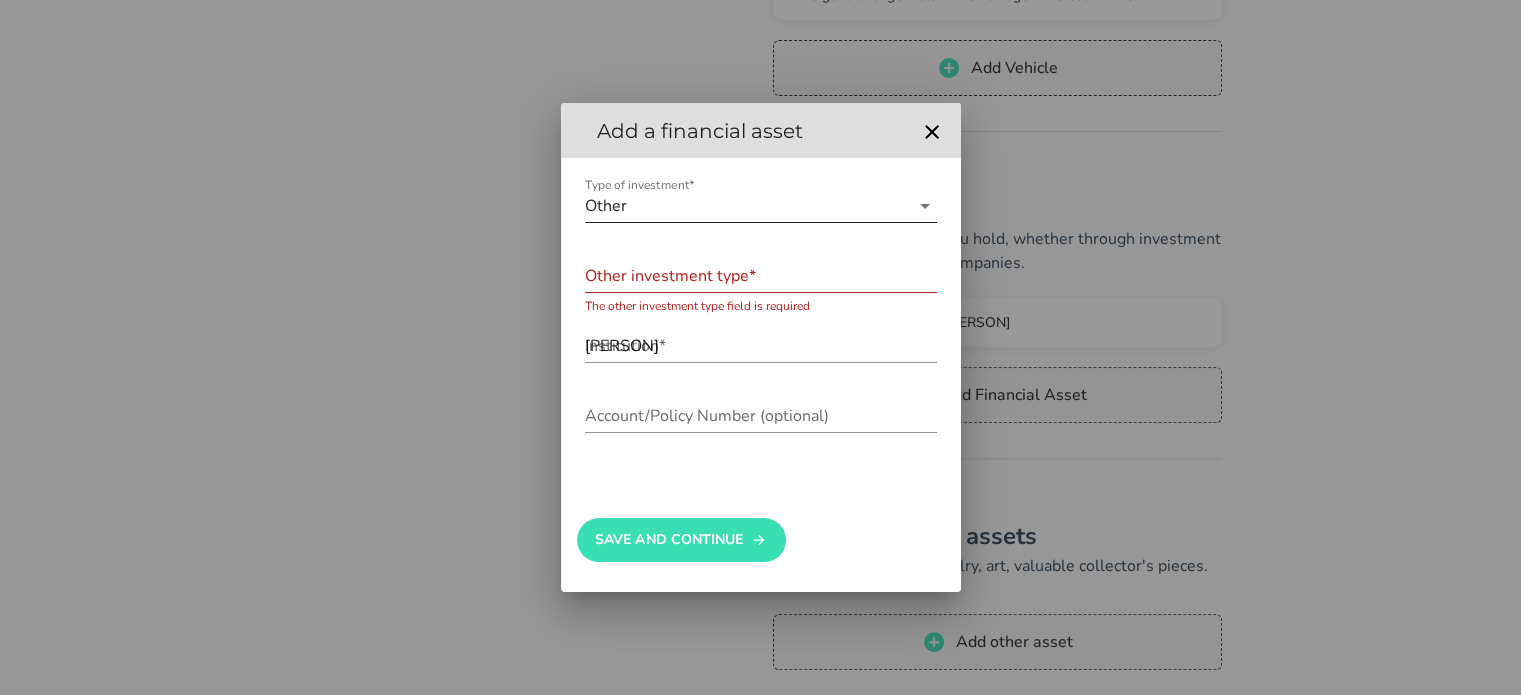 click on "Type of investment* Other" at bounding box center (761, 211) 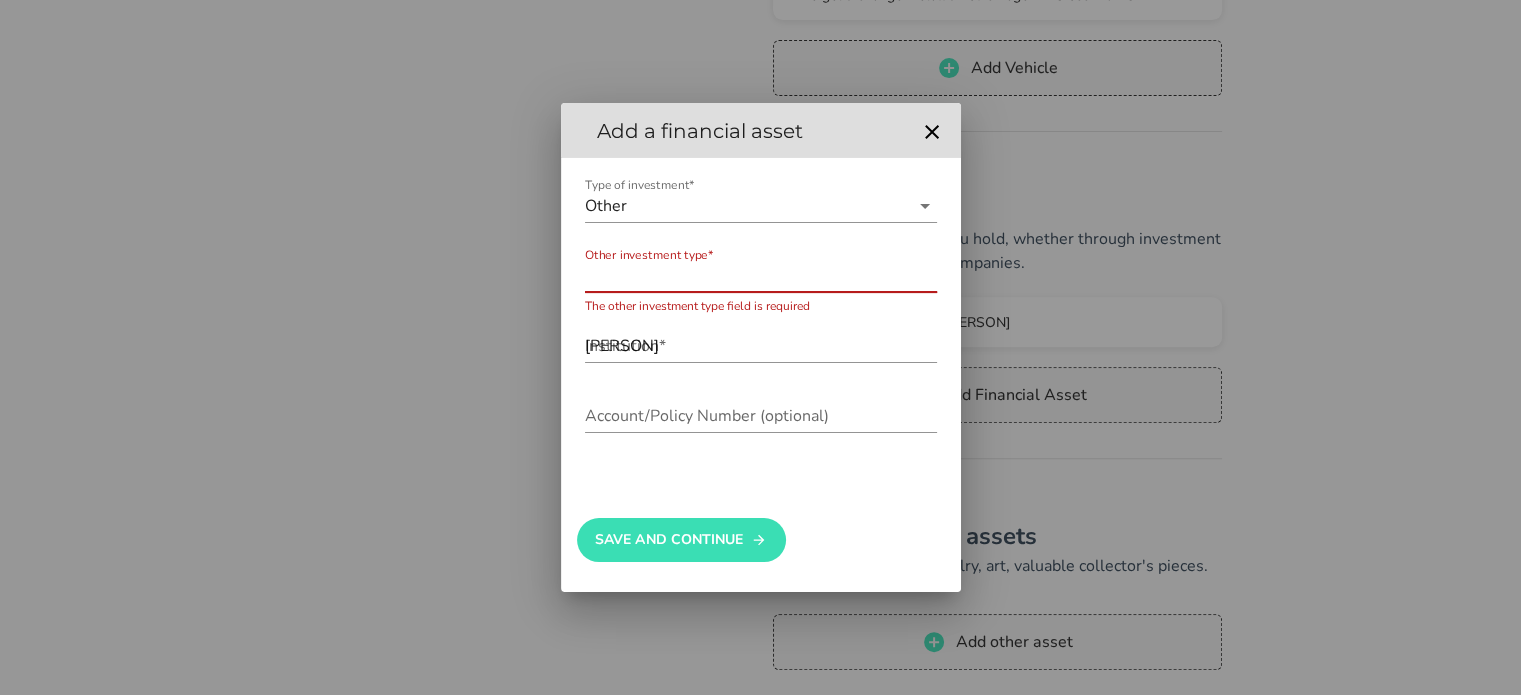 click on "Other investment type*" at bounding box center (761, 276) 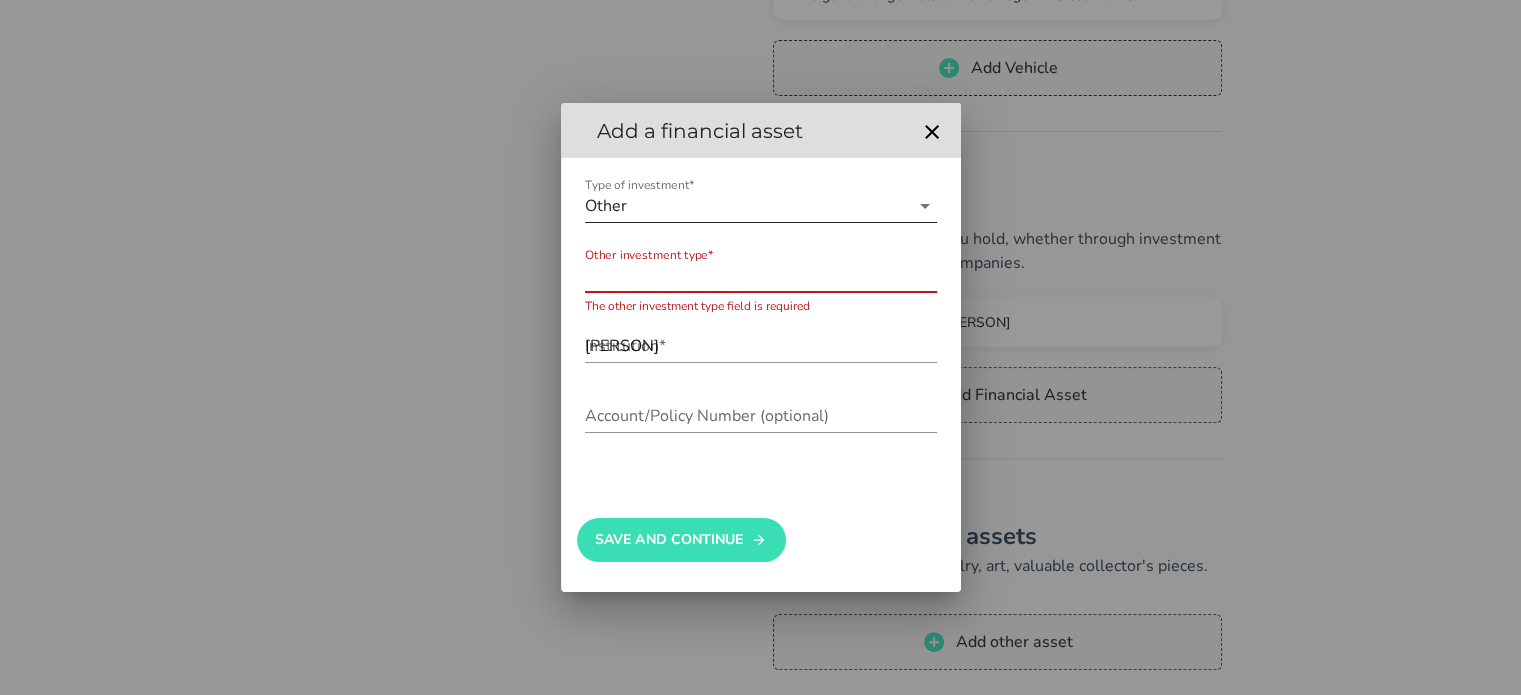 click on "Type of investment*" at bounding box center (770, 206) 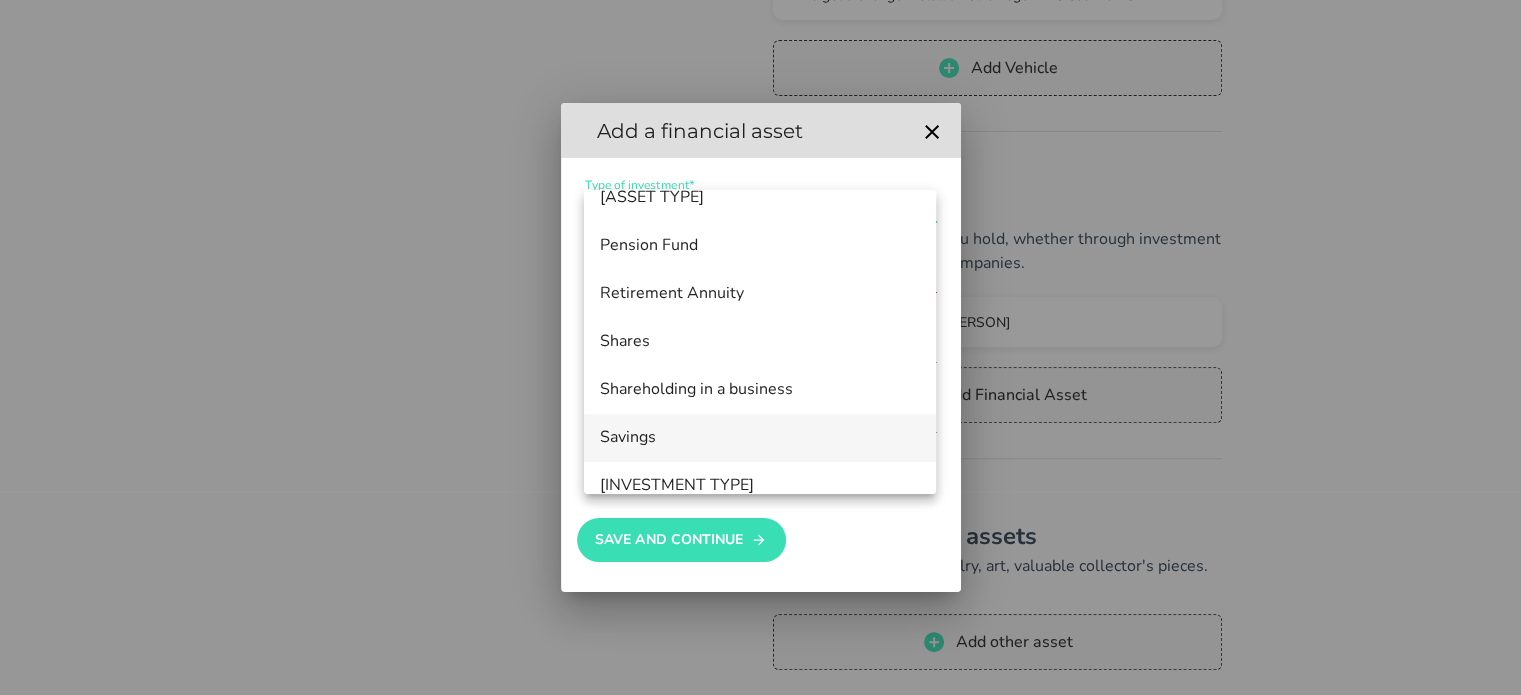 scroll, scrollTop: 240, scrollLeft: 0, axis: vertical 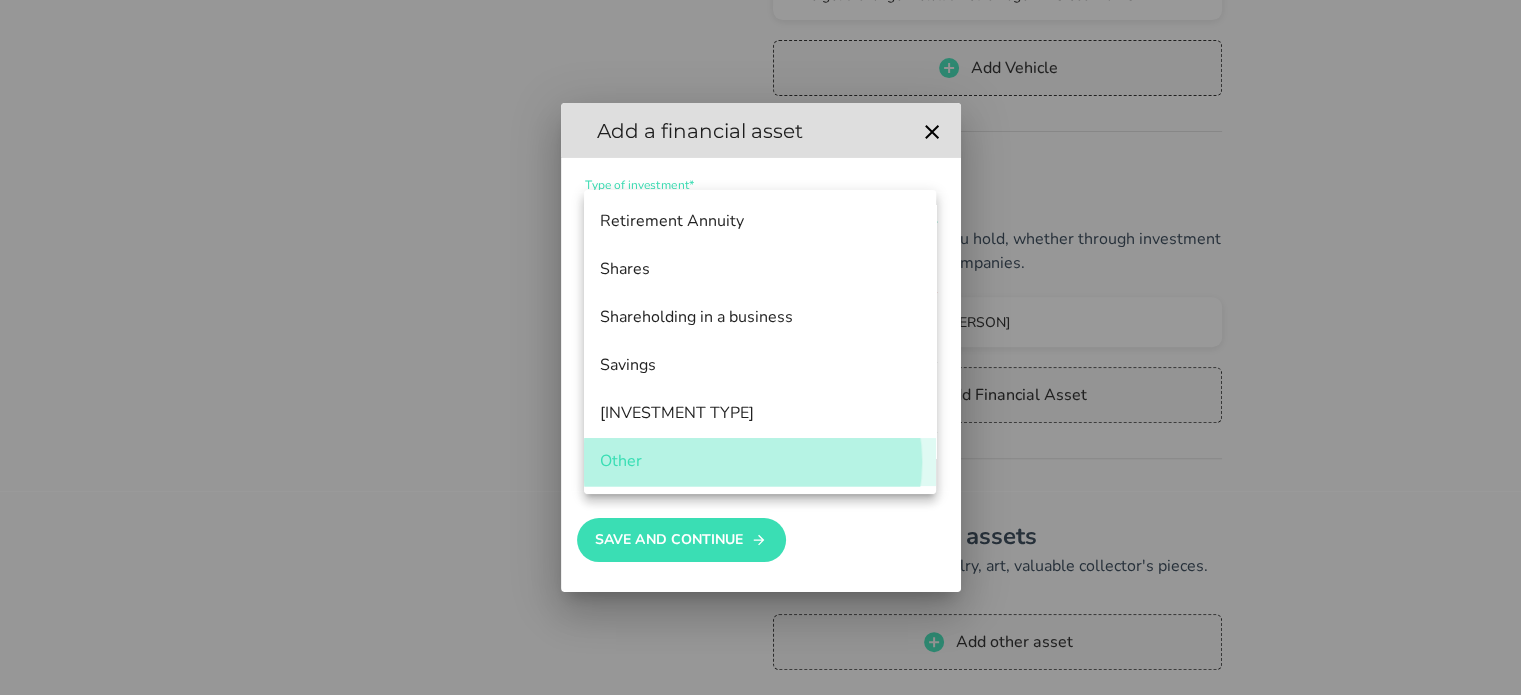 click on "Other" at bounding box center [760, 461] 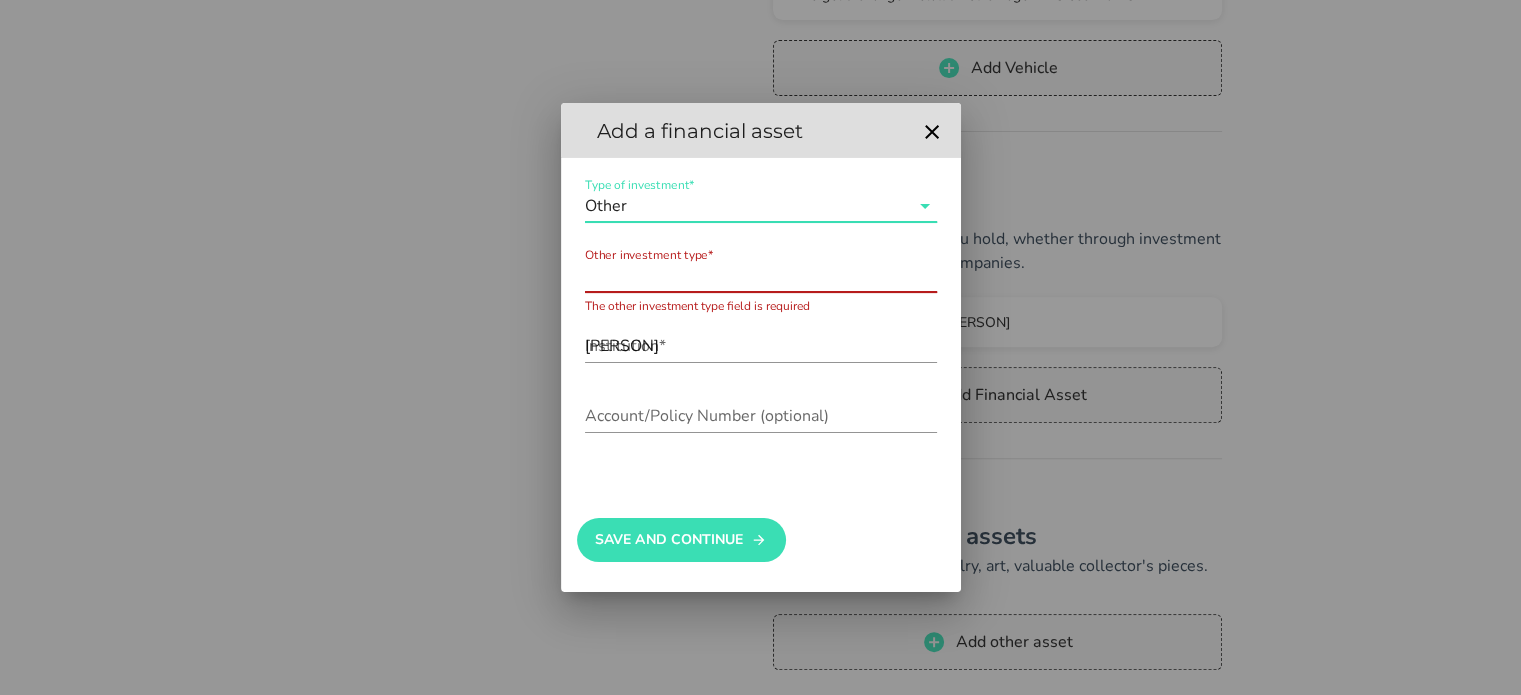 click on "Other investment type*" at bounding box center [761, 276] 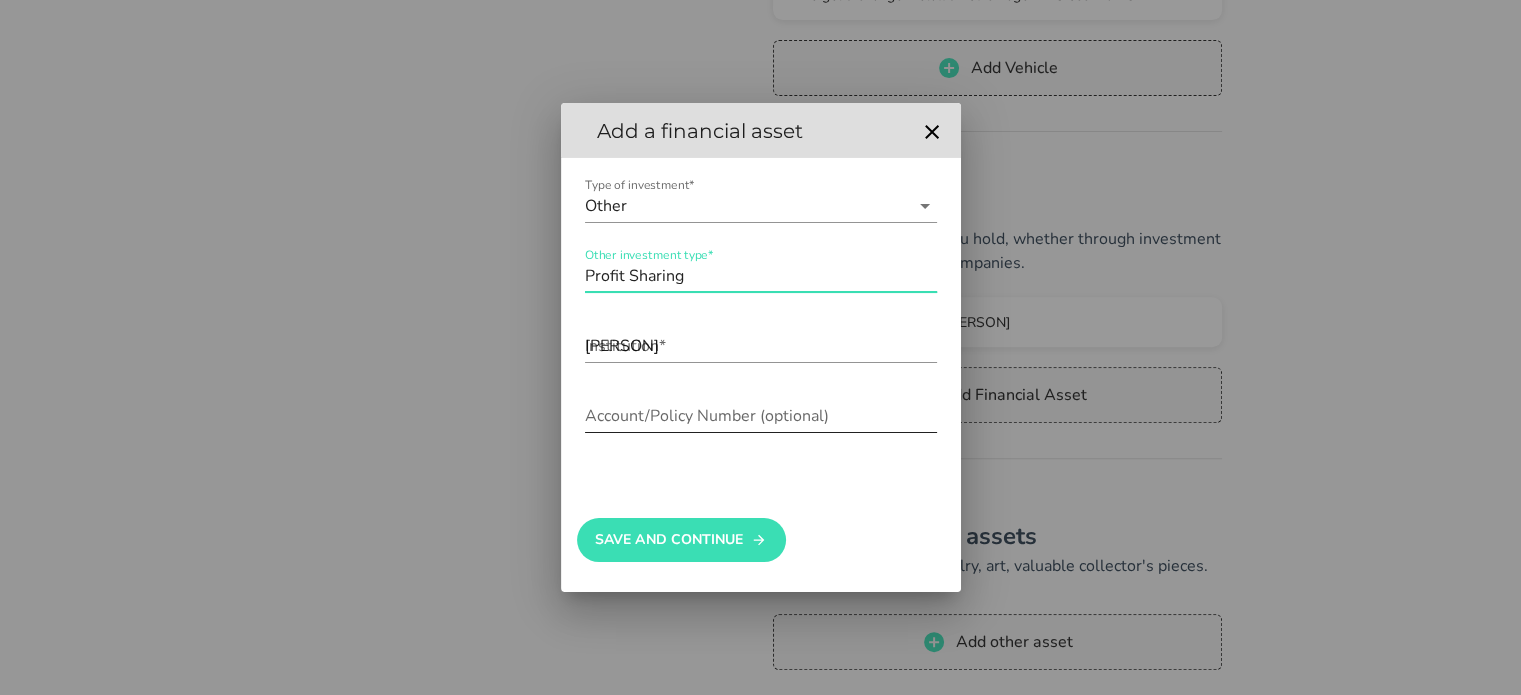 type on "Profit Sharing" 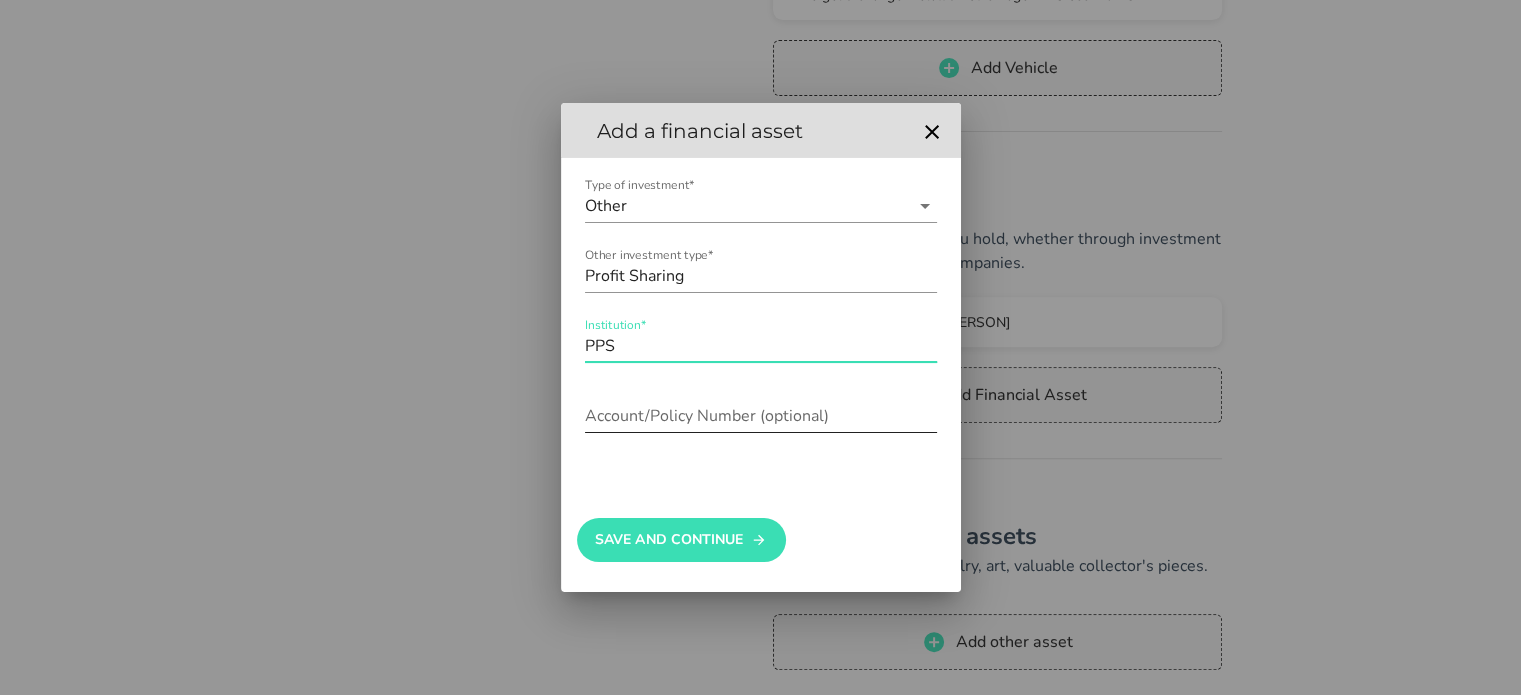 type on "PPS" 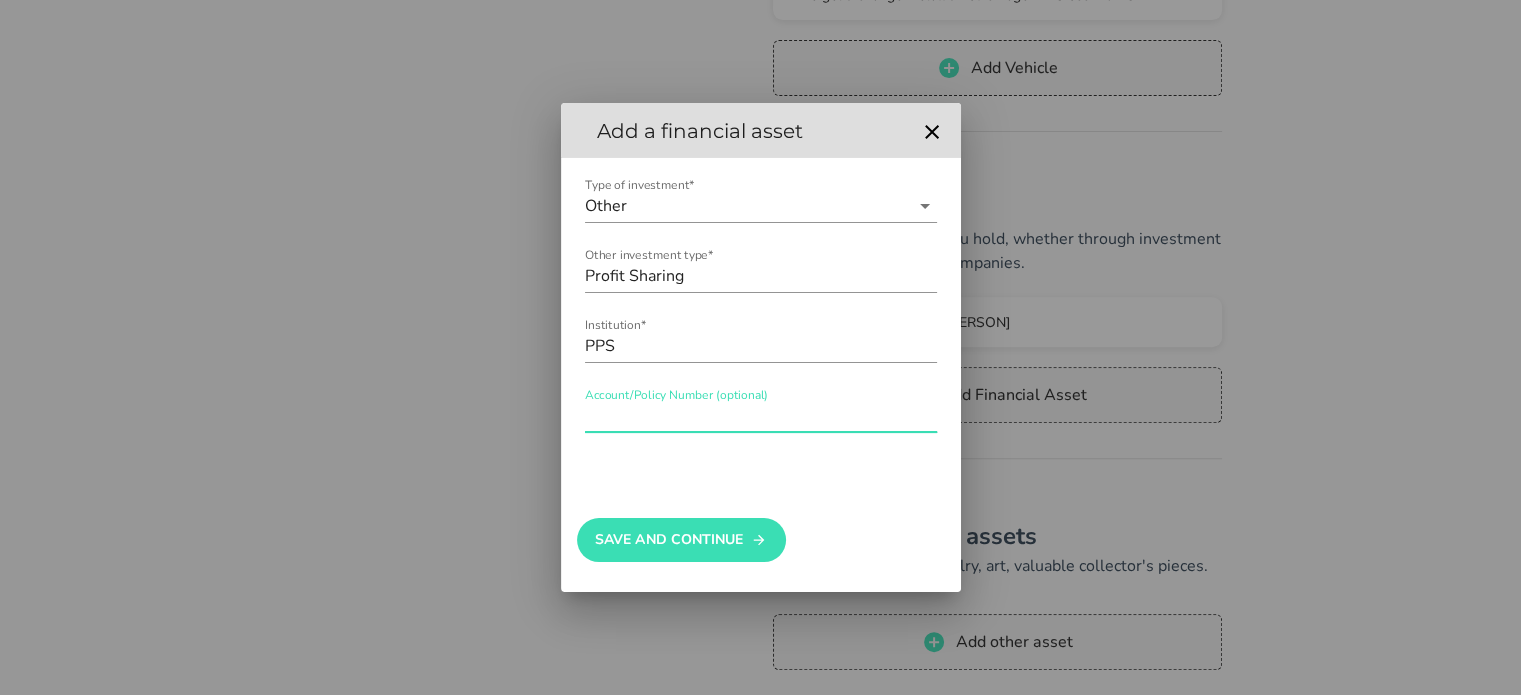 click on "Account/Policy Number (optional)" at bounding box center [761, 416] 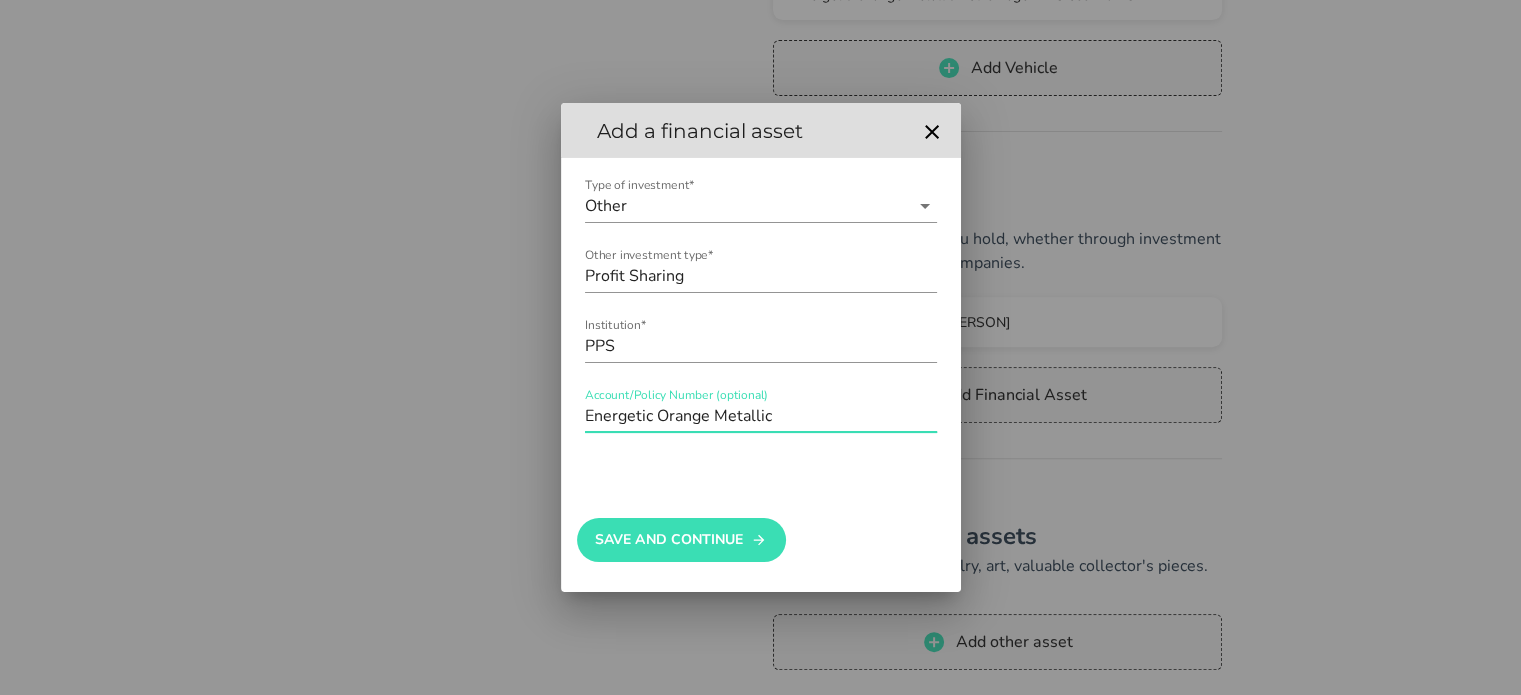 drag, startPoint x: 798, startPoint y: 411, endPoint x: 173, endPoint y: 418, distance: 625.0392 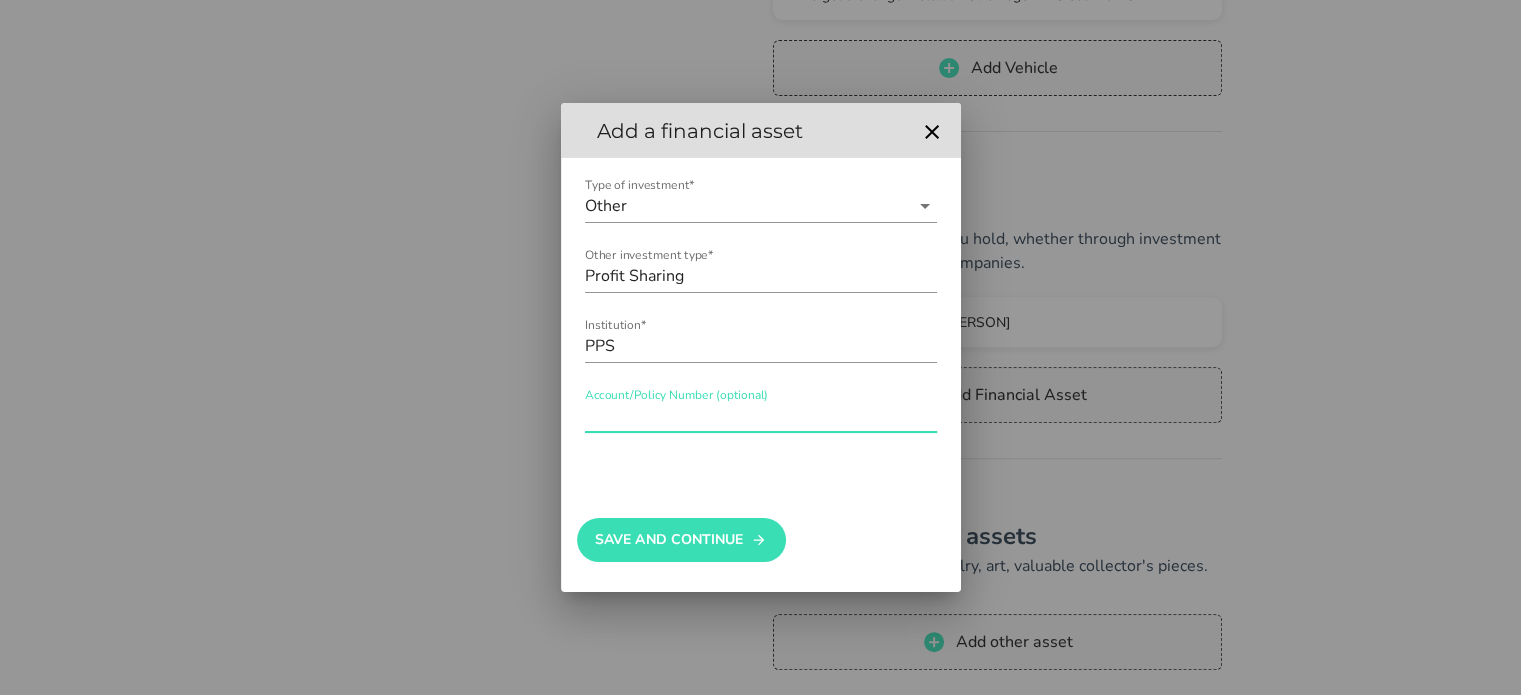 scroll, scrollTop: 0, scrollLeft: 0, axis: both 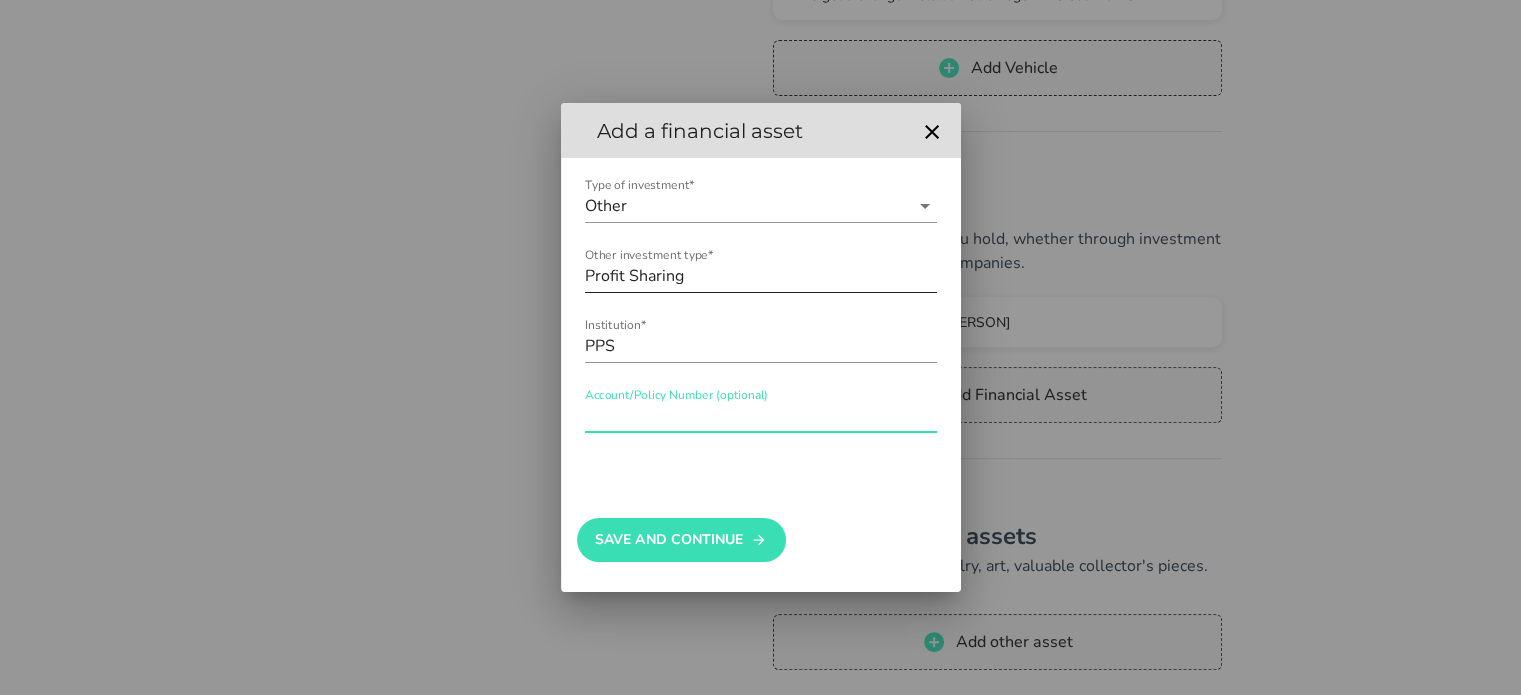 paste on "[PHONE]" 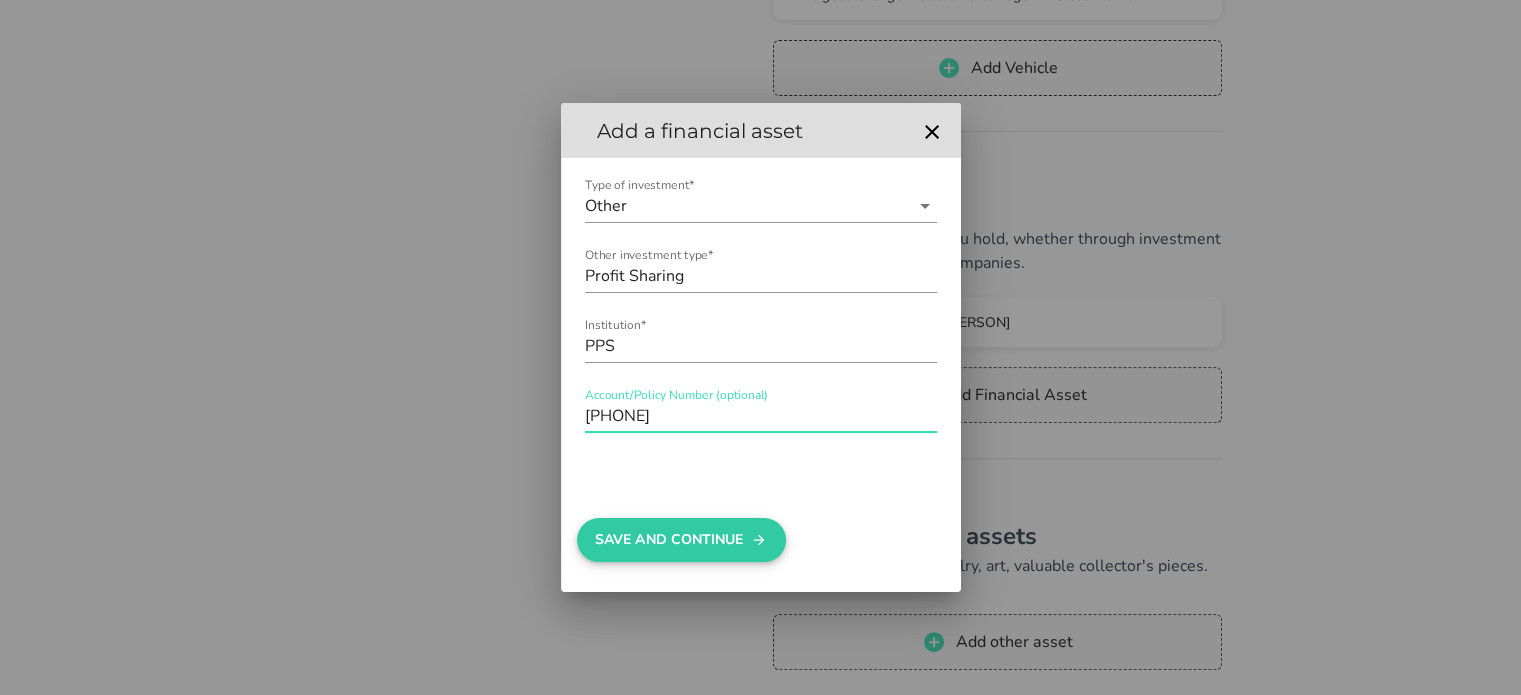 type on "[PHONE]" 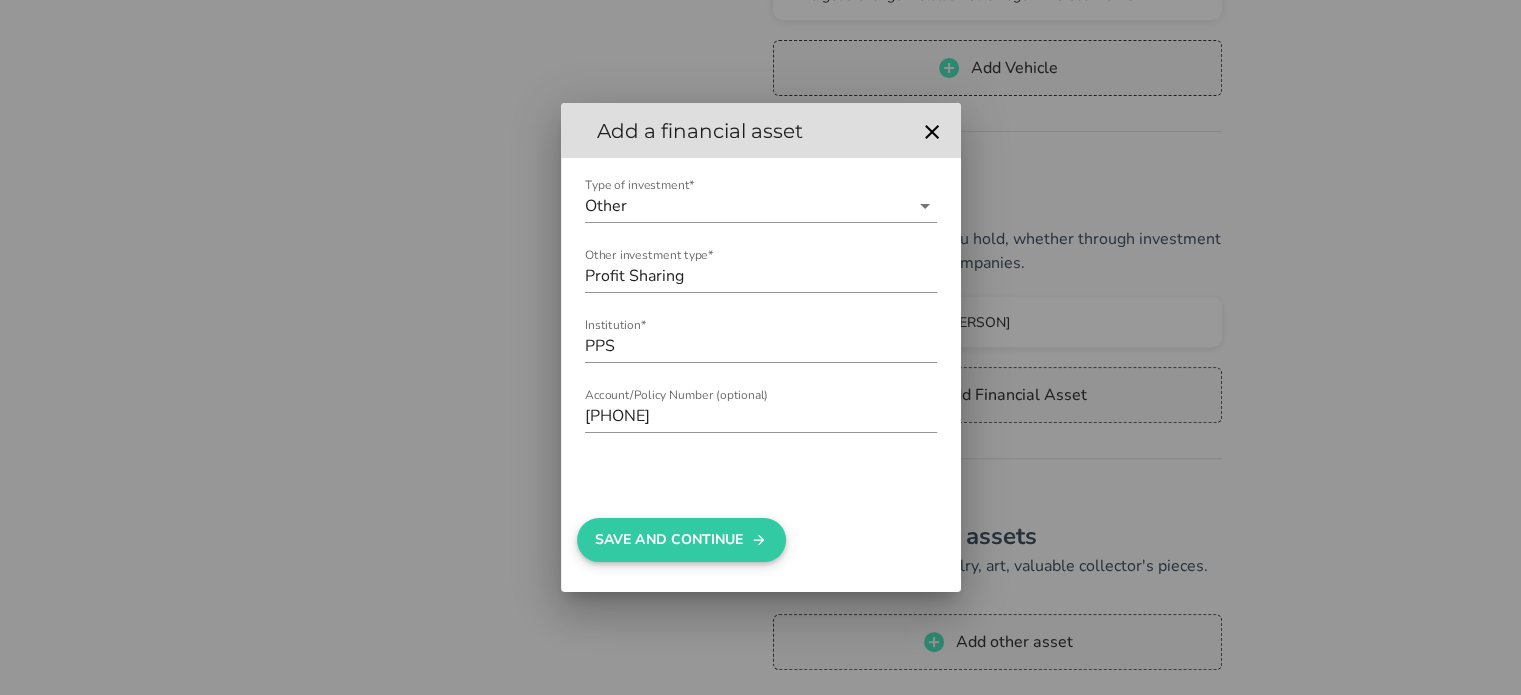 click on "Save And Continue" at bounding box center (681, 540) 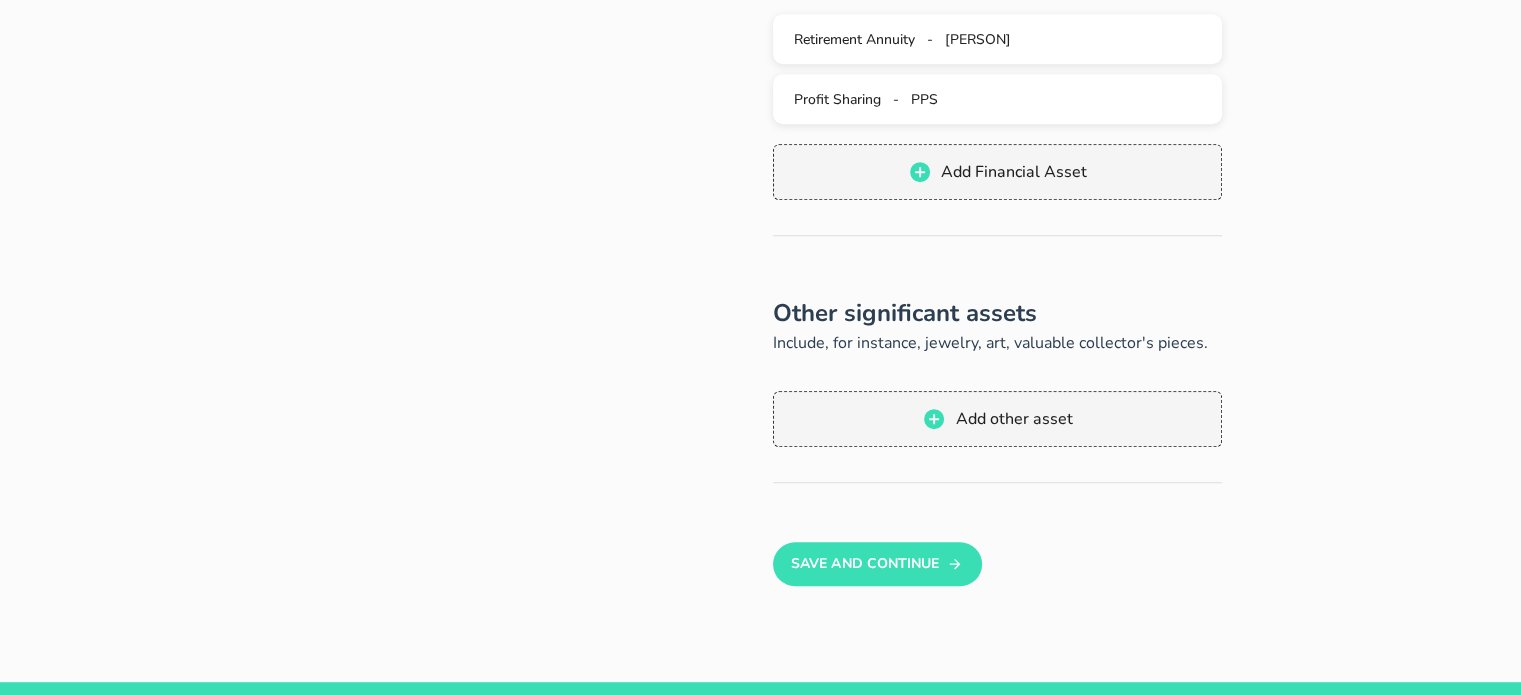 scroll, scrollTop: 1072, scrollLeft: 0, axis: vertical 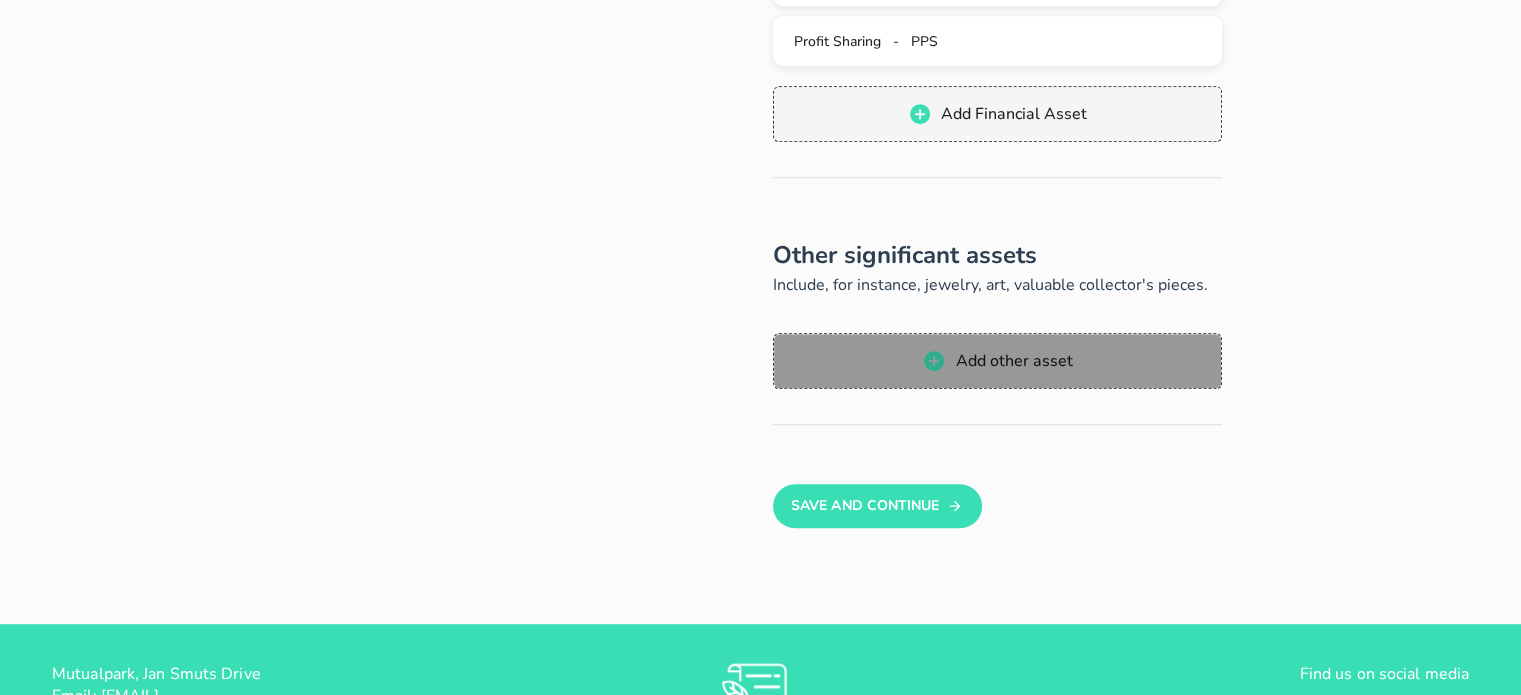 click on "Add other asset" at bounding box center [1013, 361] 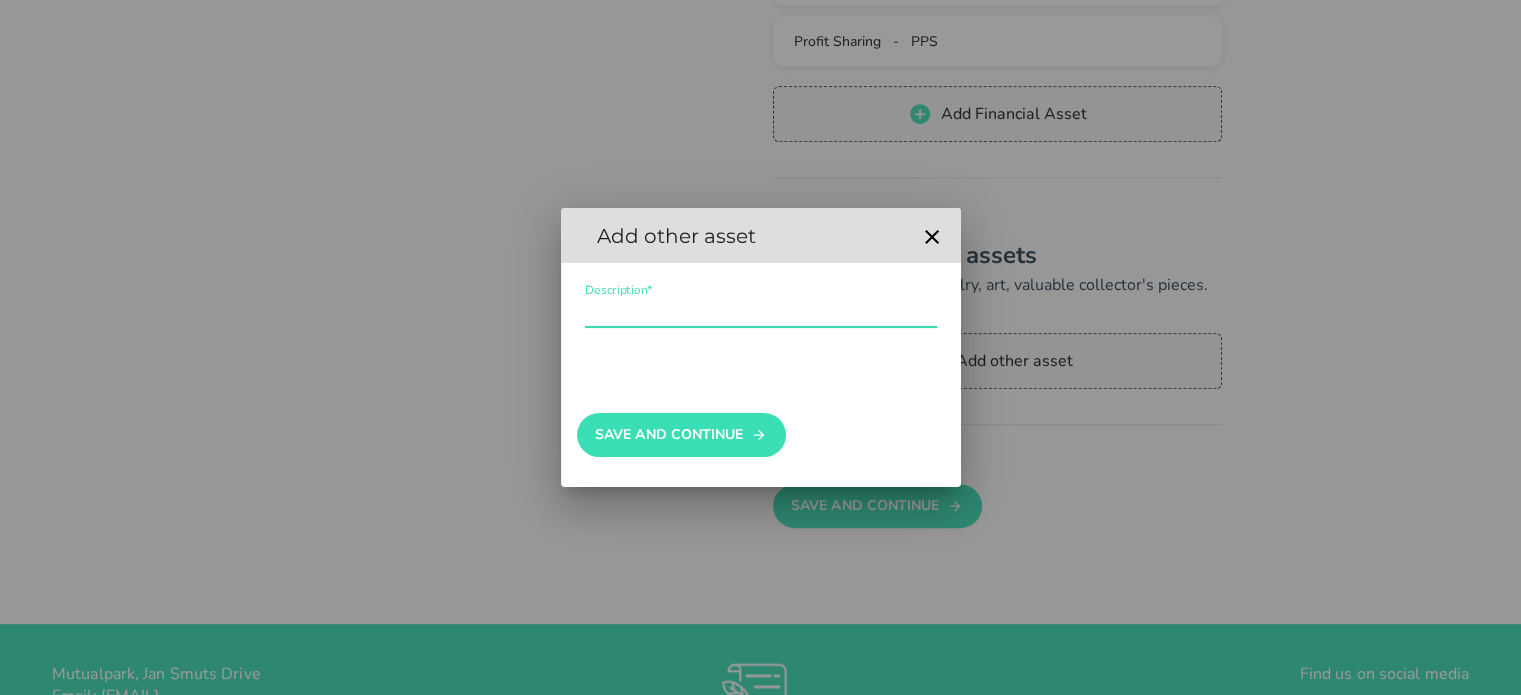 click on "Description*" at bounding box center [761, 311] 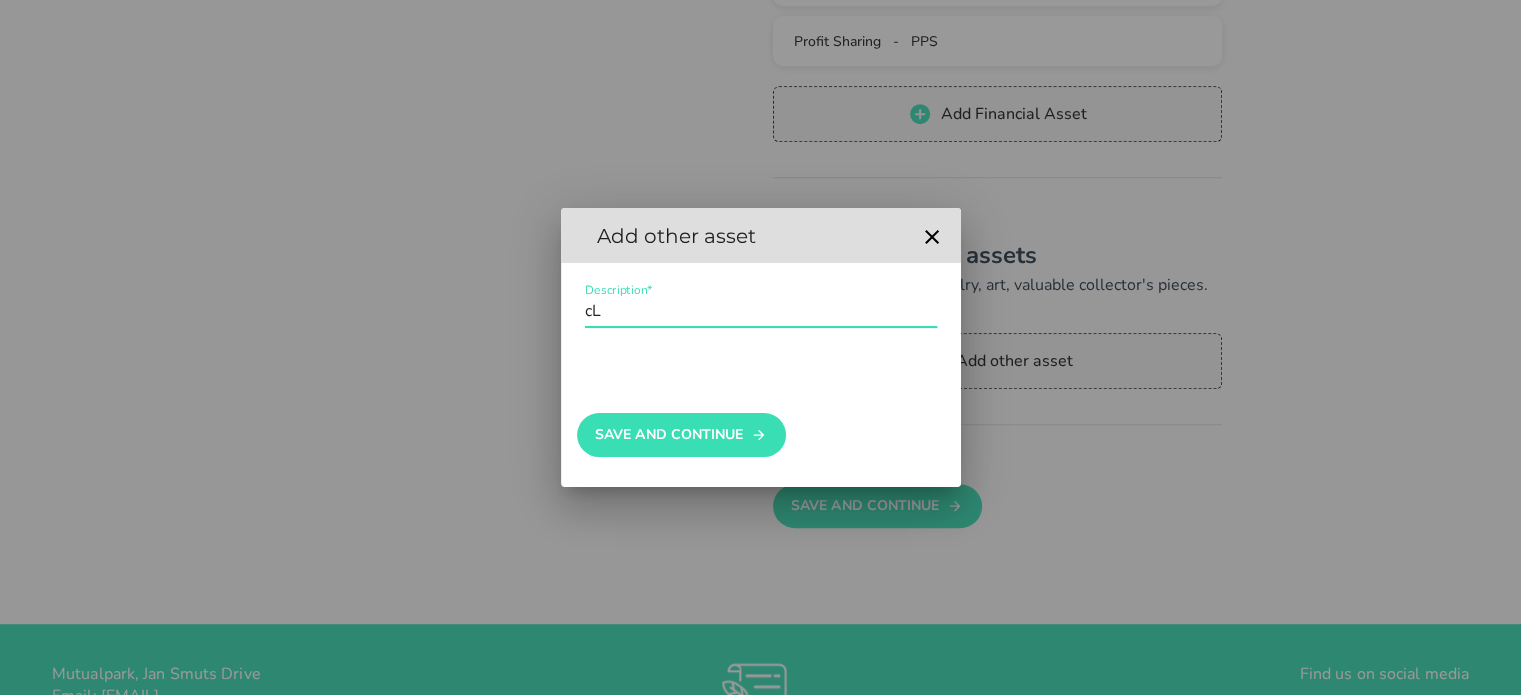 type on "c" 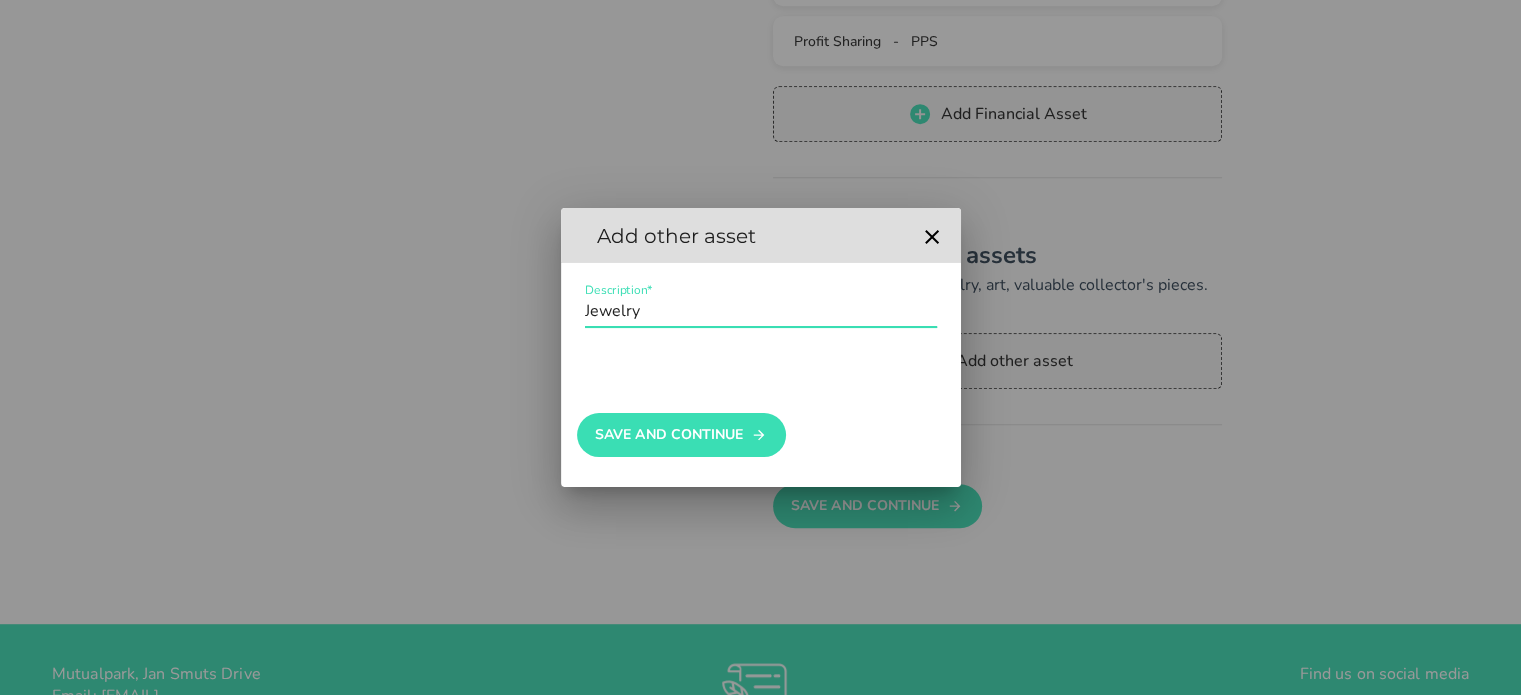 type on "Jewelry" 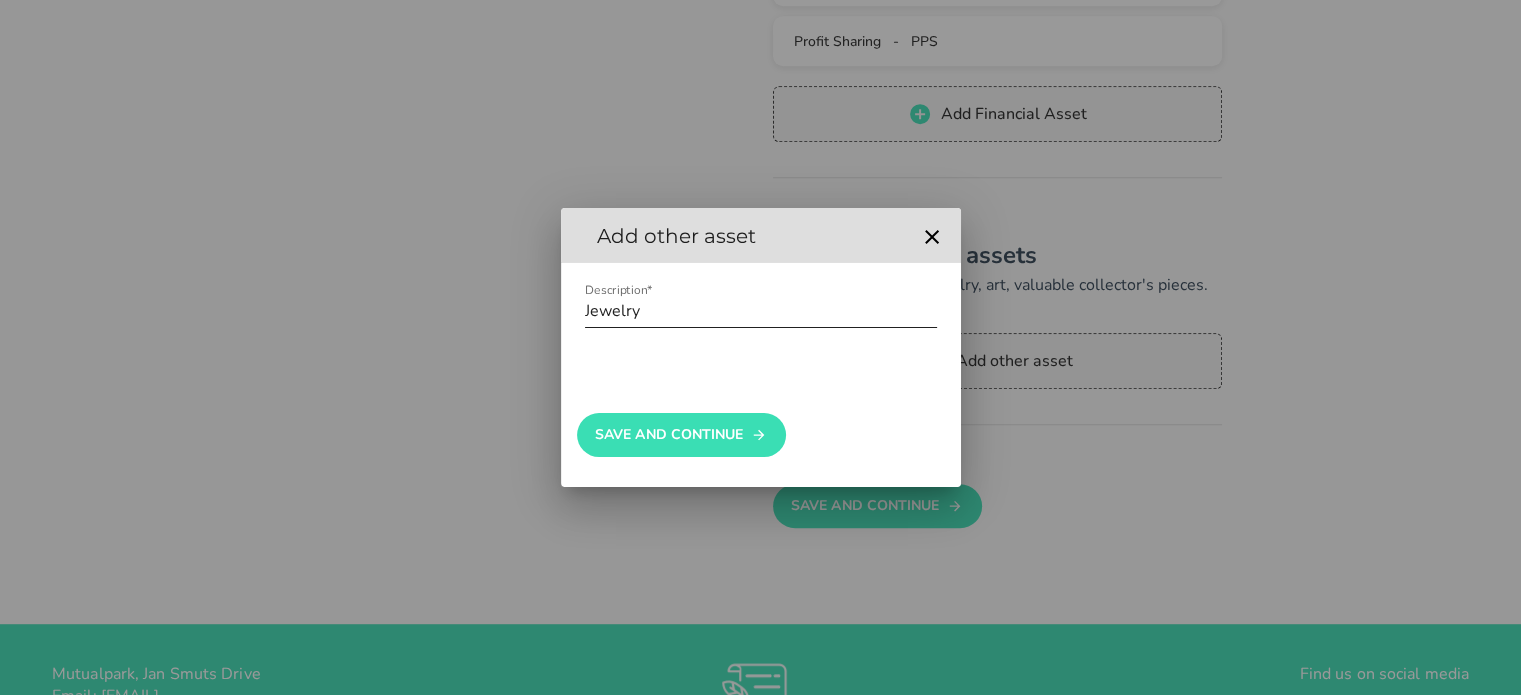 drag, startPoint x: 696, startPoint y: 268, endPoint x: 734, endPoint y: 303, distance: 51.662365 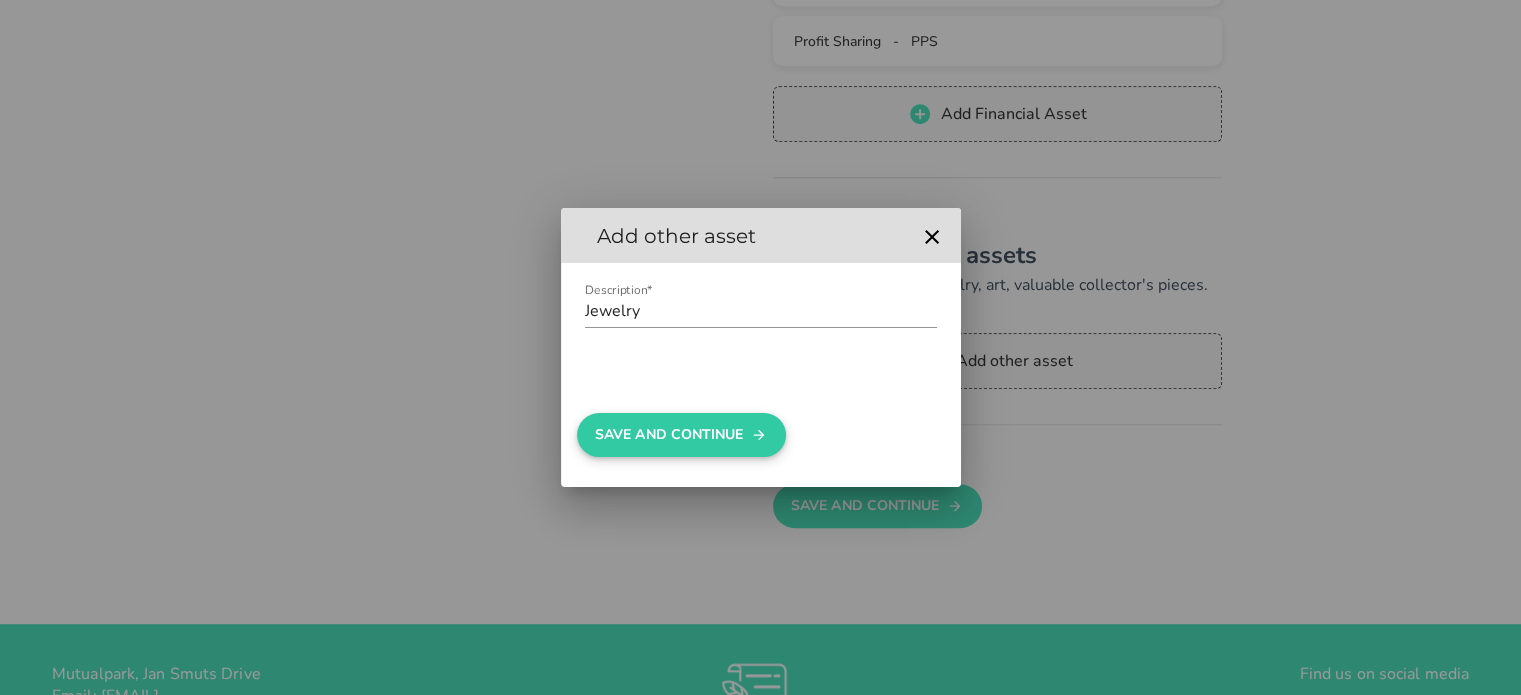 click on "Save And Continue" at bounding box center (681, 435) 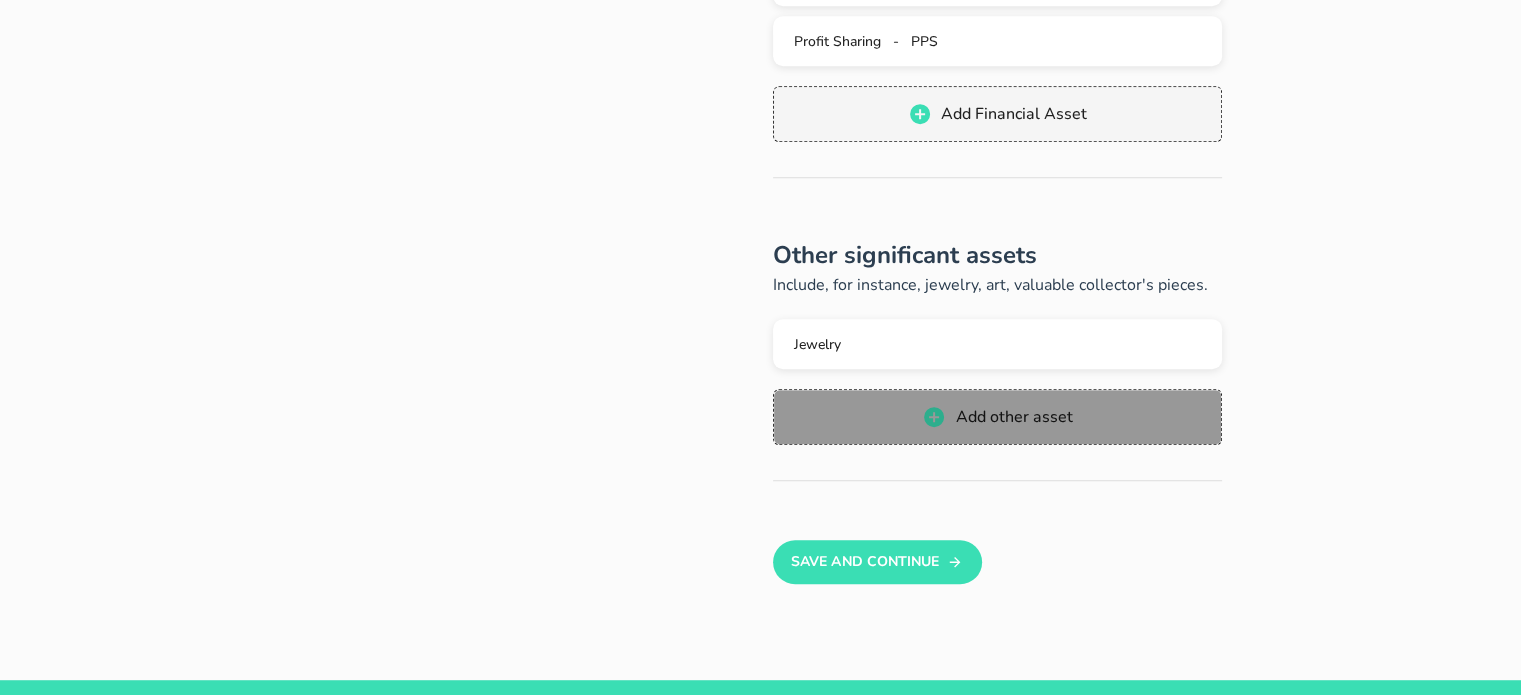 click on "Add other asset" at bounding box center (998, 417) 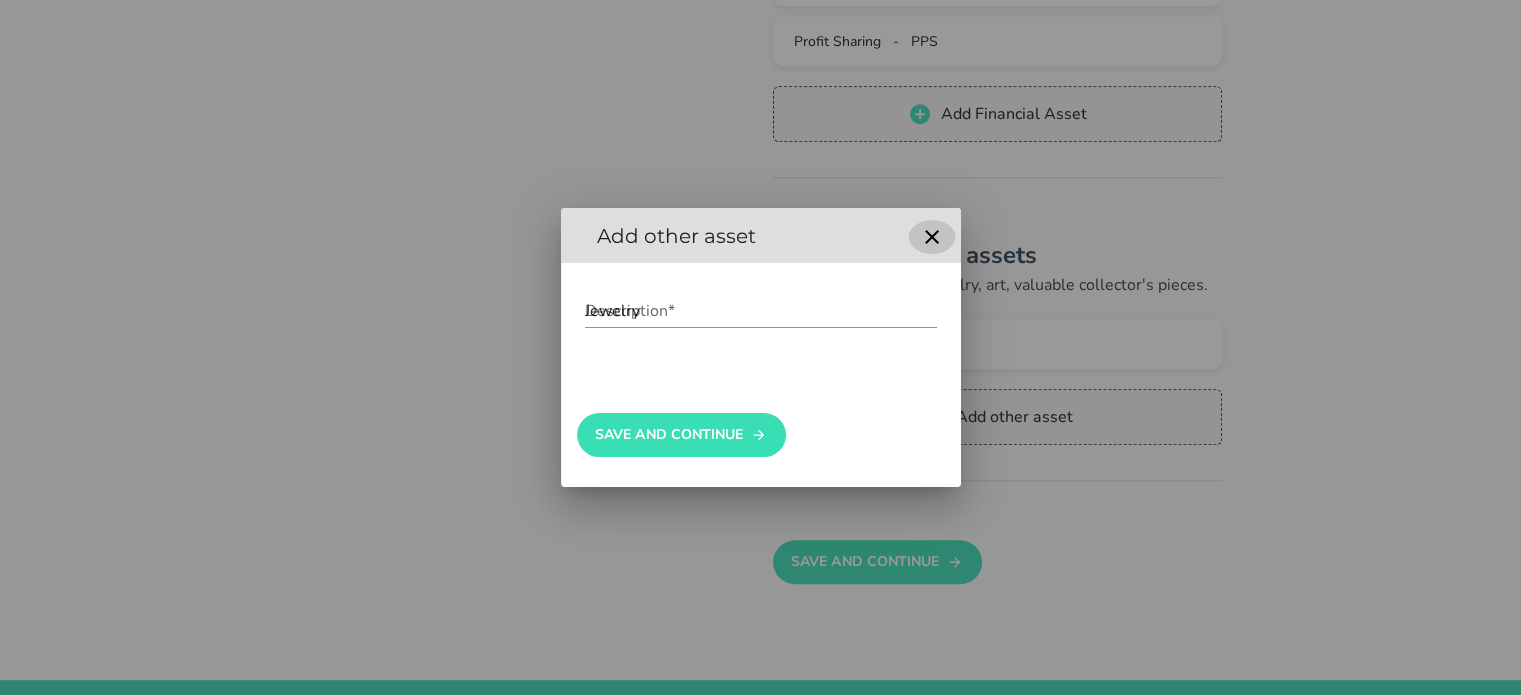 click 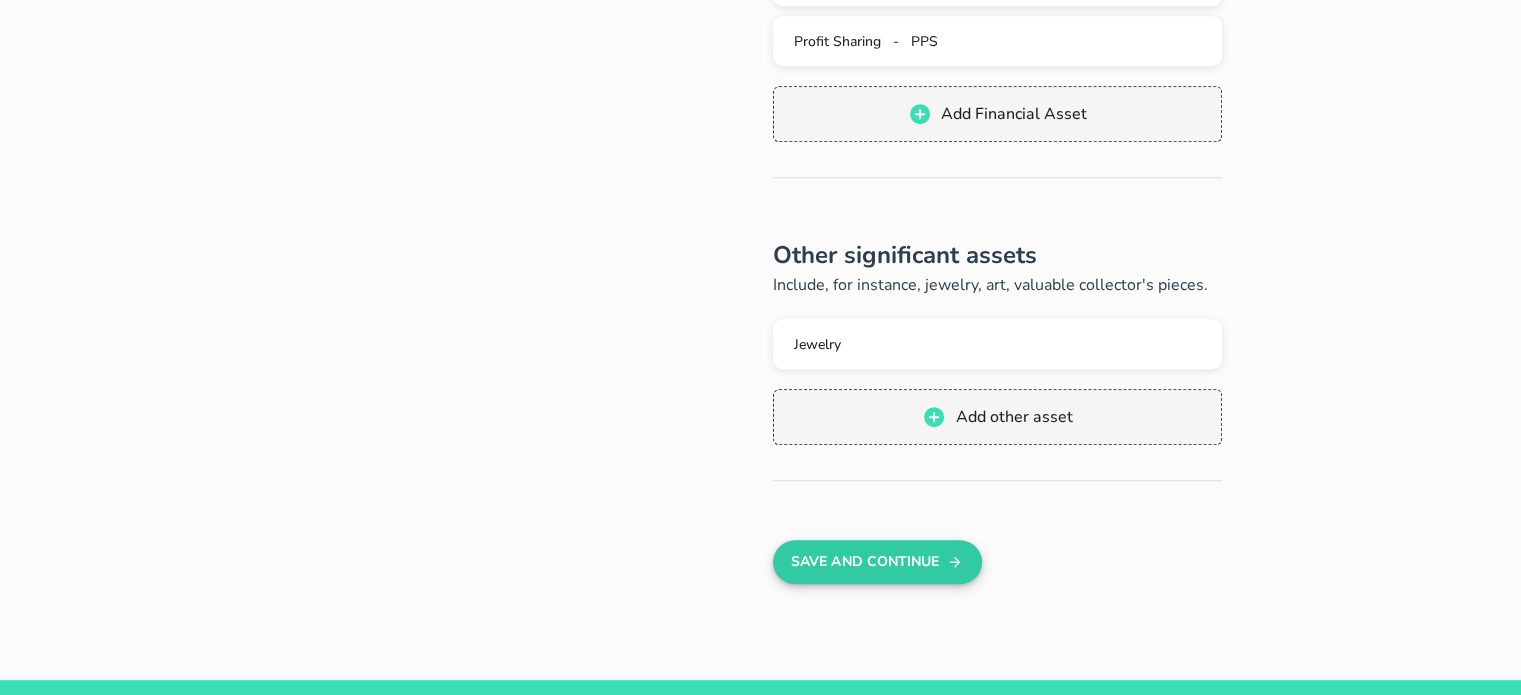 click on "Save And Continue" at bounding box center [877, 562] 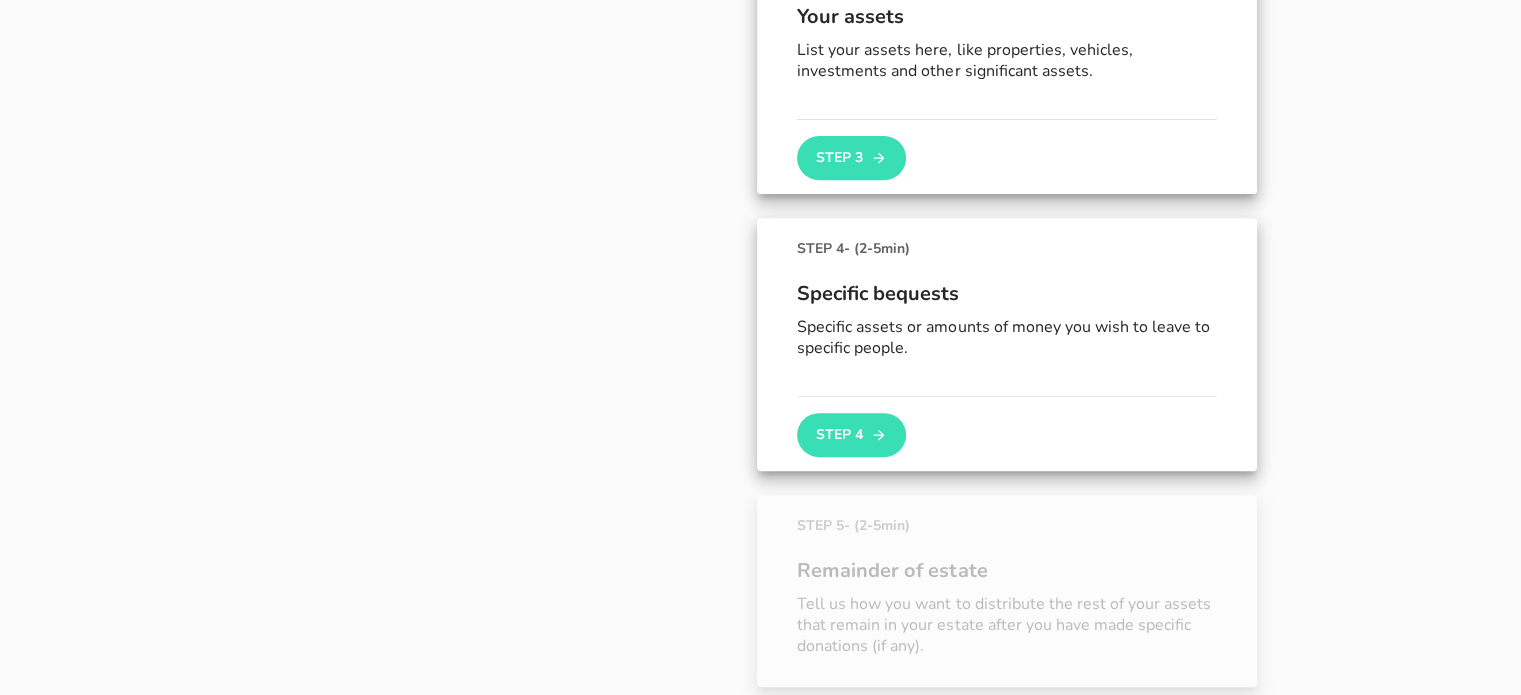 scroll, scrollTop: 803, scrollLeft: 0, axis: vertical 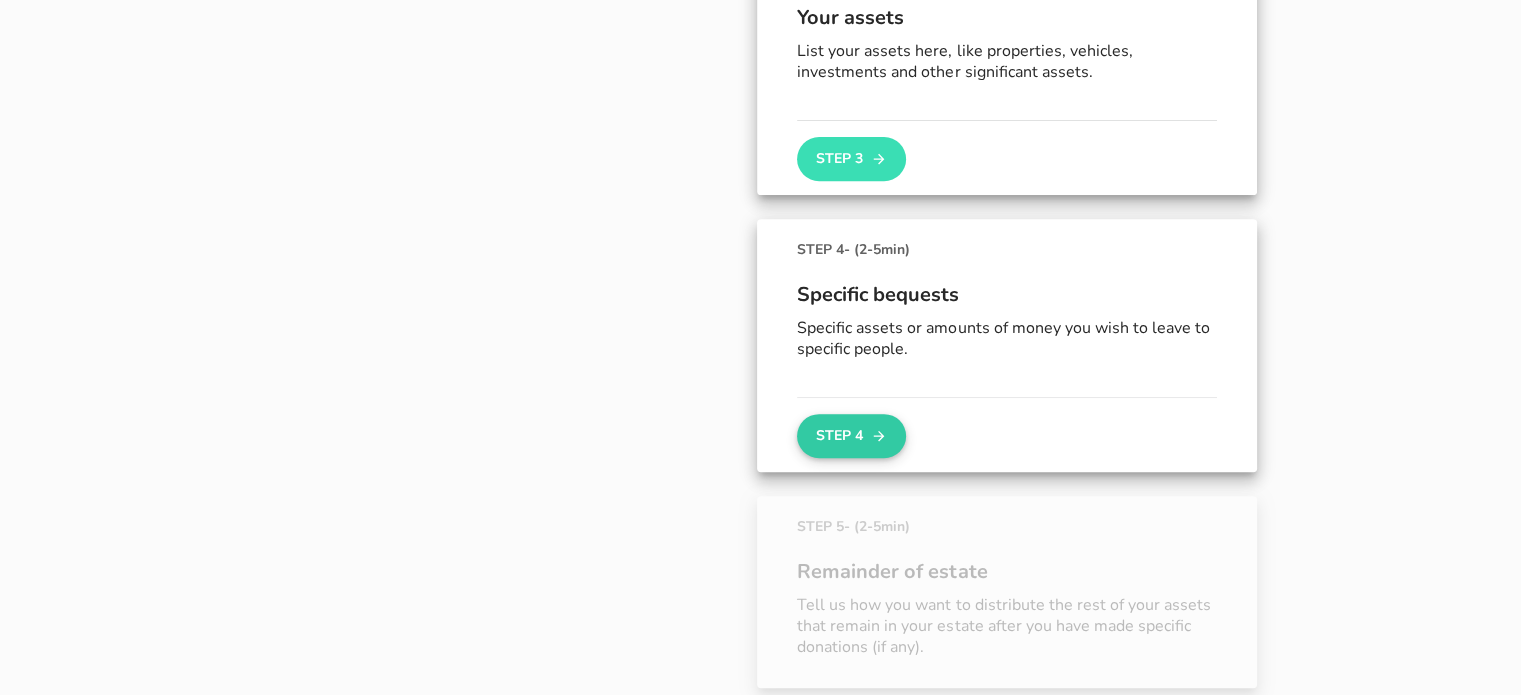 click on "Step 4" at bounding box center (851, 436) 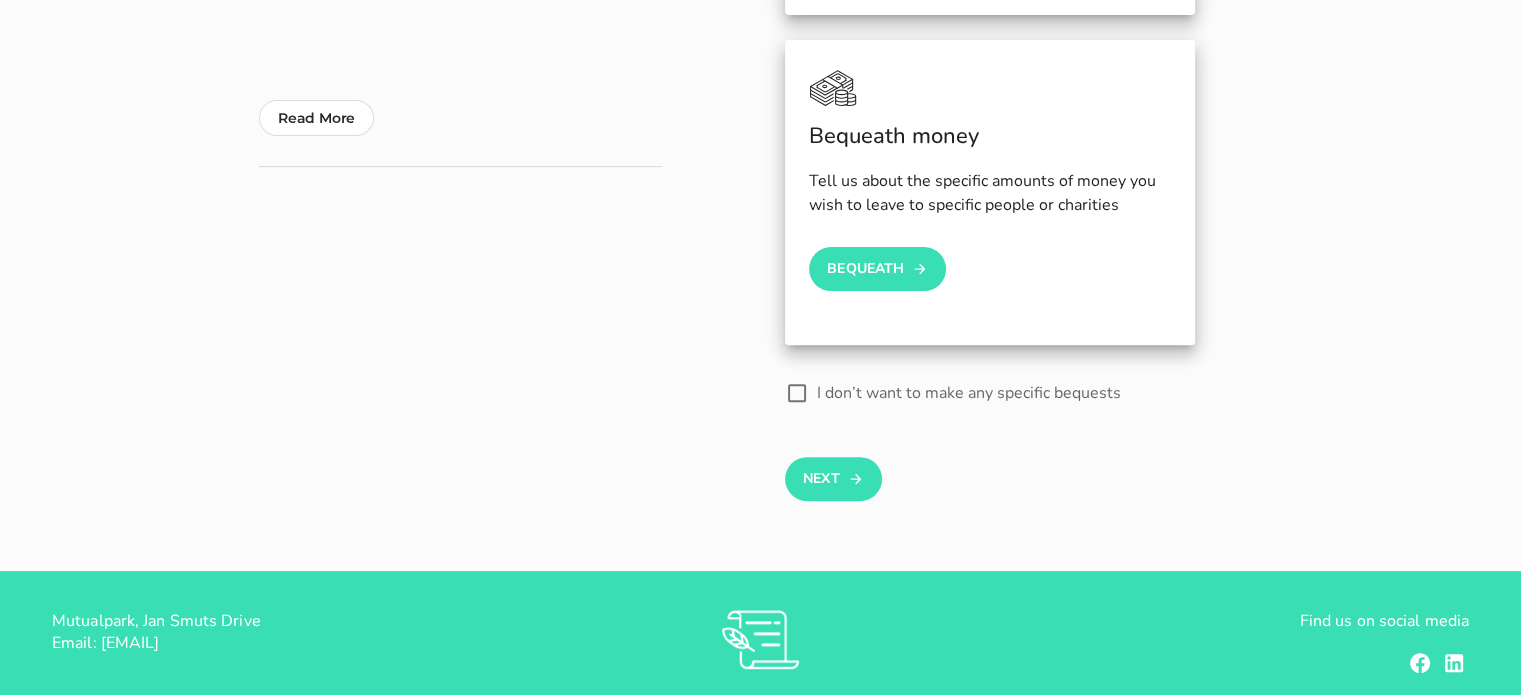 scroll, scrollTop: 610, scrollLeft: 0, axis: vertical 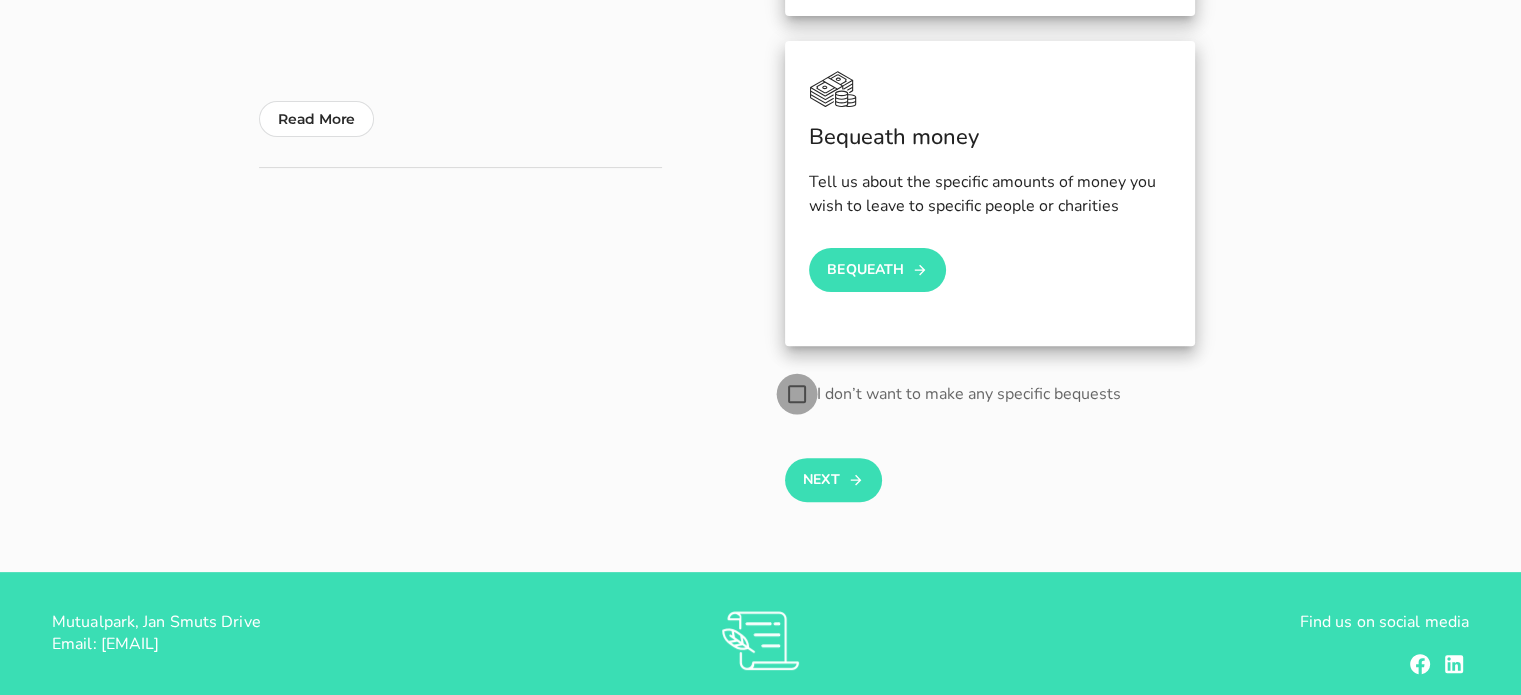 click at bounding box center (797, 394) 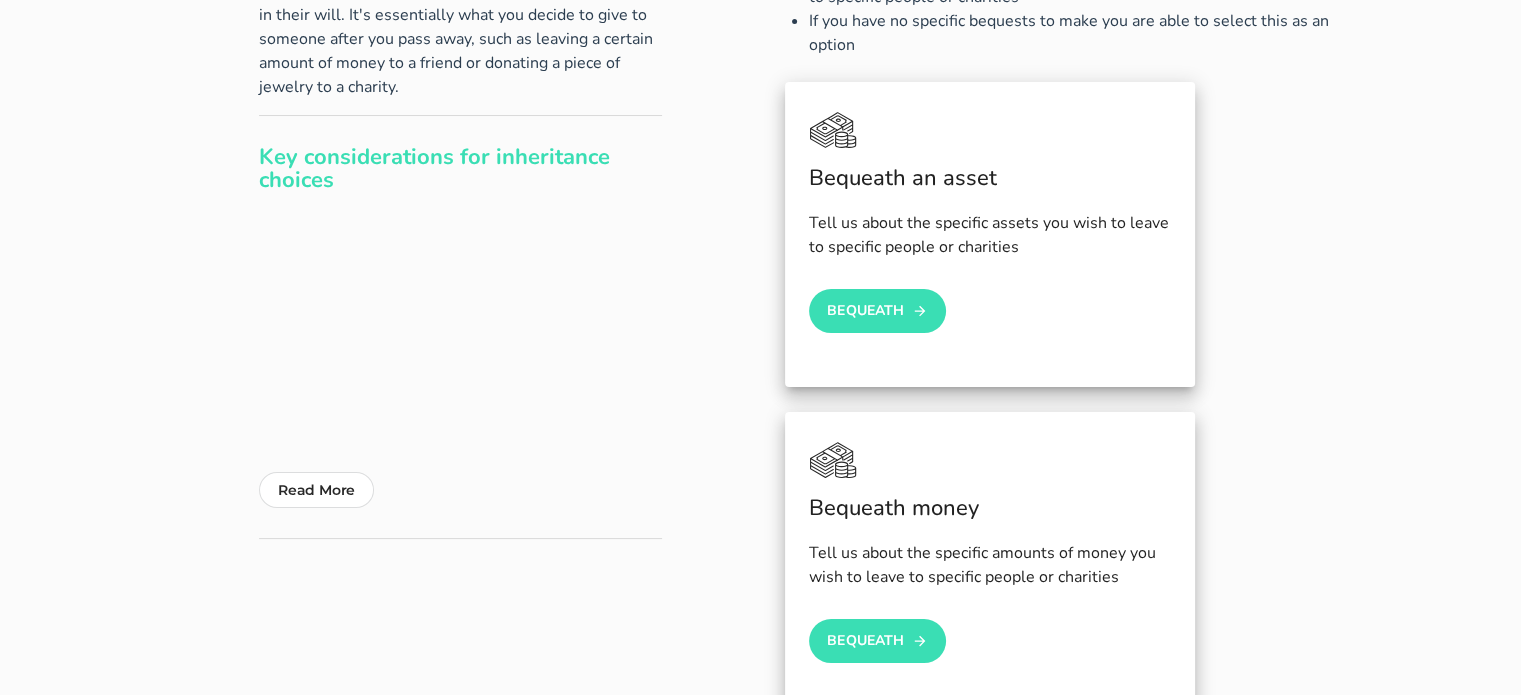 scroll, scrollTop: 237, scrollLeft: 0, axis: vertical 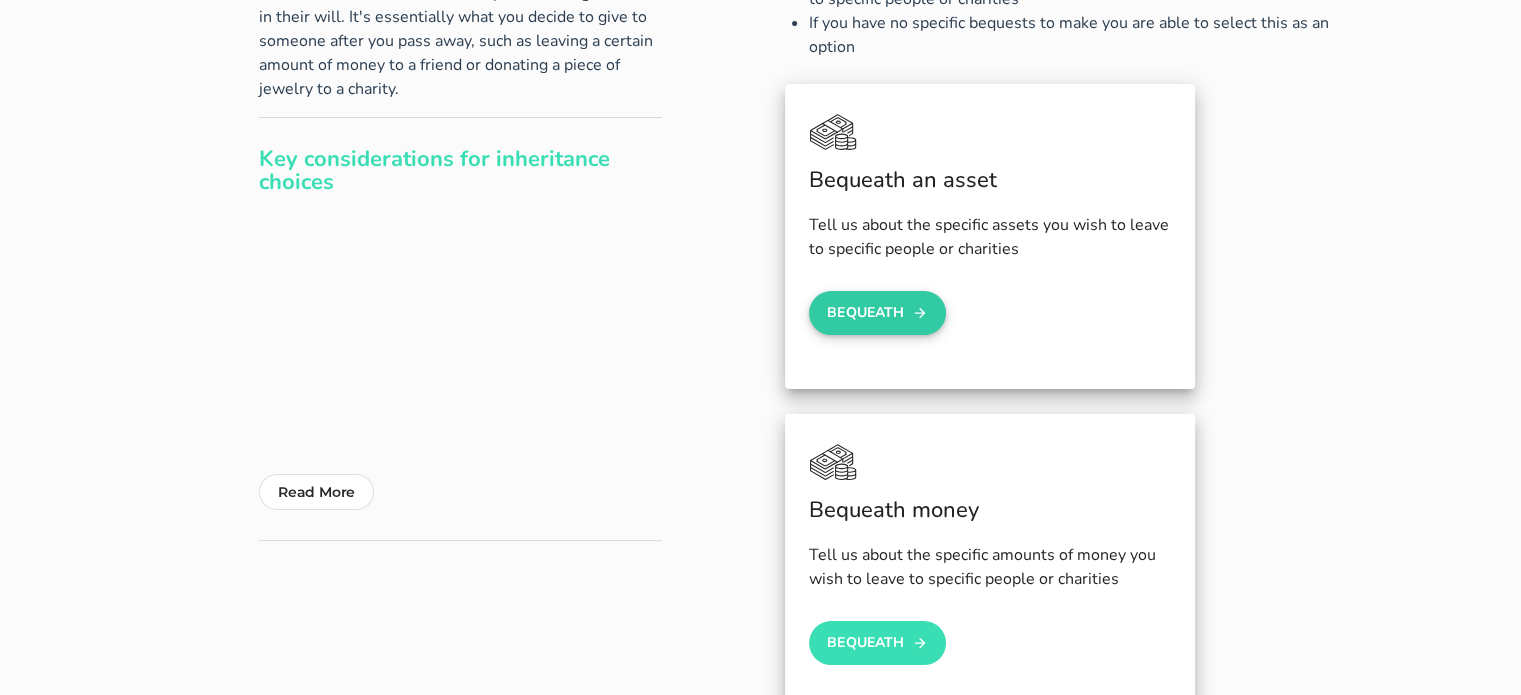 click on "Bequeath" at bounding box center [878, 313] 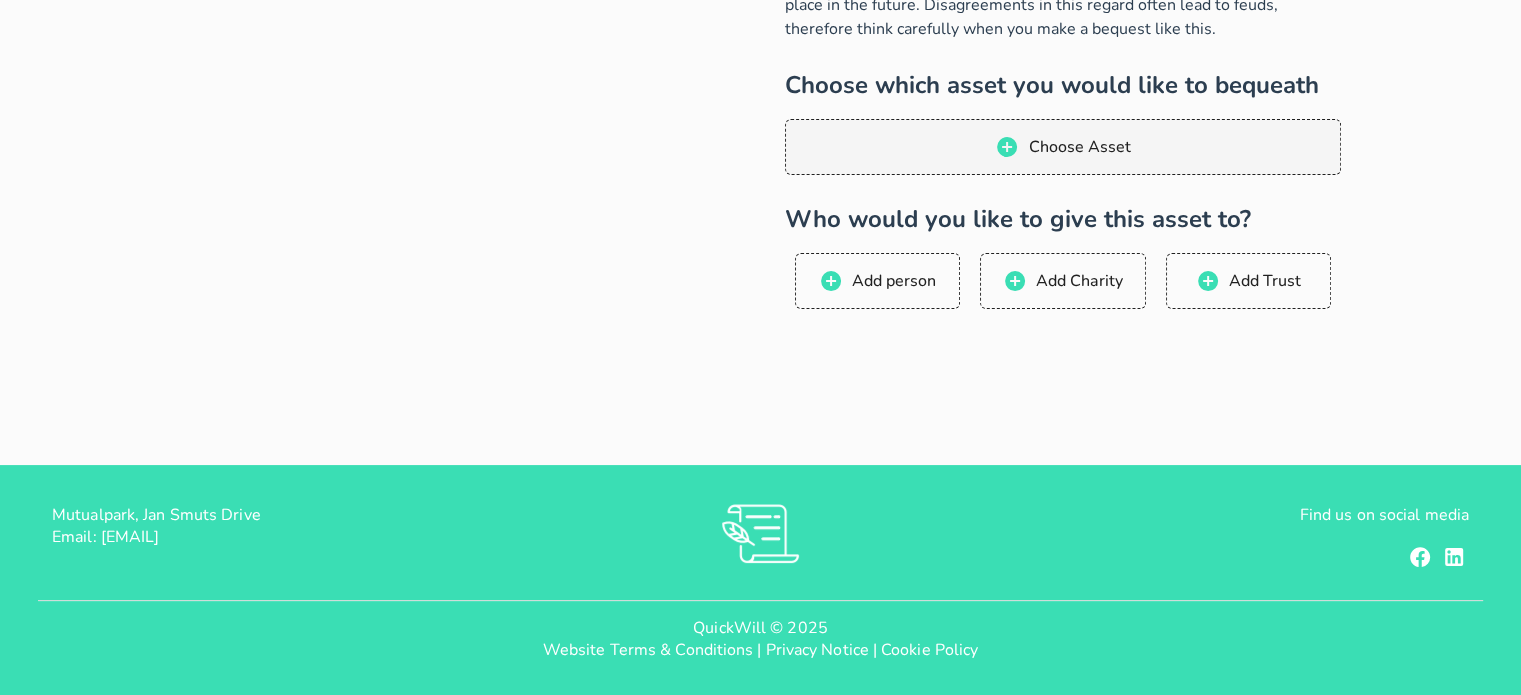 scroll, scrollTop: 0, scrollLeft: 0, axis: both 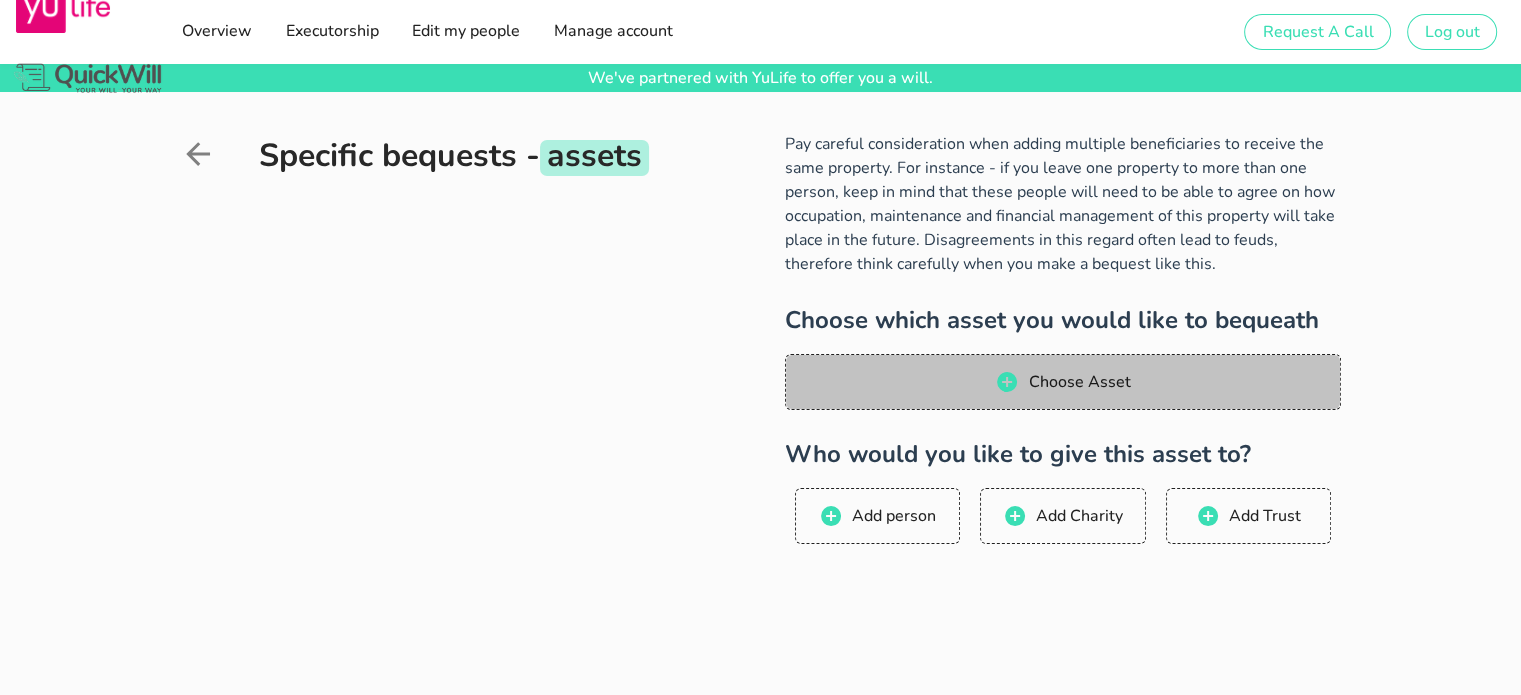 click 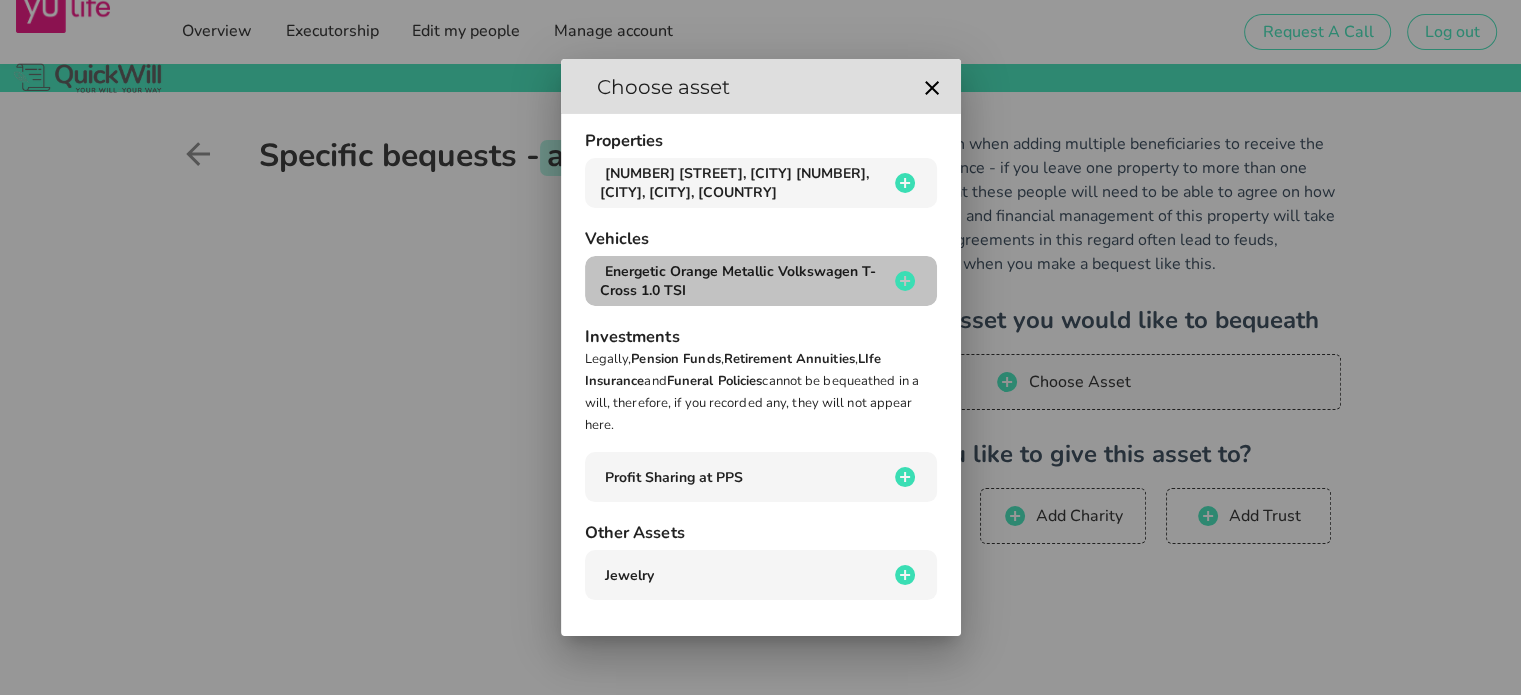 click on "Energetic Orange Metallic Volkswagen T-Cross 1.0 TSI" at bounding box center [738, 281] 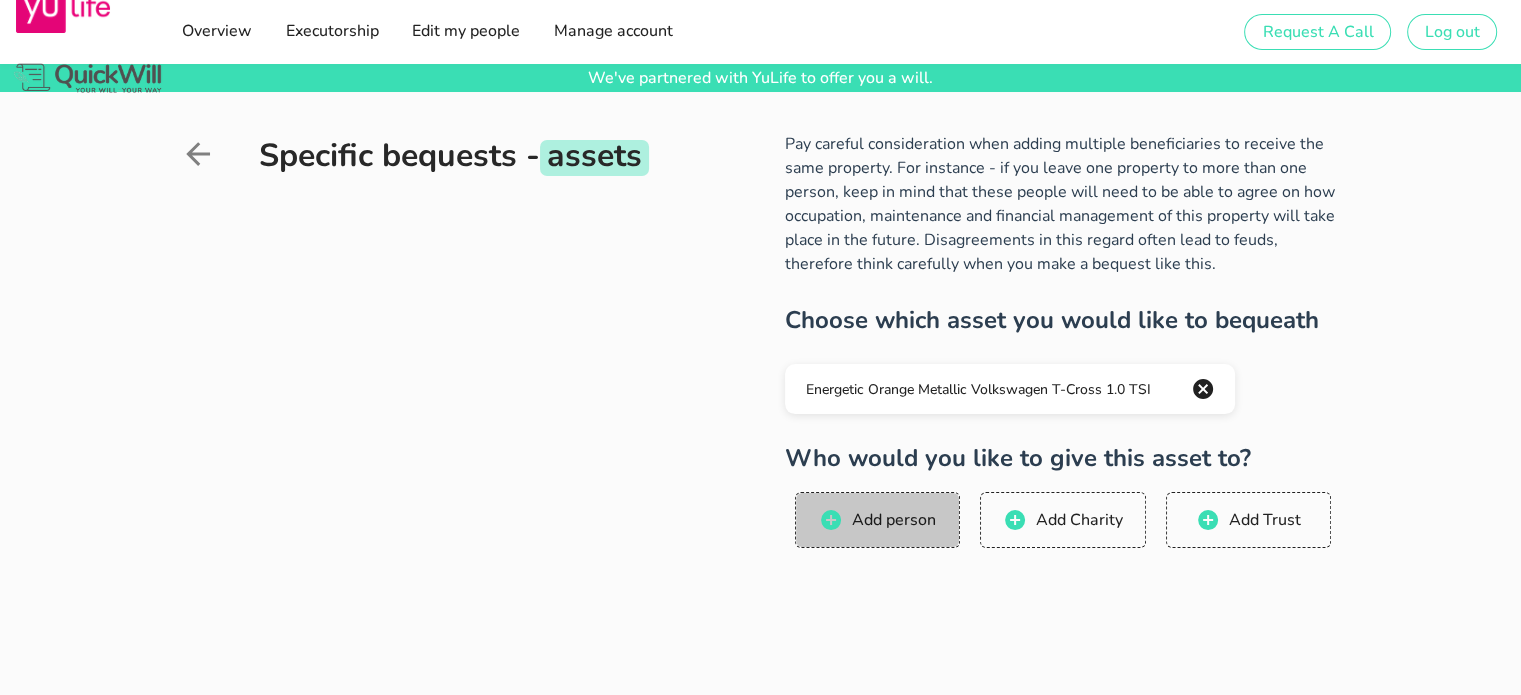 click on "Add person" at bounding box center (893, 520) 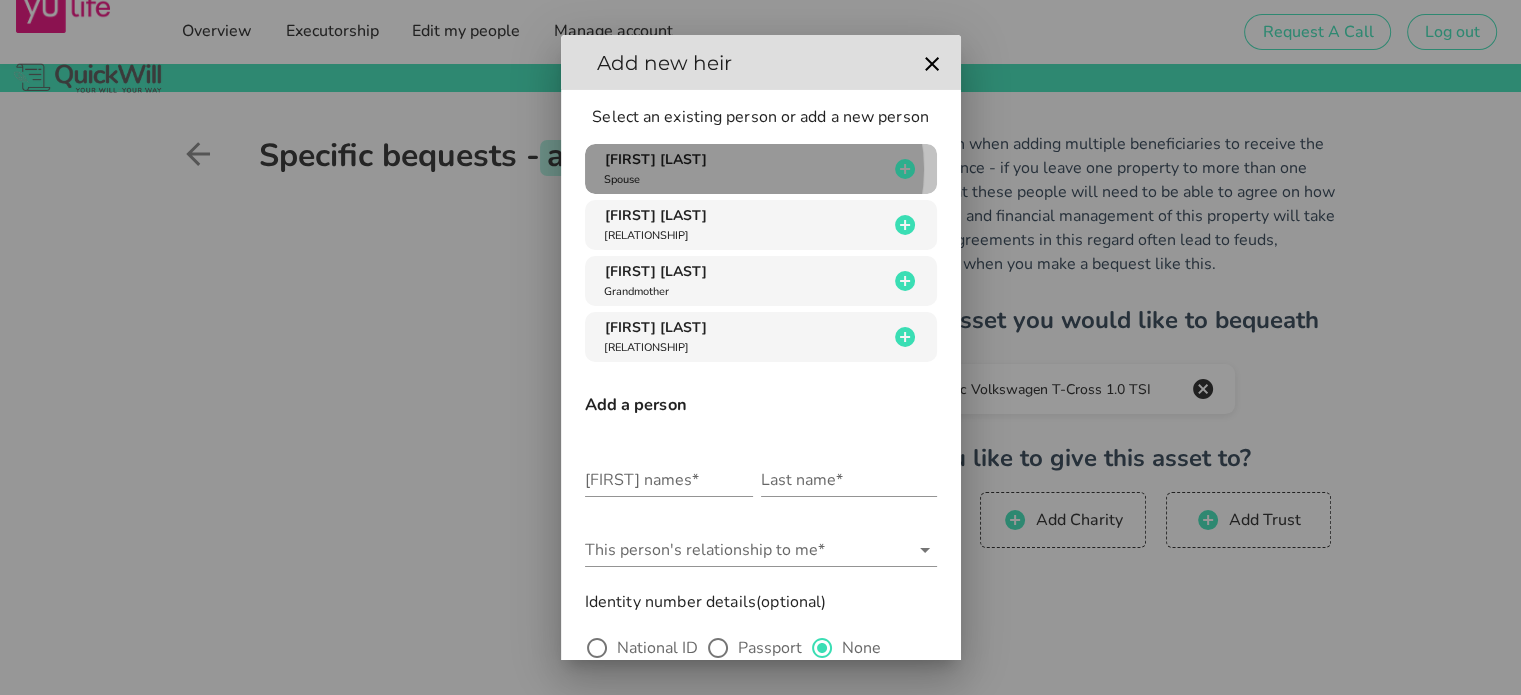 click on "[PERSON]   [RELATIONSHIP]" at bounding box center [761, 169] 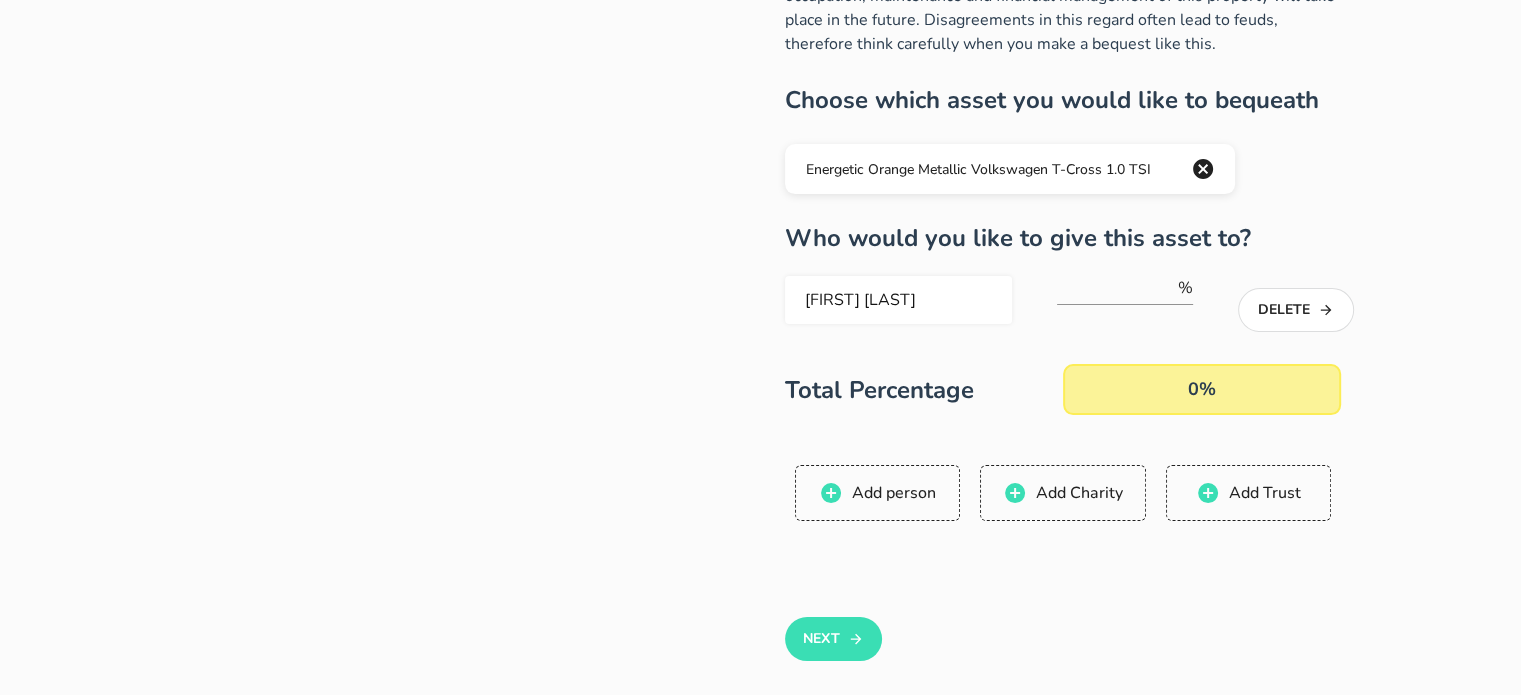 scroll, scrollTop: 222, scrollLeft: 0, axis: vertical 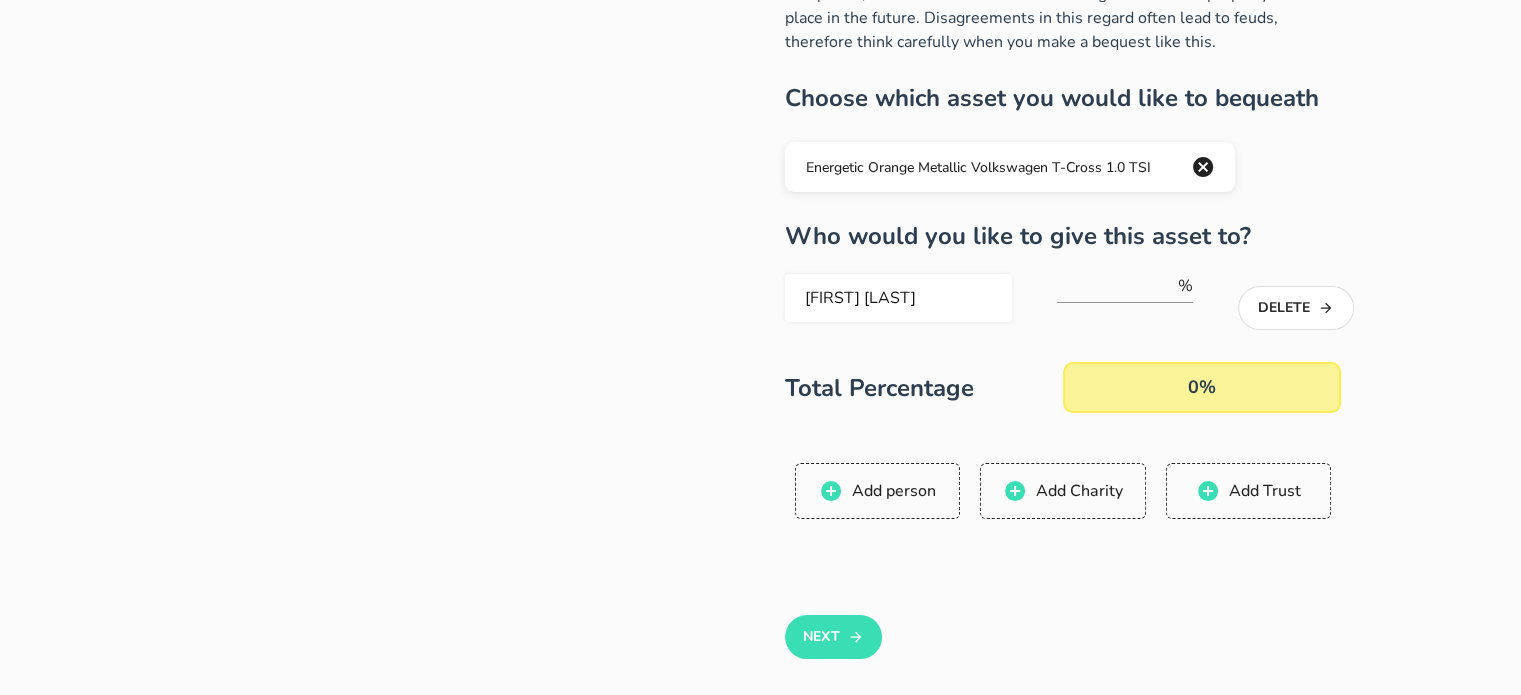 click on "0%" at bounding box center (1202, 387) 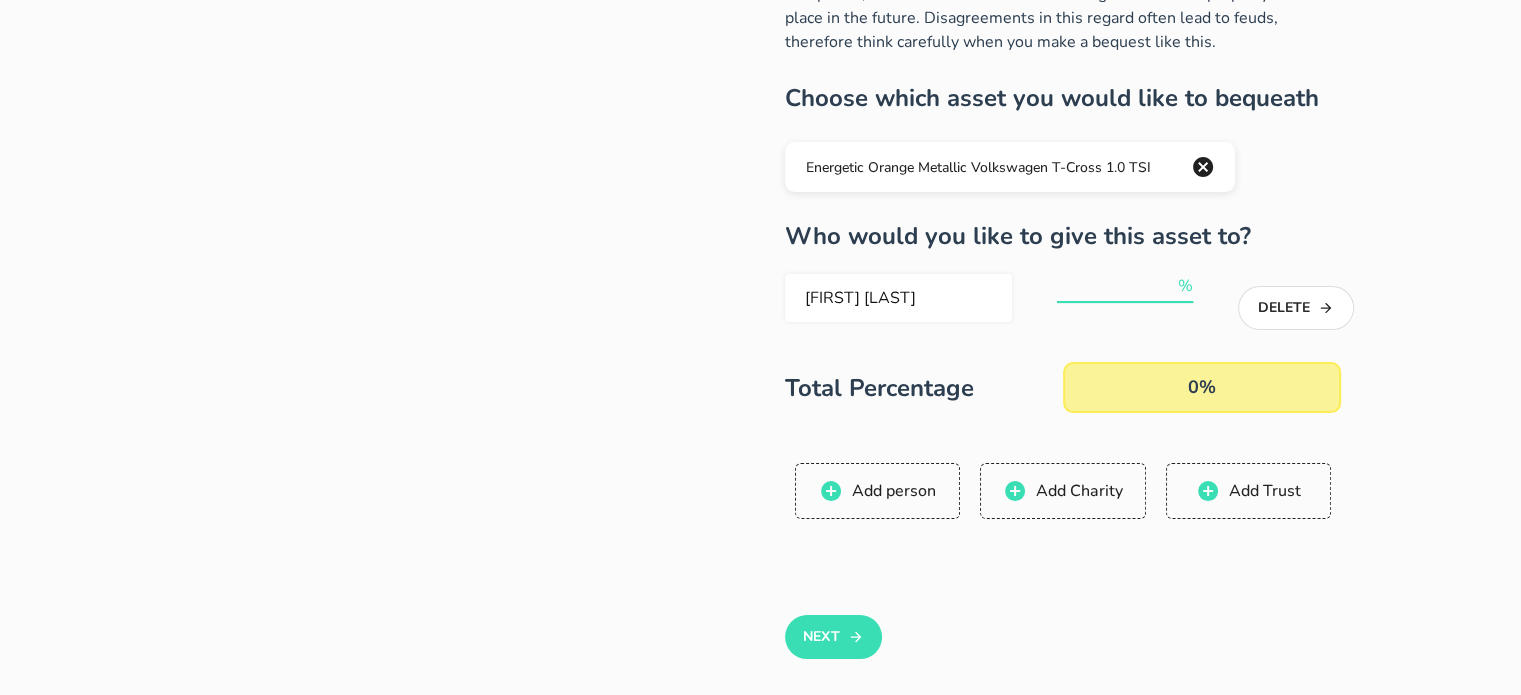 click at bounding box center (1115, 286) 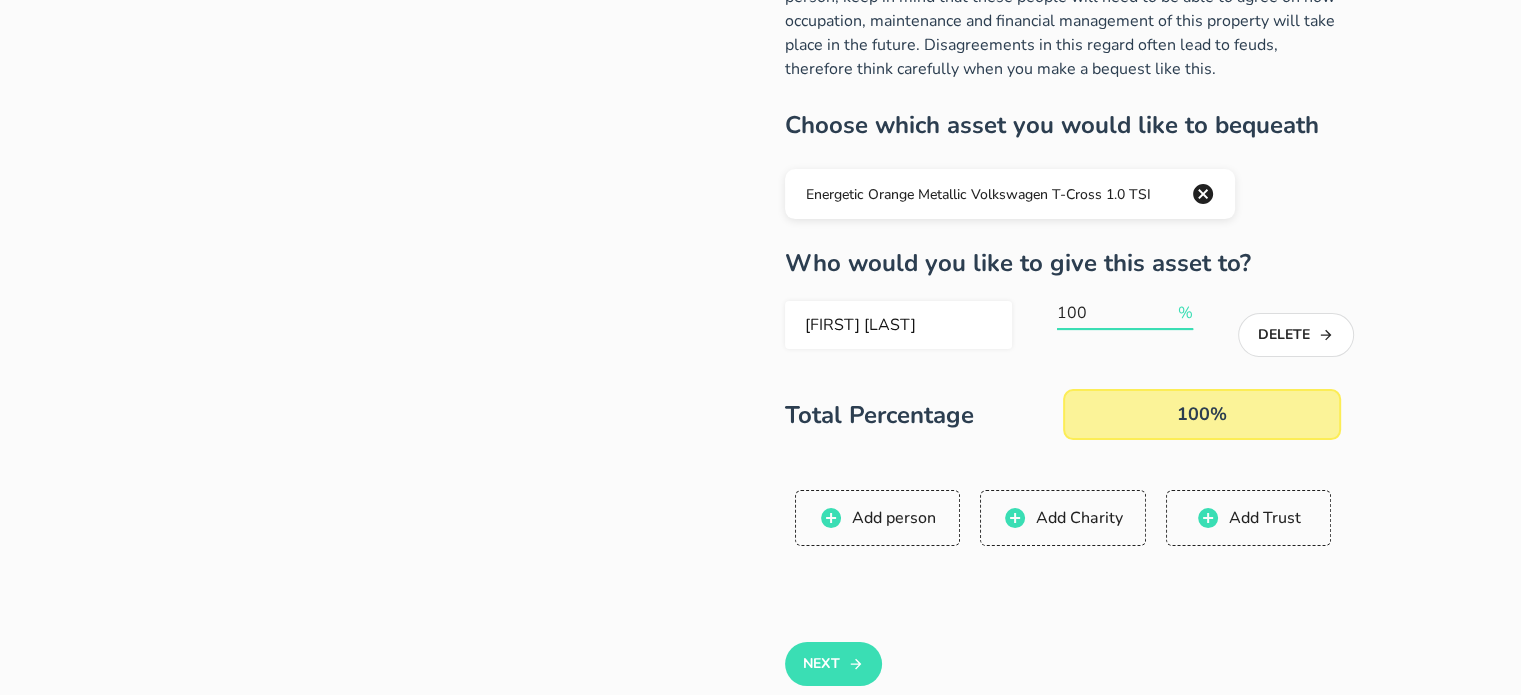 scroll, scrollTop: 198, scrollLeft: 0, axis: vertical 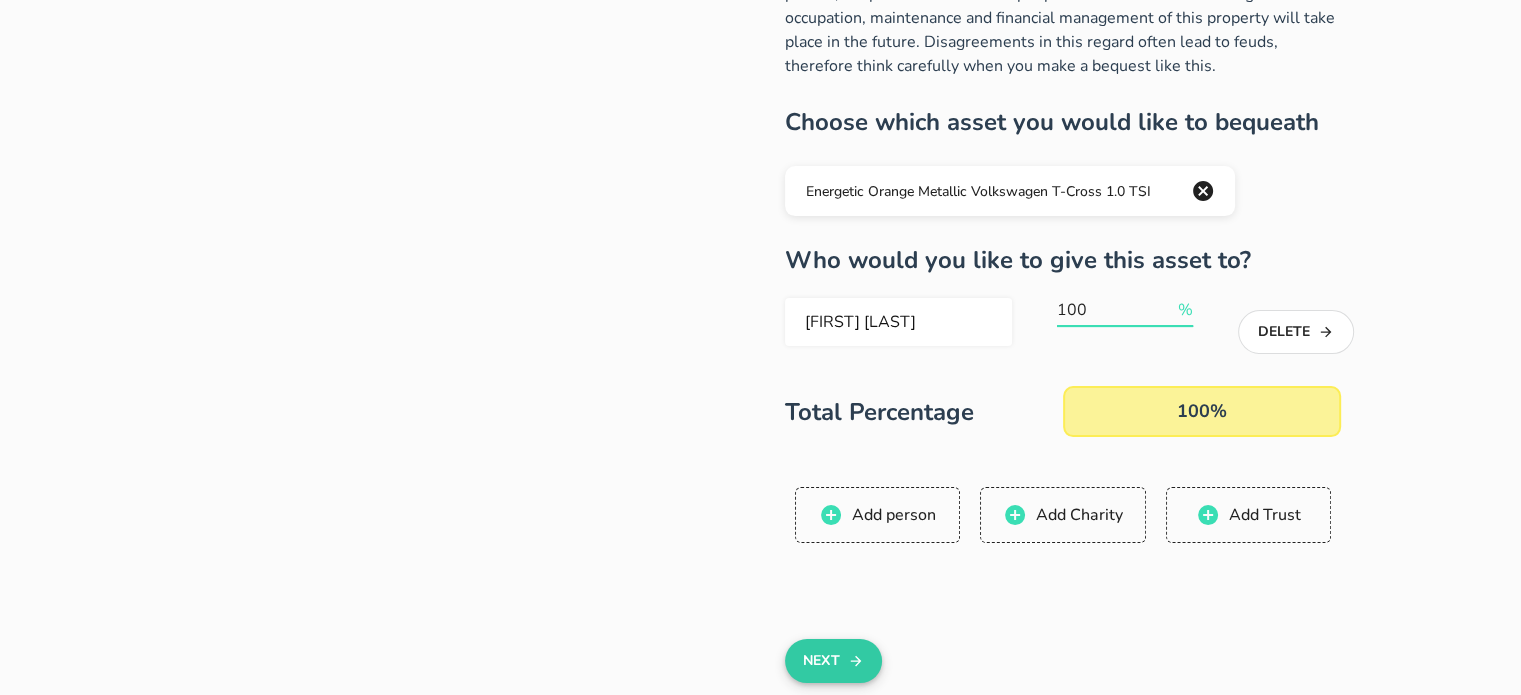 type on "100" 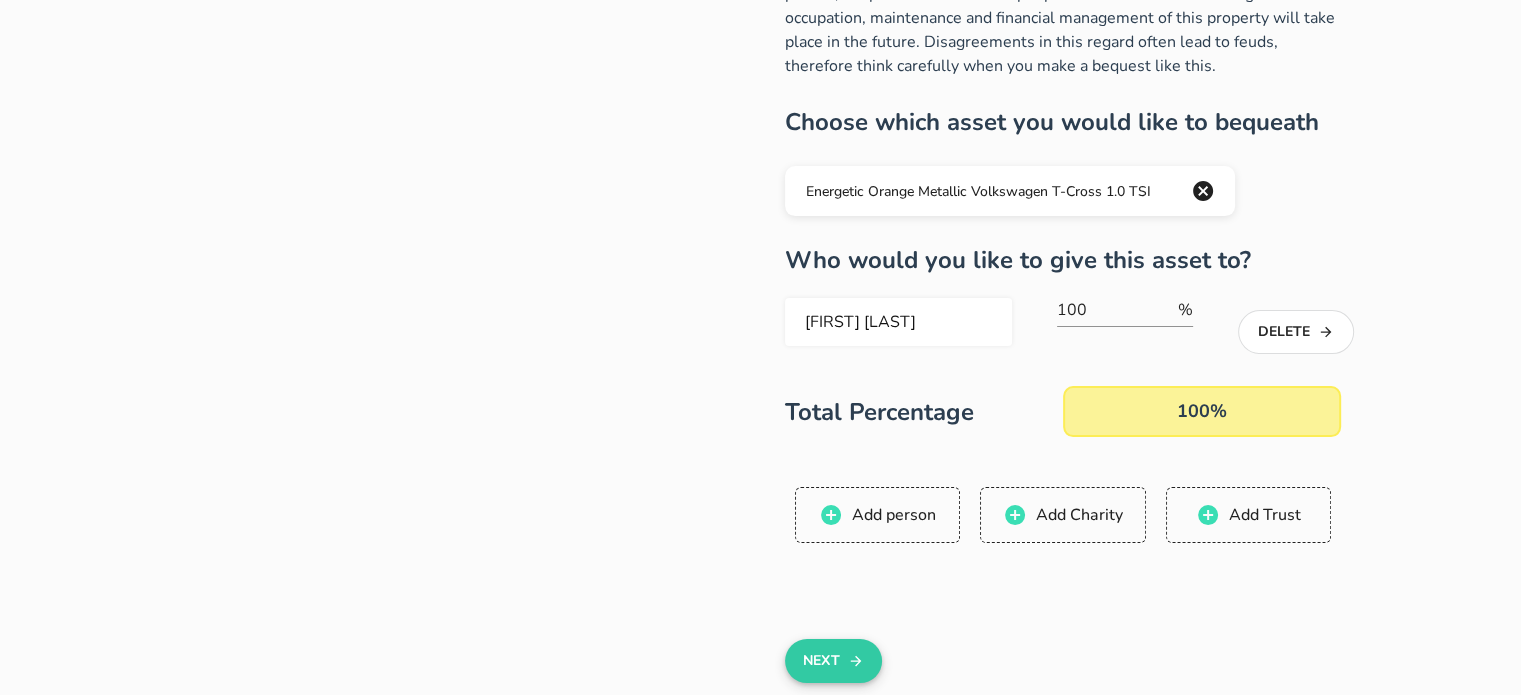 click on "Next" at bounding box center (833, 661) 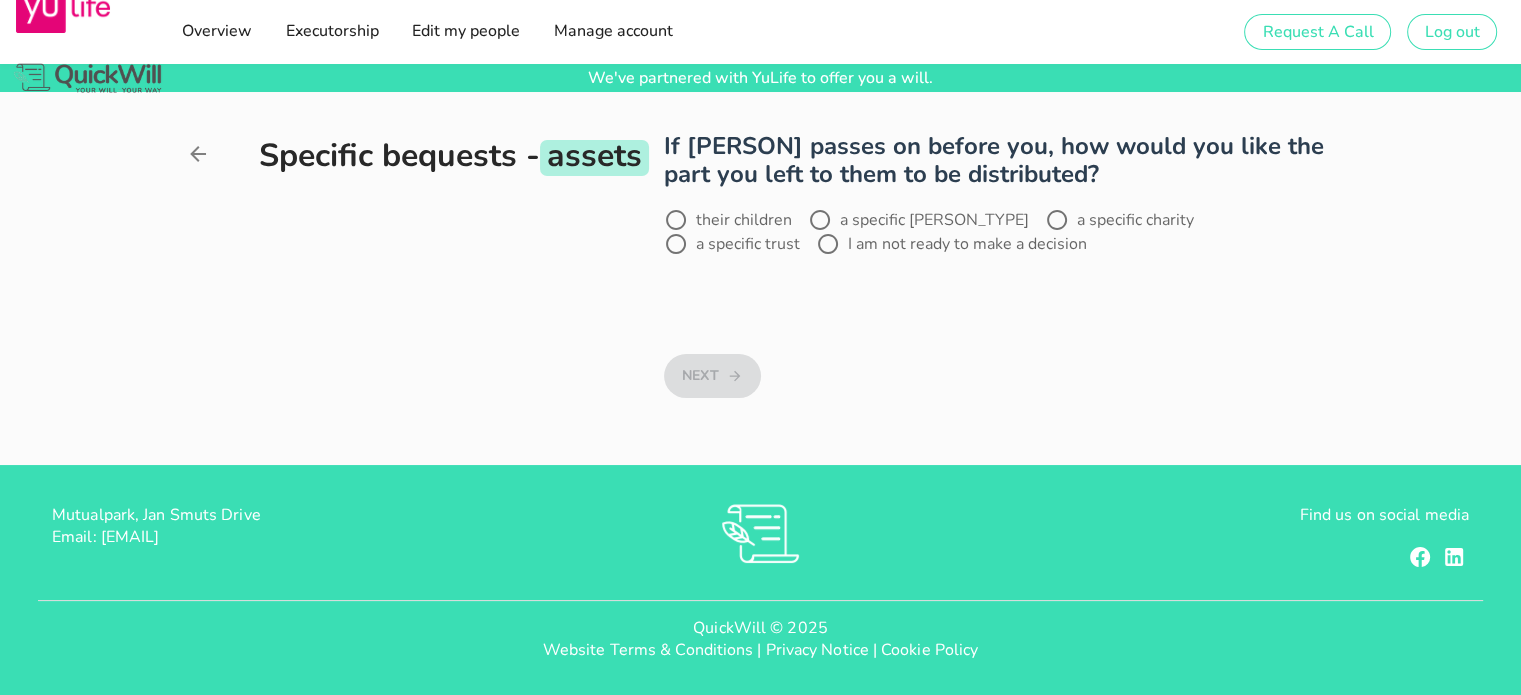 click on "their children" at bounding box center (744, 220) 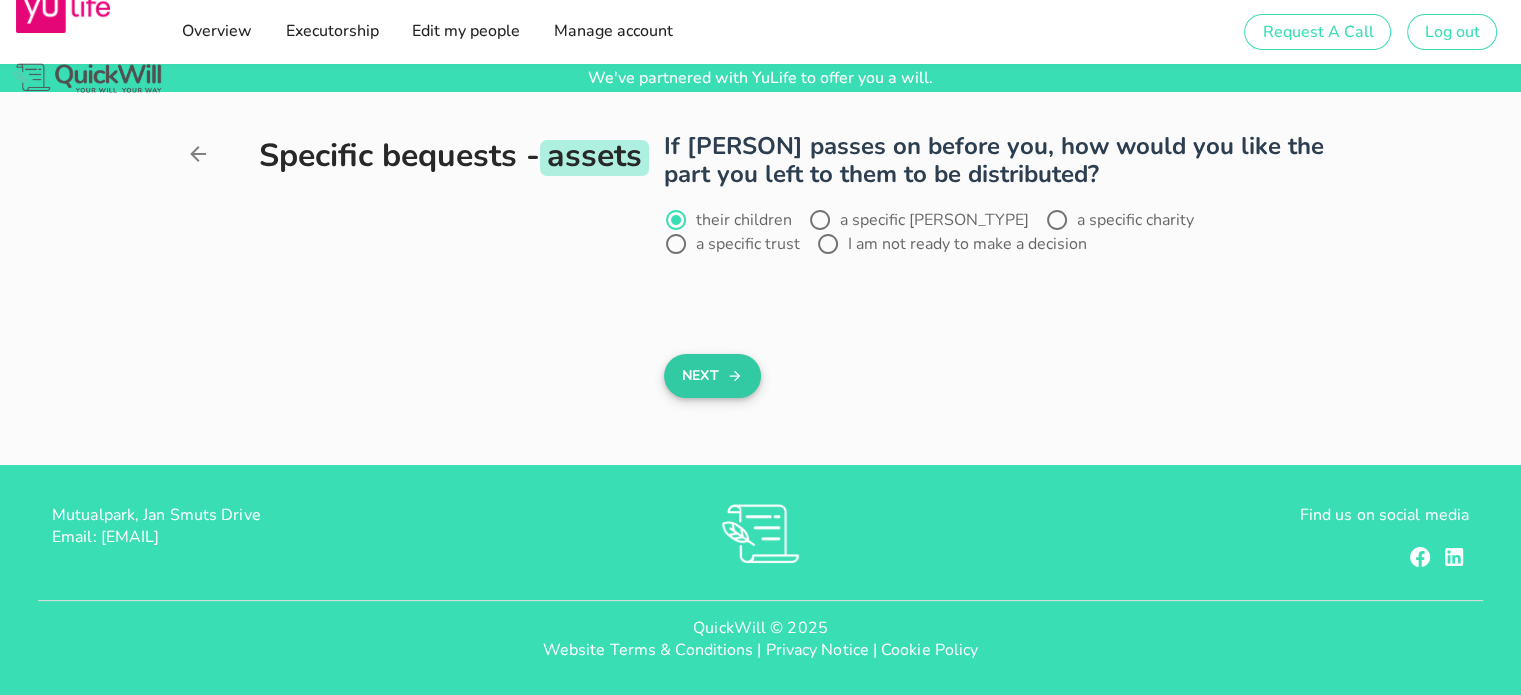 click on "Next" at bounding box center [712, 376] 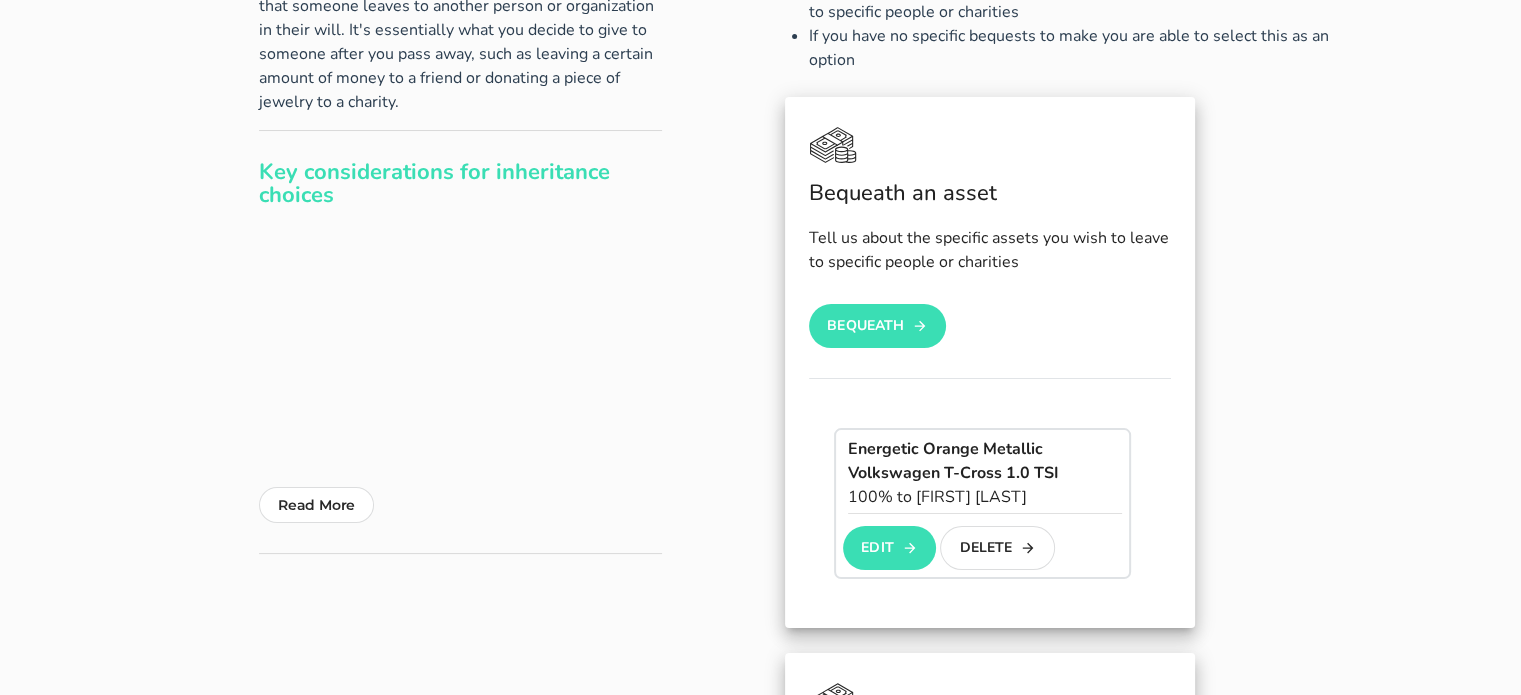 scroll, scrollTop: 226, scrollLeft: 0, axis: vertical 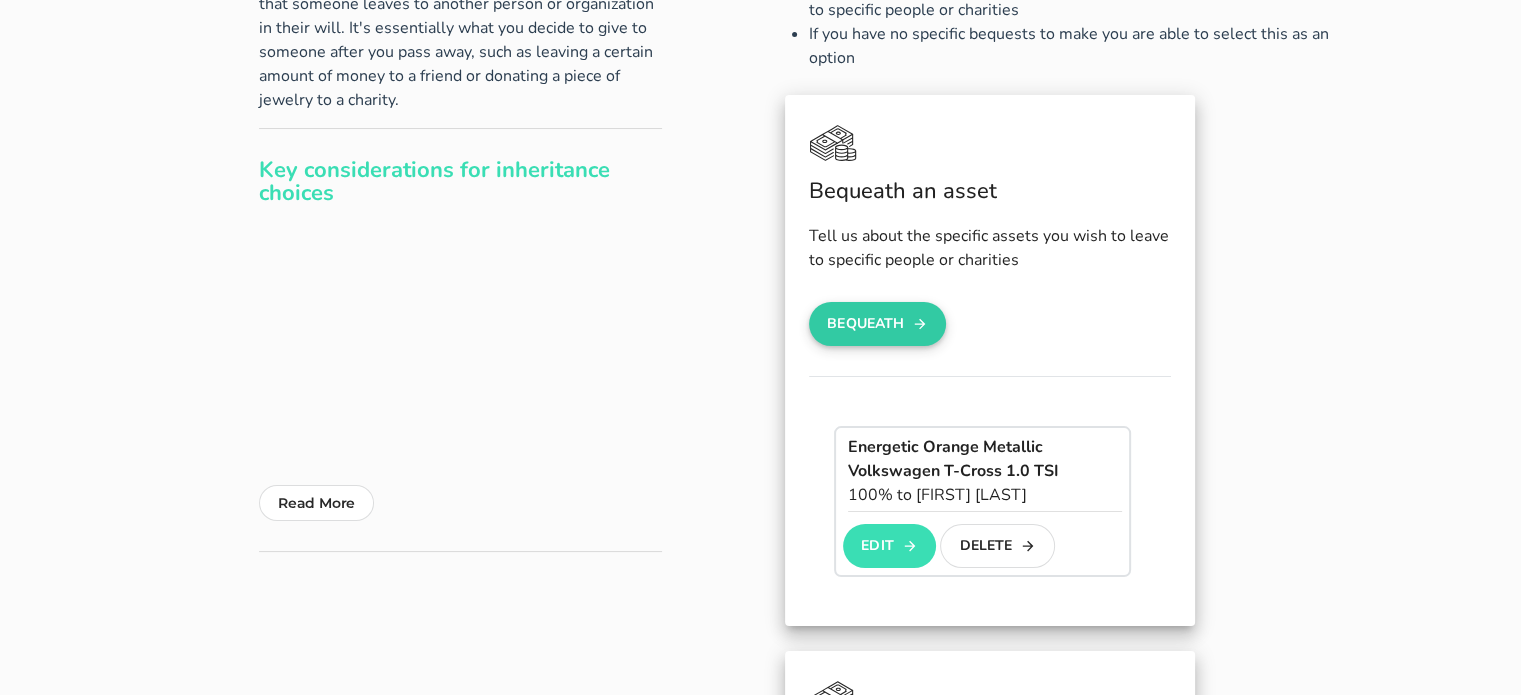 click on "Bequeath" at bounding box center (878, 324) 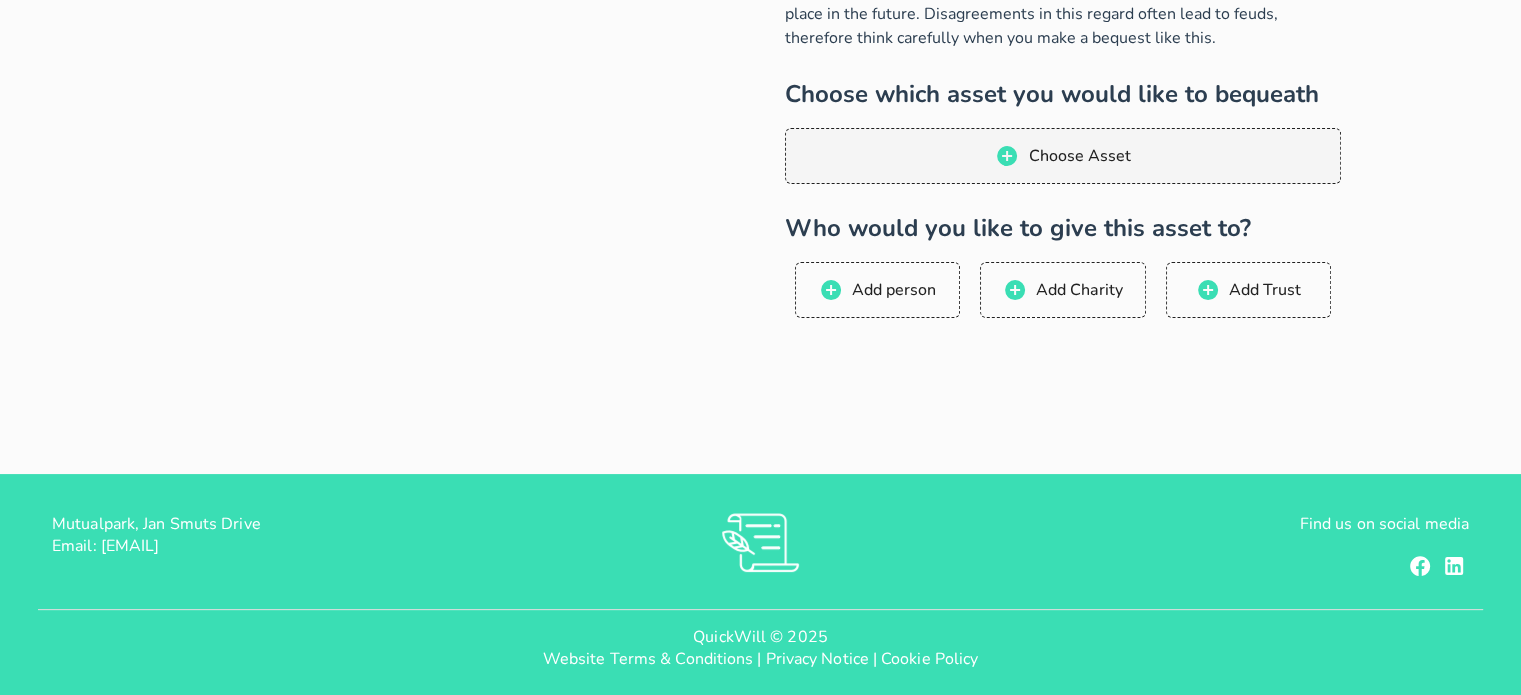 scroll, scrollTop: 0, scrollLeft: 0, axis: both 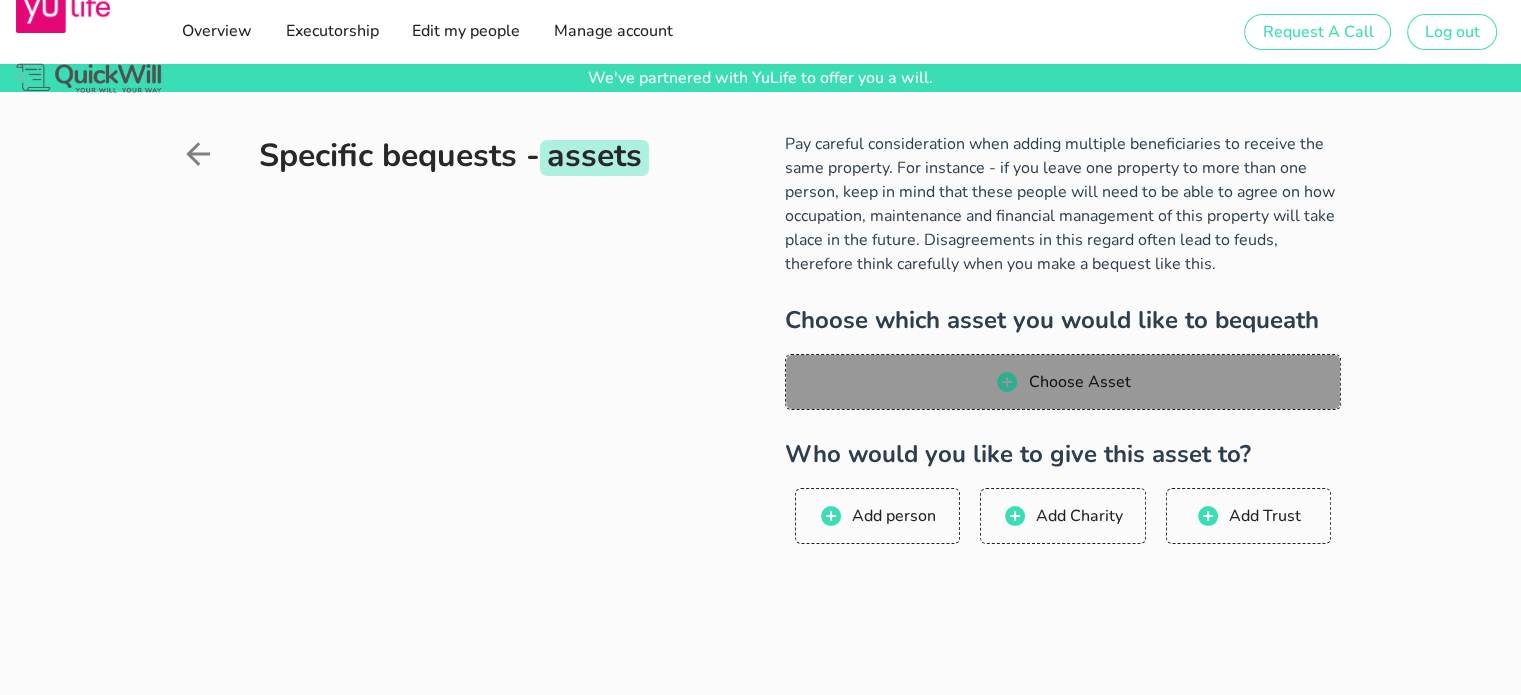 click on "Choose Asset" at bounding box center (1062, 382) 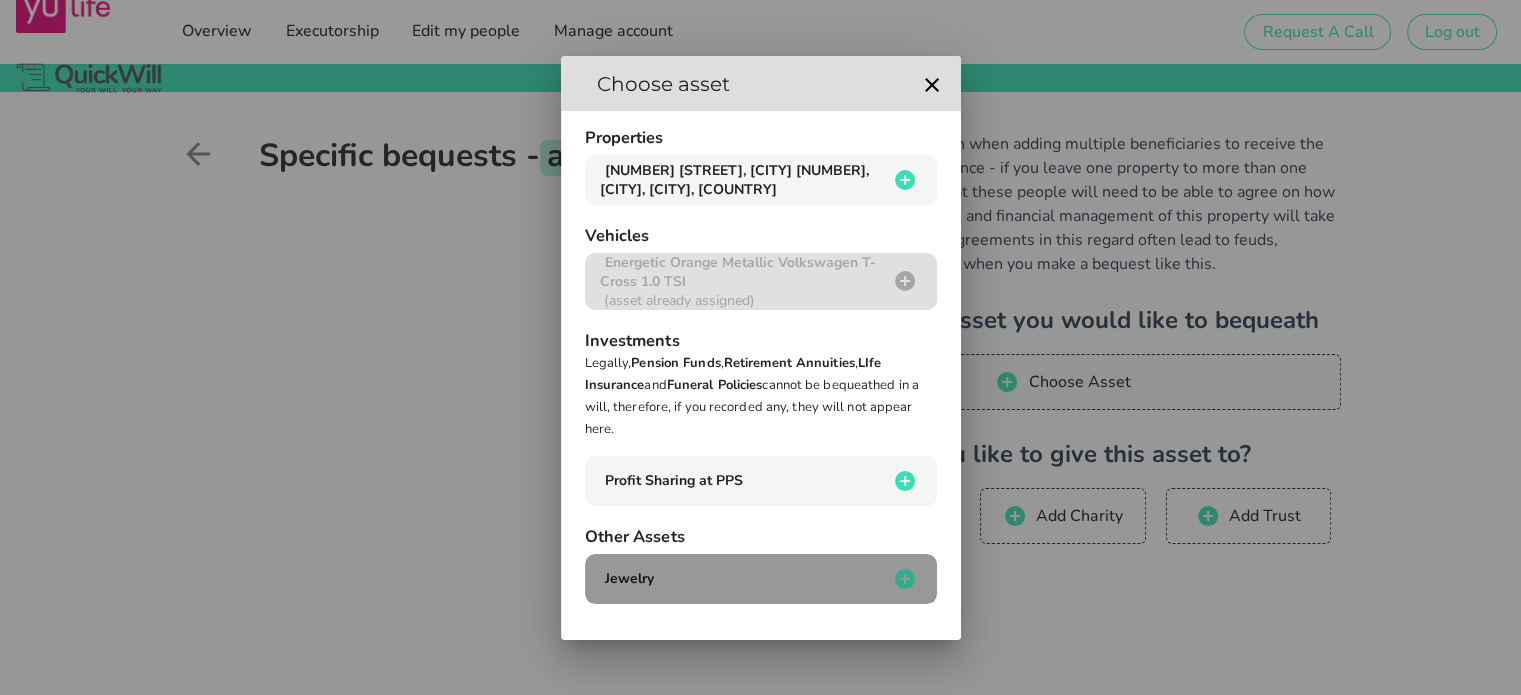 click on "Jewelry" at bounding box center (761, 579) 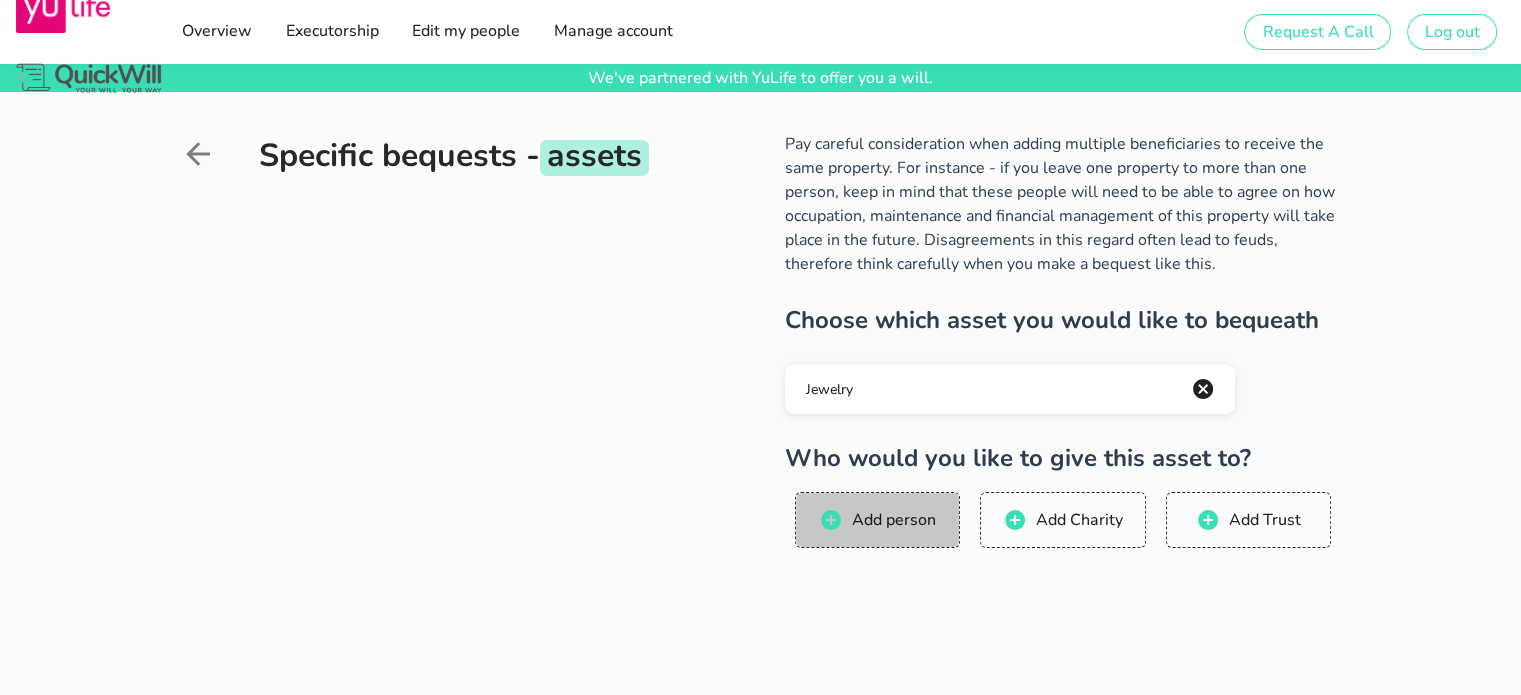 click on "Add person" at bounding box center [877, 520] 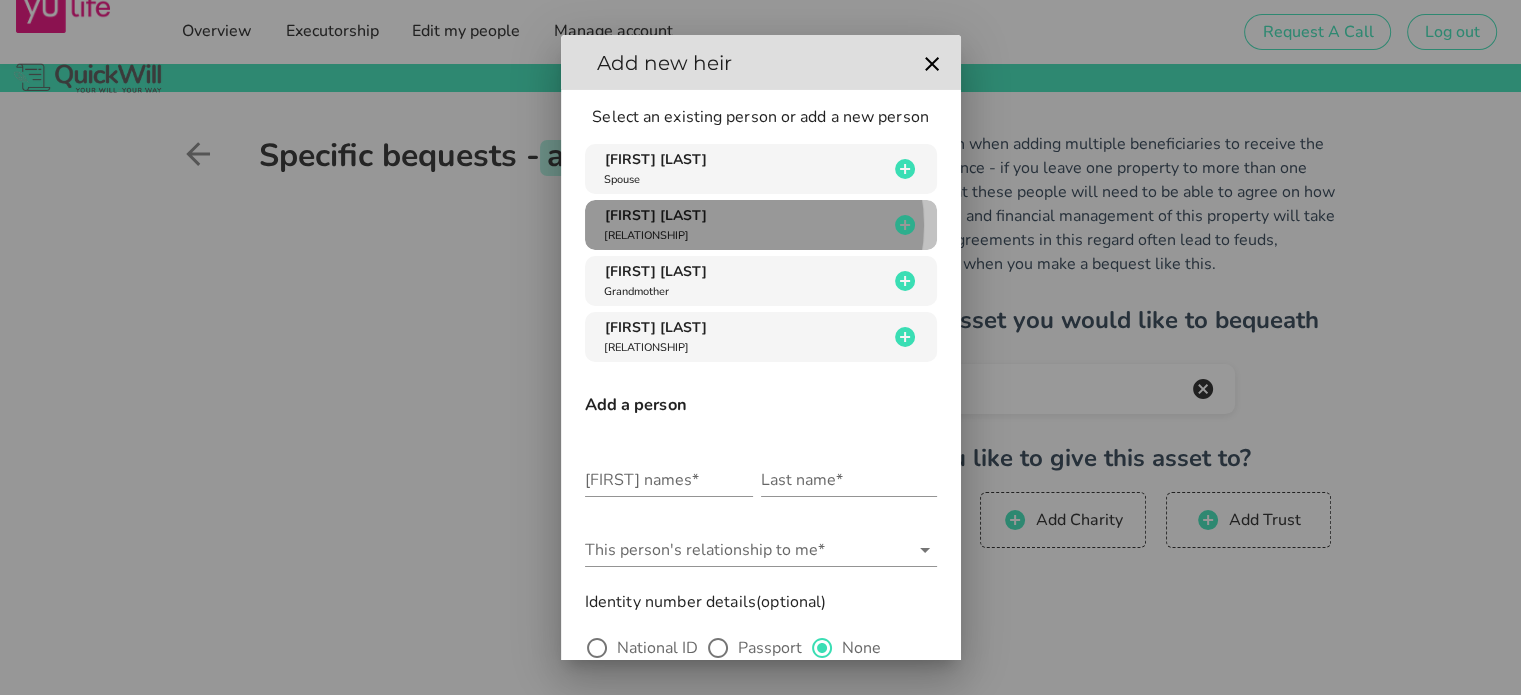 click on "[FIRST] [LAST]   Child" at bounding box center [744, 225] 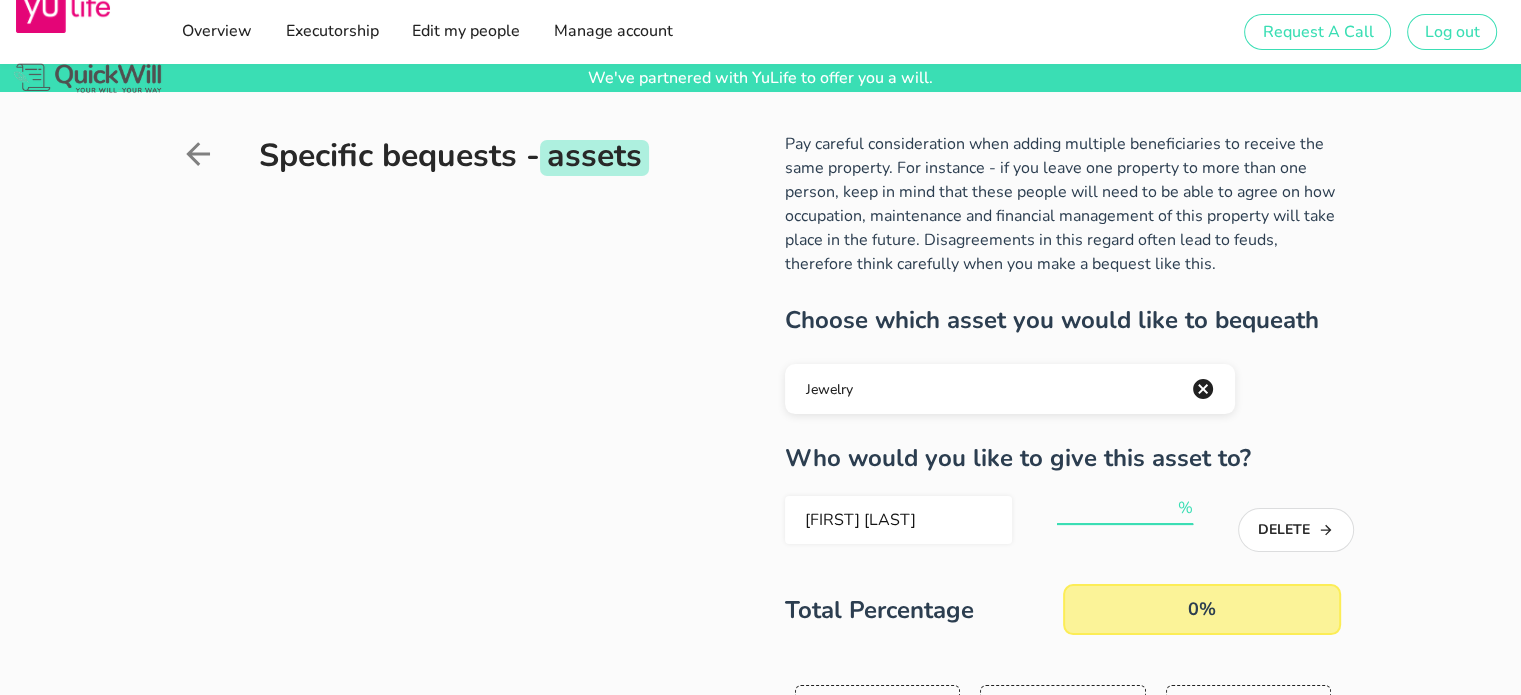 click at bounding box center (1115, 508) 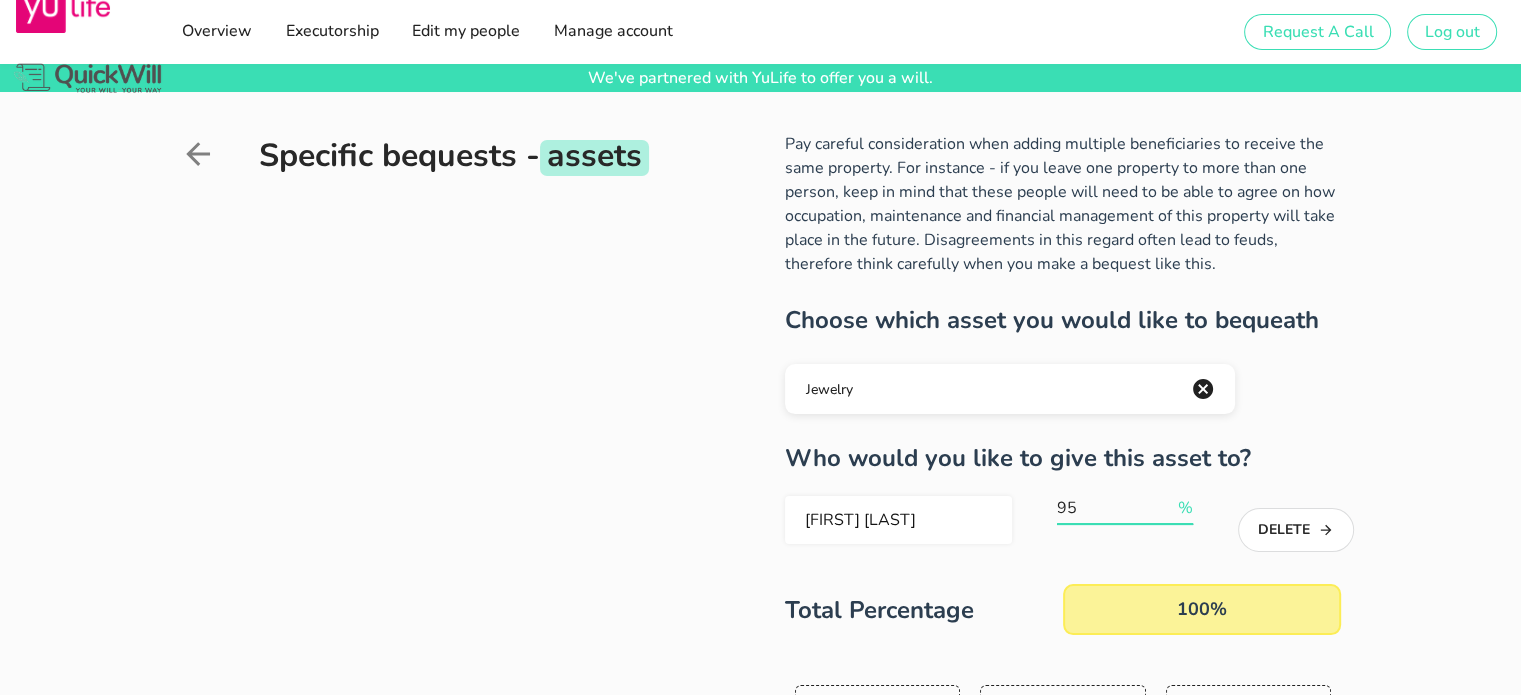 scroll, scrollTop: 0, scrollLeft: 0, axis: both 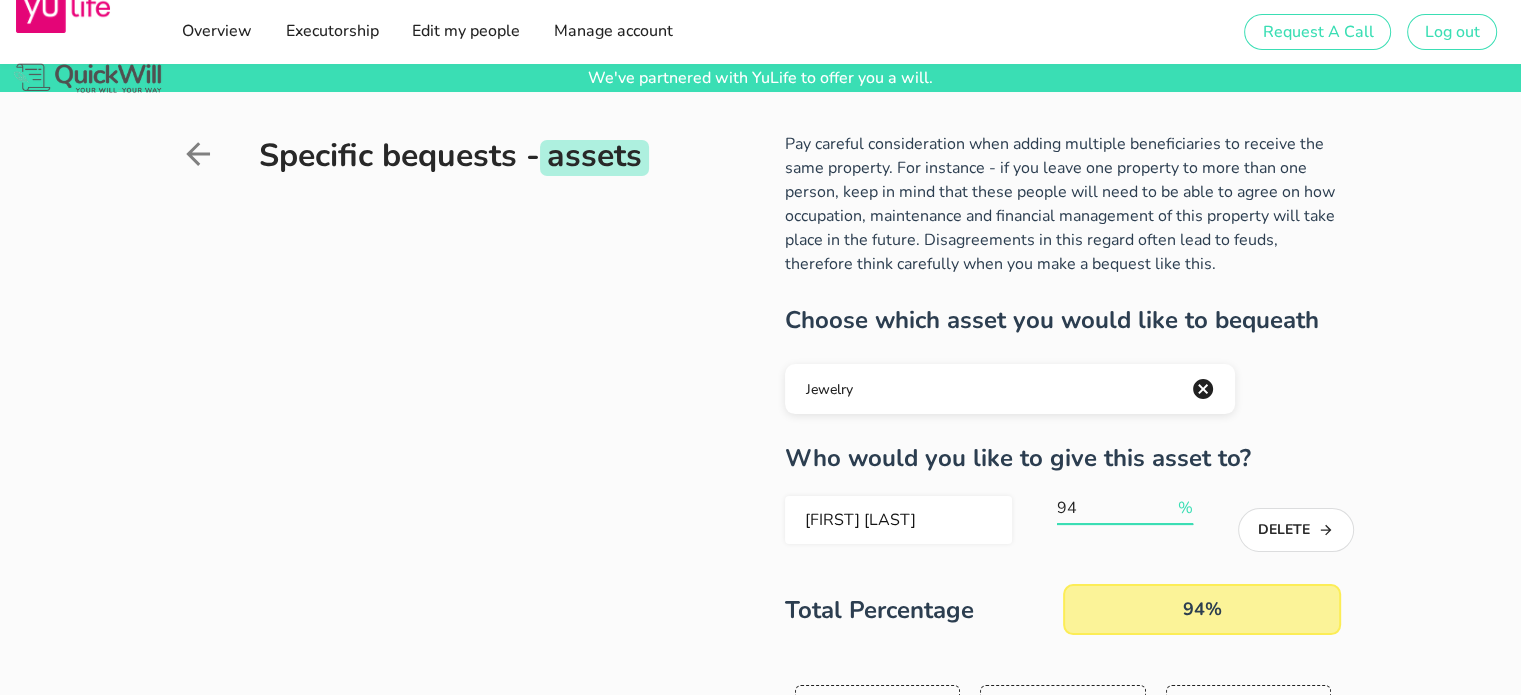 type on "[AGE]" 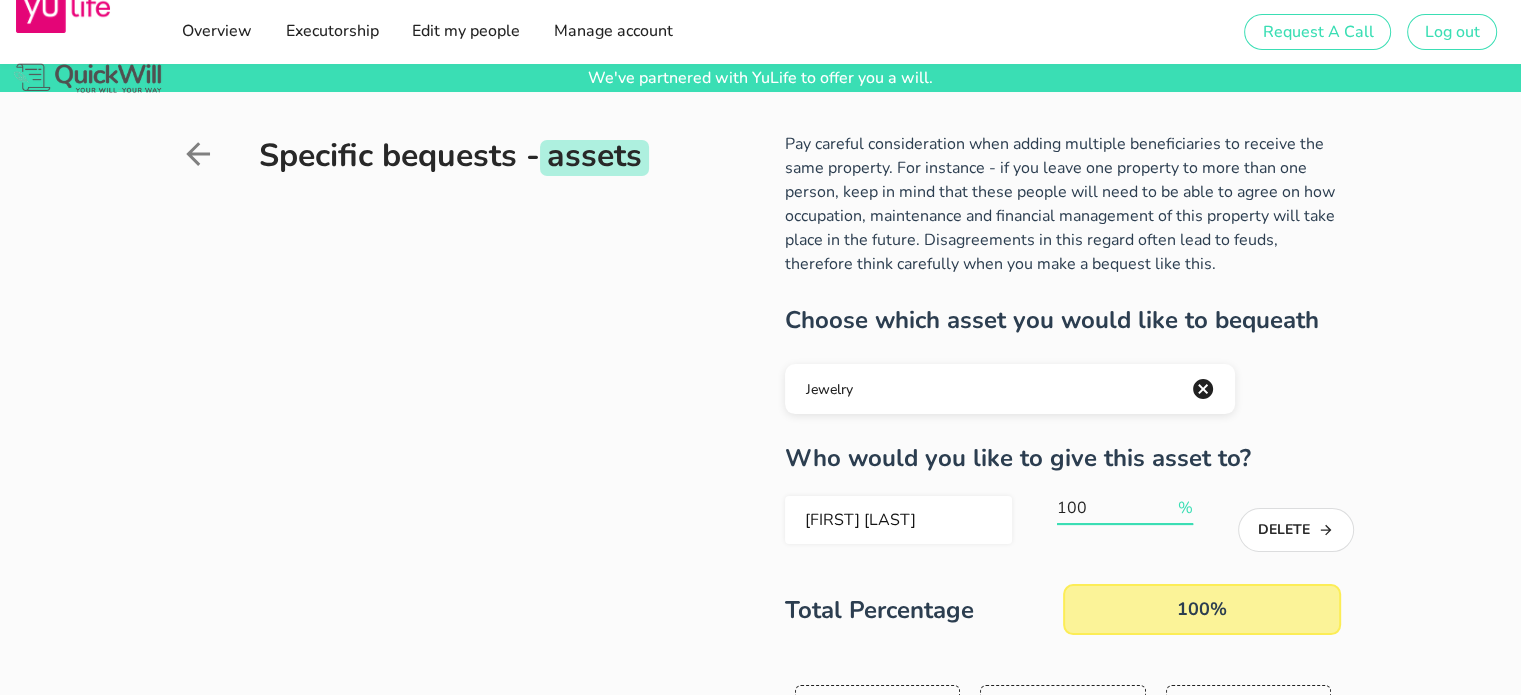 scroll, scrollTop: 196, scrollLeft: 0, axis: vertical 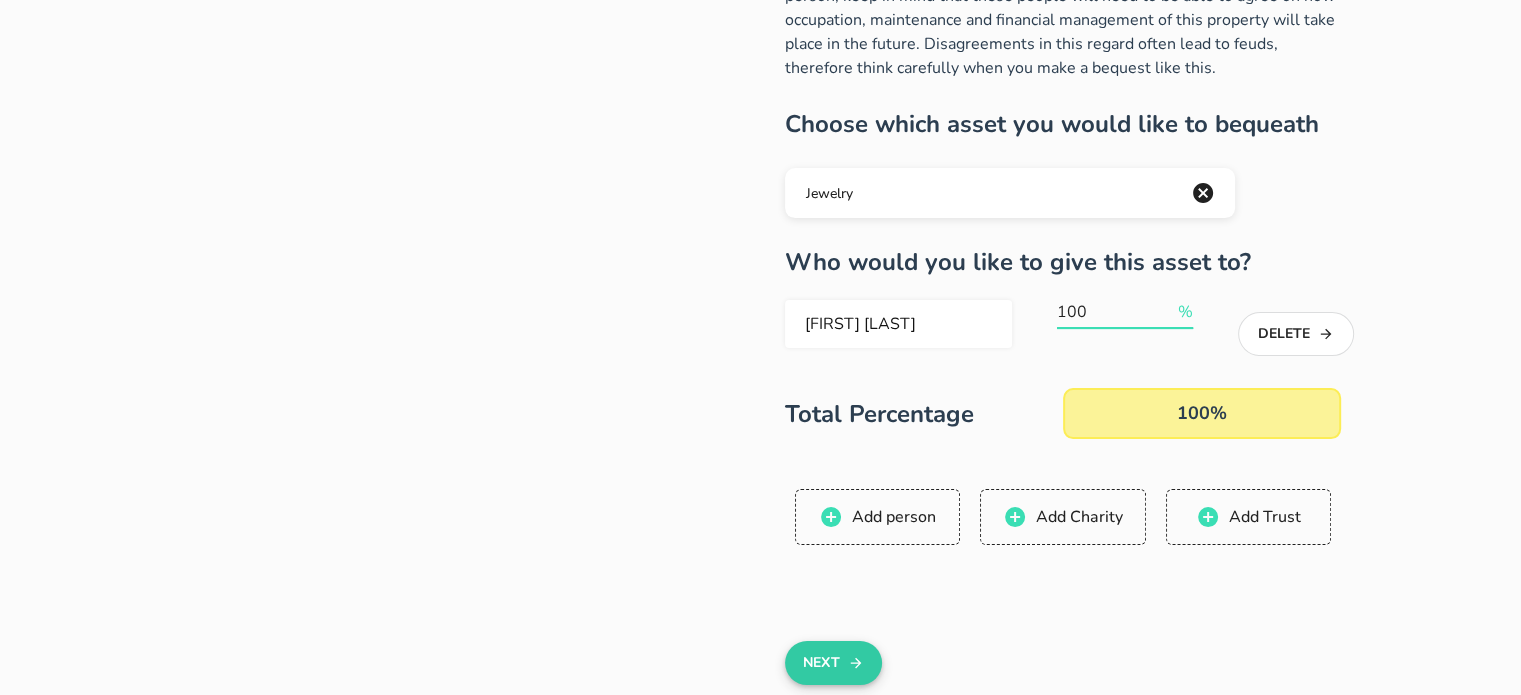 type on "100" 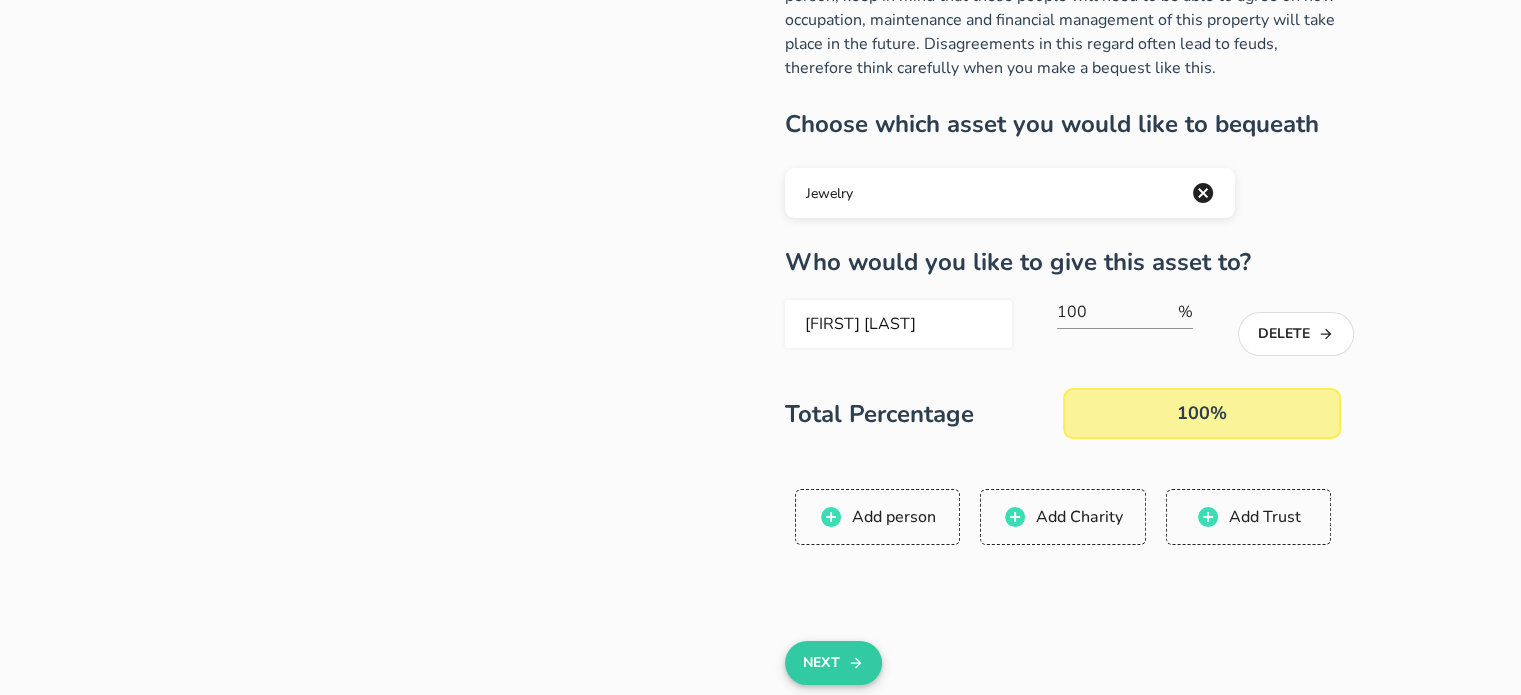 click on "Next" at bounding box center (833, 663) 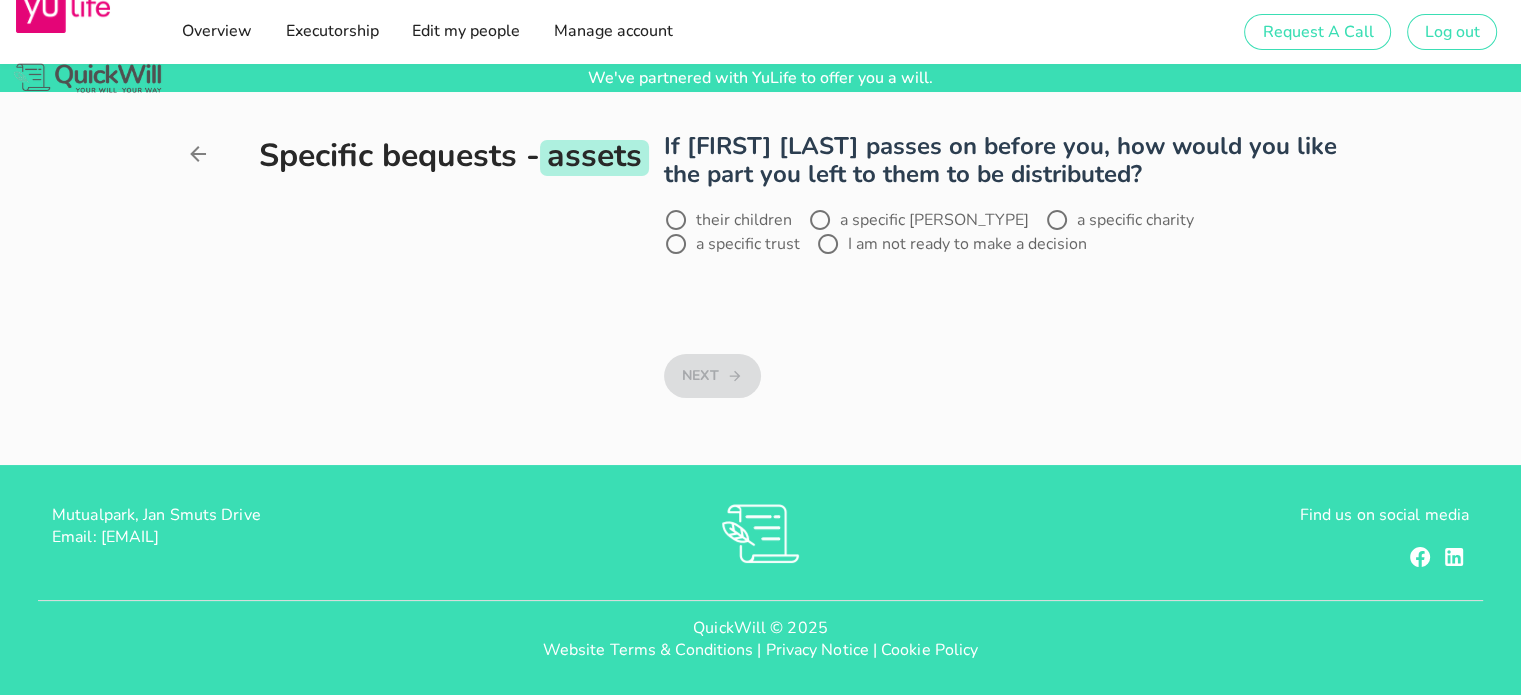 click on "a specific [PERSON_TYPE]" at bounding box center [934, 220] 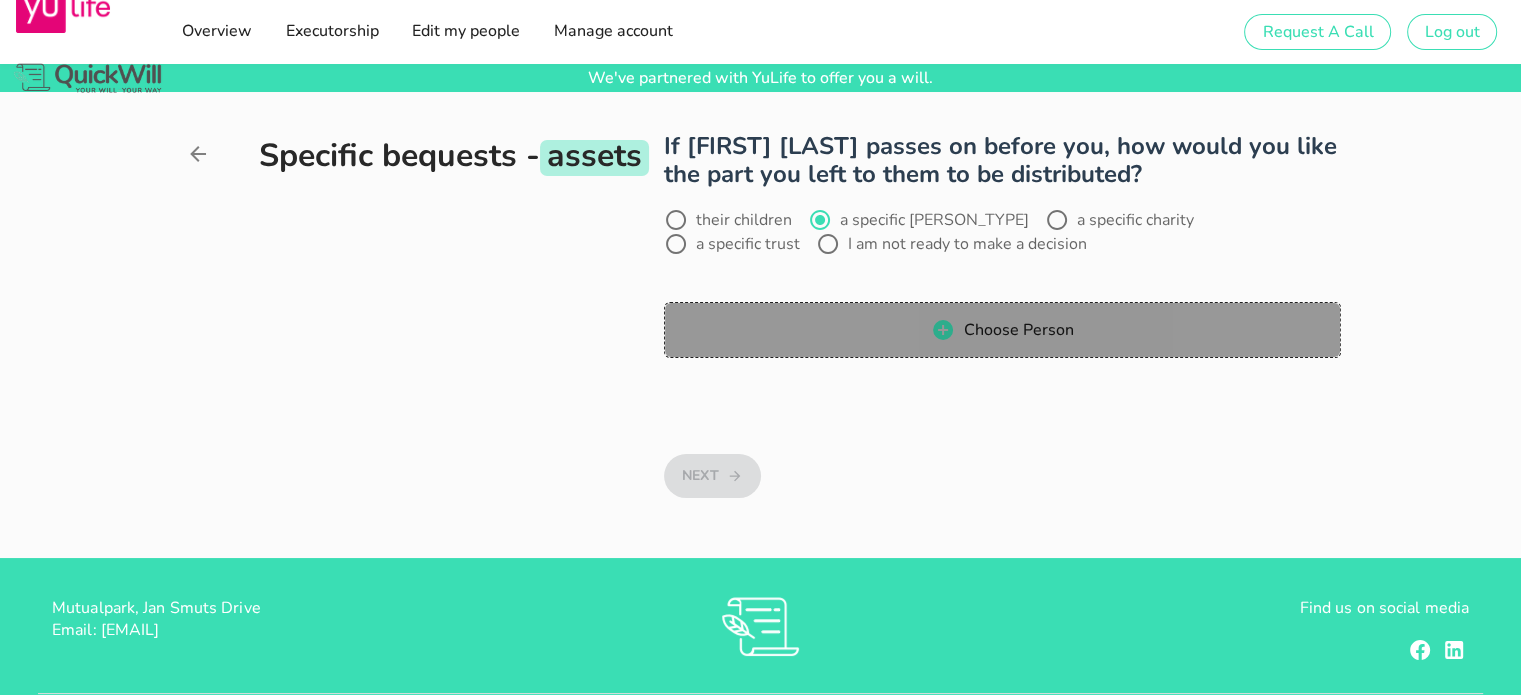 click 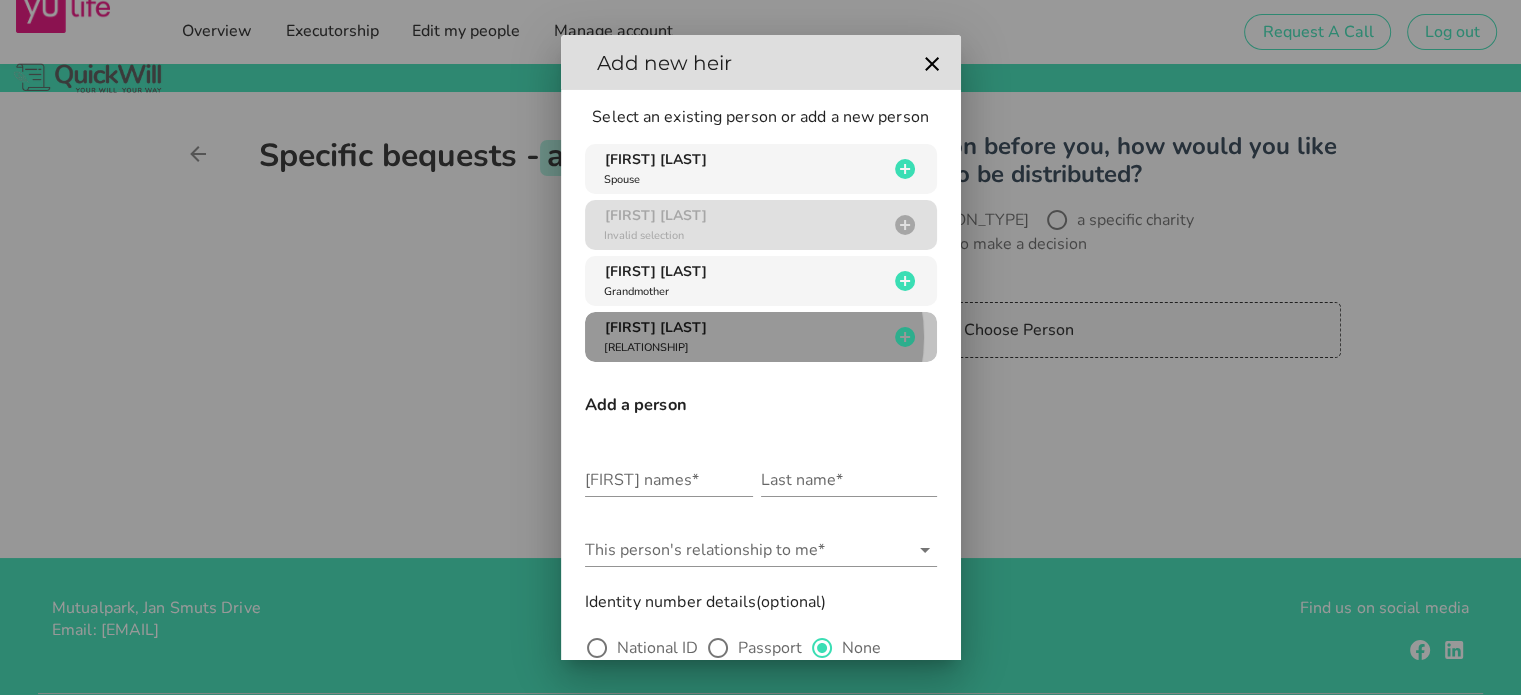 click on "[FIRST] [LAST]   [RELATIONSHIP]" at bounding box center (744, 337) 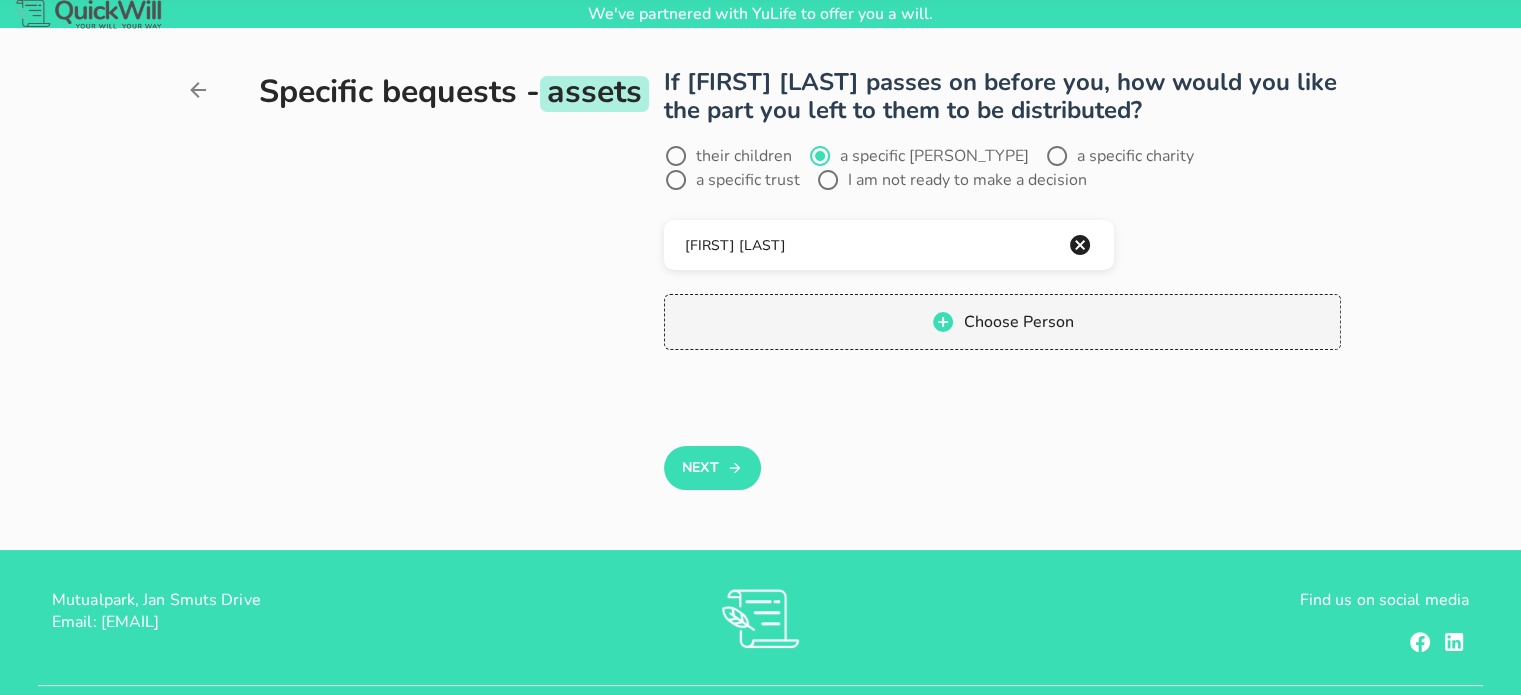 scroll, scrollTop: 64, scrollLeft: 0, axis: vertical 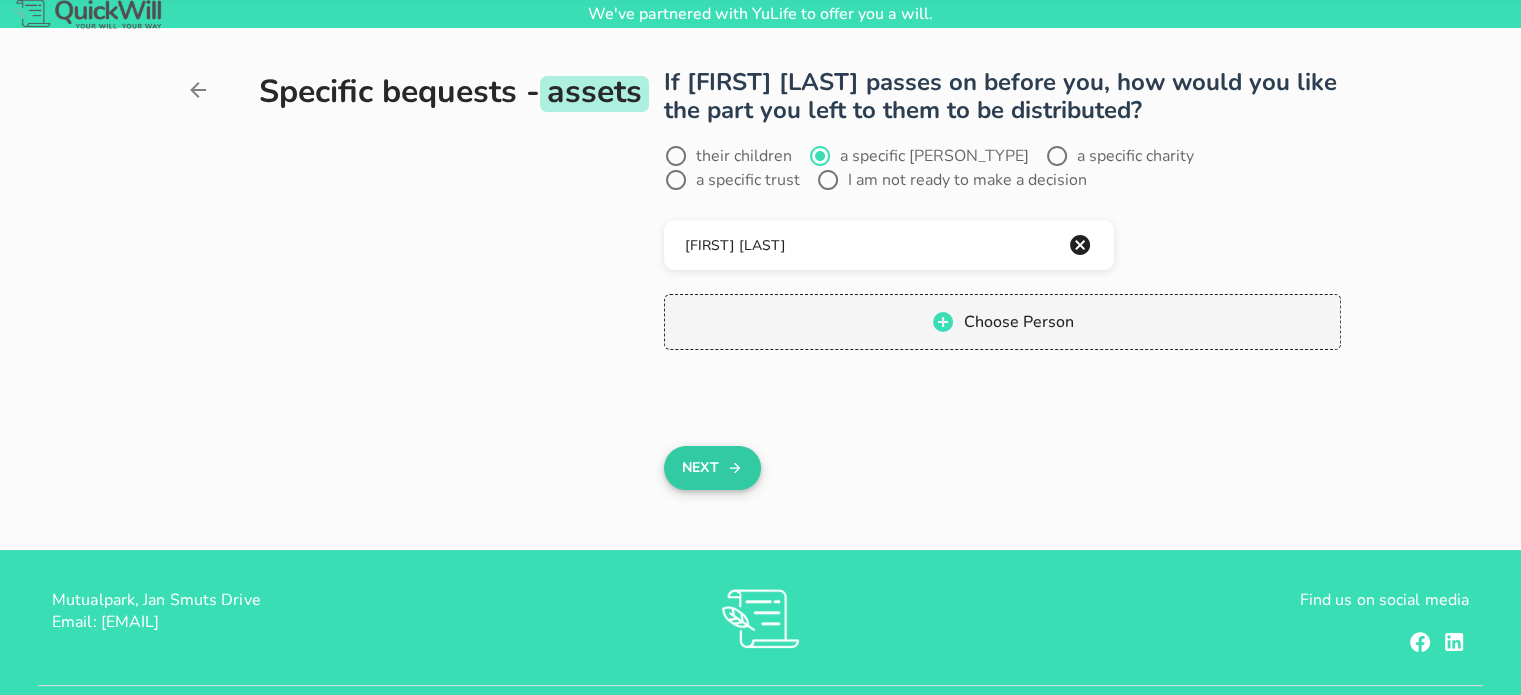 click on "Next" at bounding box center (712, 468) 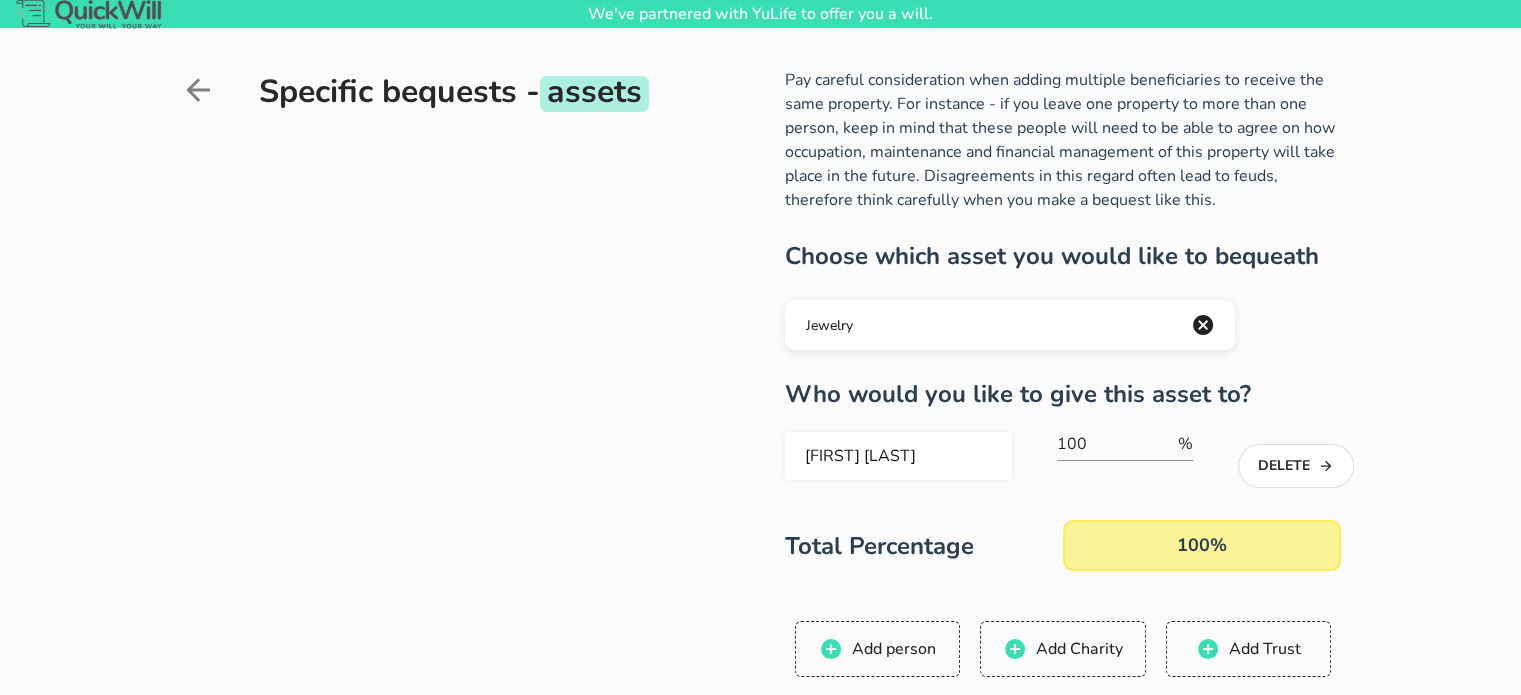 scroll, scrollTop: 0, scrollLeft: 0, axis: both 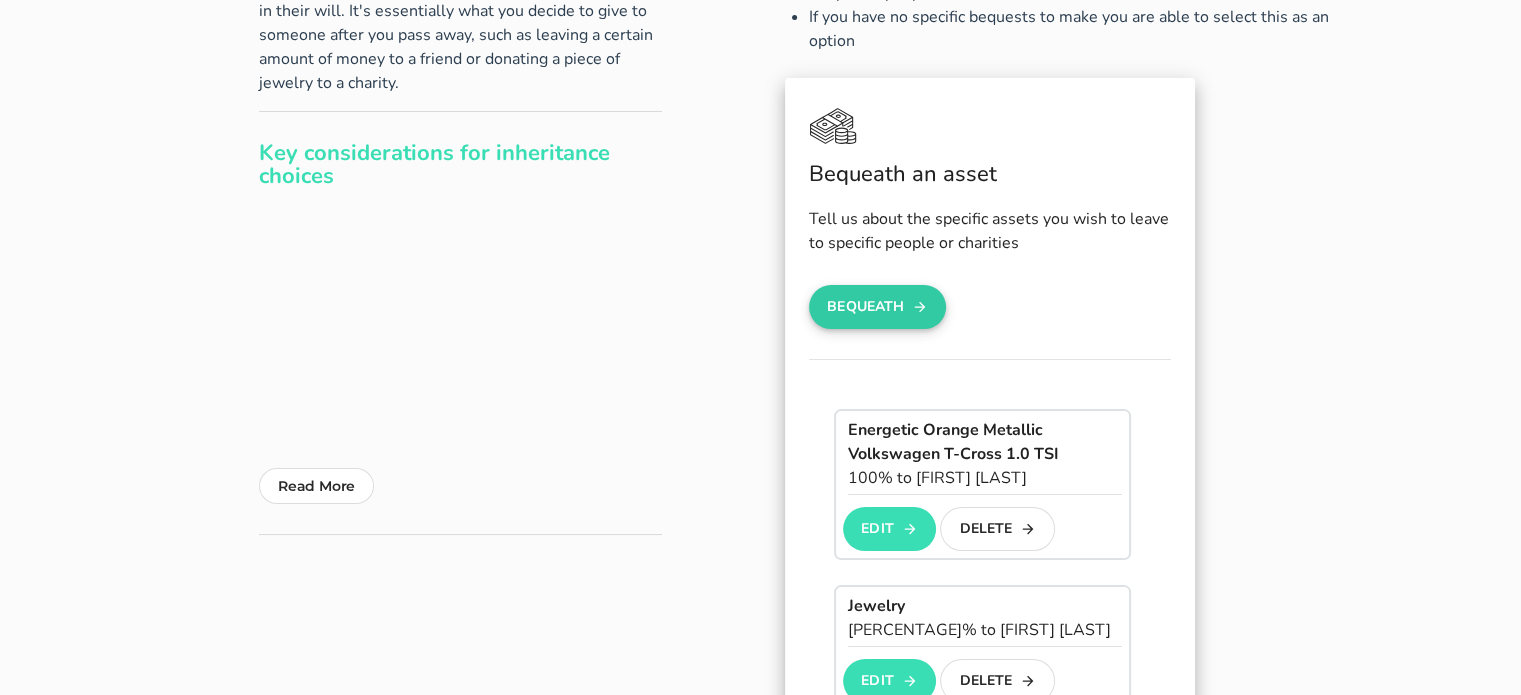 click on "Bequeath" at bounding box center [878, 307] 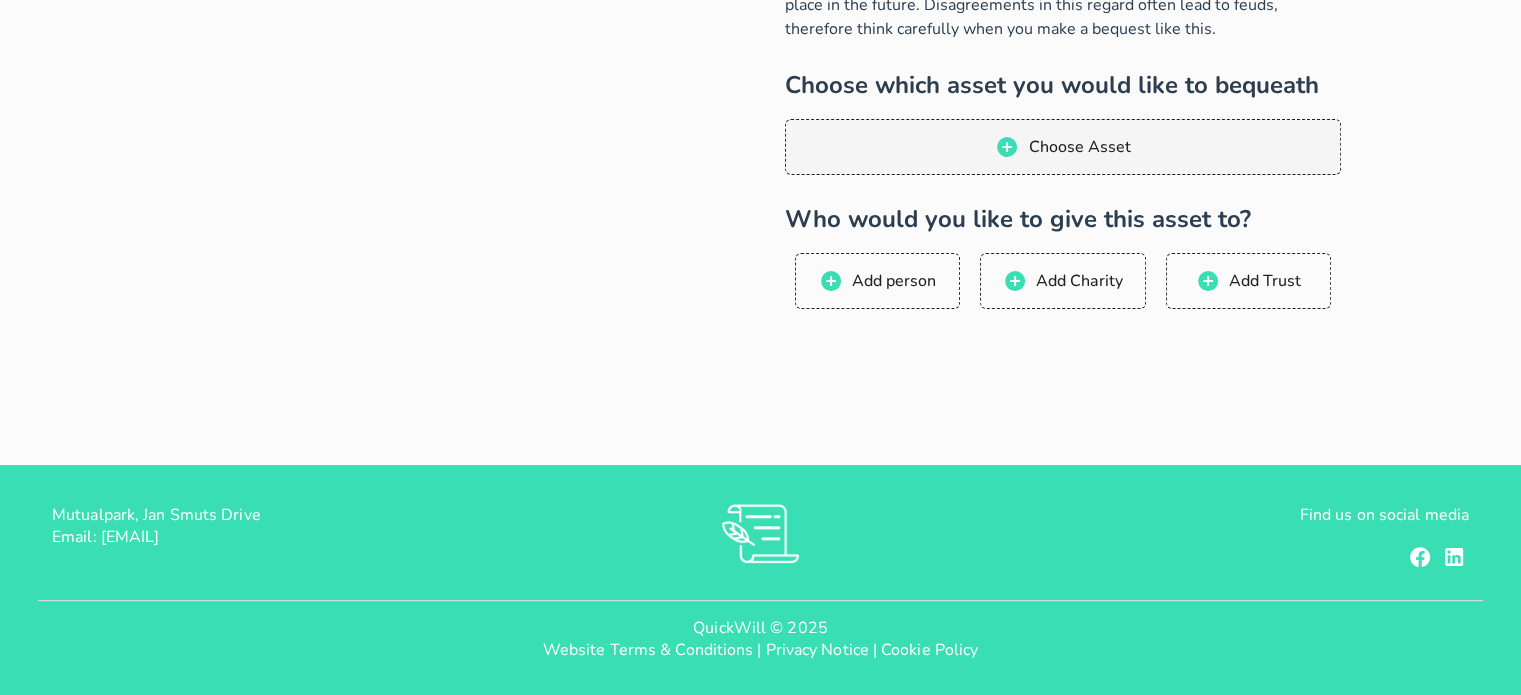 scroll, scrollTop: 0, scrollLeft: 0, axis: both 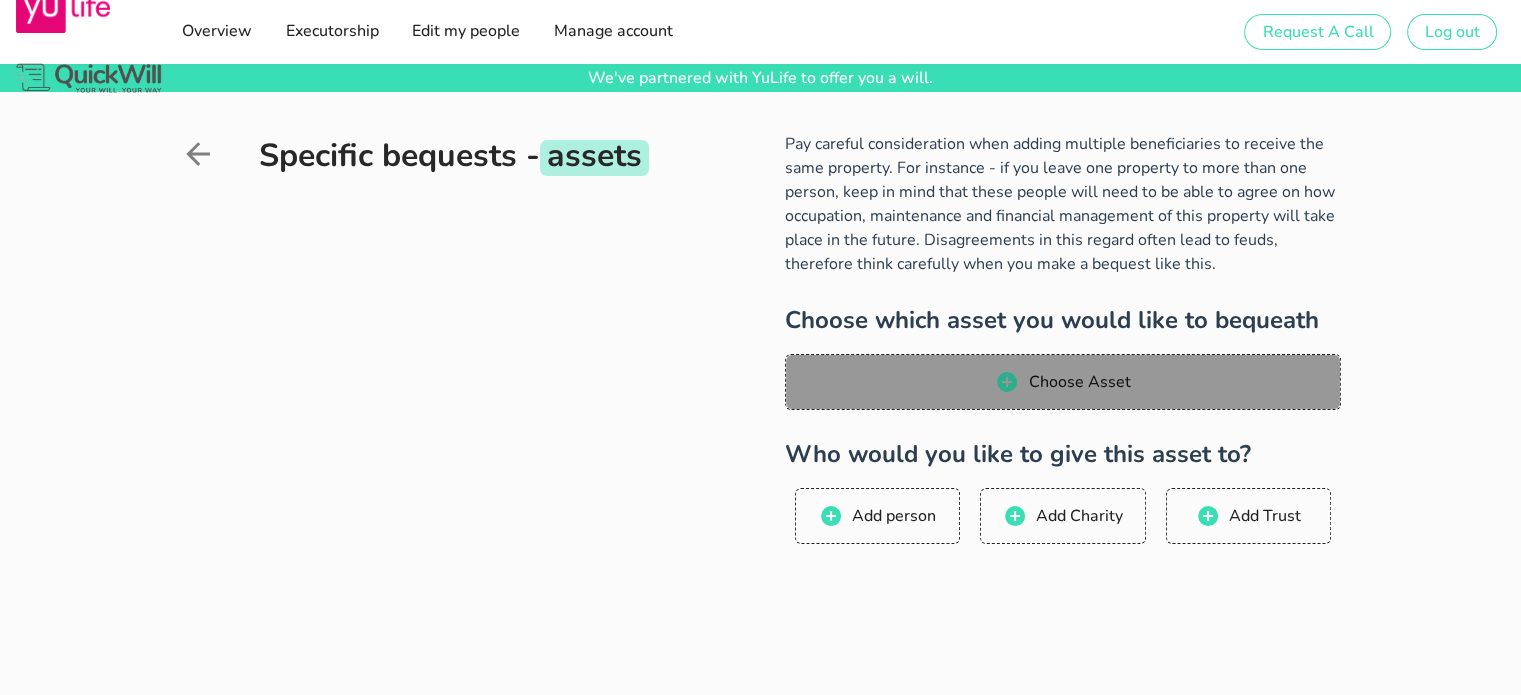 click on "Choose Asset" at bounding box center [1063, 382] 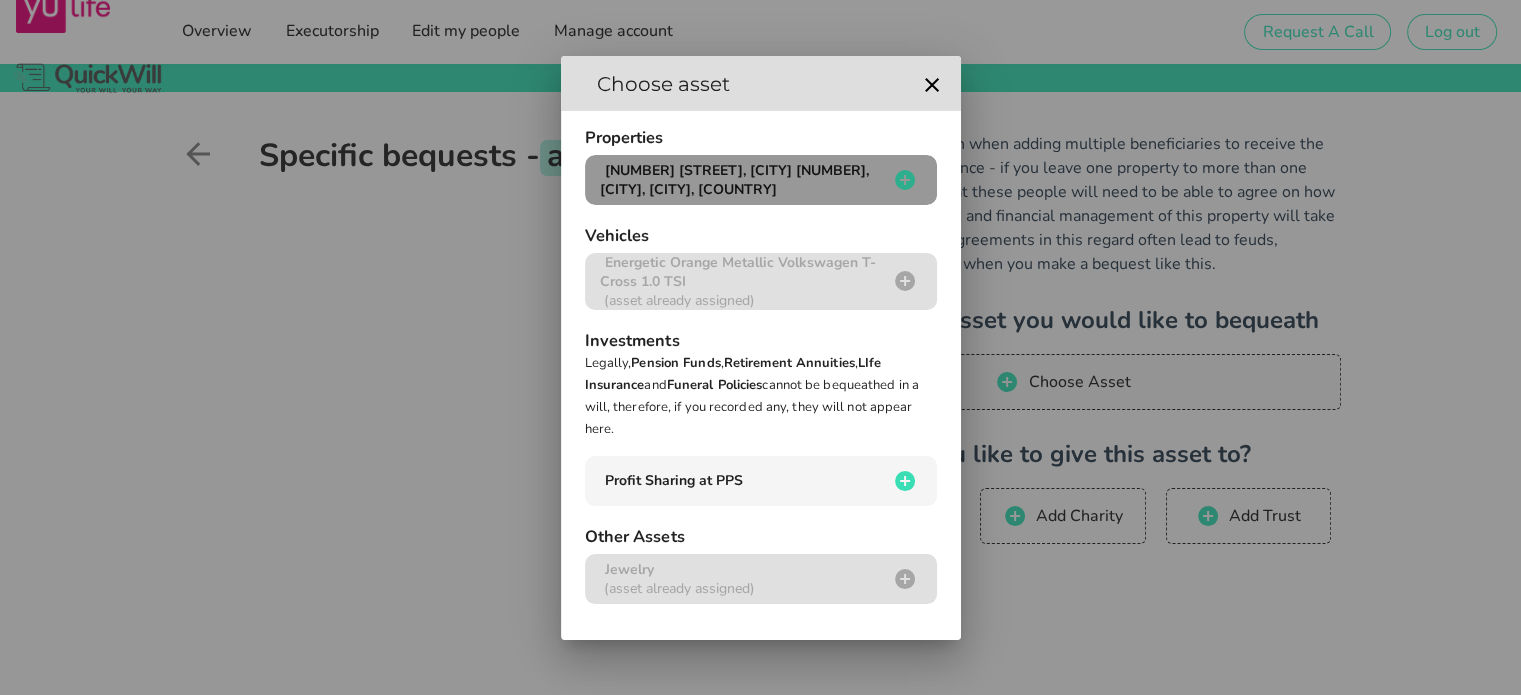 click on "[NUMBER] [STREET], [CITY] [NUMBER], [CITY], [CITY], [COUNTRY]" at bounding box center [734, 180] 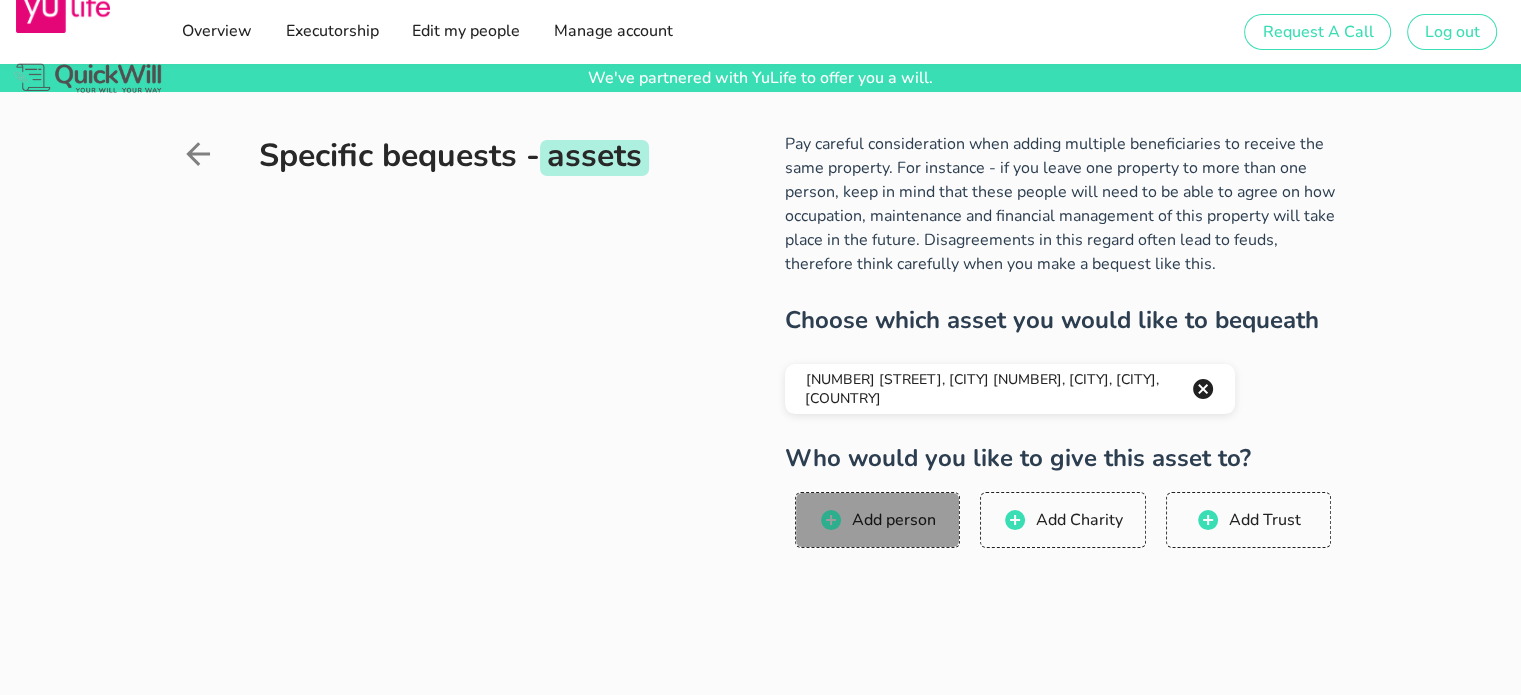 click on "Add person" at bounding box center [893, 520] 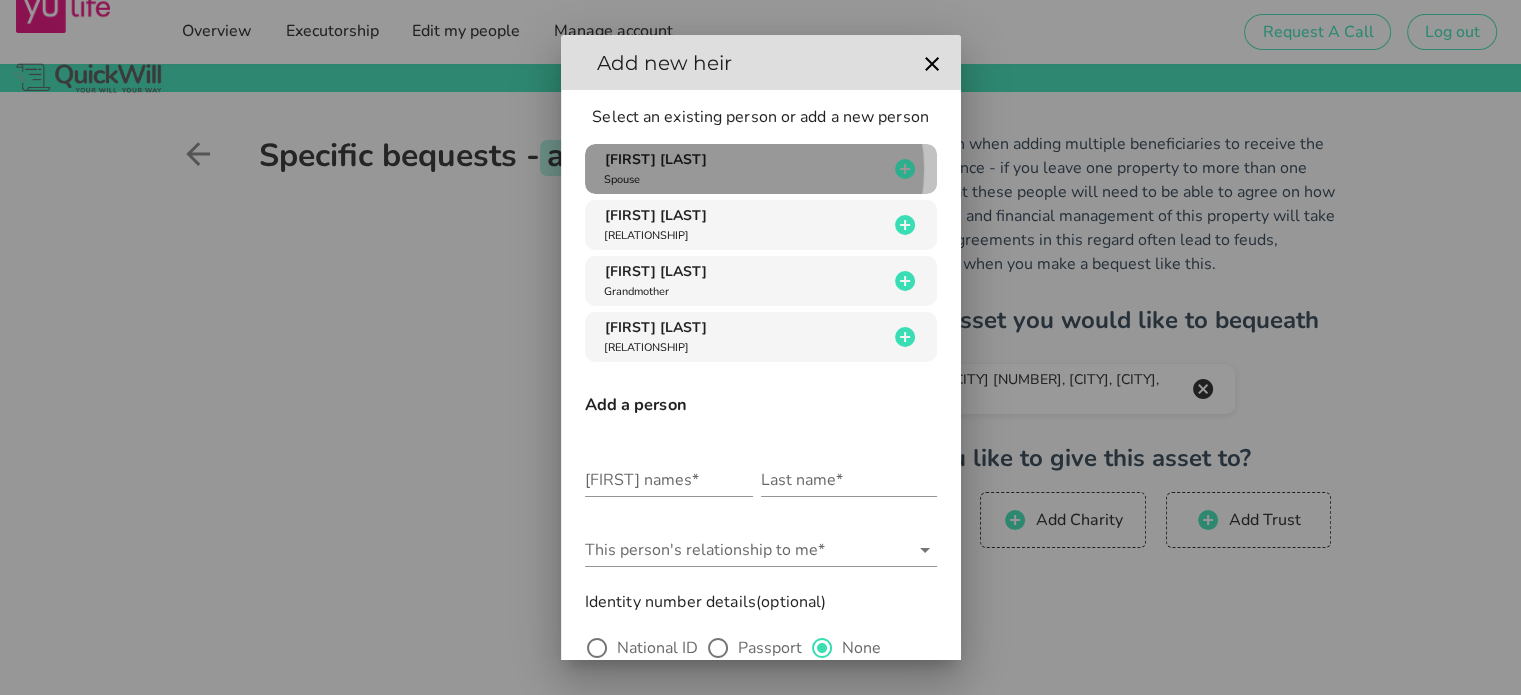 click on "[PERSON]   [RELATIONSHIP]" at bounding box center [744, 169] 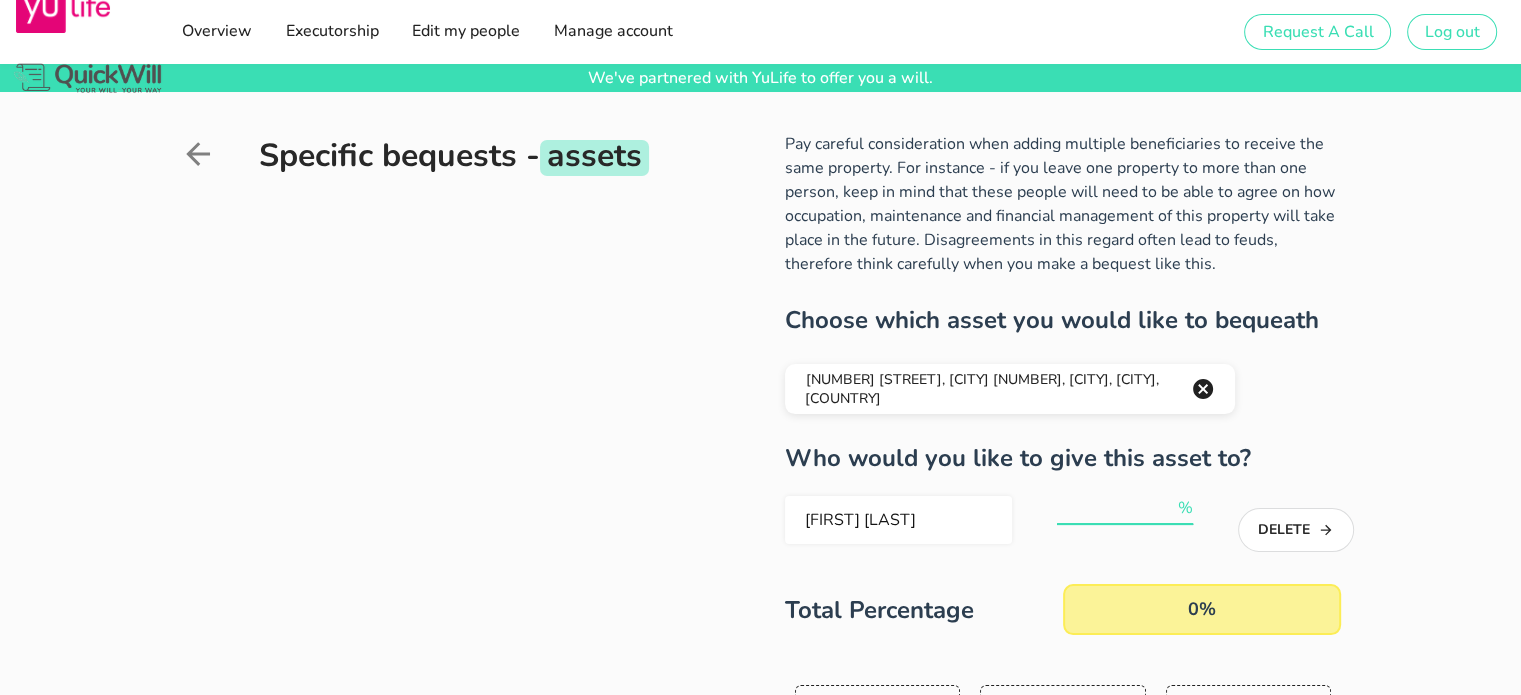 click at bounding box center [1115, 508] 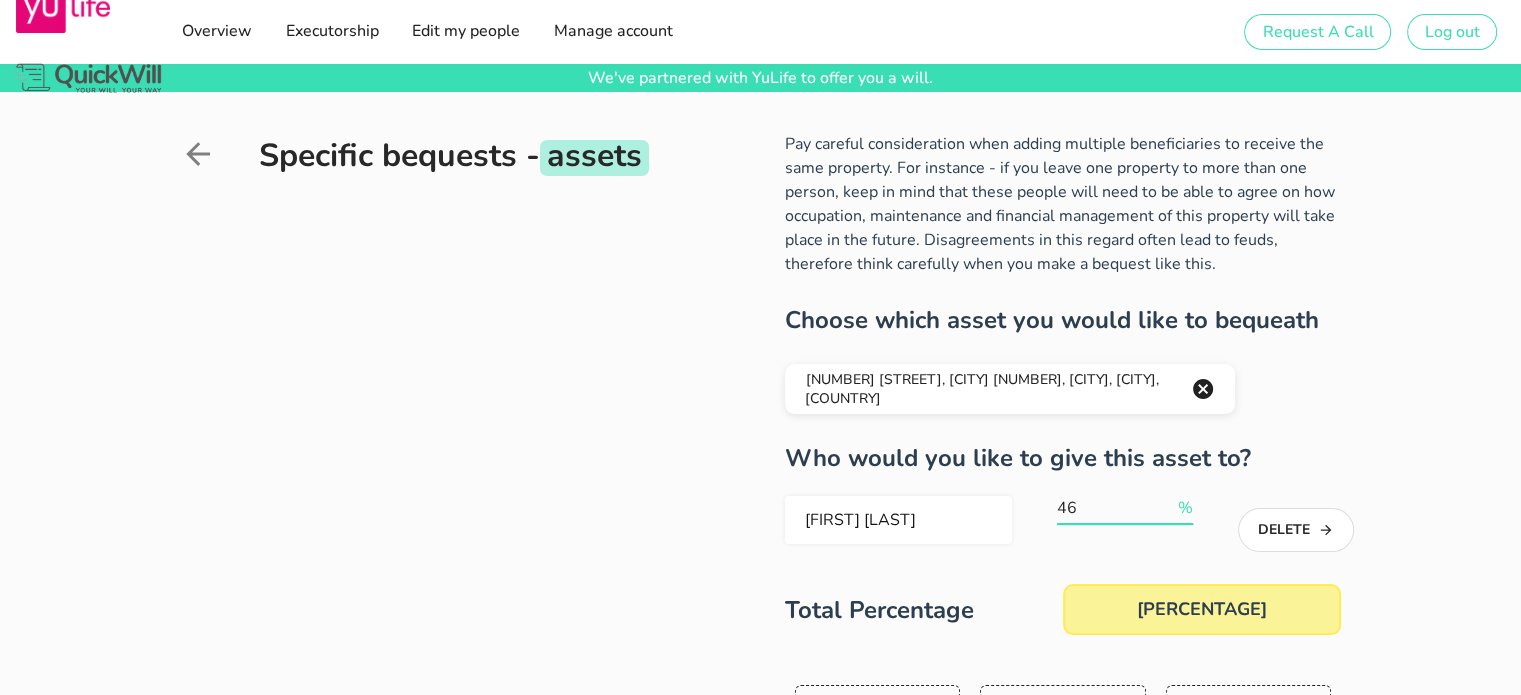 scroll, scrollTop: 0, scrollLeft: 0, axis: both 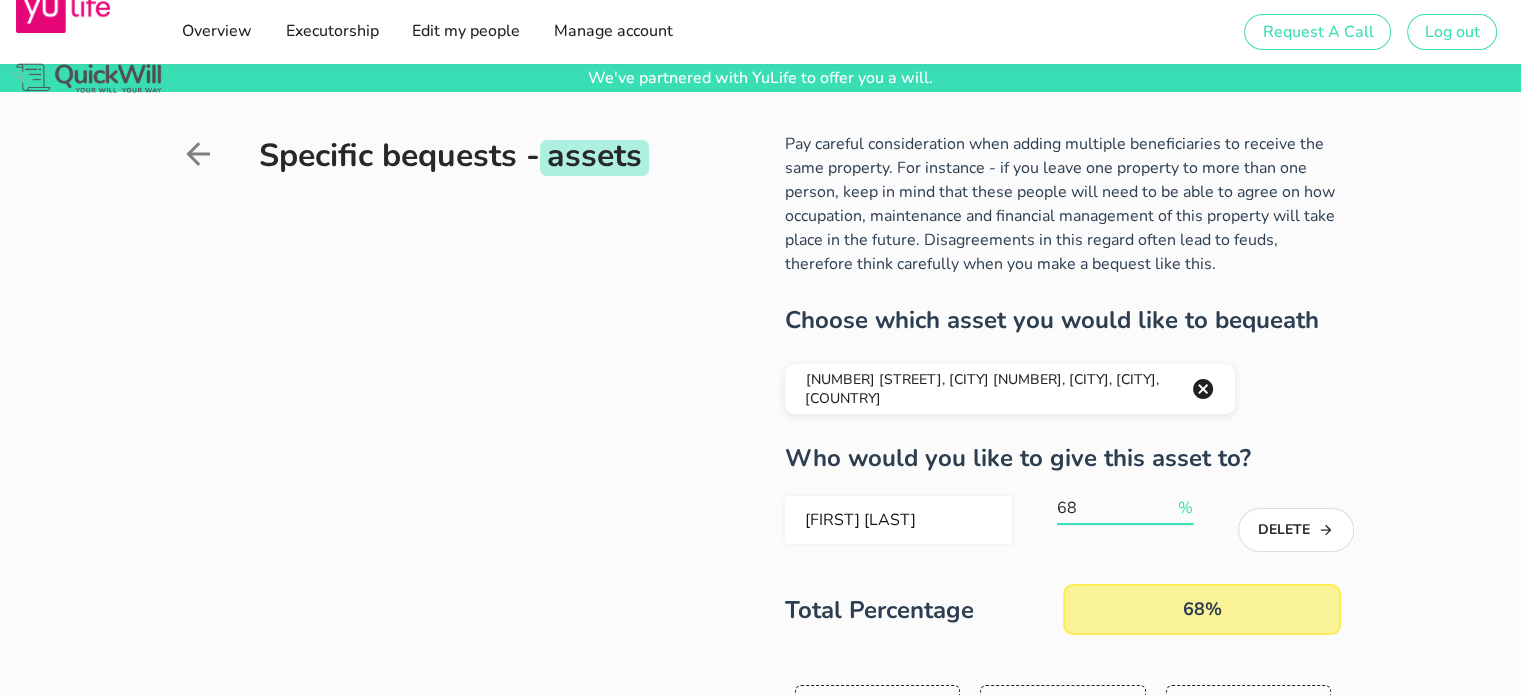 type on "6" 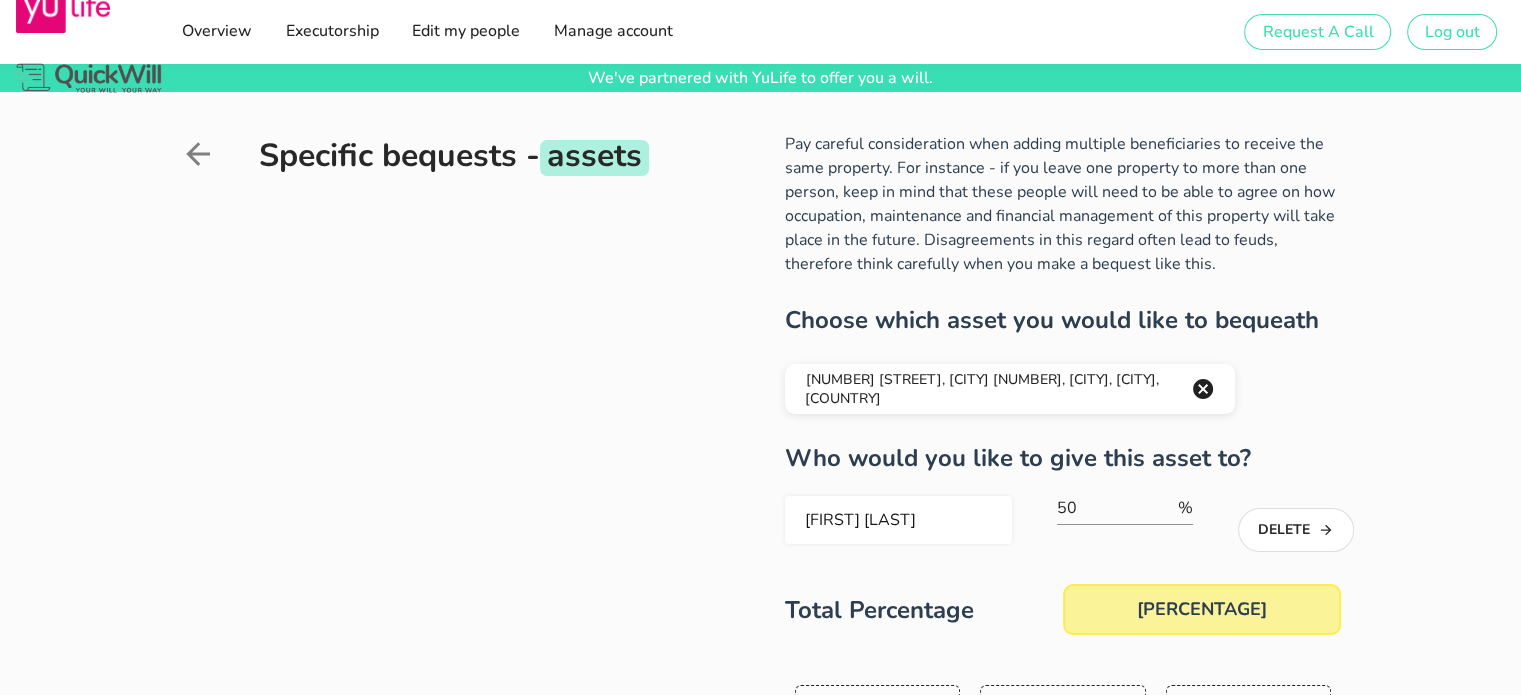 click on "Choose which asset you would like to bequeath   [NUMBER] [STREET], [CITY] [NUMBER], [CITY], [CITY], [COUNTRY]     Who would you like to give this asset to?
[PERSON]
[PERCENTAGE]
Delete
Total Percentage   [PERCENTAGE]   [PERCENTAGE]         Add person     Add Charity     Add Trust
Oops, something went wrong. We're looking into it." at bounding box center (760, 516) 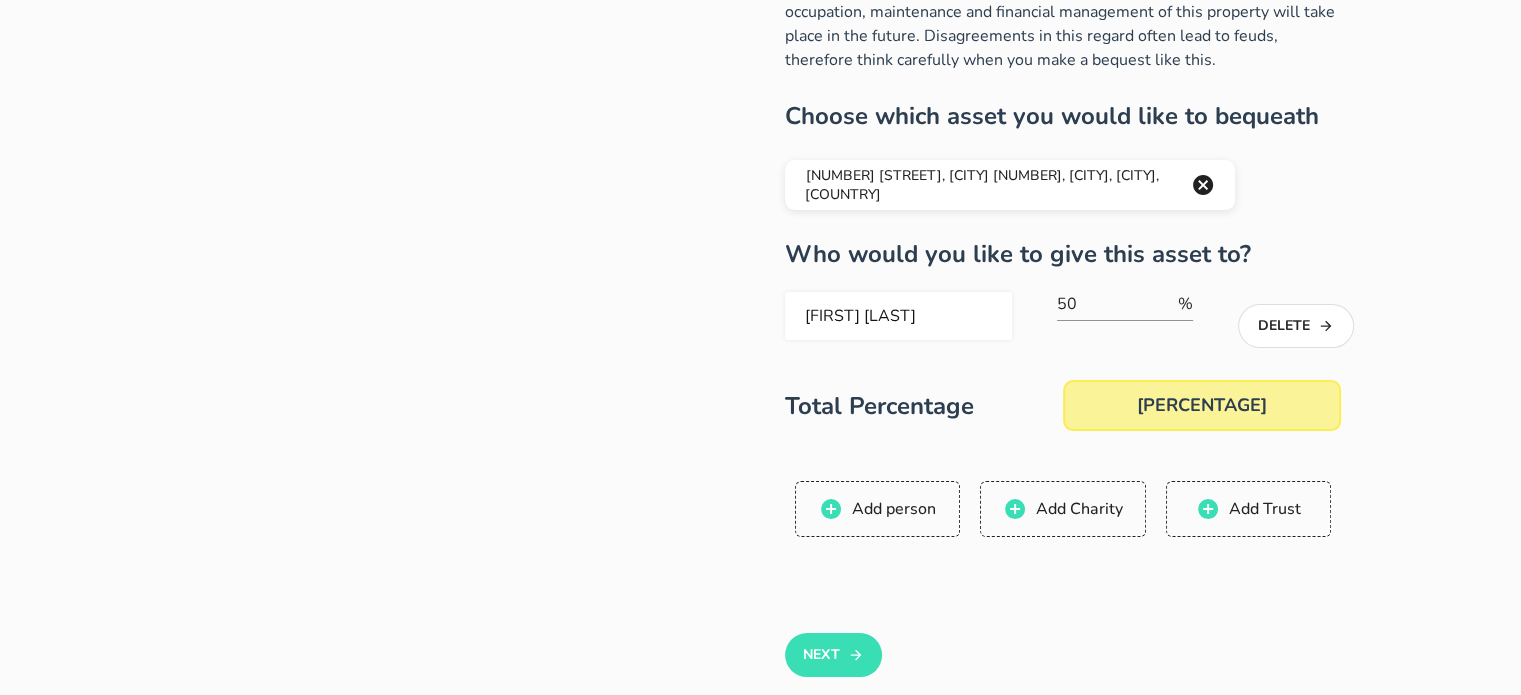 scroll, scrollTop: 204, scrollLeft: 0, axis: vertical 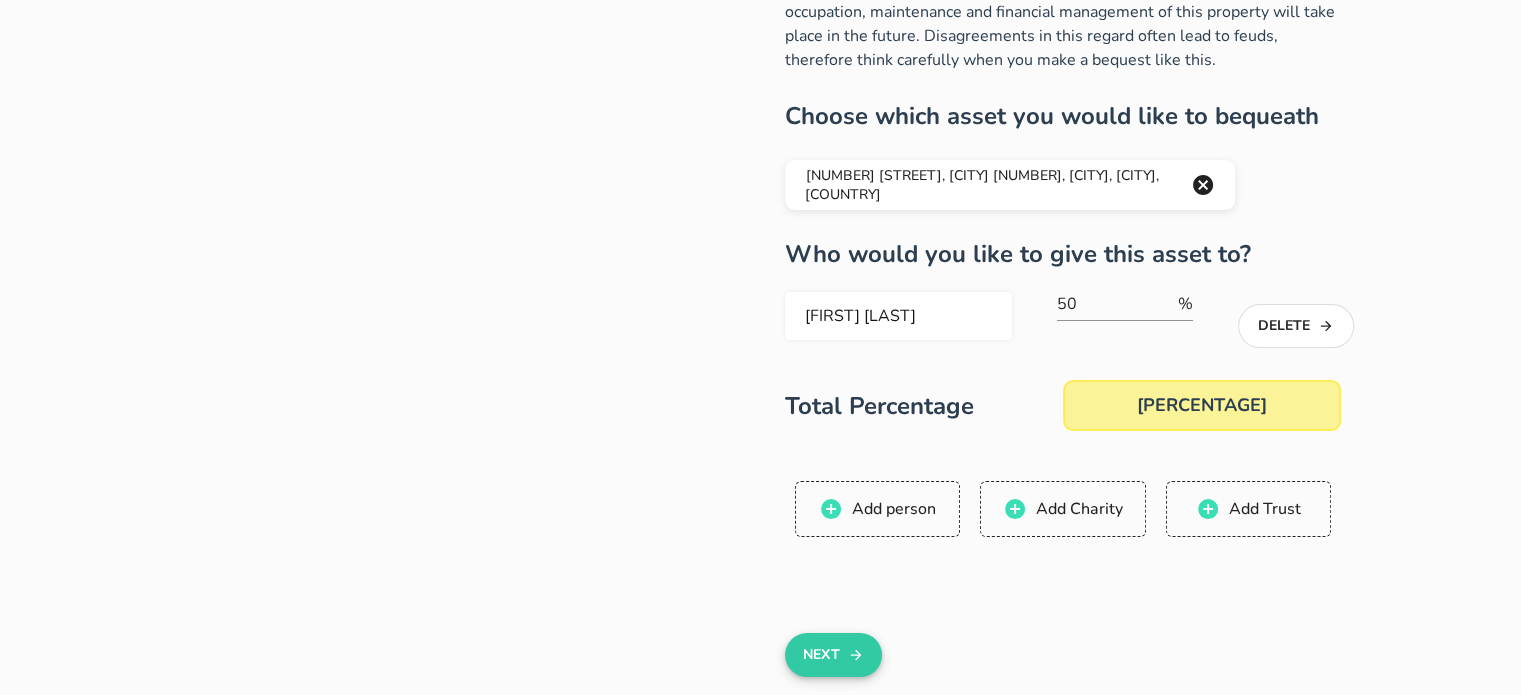 click on "Next" at bounding box center (833, 655) 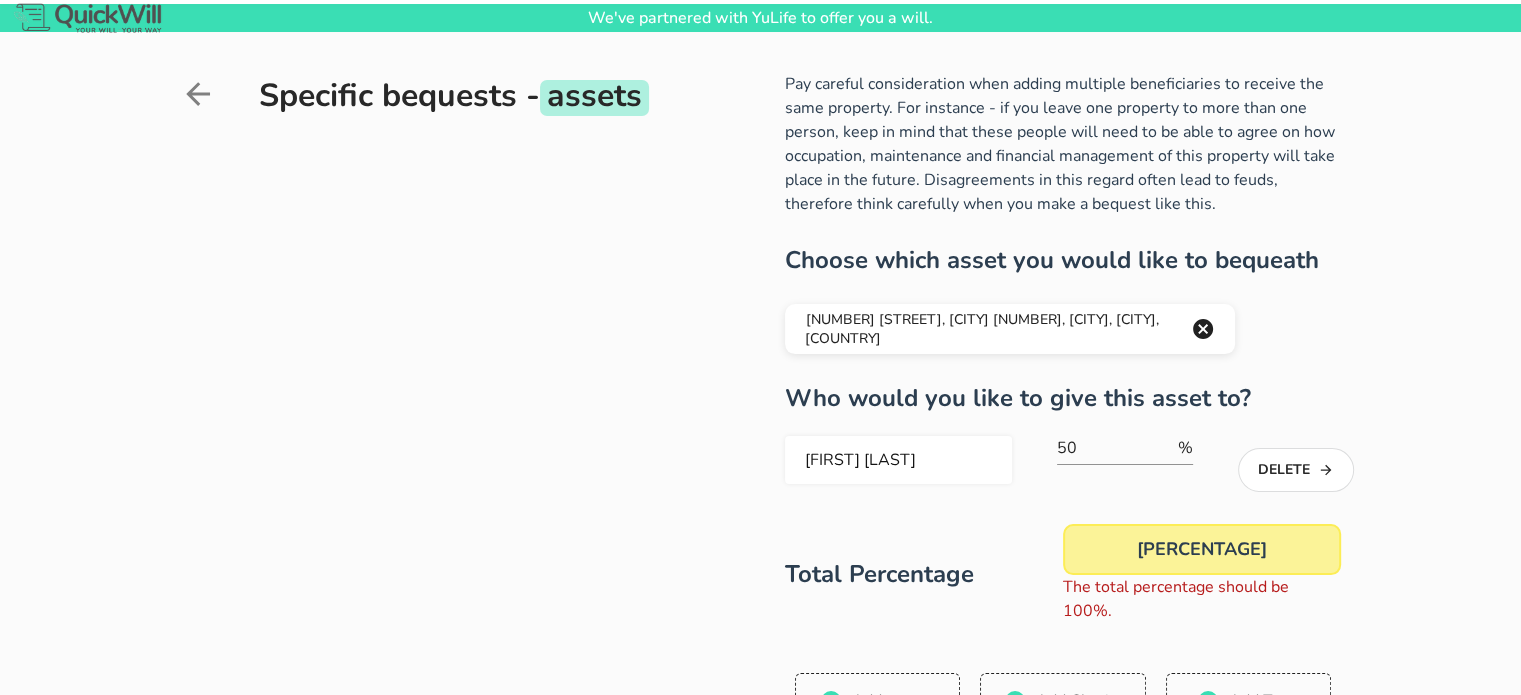 scroll, scrollTop: 298, scrollLeft: 0, axis: vertical 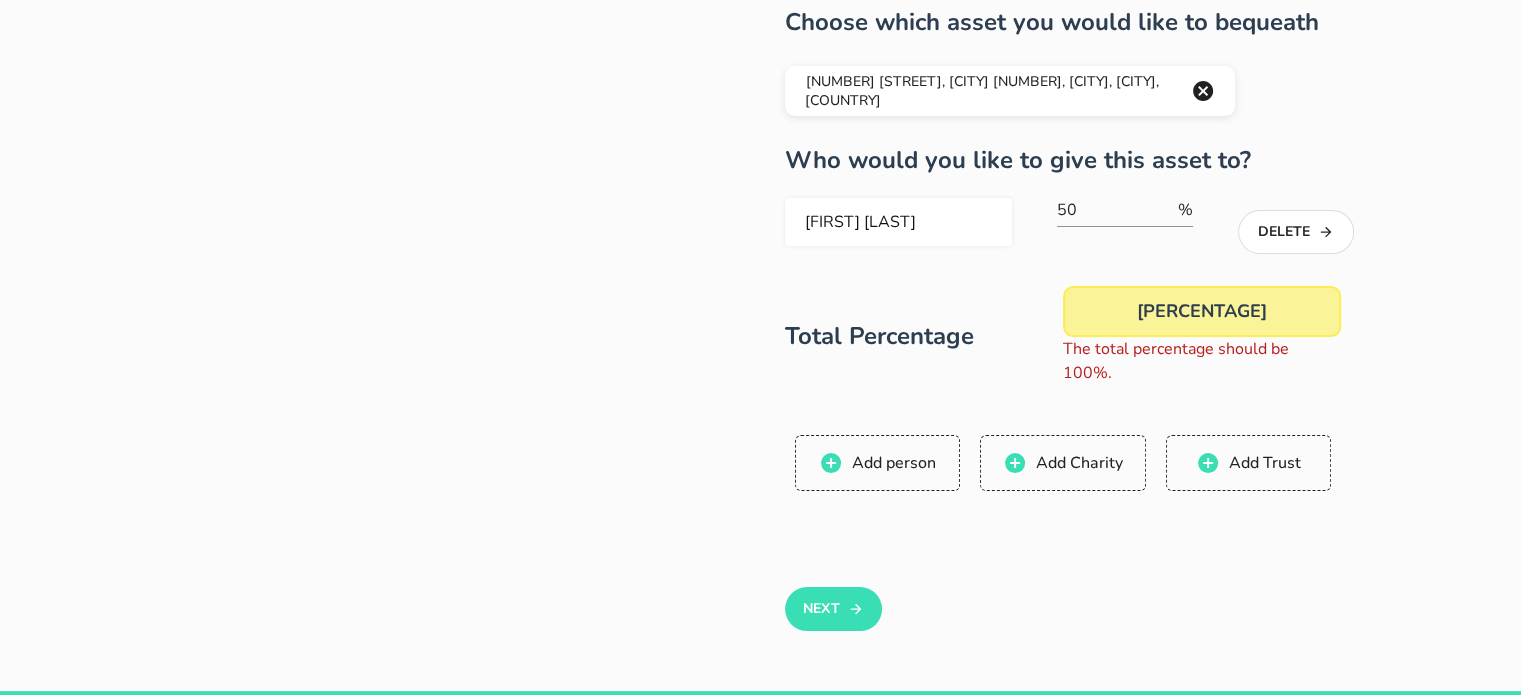 click on "[PERCENTAGE]" at bounding box center (1202, 311) 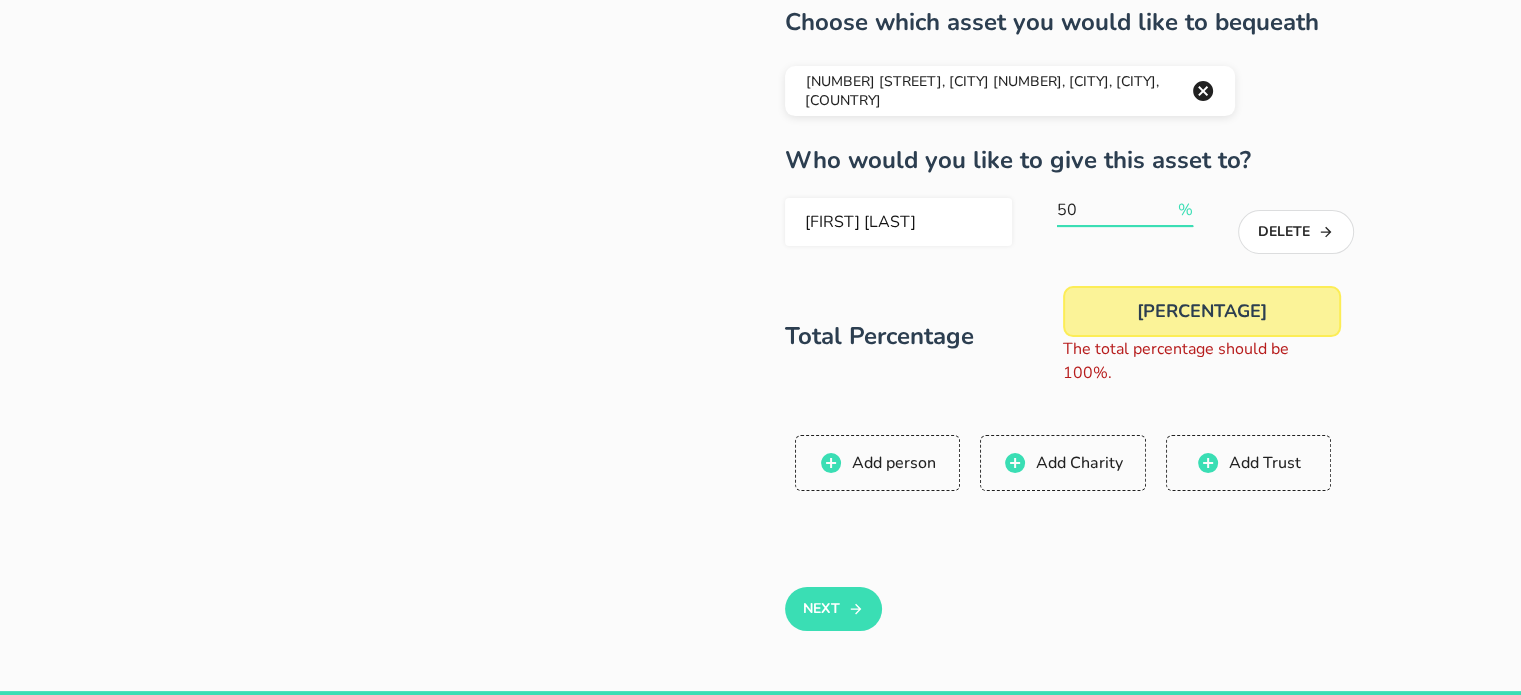 click on "50" at bounding box center (1115, 210) 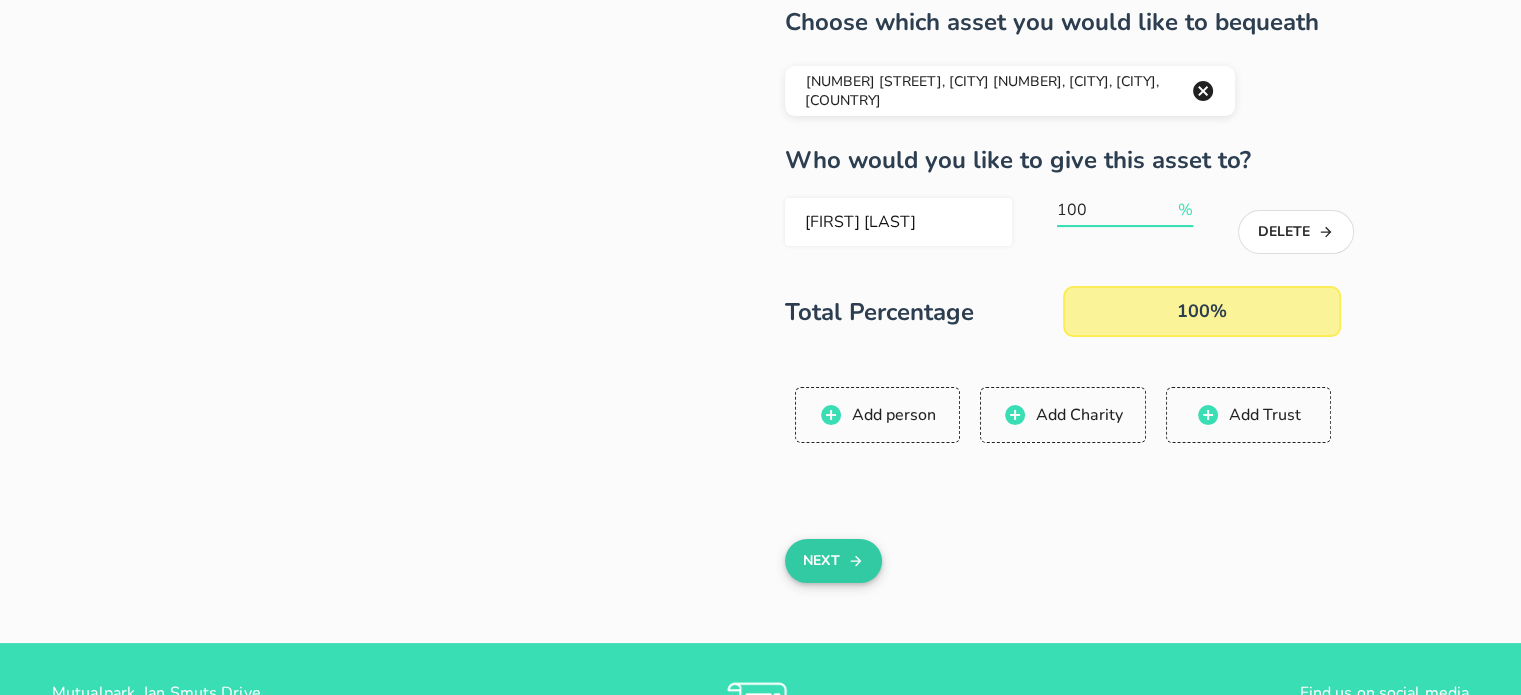 type on "100" 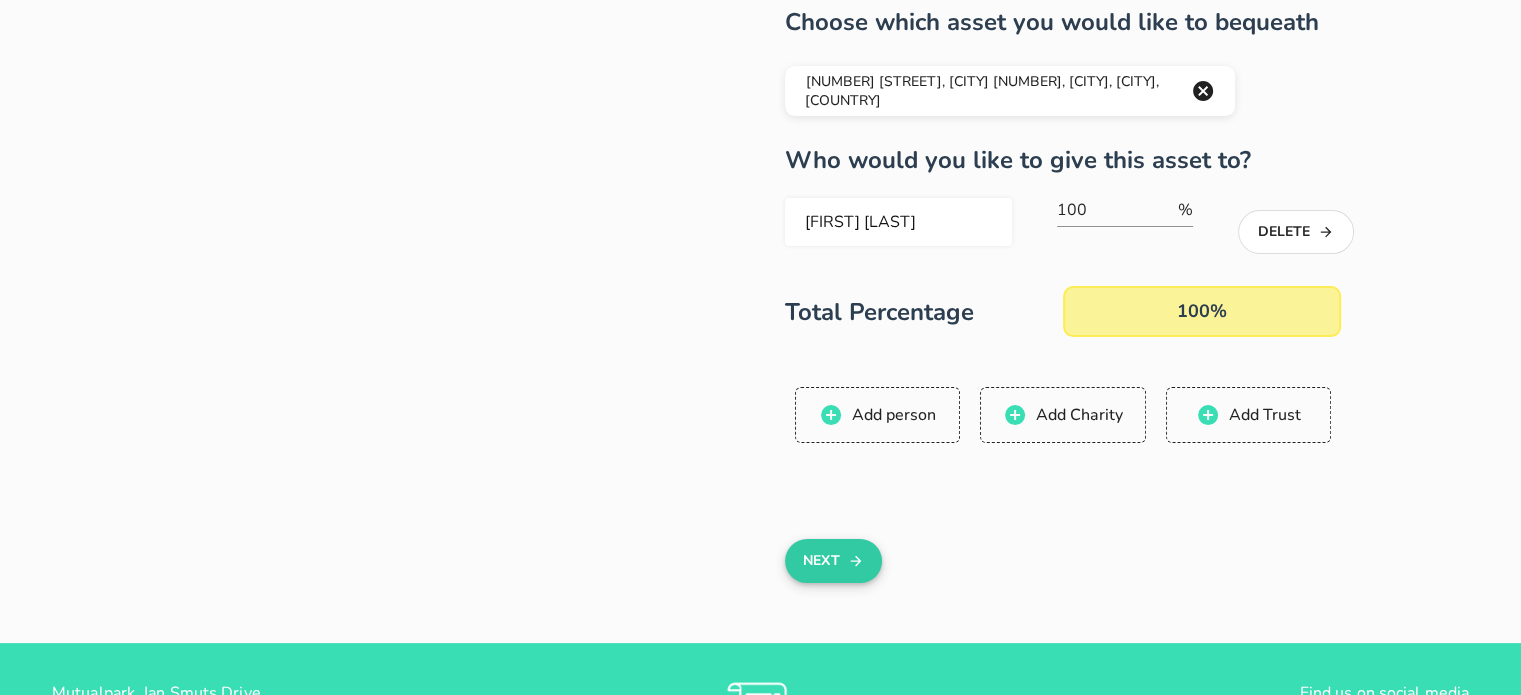 click on "Next" at bounding box center (833, 561) 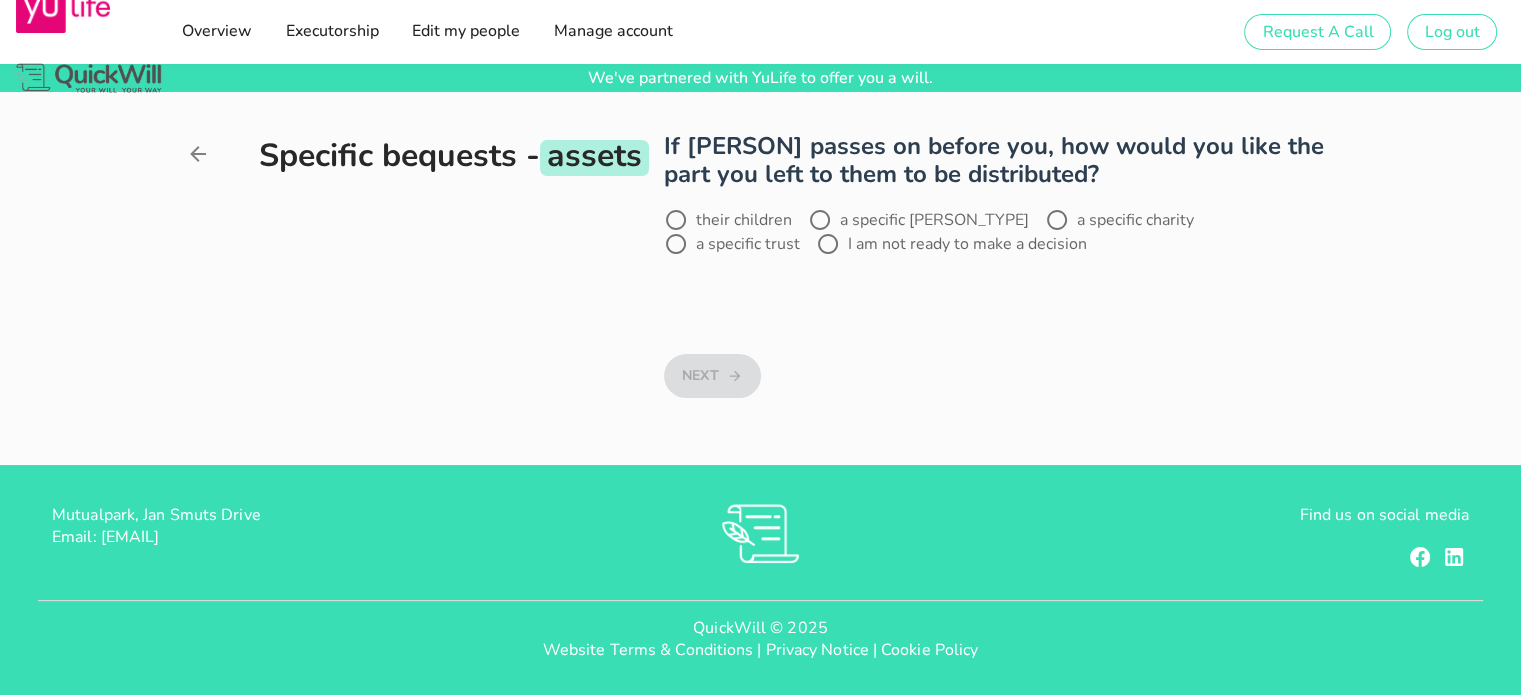click on "their children" at bounding box center (744, 220) 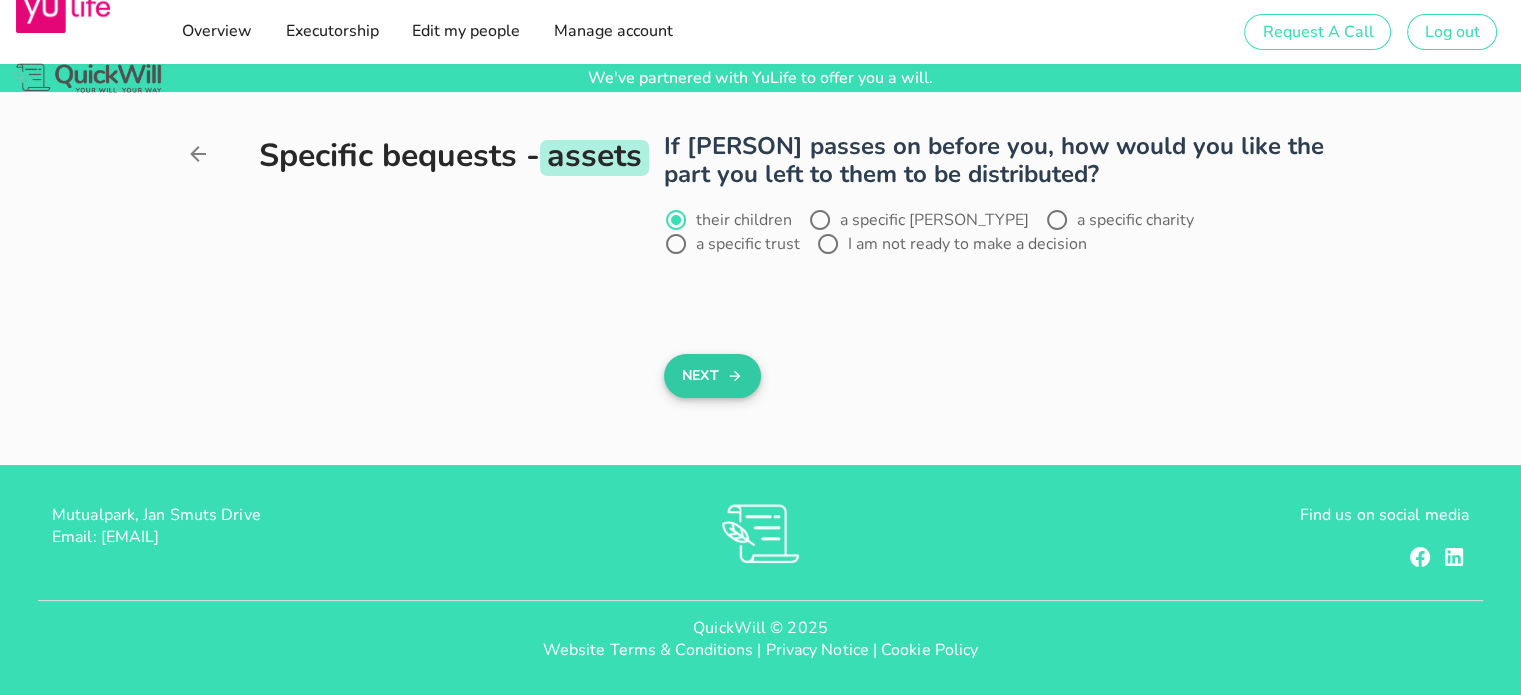 click on "Next" at bounding box center [712, 376] 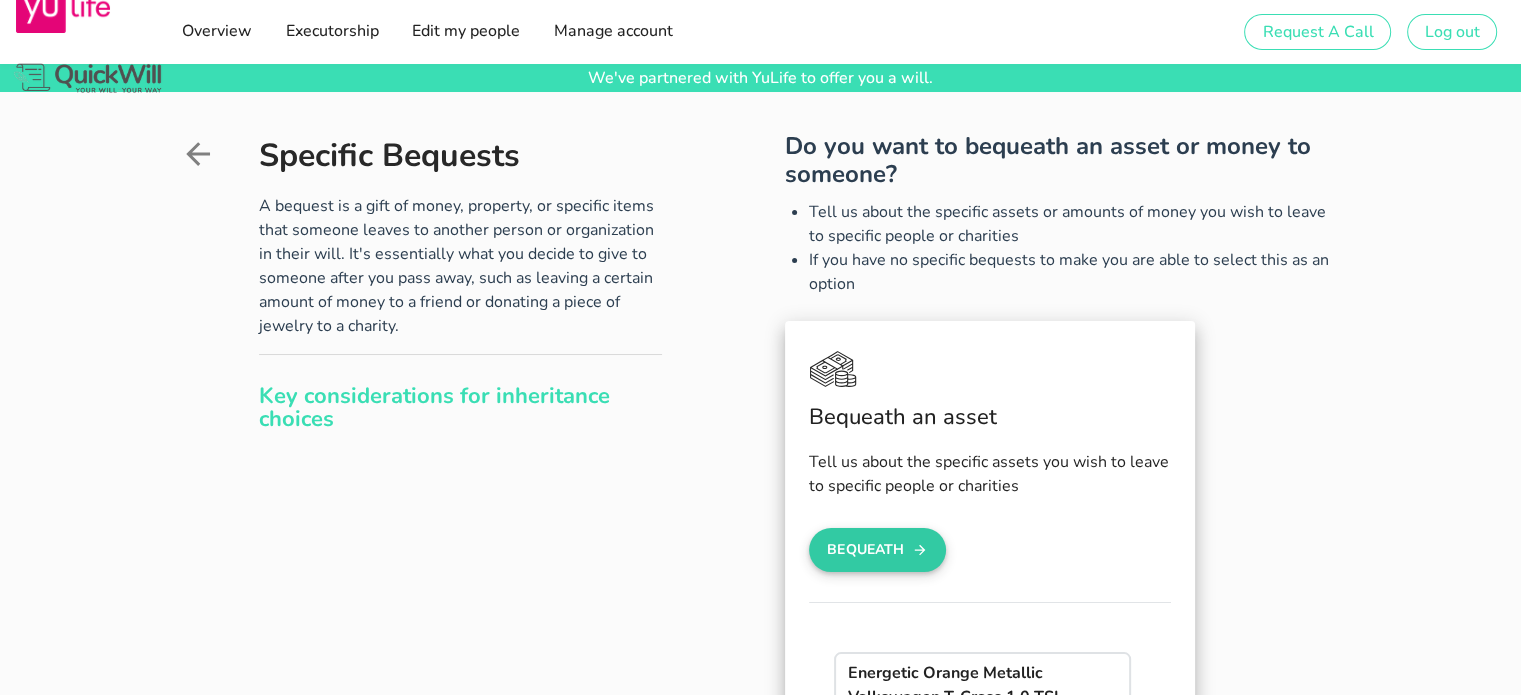 click on "Bequeath" at bounding box center [878, 550] 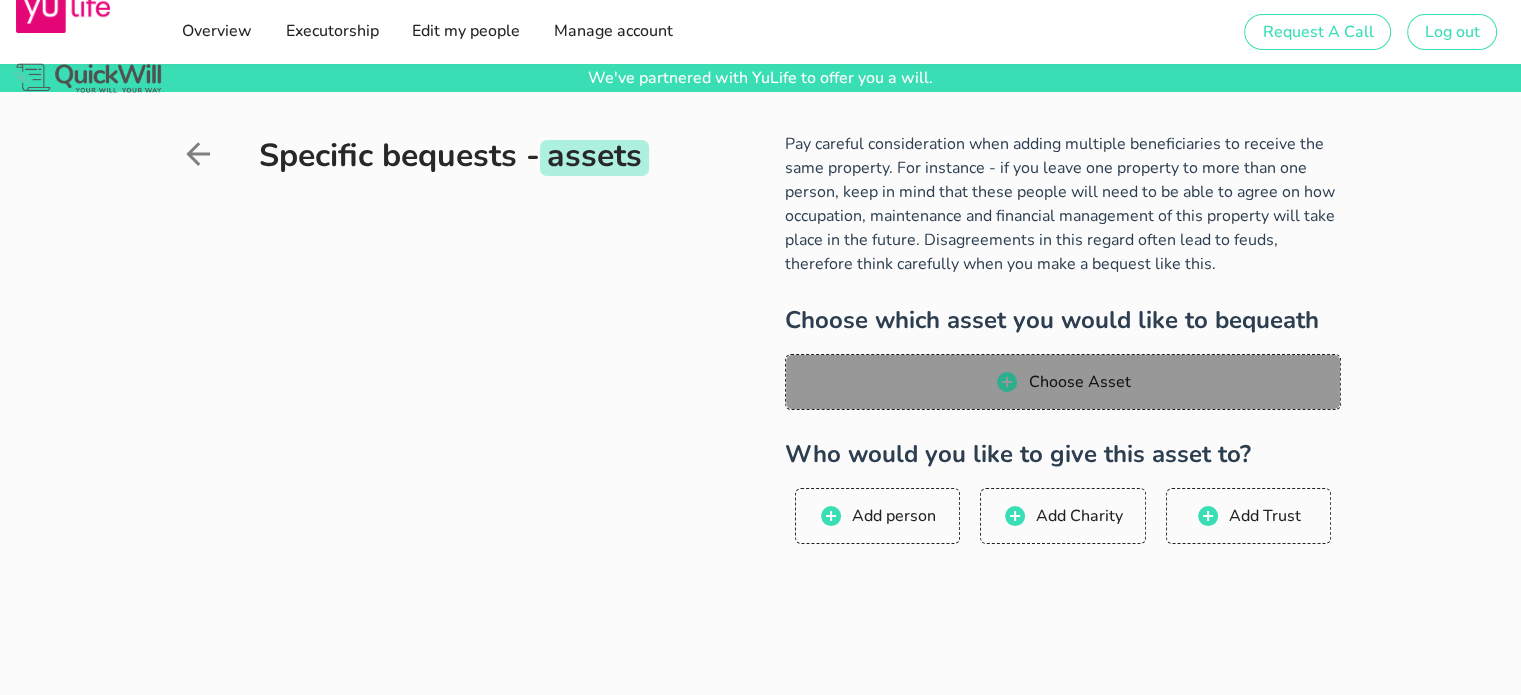 click on "Choose Asset" at bounding box center (1063, 382) 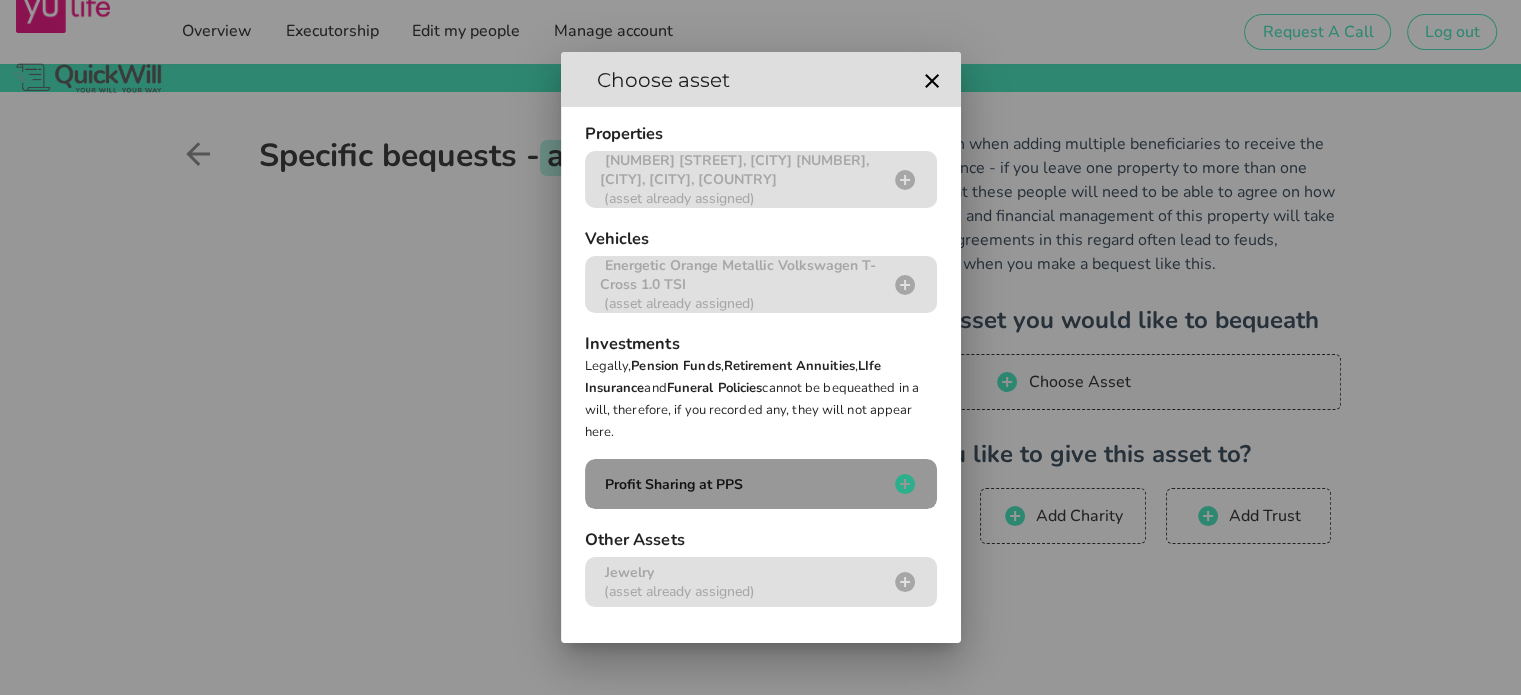 click on "Profit Sharing at PPS" at bounding box center [674, 484] 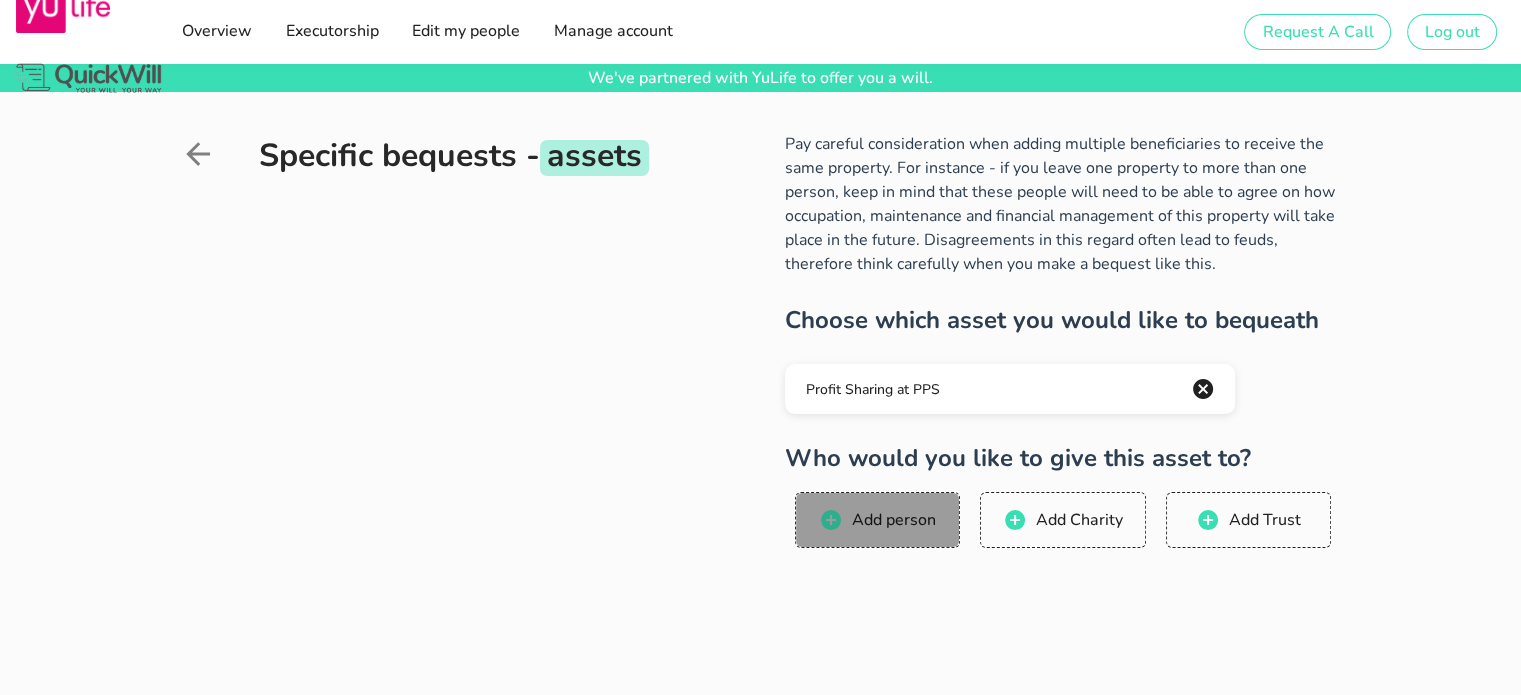 click on "Add person" at bounding box center (893, 520) 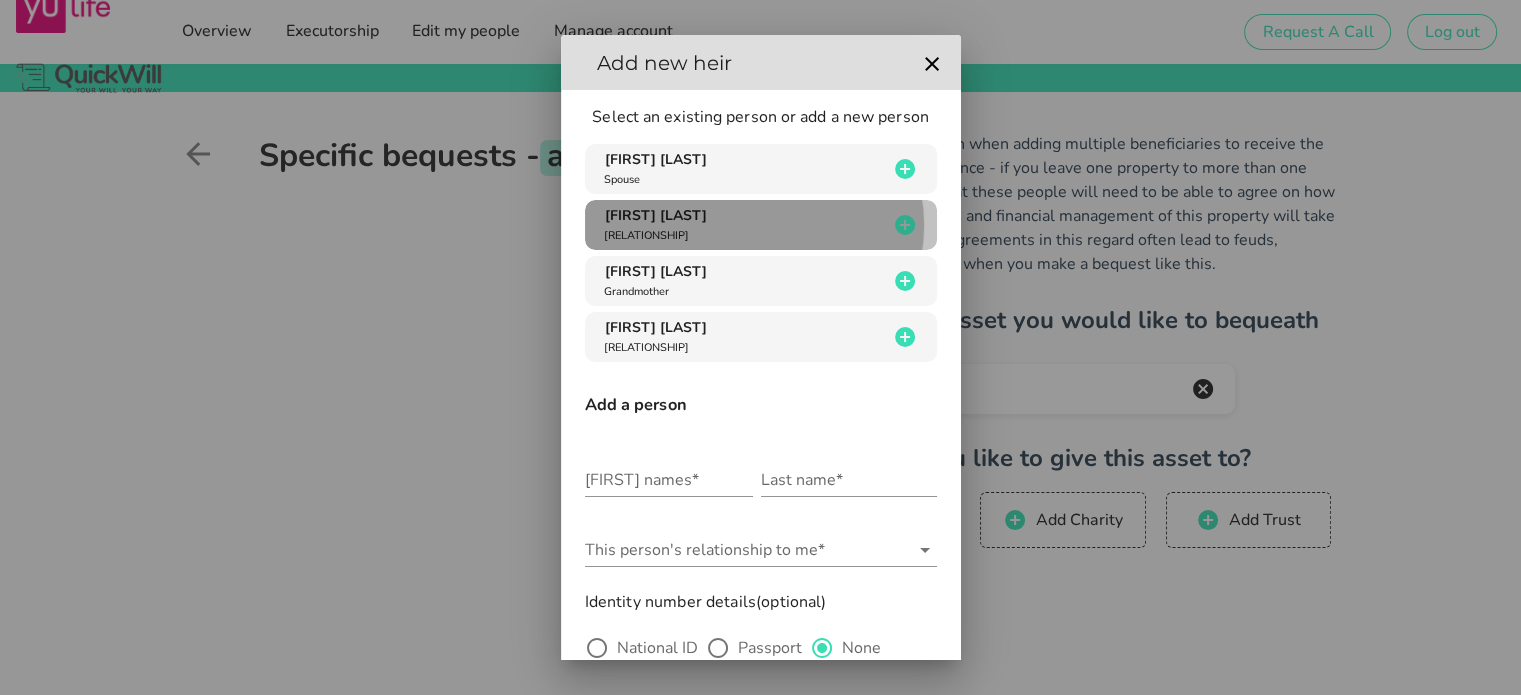 click on "[FIRST] [LAST]   Child" at bounding box center (744, 225) 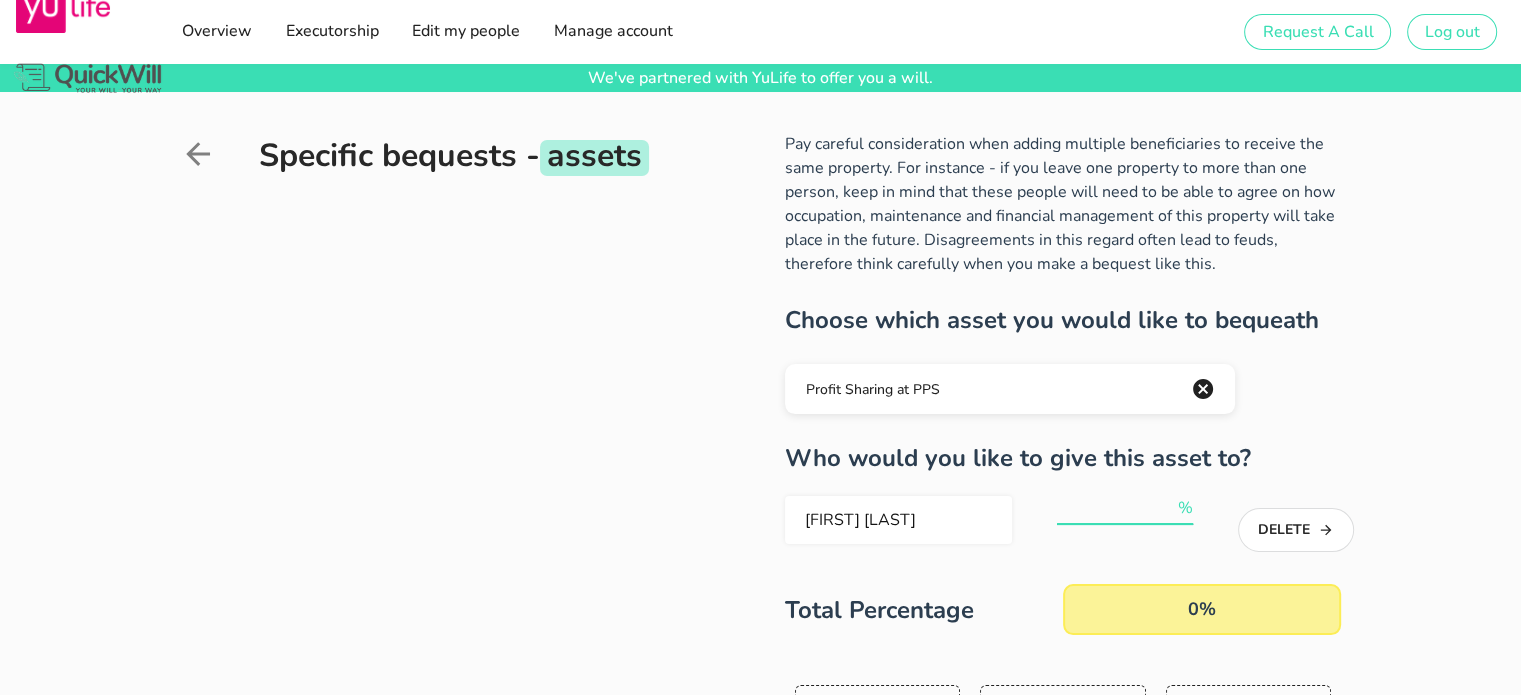click at bounding box center [1115, 508] 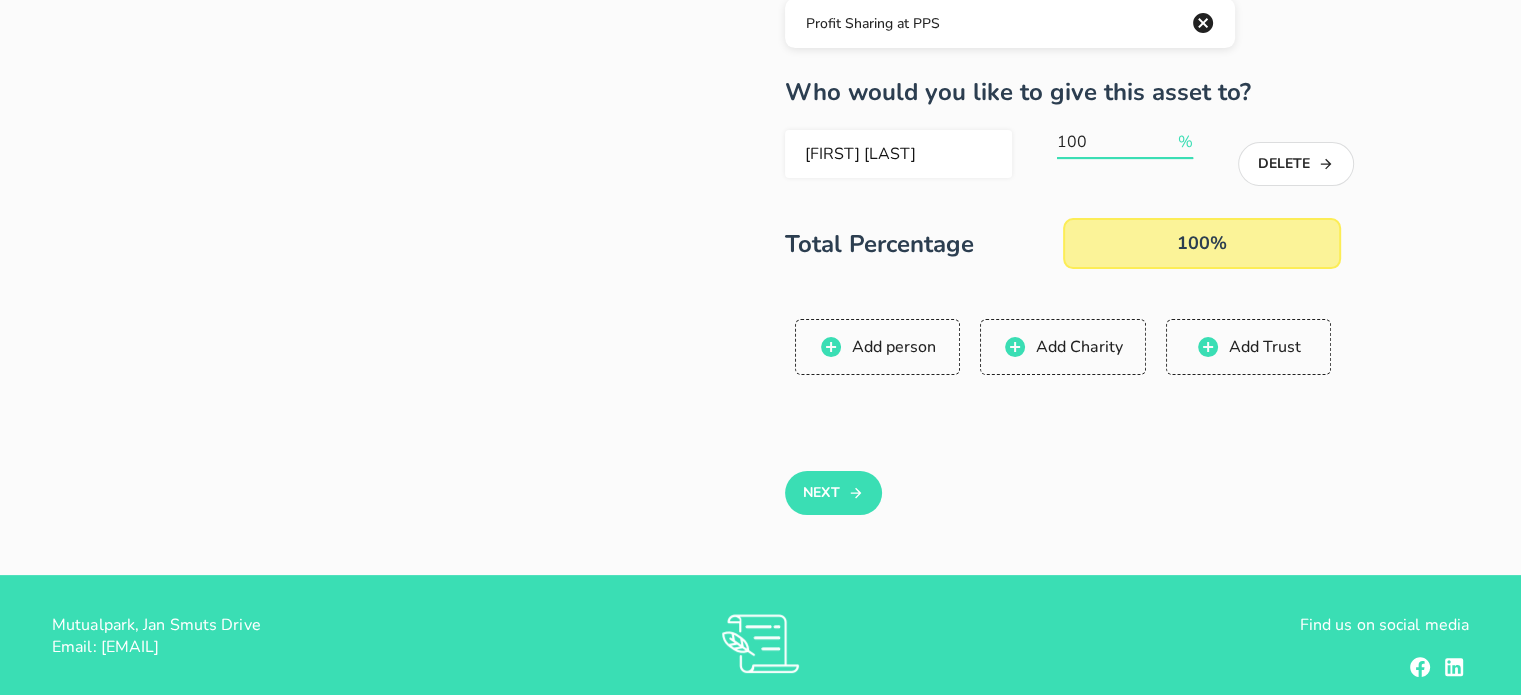 scroll, scrollTop: 382, scrollLeft: 0, axis: vertical 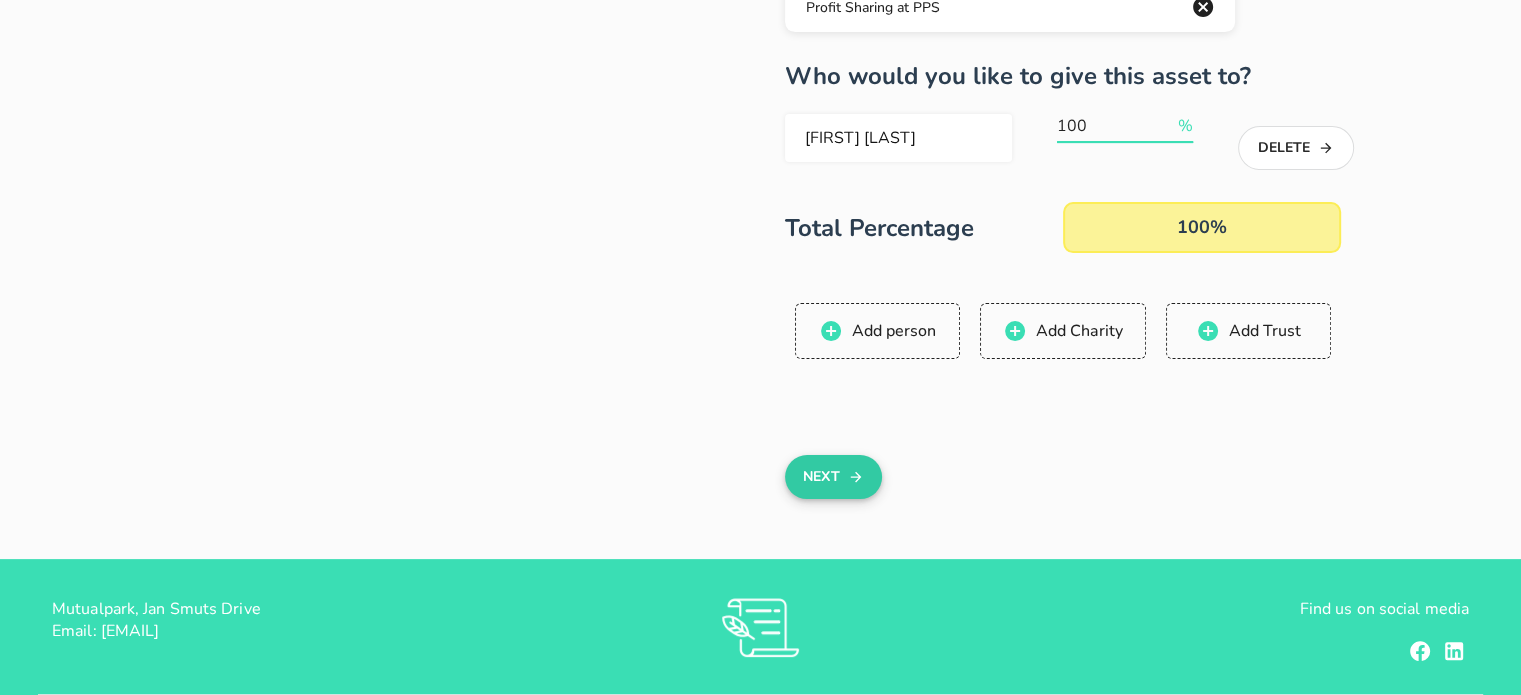 type on "100" 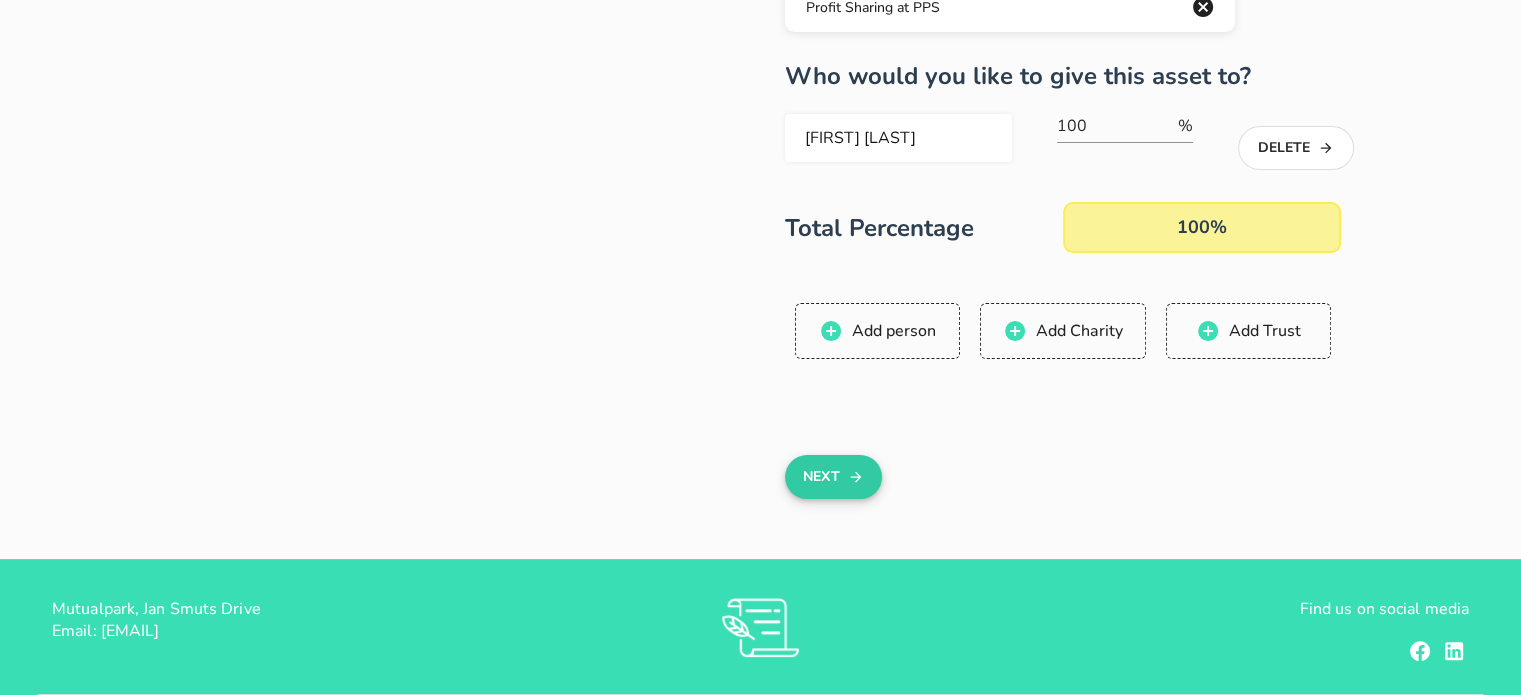 click 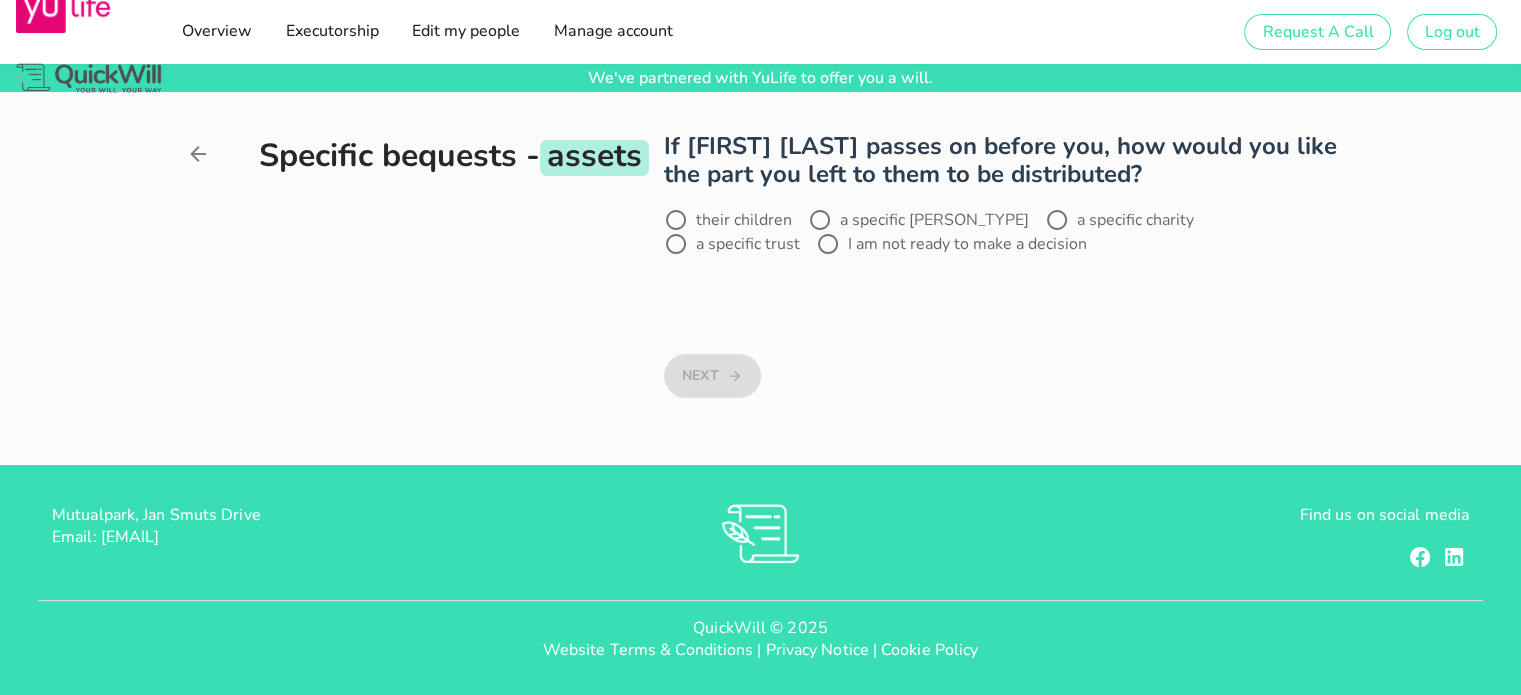 scroll, scrollTop: 0, scrollLeft: 0, axis: both 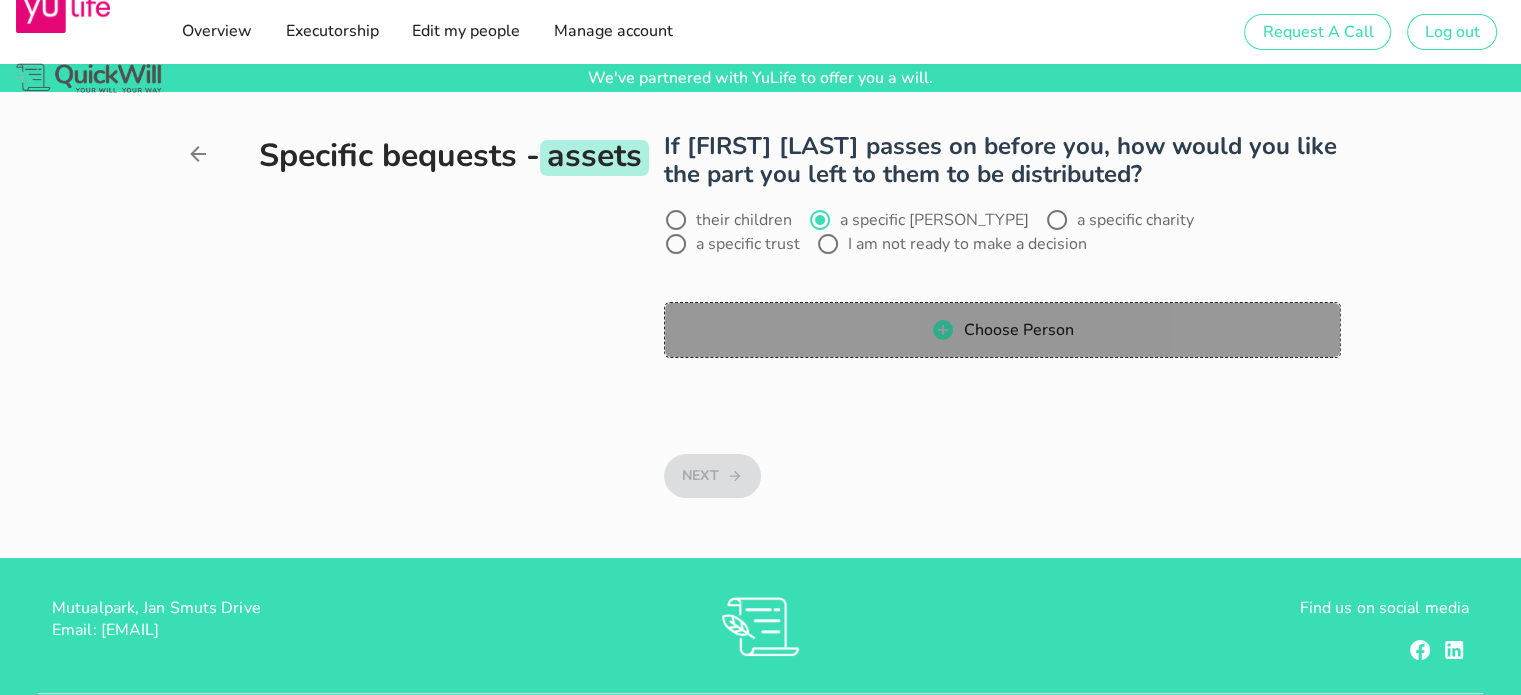 click on "Choose Person" at bounding box center [1002, 330] 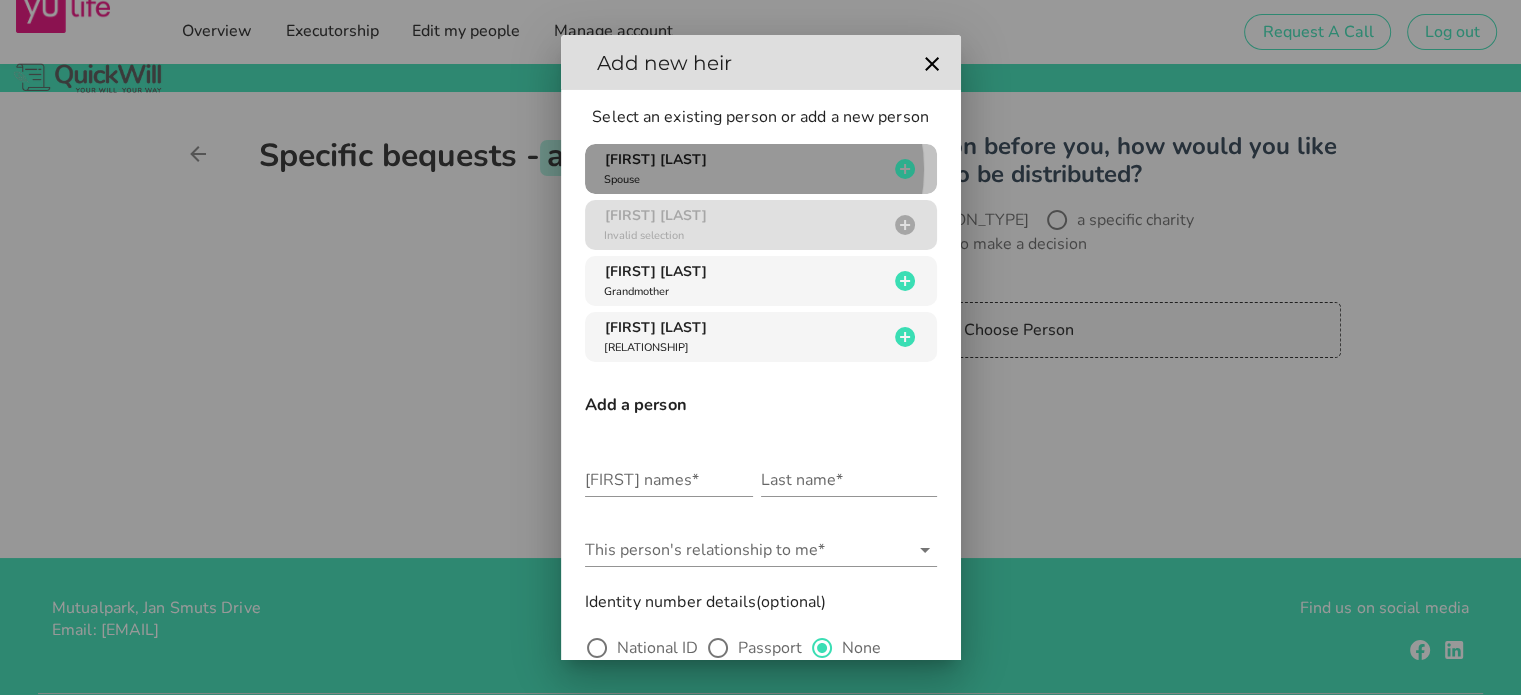 click on "[FIRST] [LAST]" at bounding box center [656, 159] 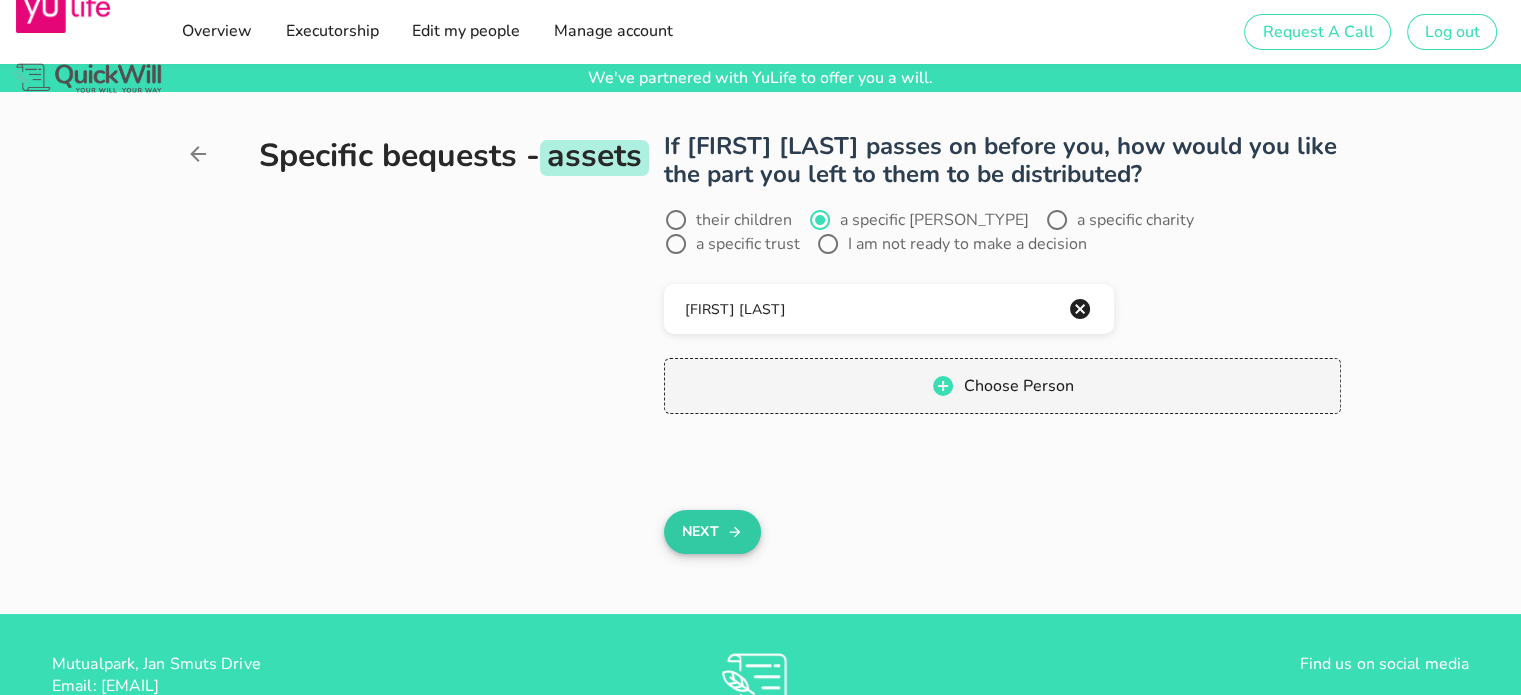 click on "Next" at bounding box center (712, 532) 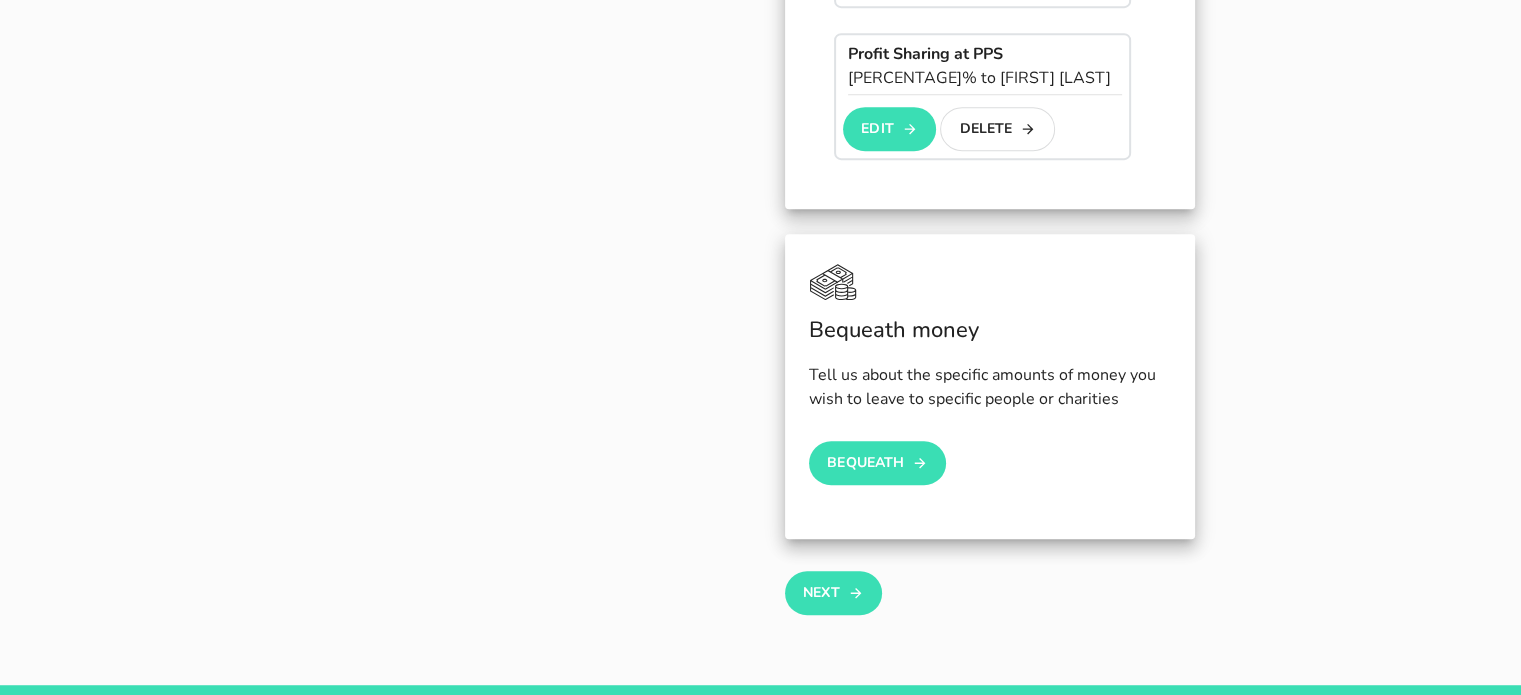 scroll, scrollTop: 1148, scrollLeft: 0, axis: vertical 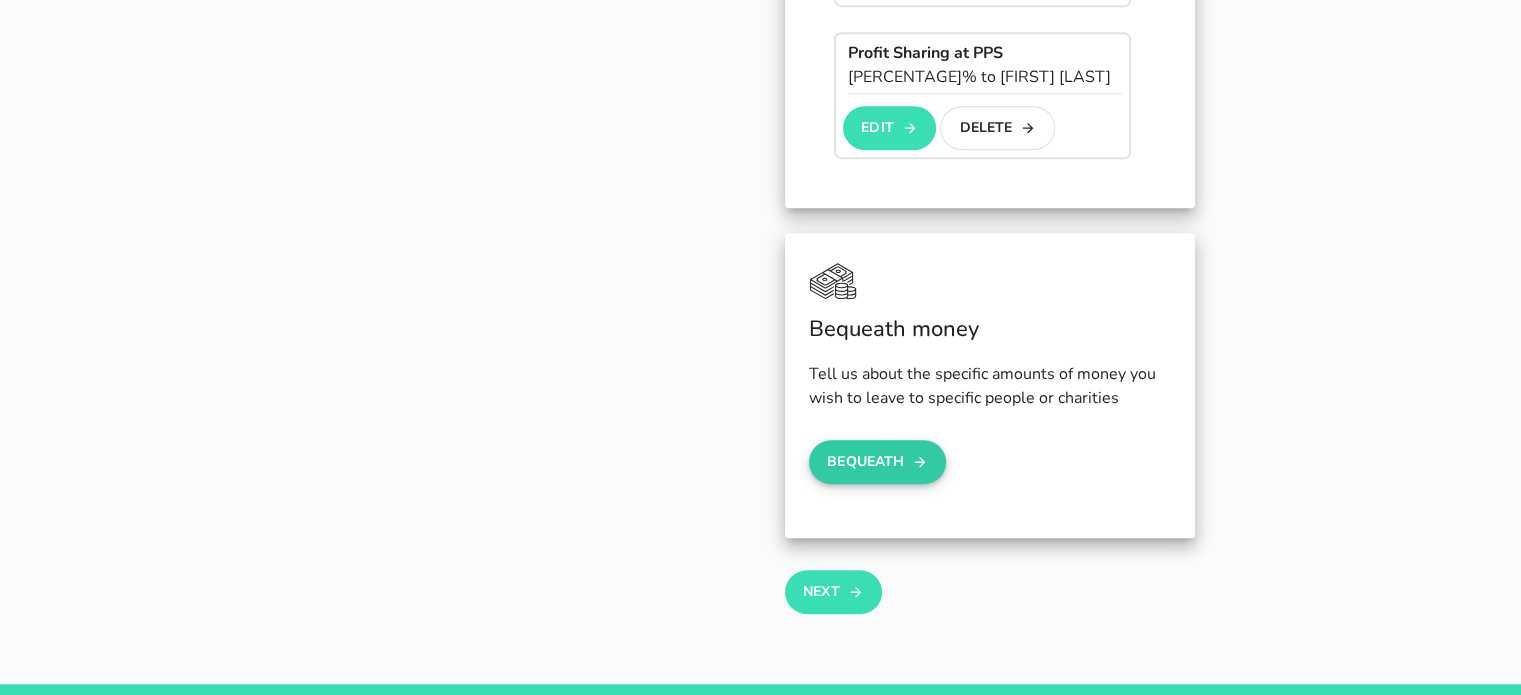 click on "Bequeath" at bounding box center [878, 462] 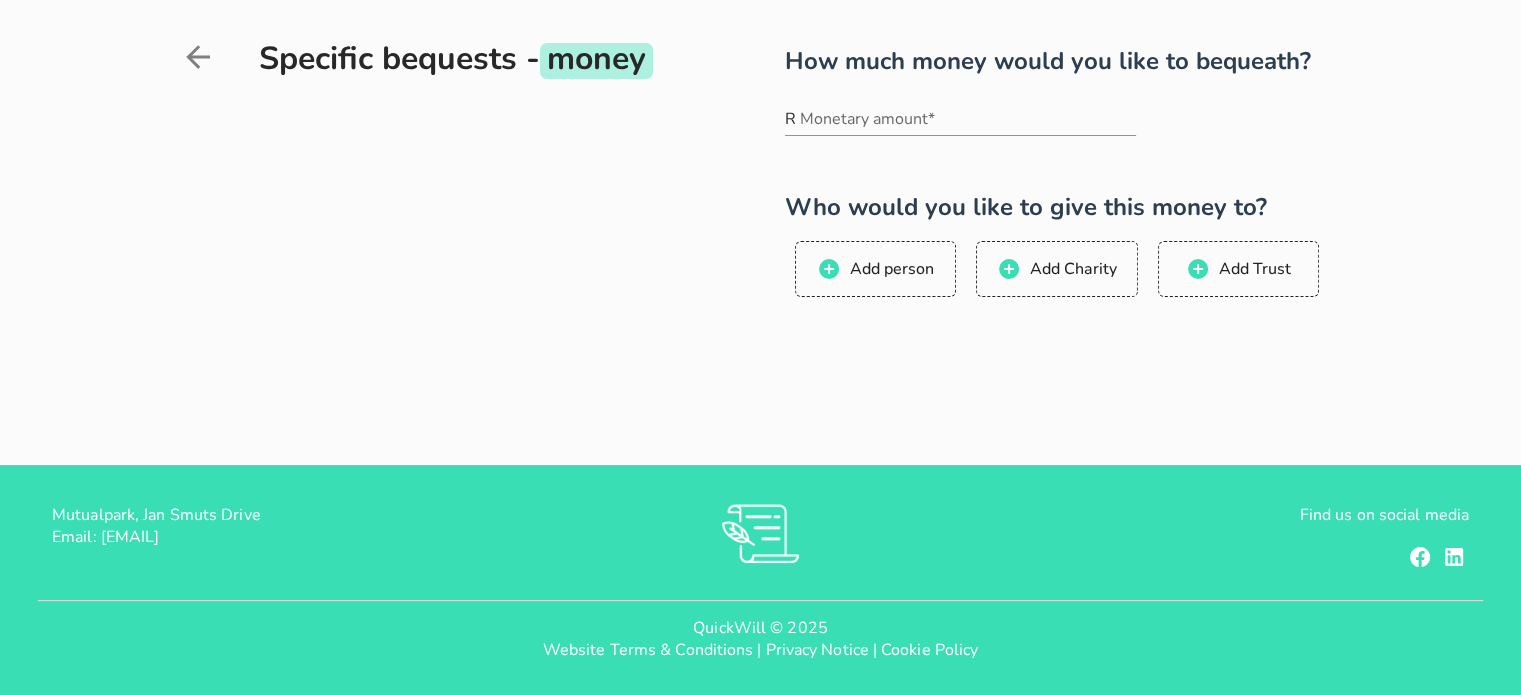 scroll, scrollTop: 0, scrollLeft: 0, axis: both 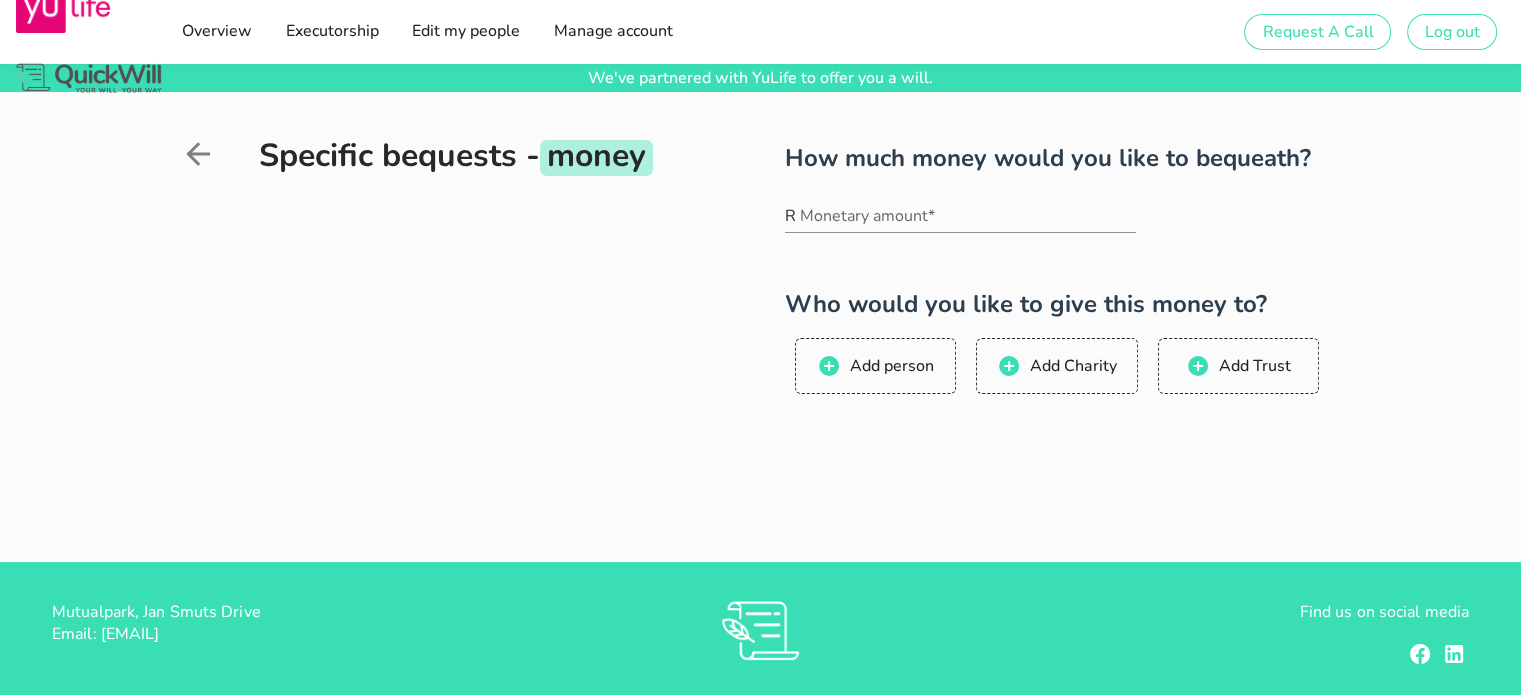 click 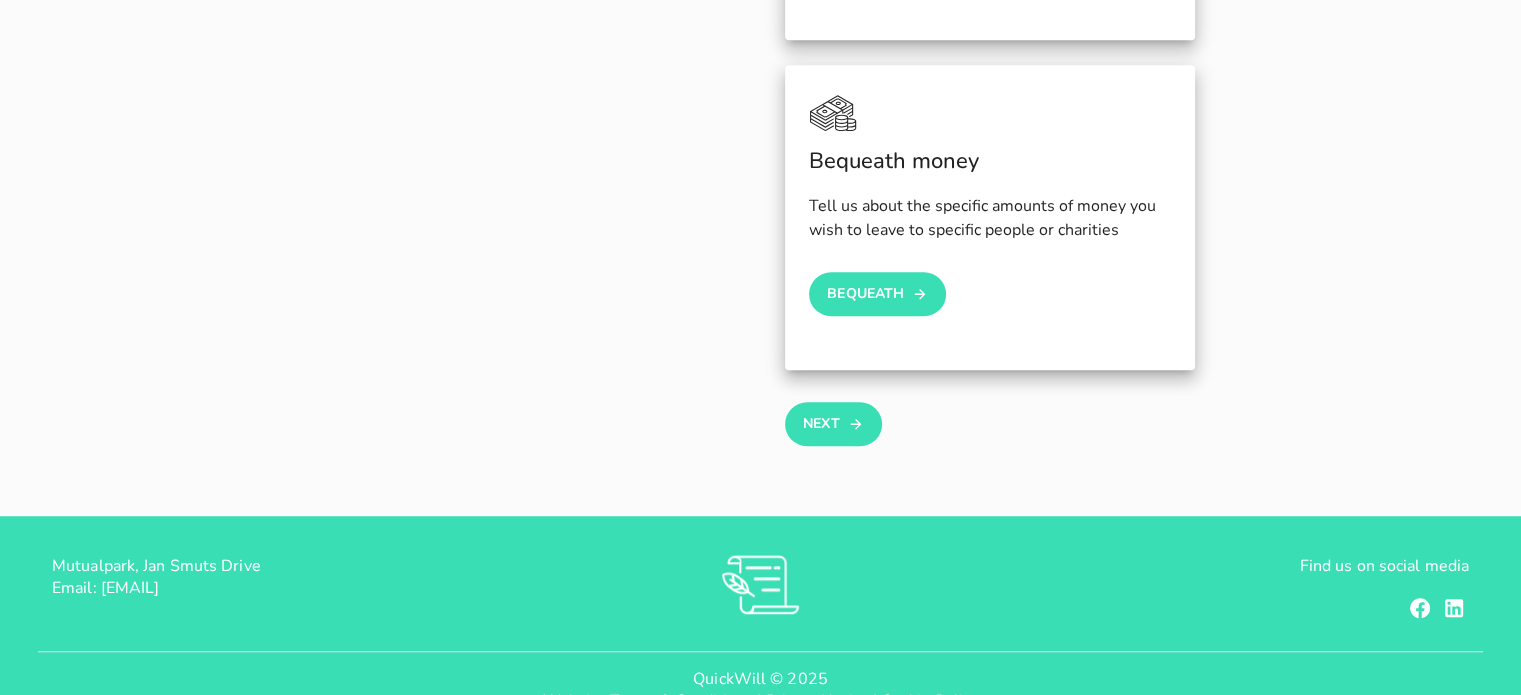 scroll, scrollTop: 1332, scrollLeft: 0, axis: vertical 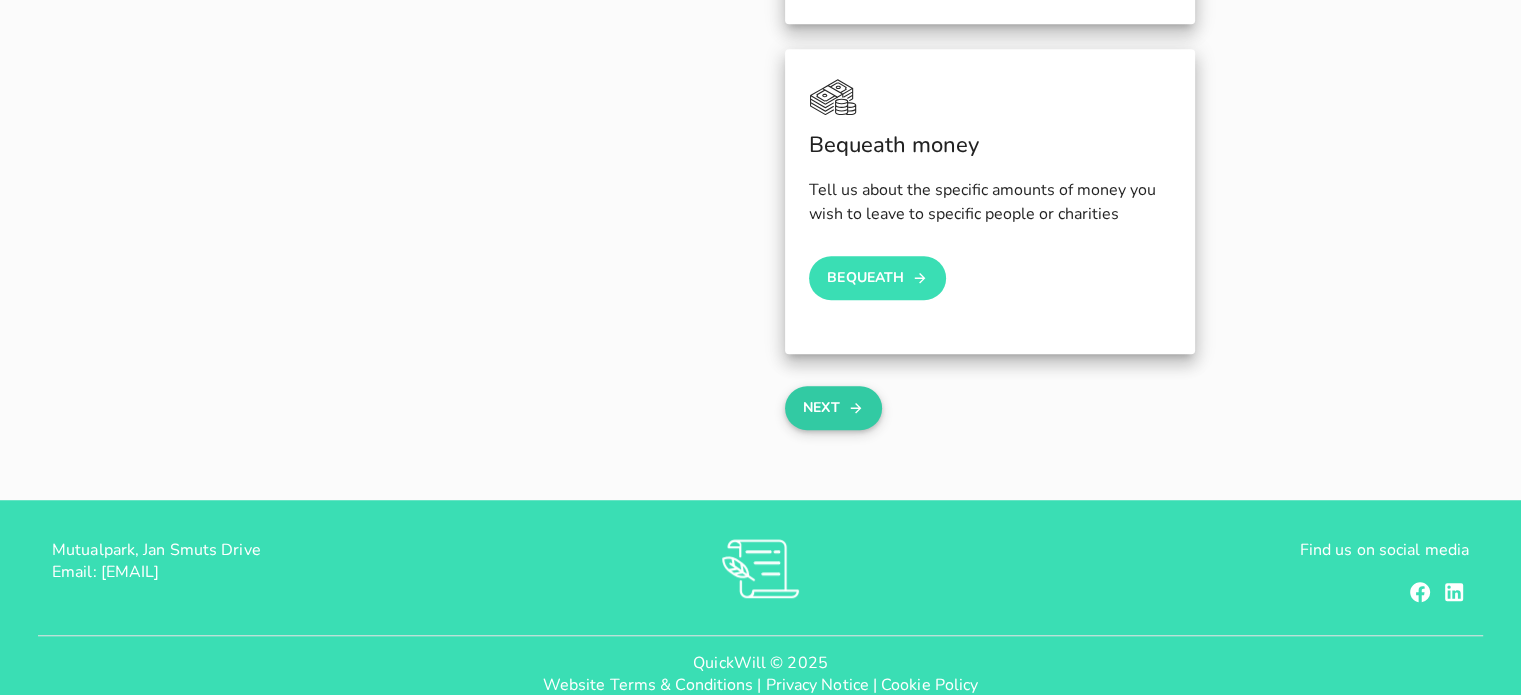 click on "Next" at bounding box center [833, 408] 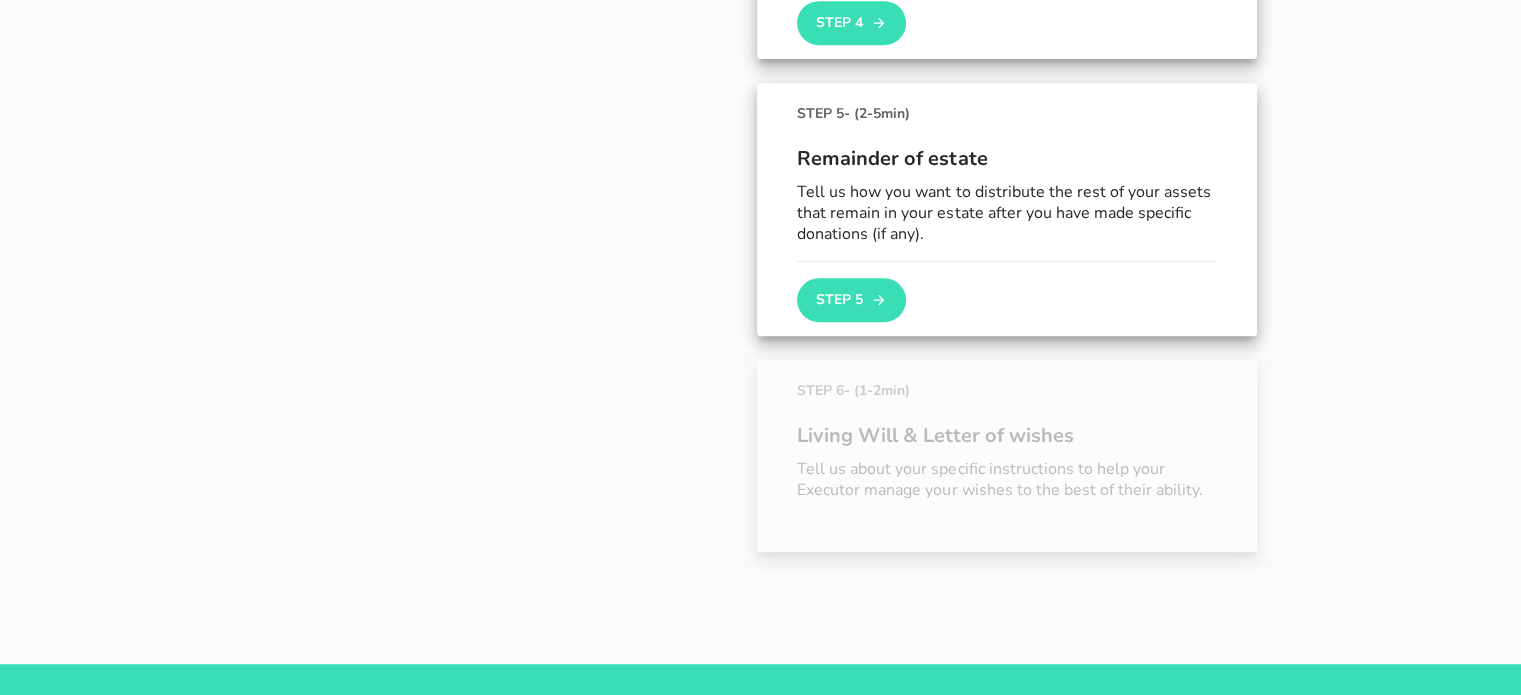 scroll, scrollTop: 1226, scrollLeft: 0, axis: vertical 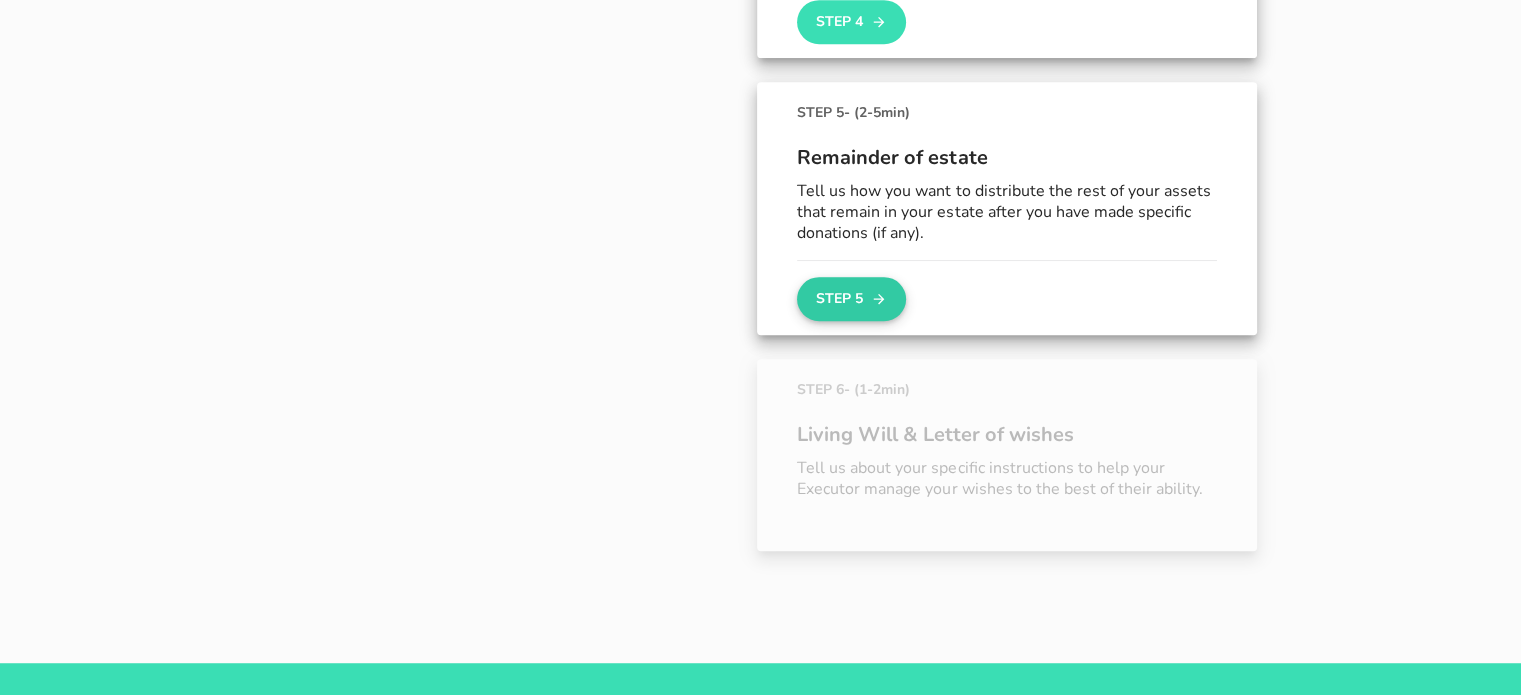 click on "Step 5" at bounding box center (851, 299) 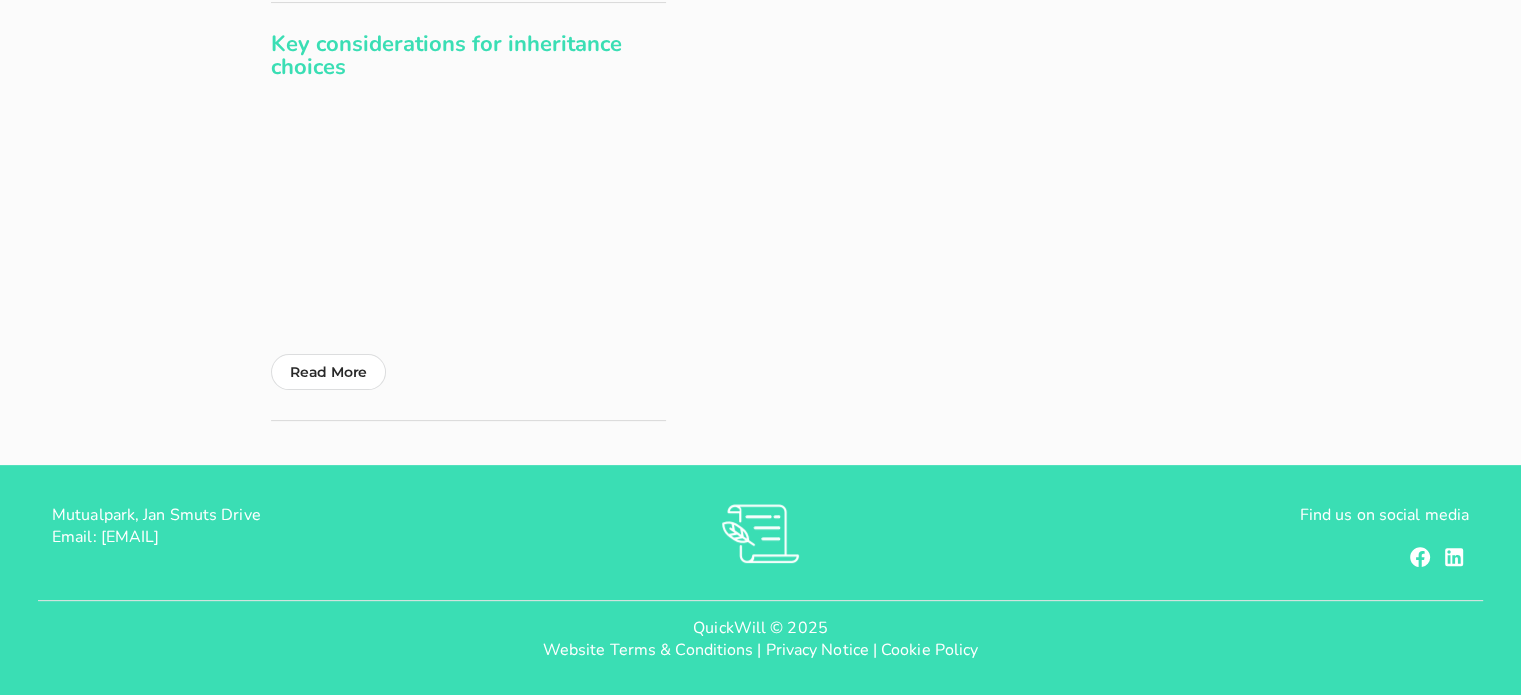 scroll, scrollTop: 0, scrollLeft: 0, axis: both 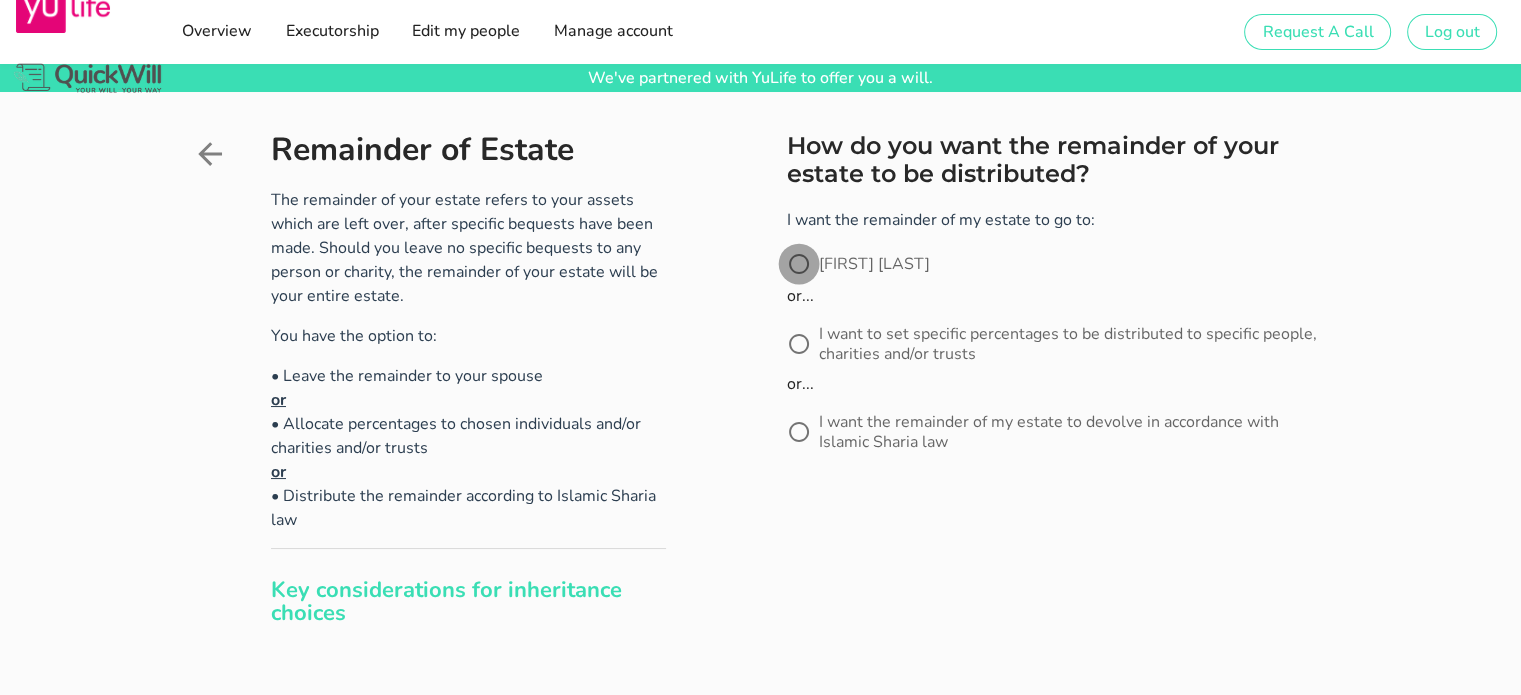 click at bounding box center (799, 264) 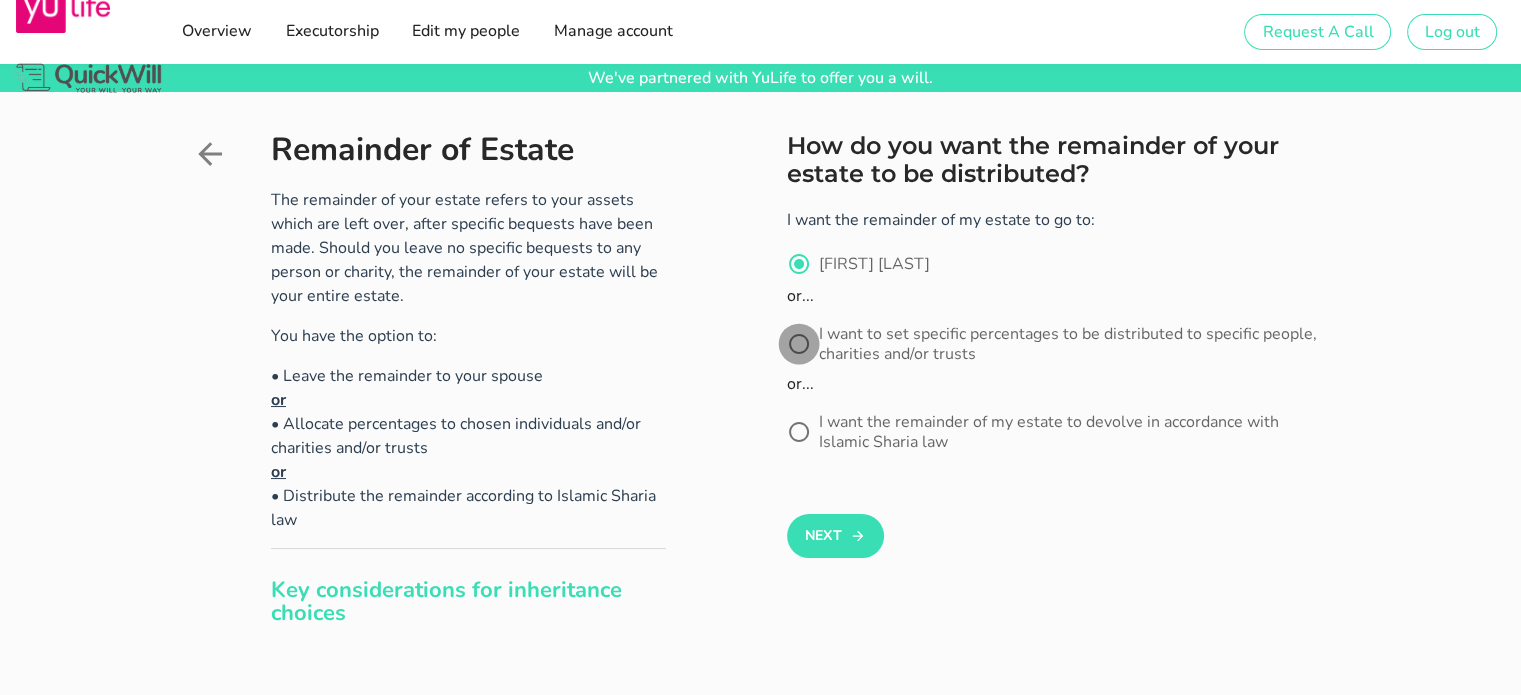 click at bounding box center [799, 344] 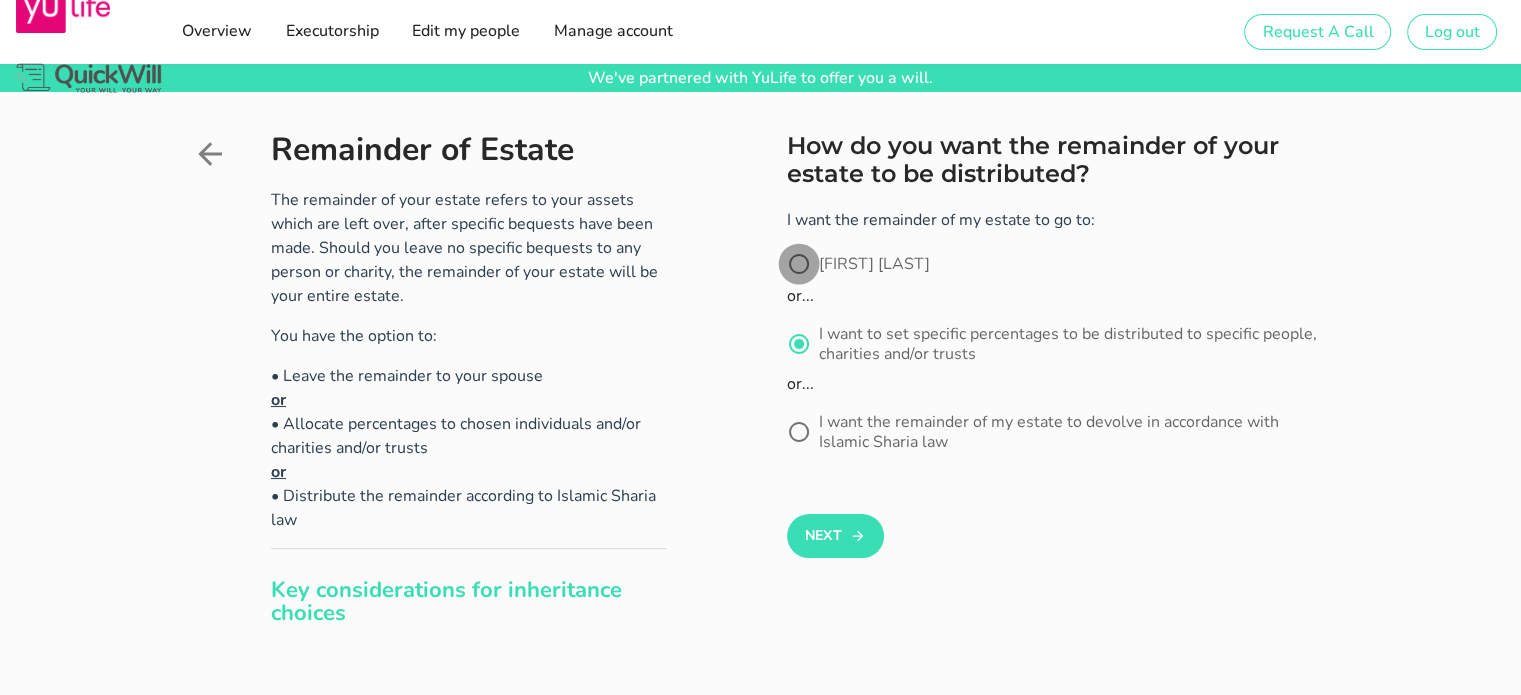 click at bounding box center [799, 264] 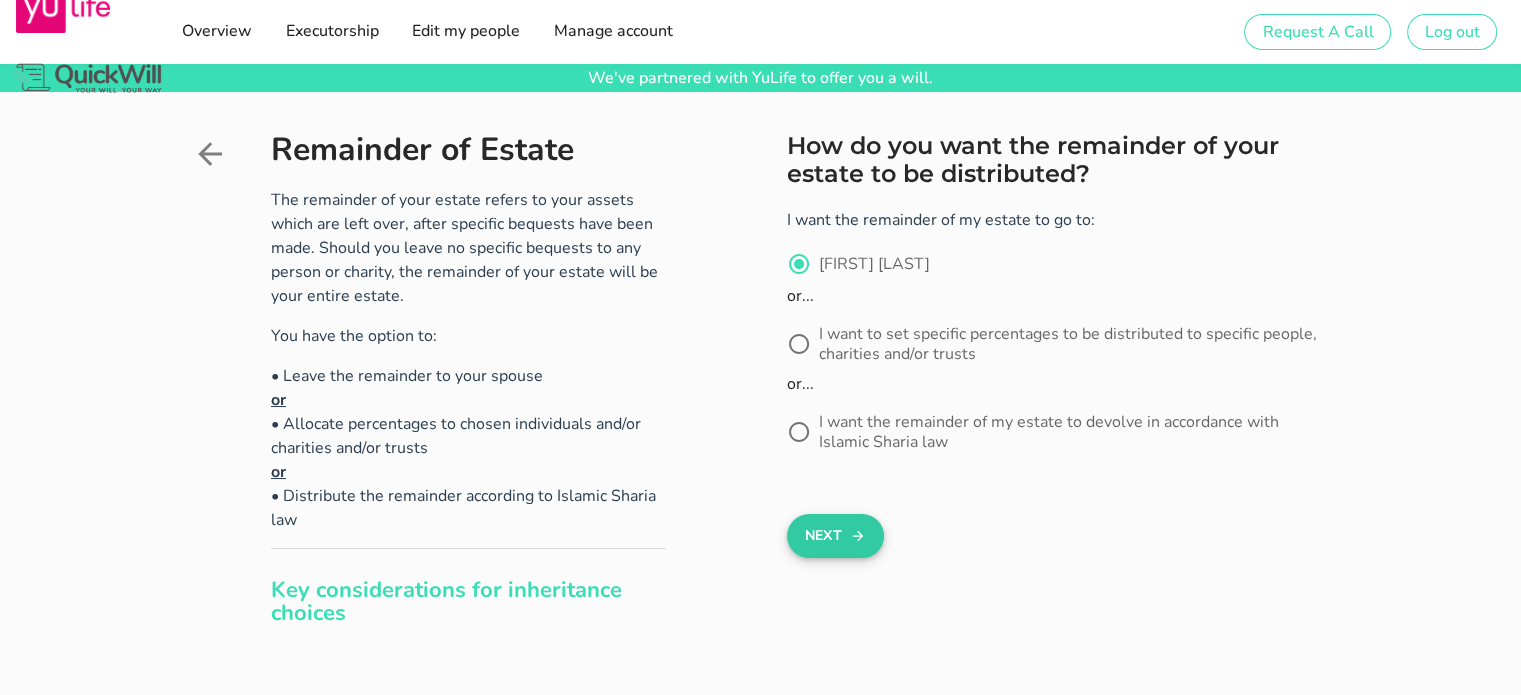 click on "Next" at bounding box center (835, 536) 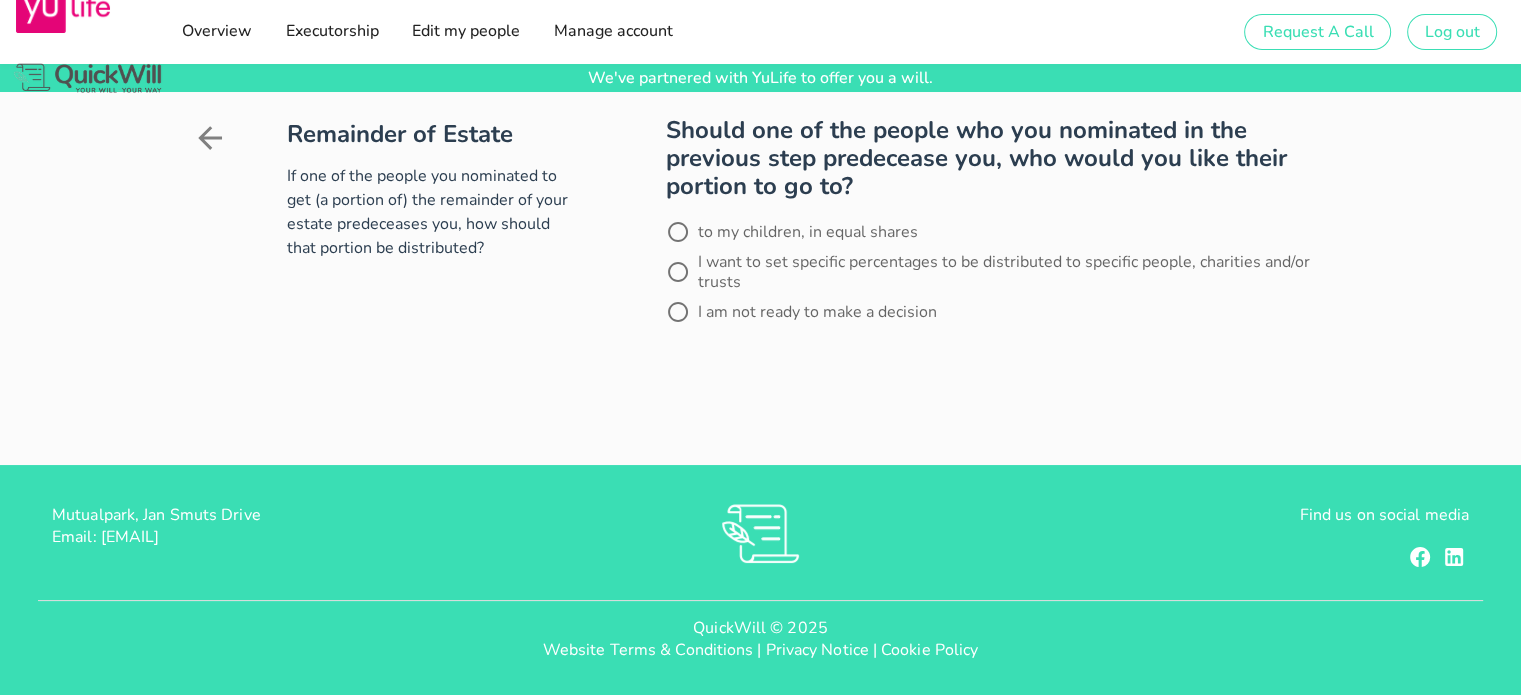 click on "to my children, in equal shares" at bounding box center [1013, 232] 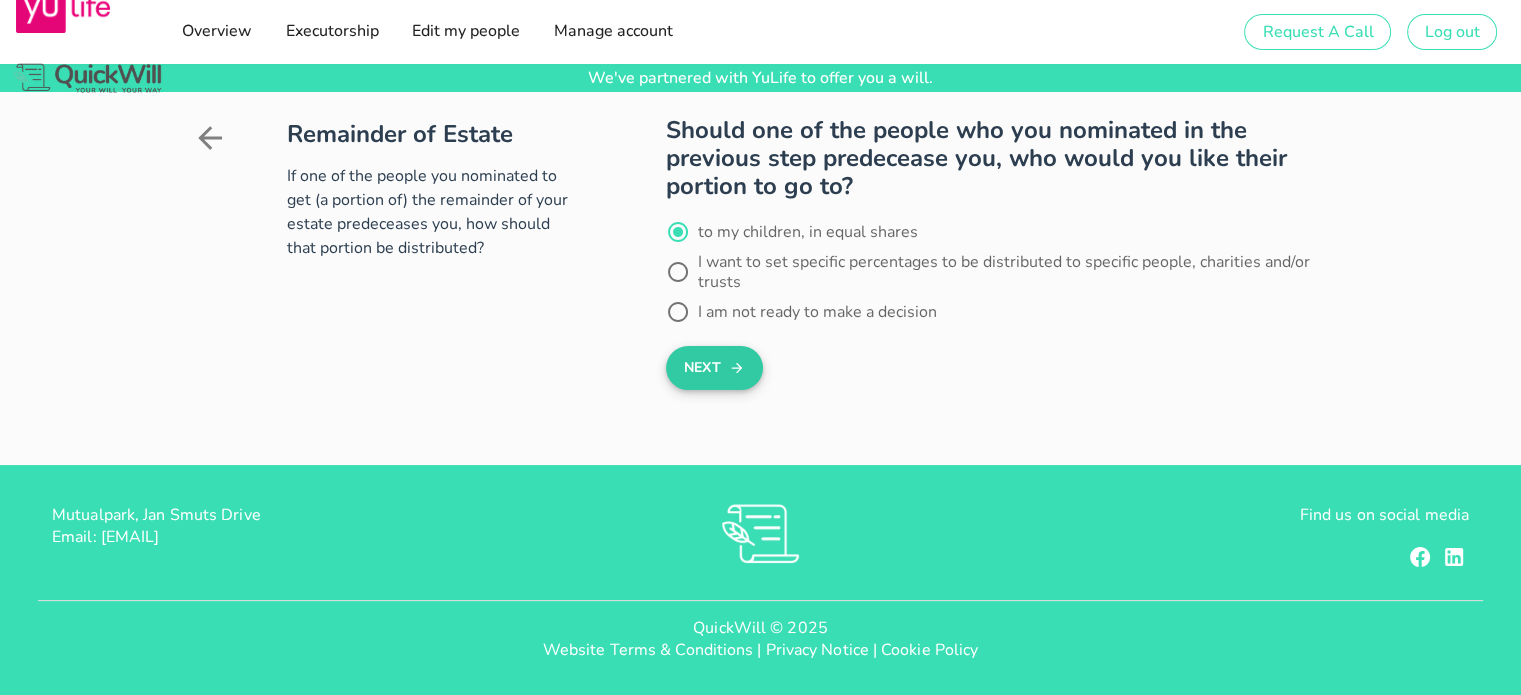 click on "Next" at bounding box center [714, 368] 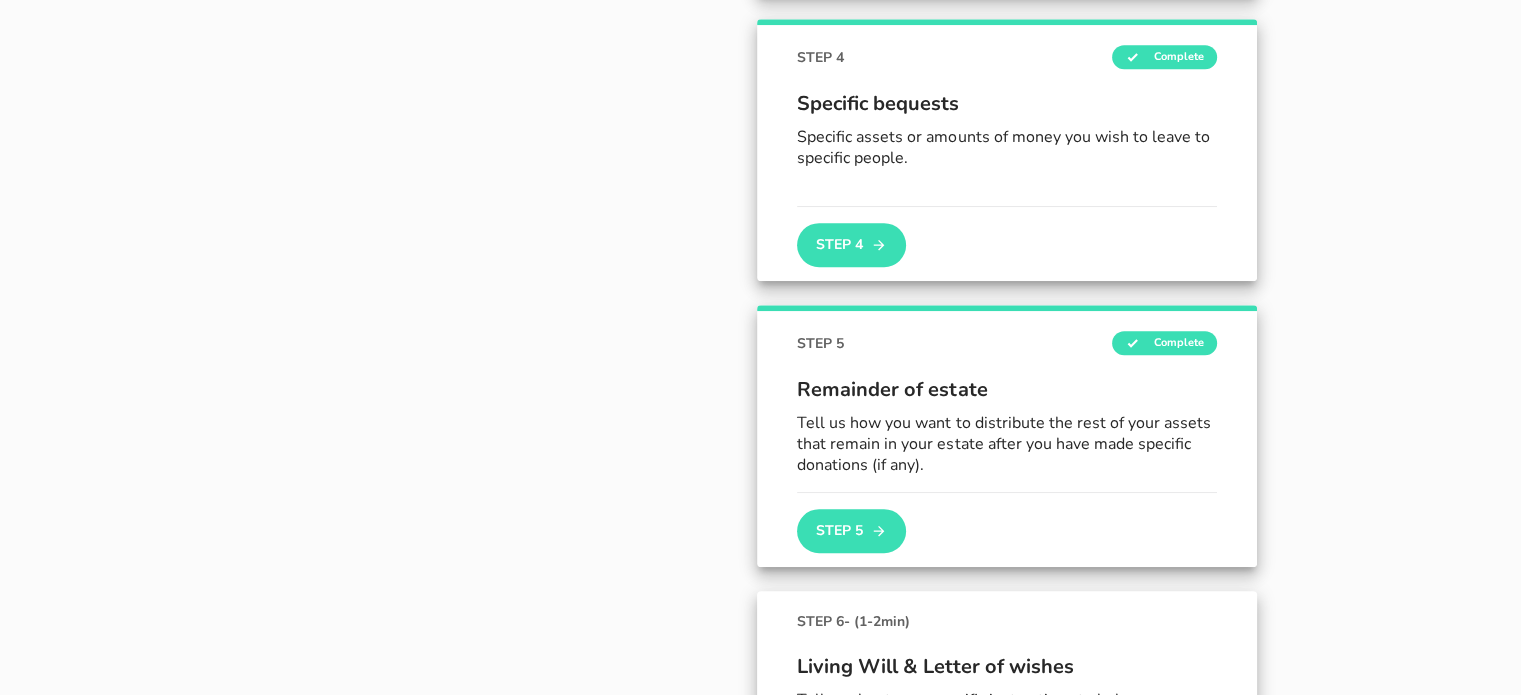 scroll, scrollTop: 1490, scrollLeft: 0, axis: vertical 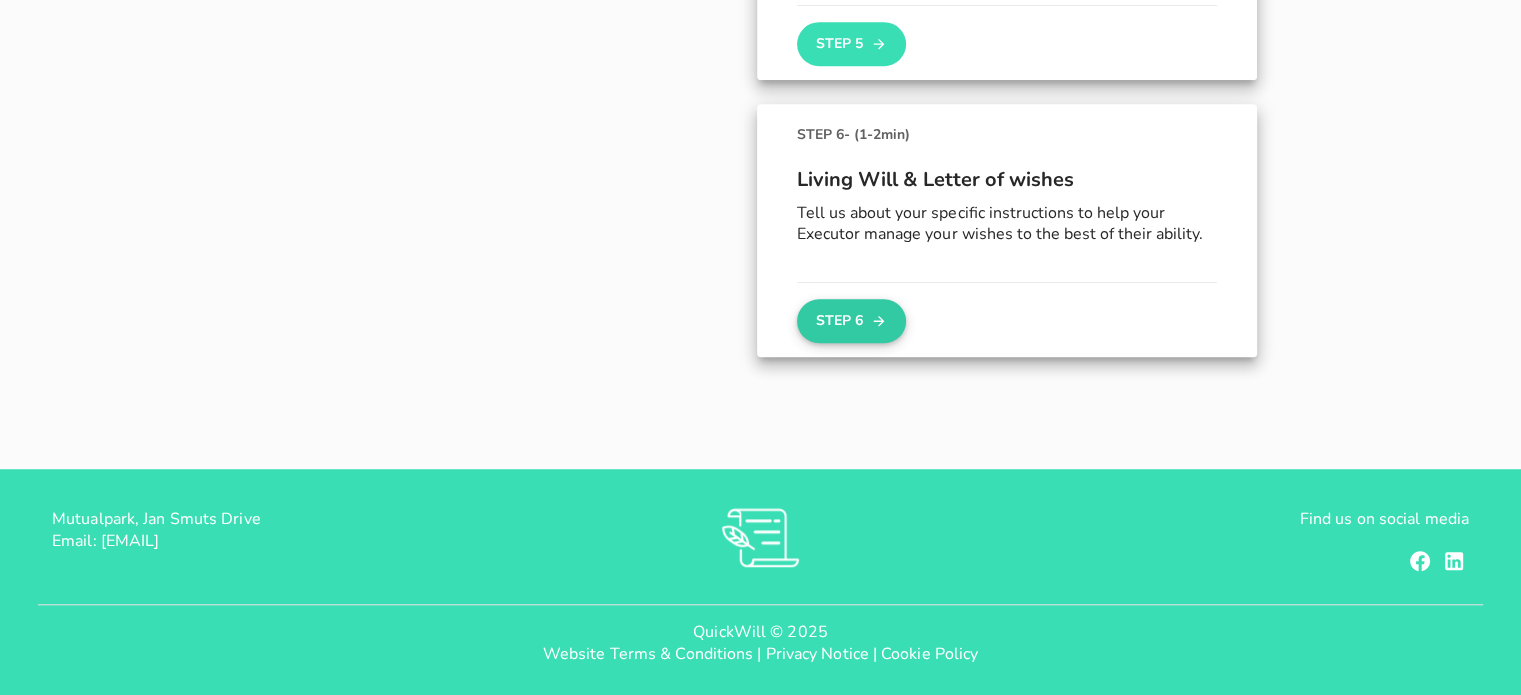 click on "Step 6" at bounding box center (851, 321) 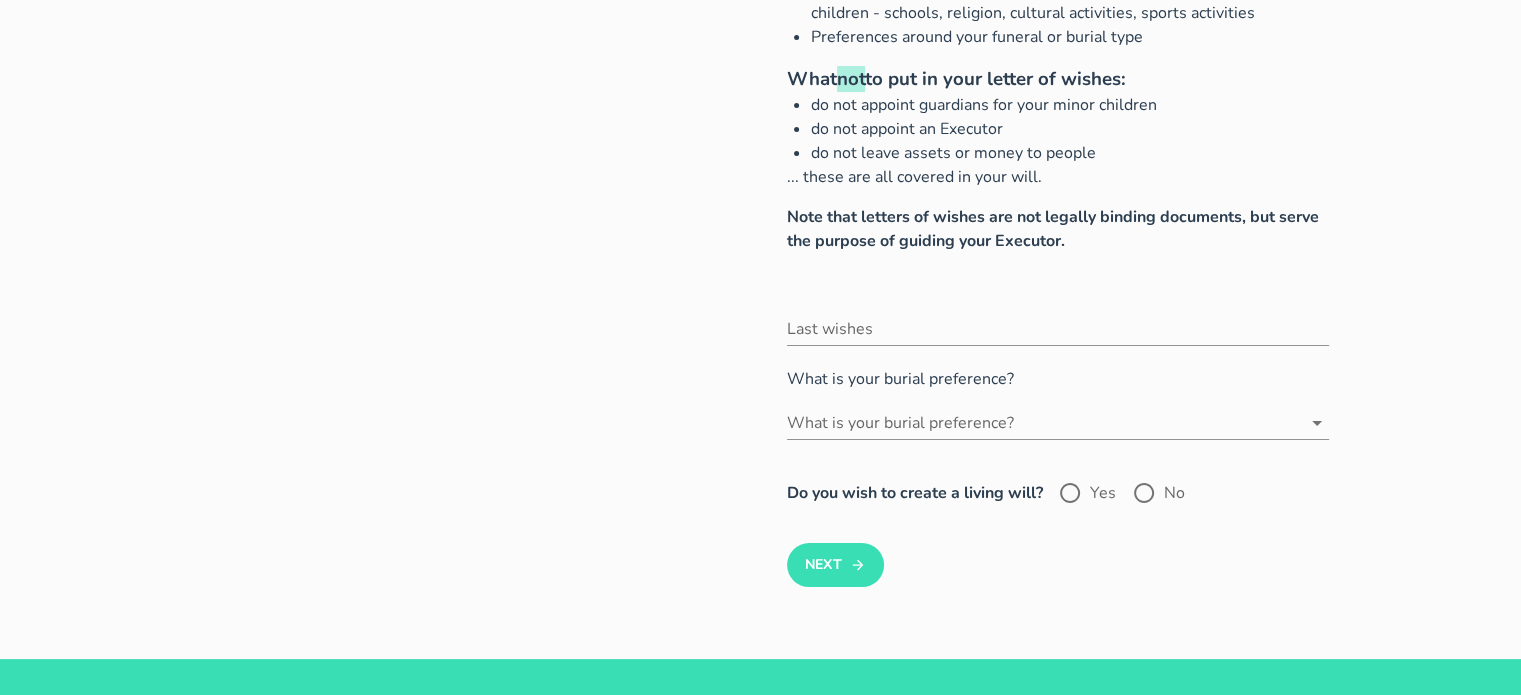 scroll, scrollTop: 268, scrollLeft: 0, axis: vertical 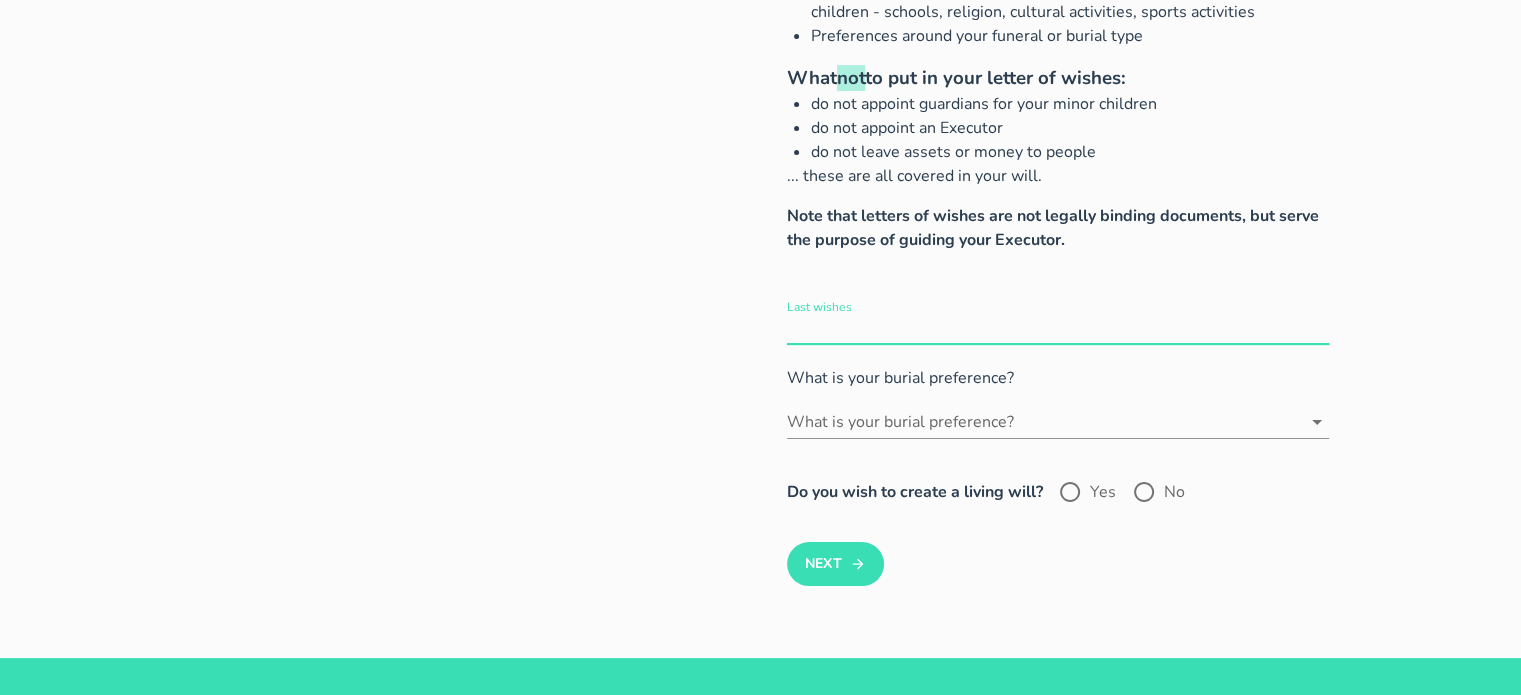 click on "Last wishes" at bounding box center [1058, 328] 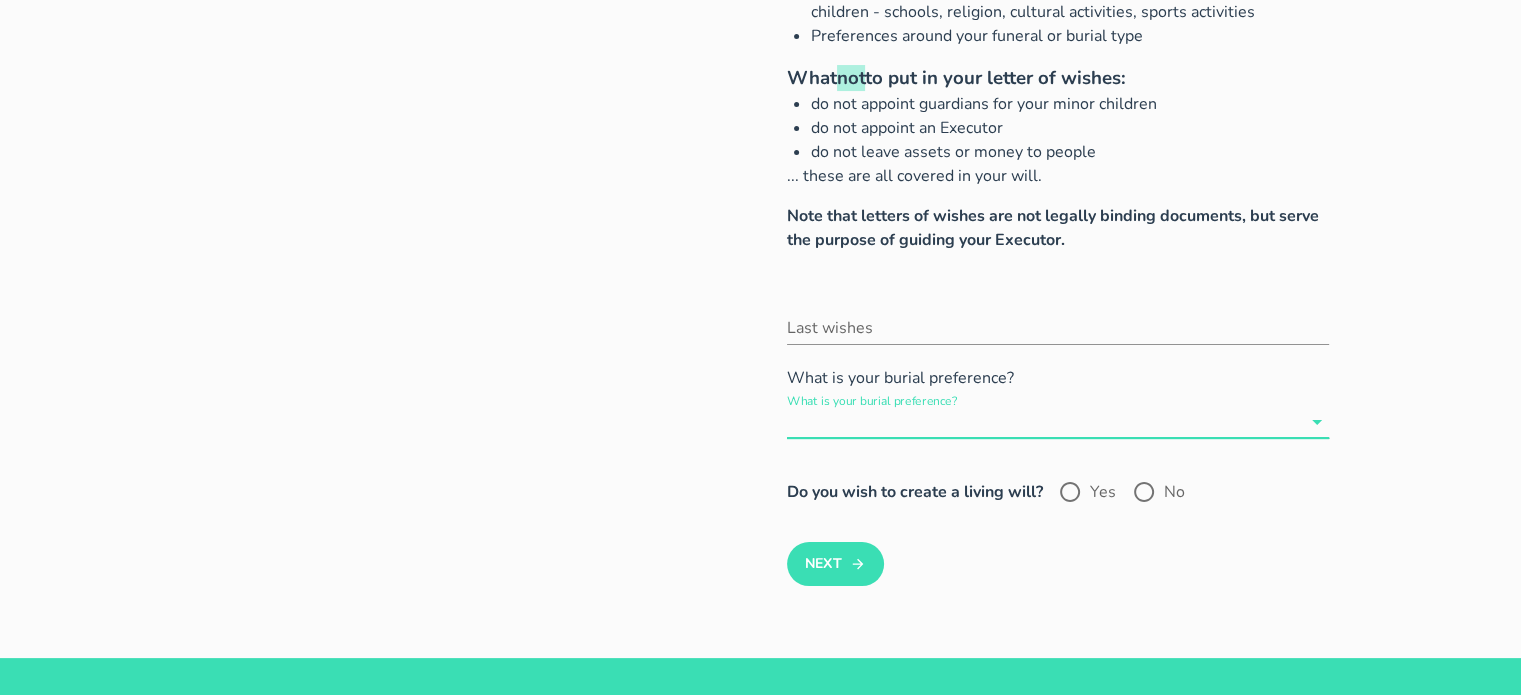 click on "What is your burial preference?" at bounding box center [1044, 422] 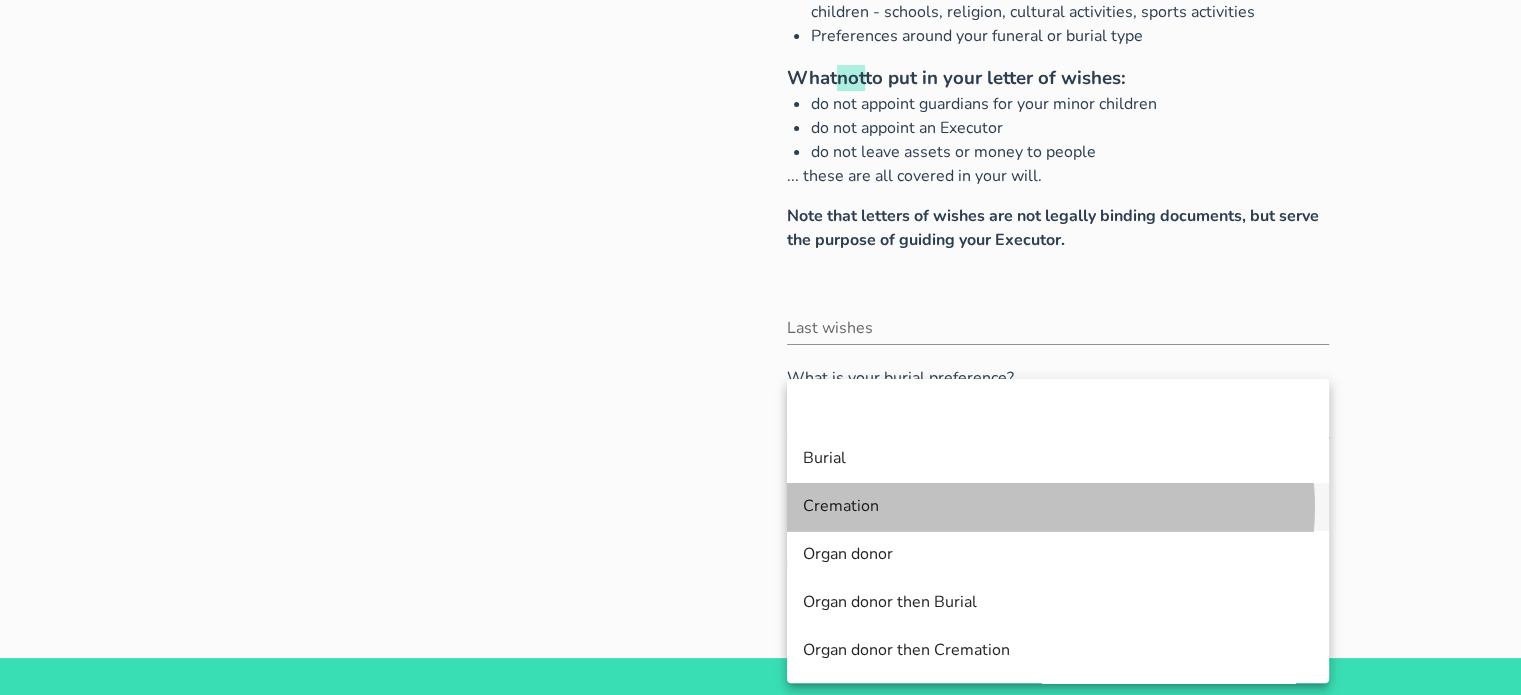 click on "Cremation" at bounding box center (1058, 506) 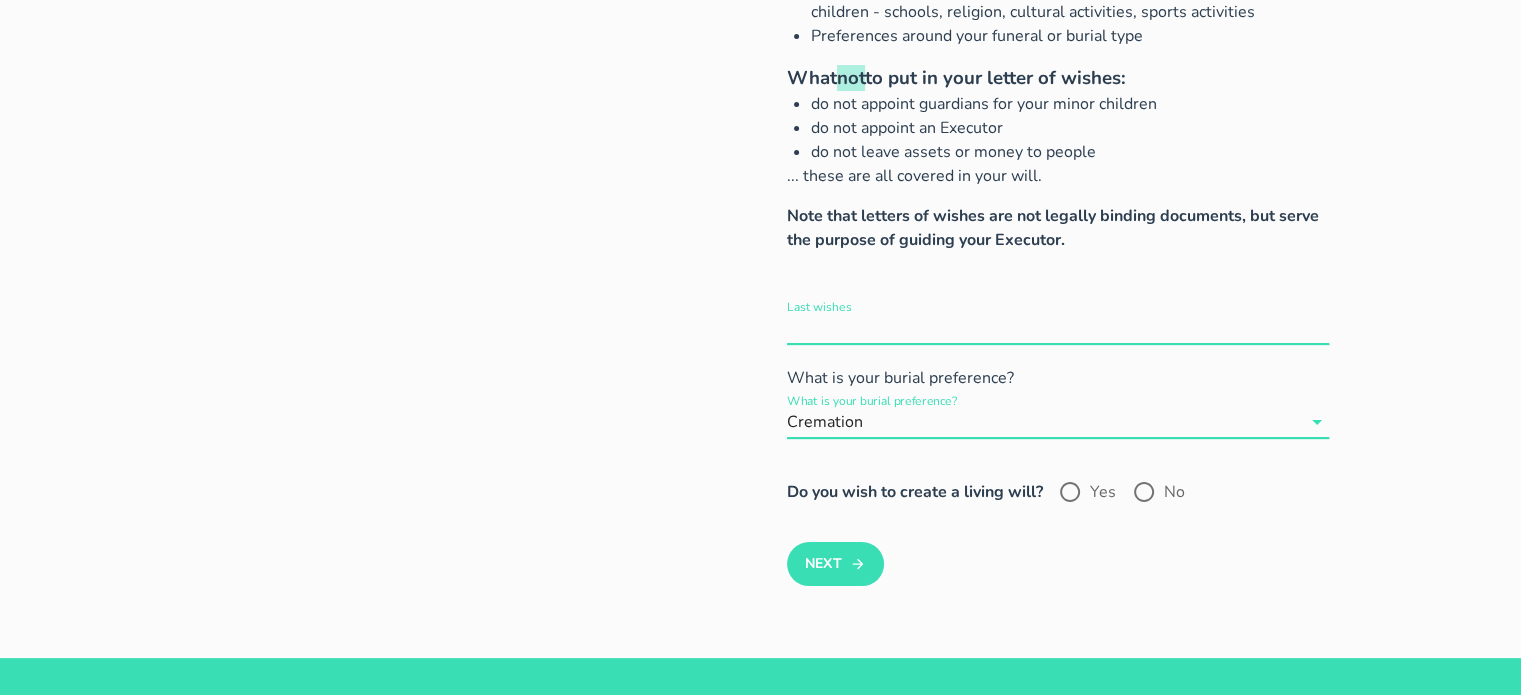 click on "Last wishes" at bounding box center (1058, 328) 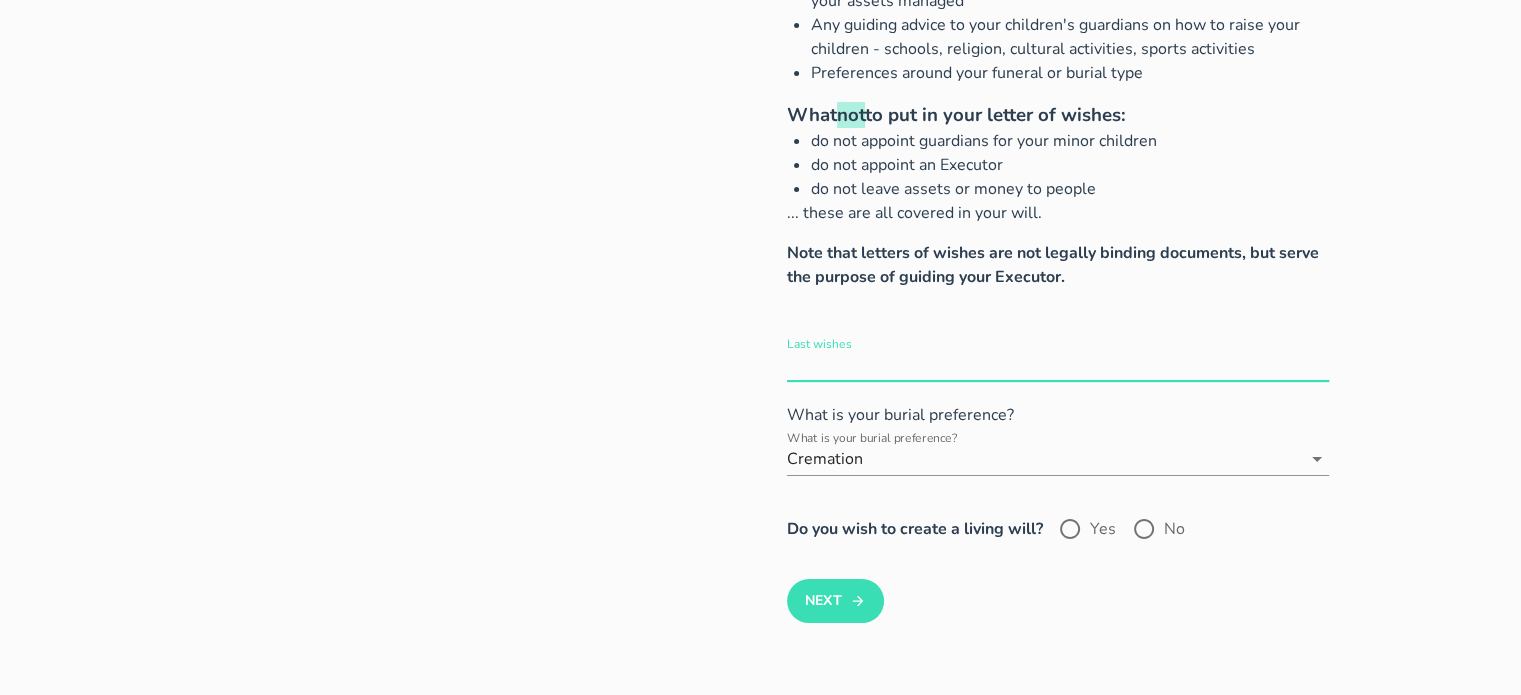 scroll, scrollTop: 232, scrollLeft: 0, axis: vertical 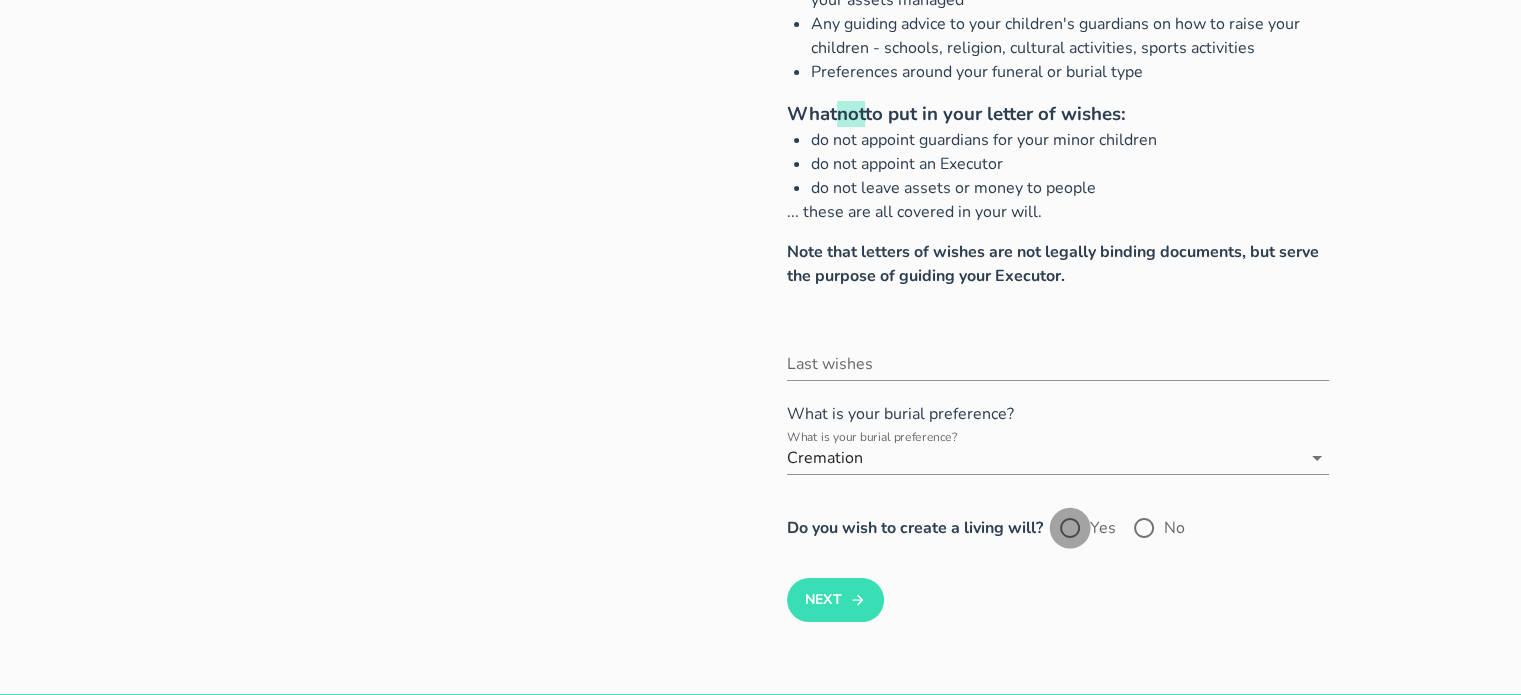 click at bounding box center [1070, 528] 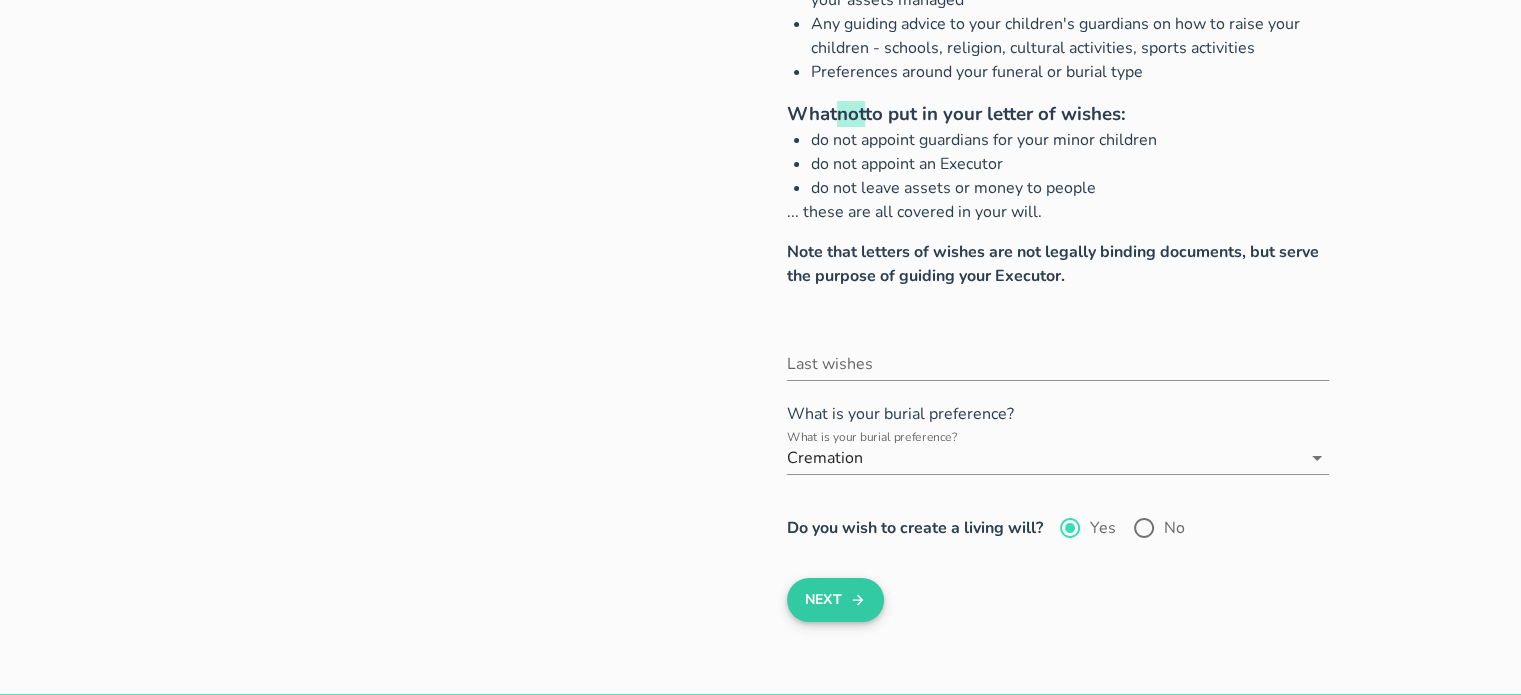 click on "Next" at bounding box center (835, 600) 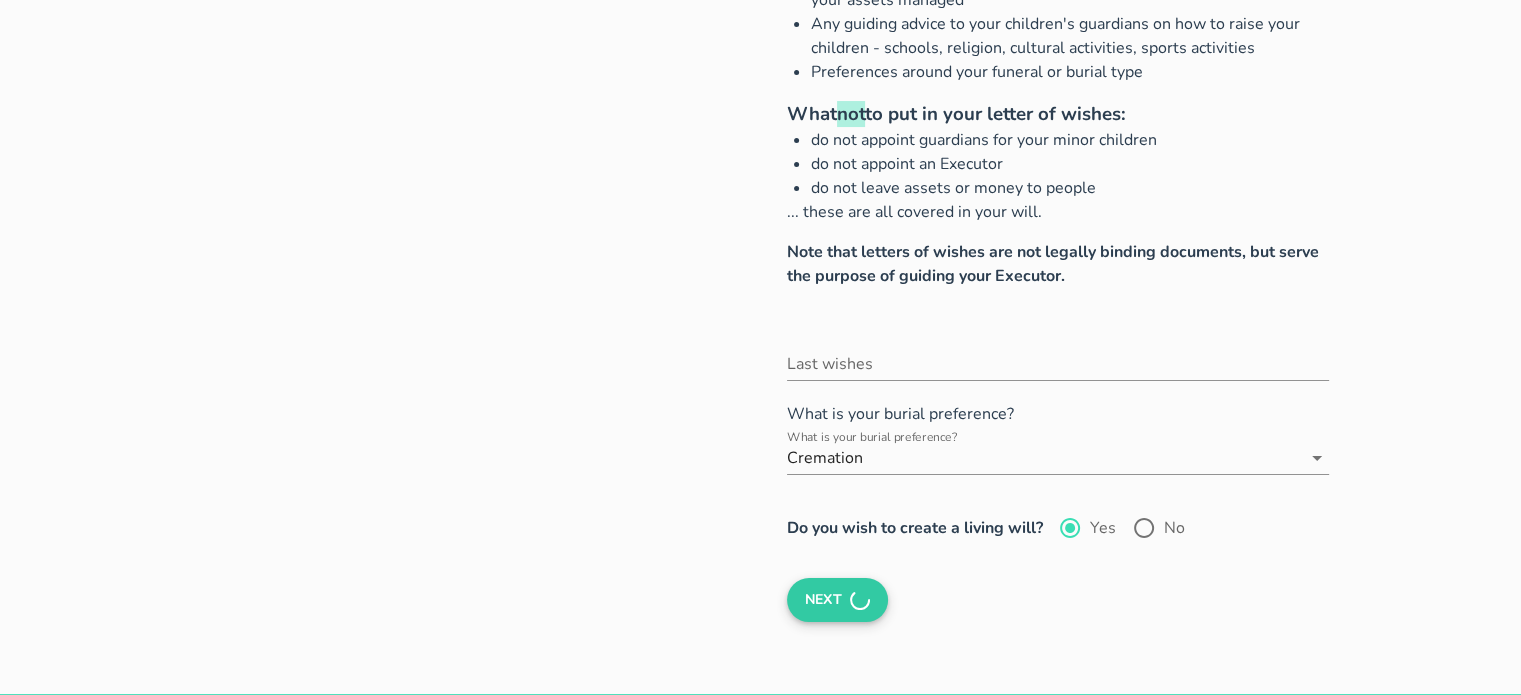 scroll, scrollTop: 0, scrollLeft: 0, axis: both 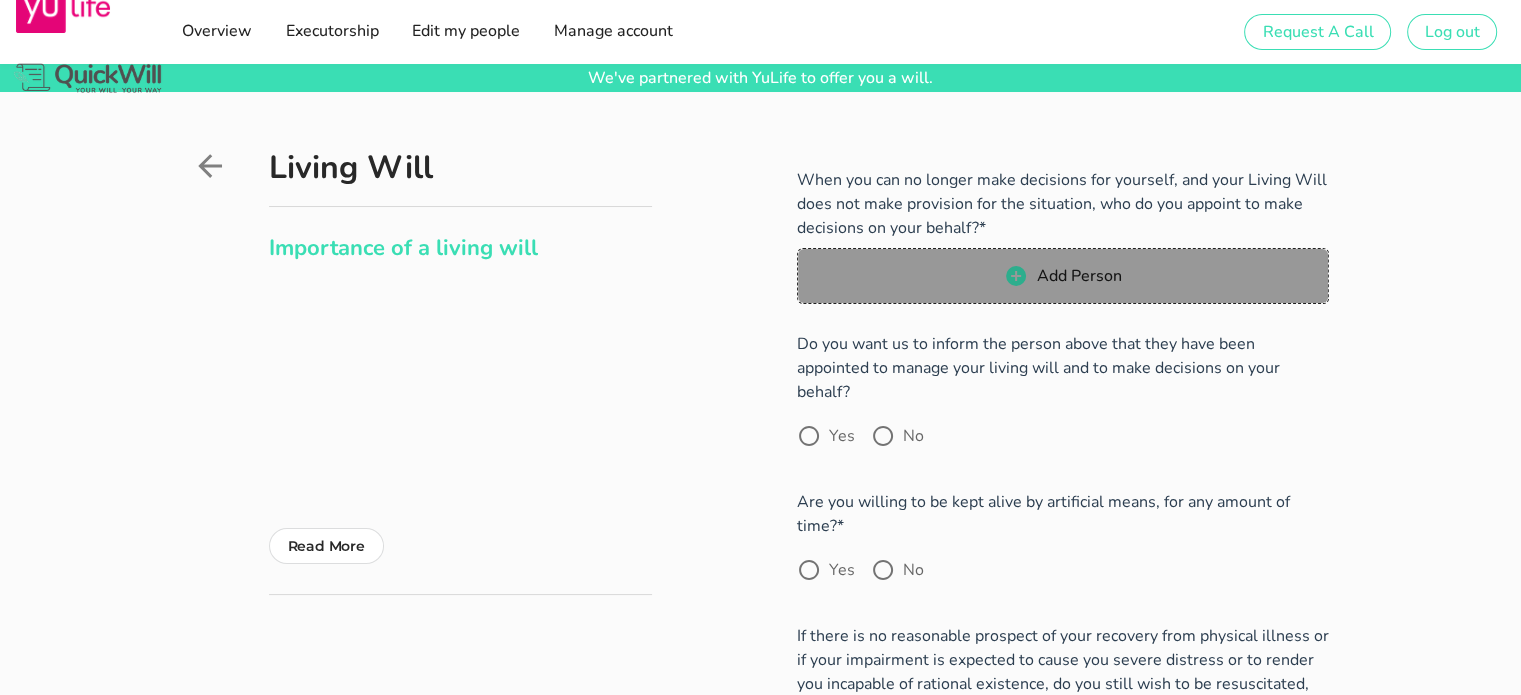 click on "Add Person" at bounding box center [1062, 276] 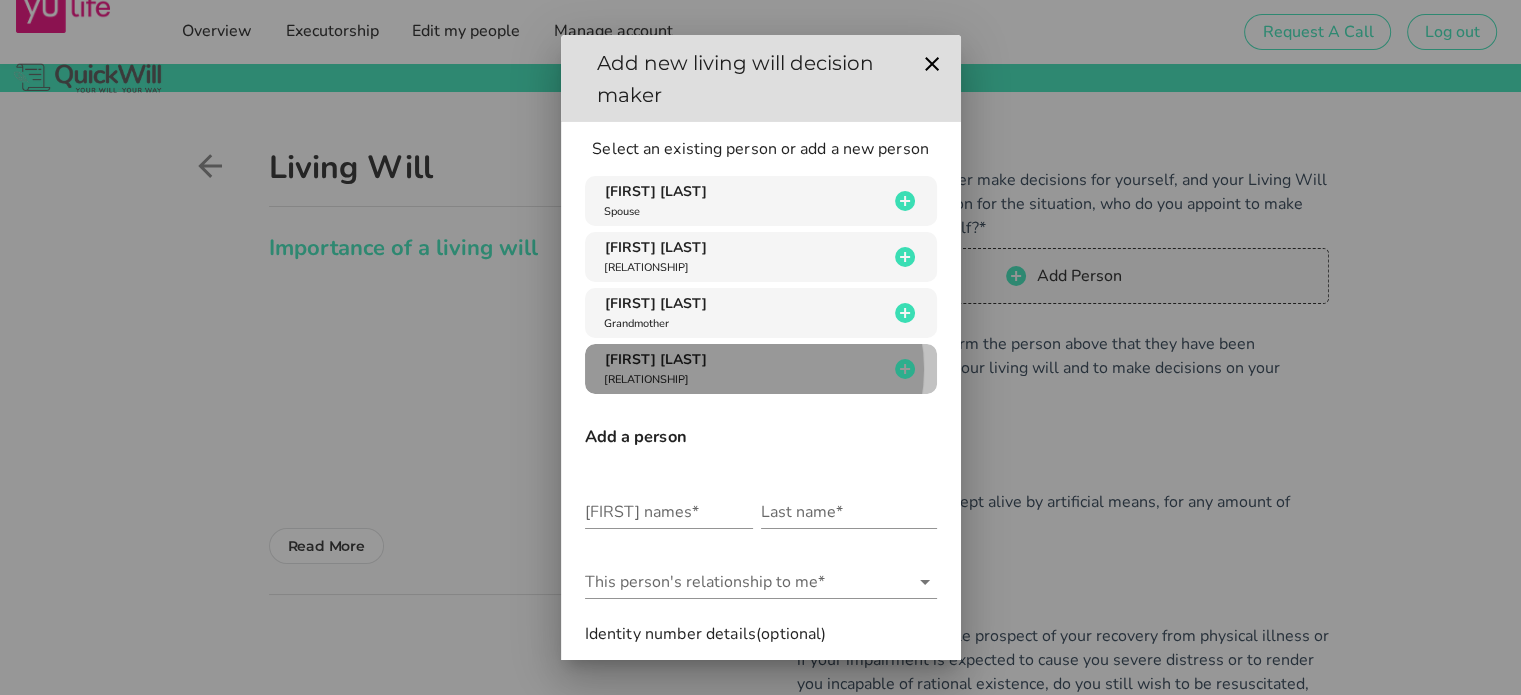click on "[FIRST] [LAST]   [RELATIONSHIP]" at bounding box center (744, 369) 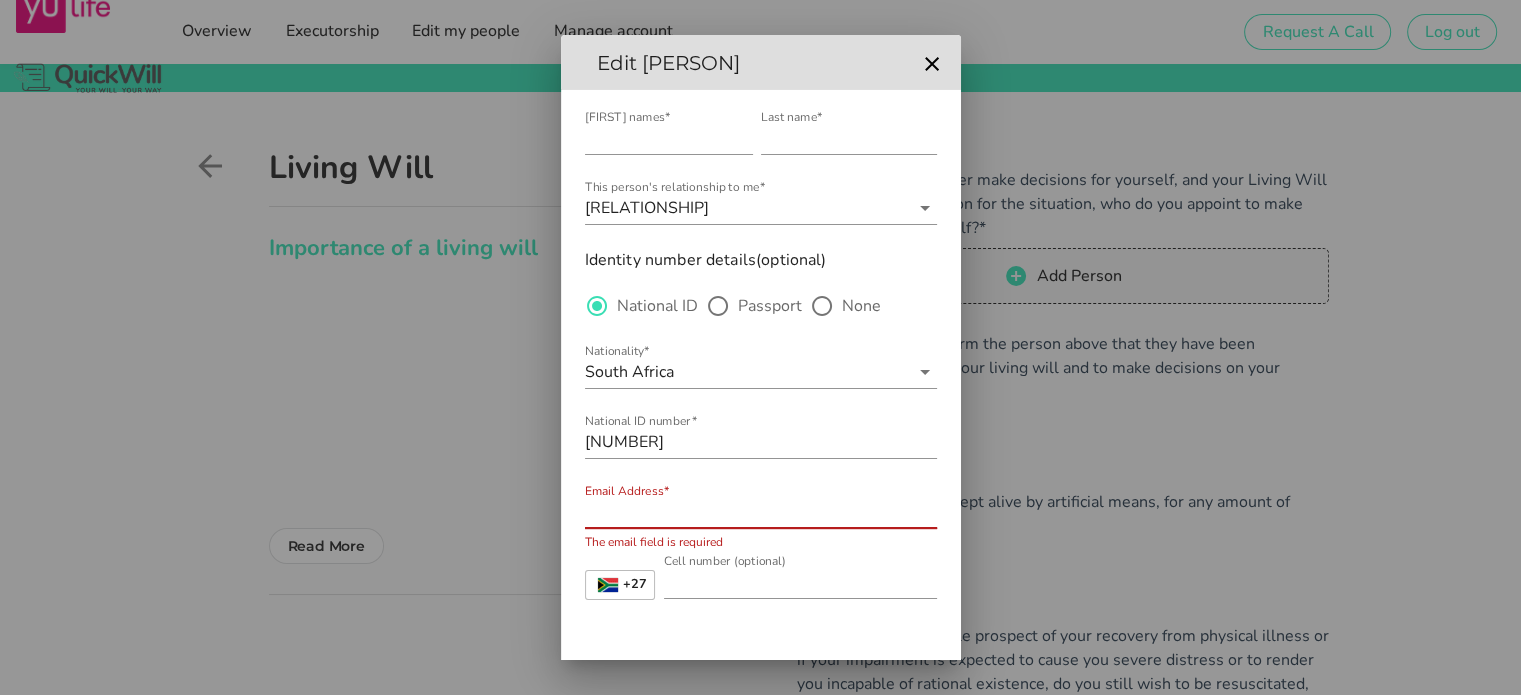 click on "Email Address*" at bounding box center (761, 512) 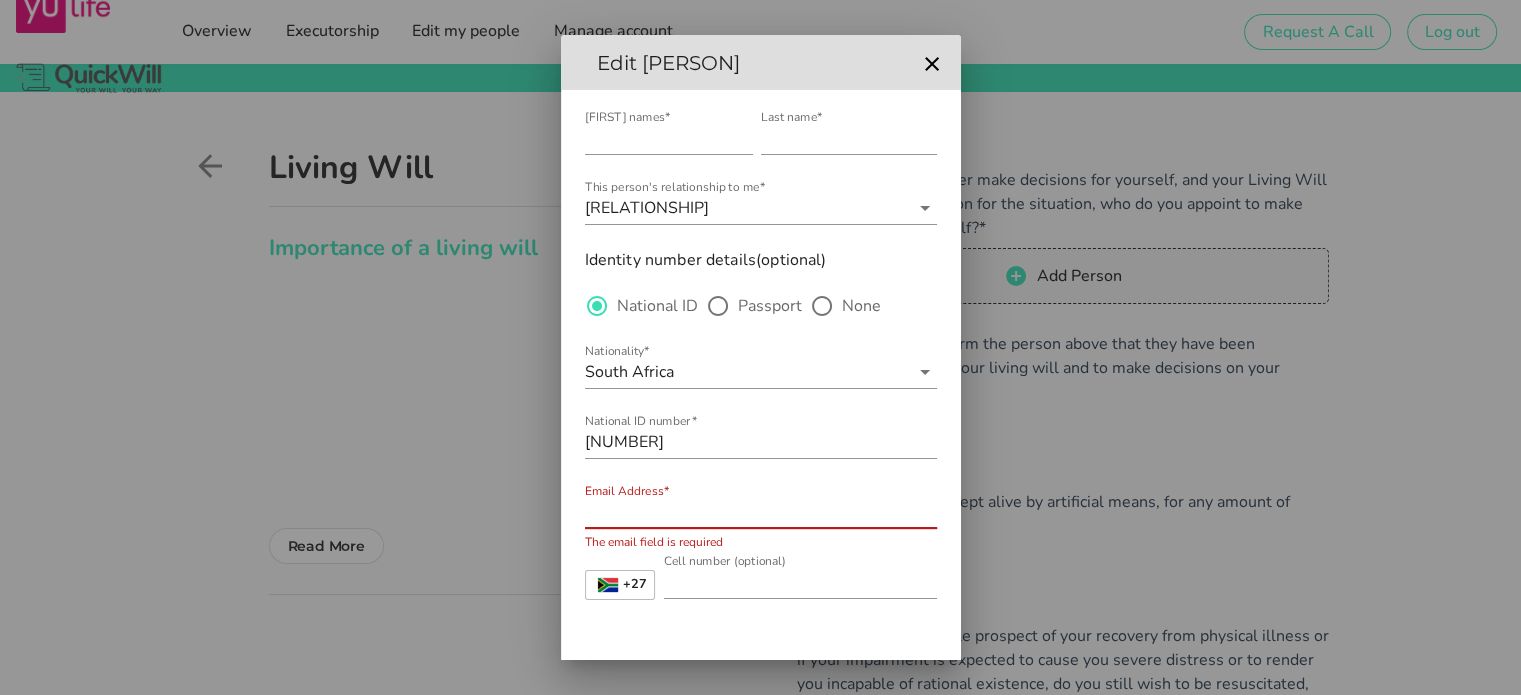 click on "Email Address*" at bounding box center [761, 512] 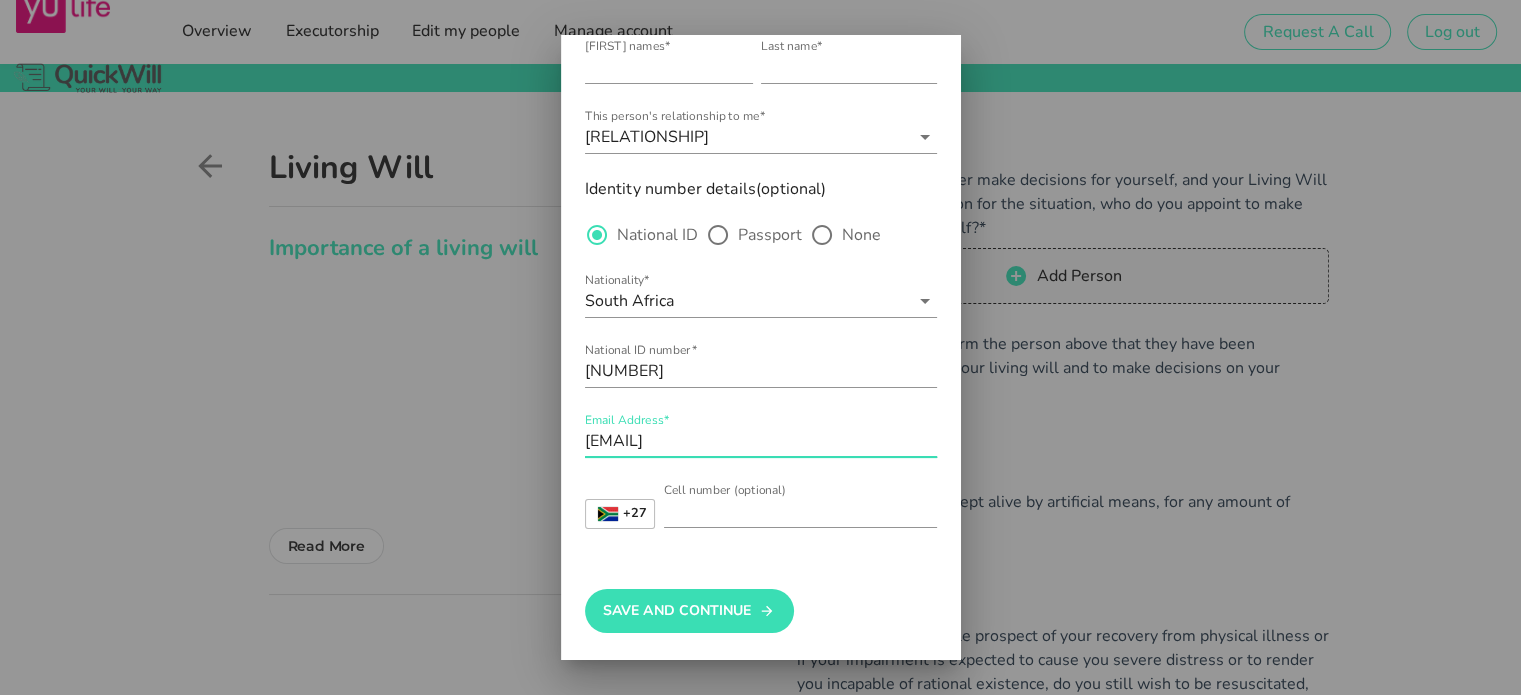 scroll, scrollTop: 72, scrollLeft: 0, axis: vertical 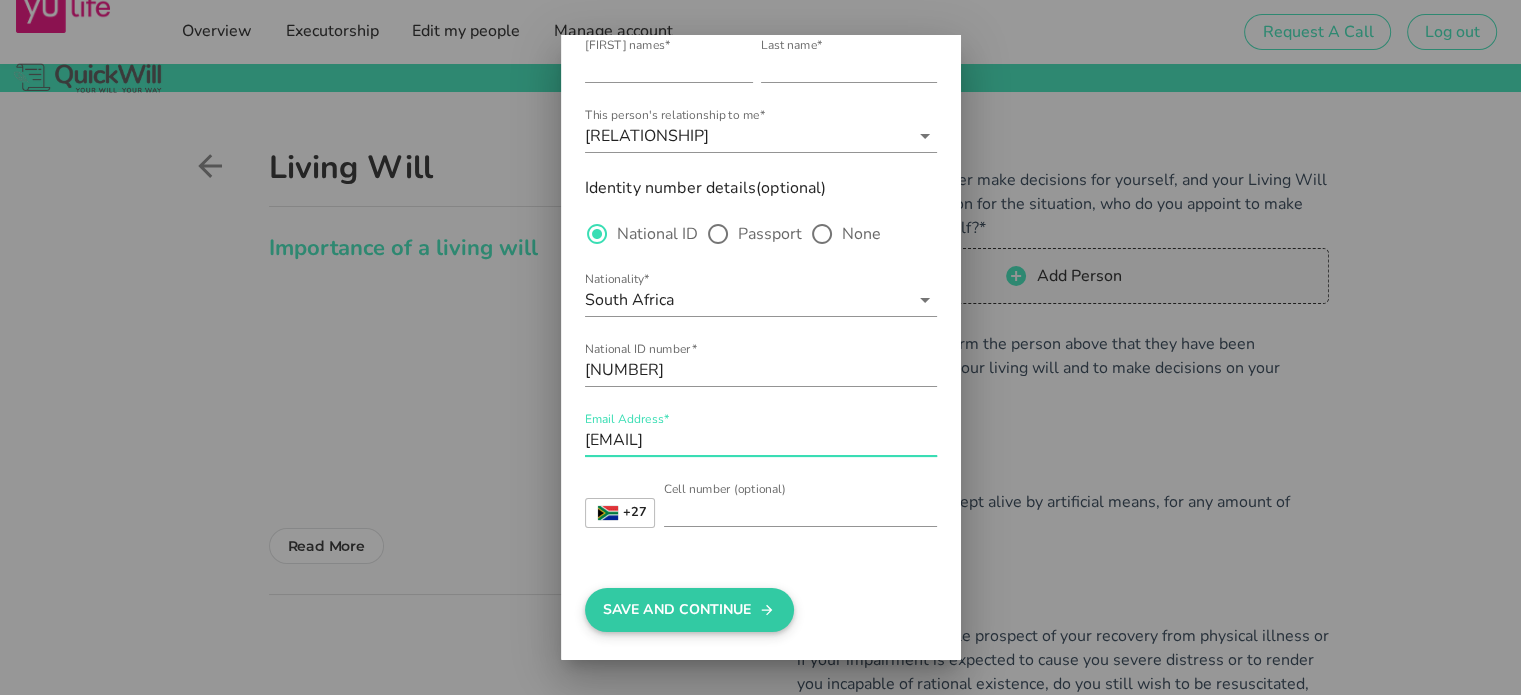 type on "[EMAIL]" 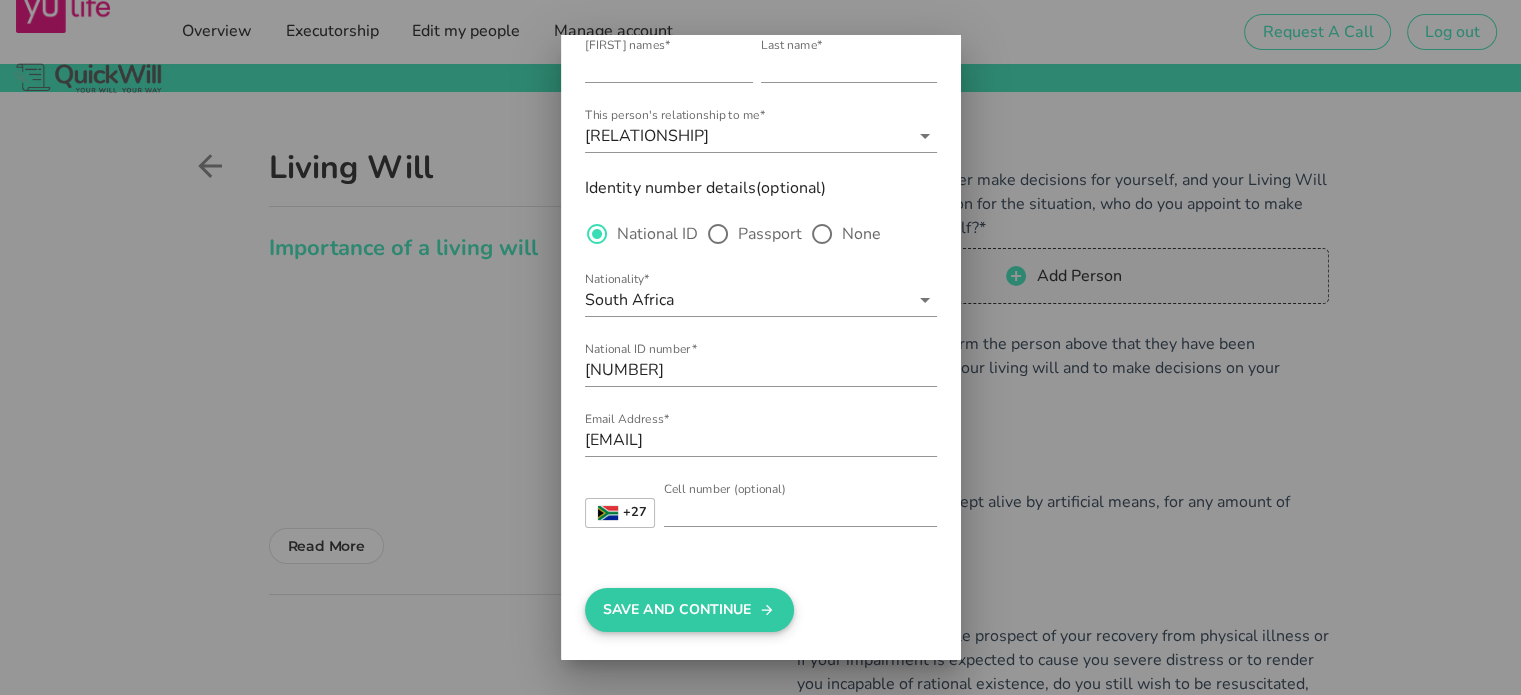 click on "Save And Continue" at bounding box center (689, 610) 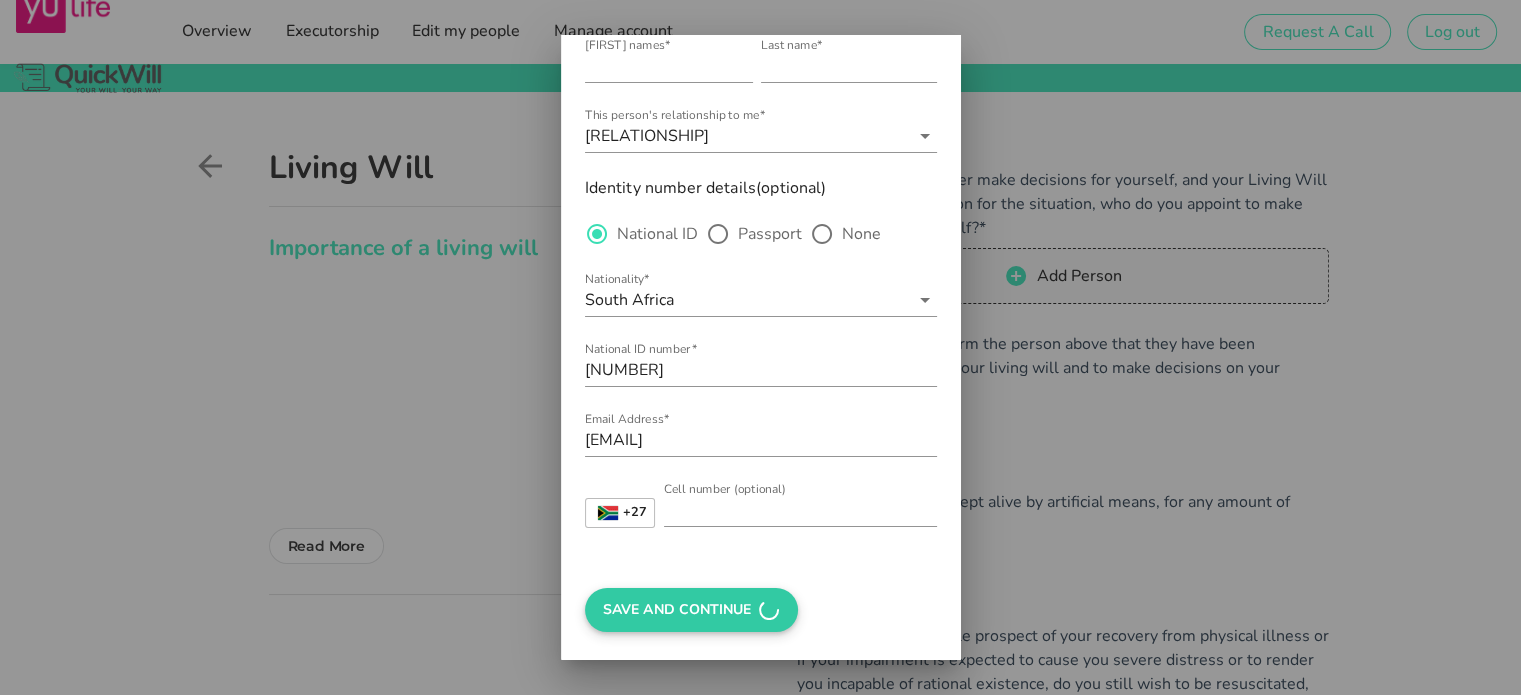scroll, scrollTop: 0, scrollLeft: 0, axis: both 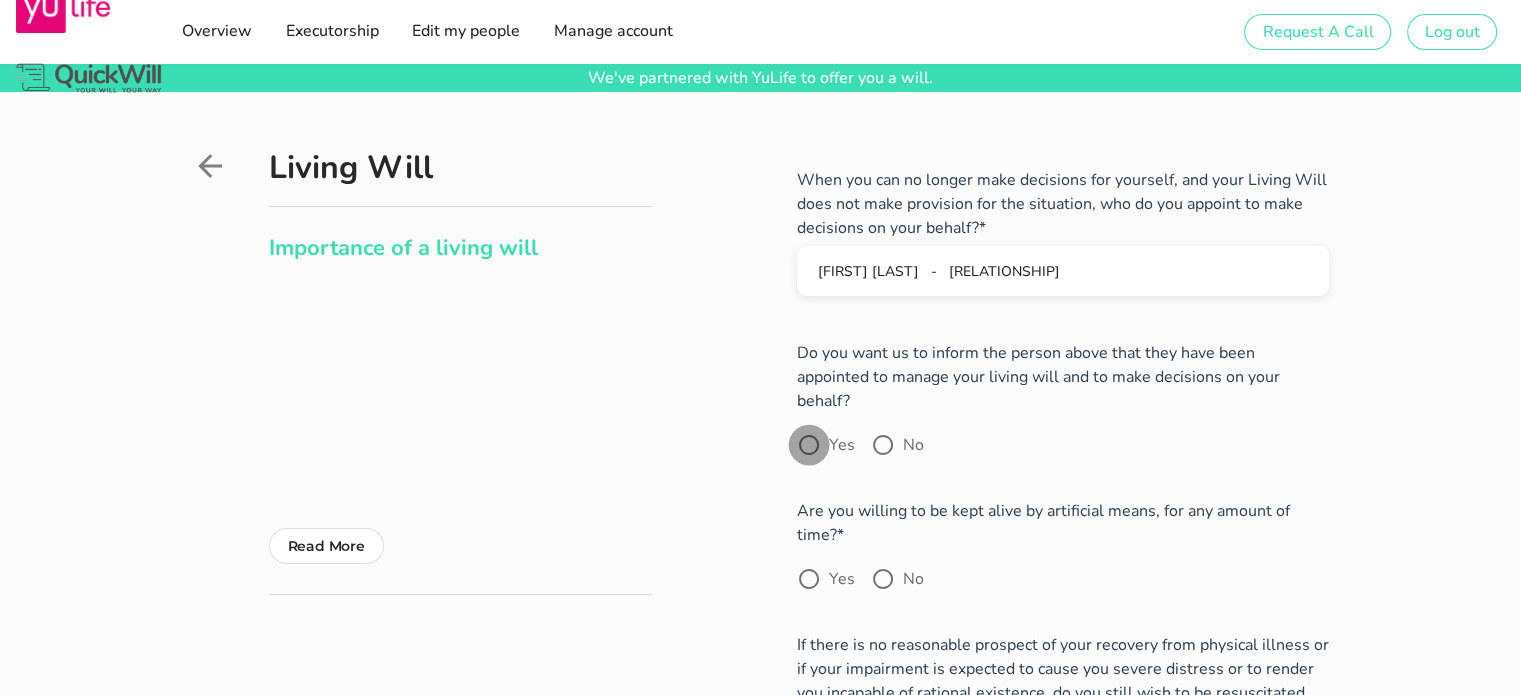 click at bounding box center [809, 445] 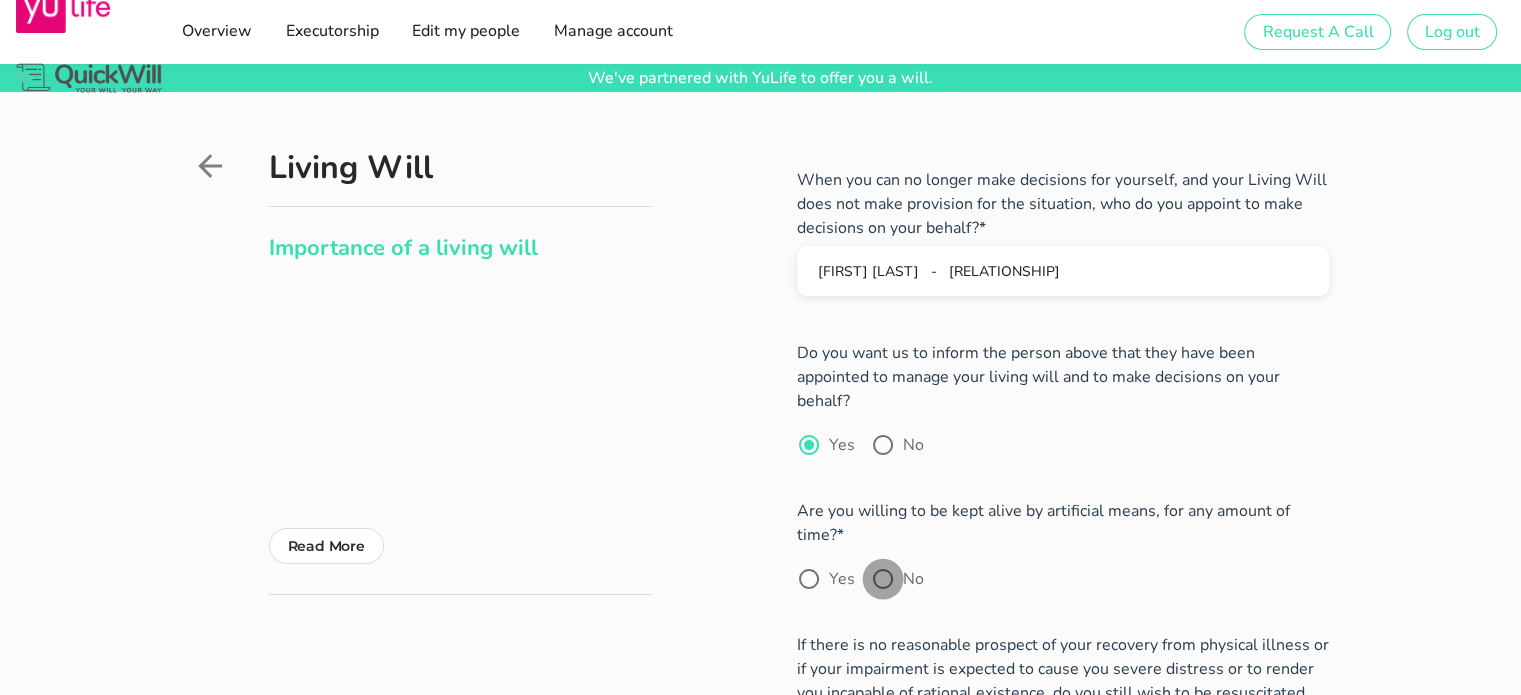 click at bounding box center (883, 579) 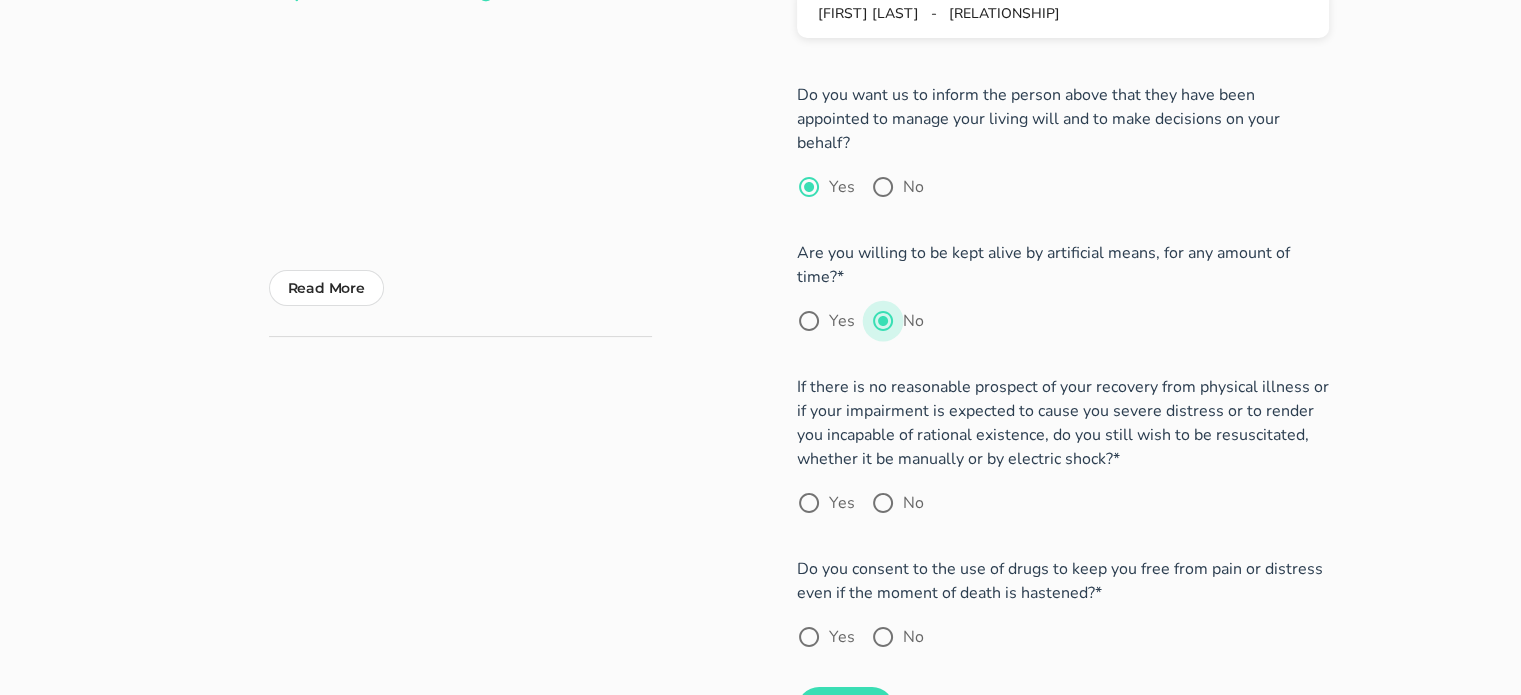 scroll, scrollTop: 272, scrollLeft: 0, axis: vertical 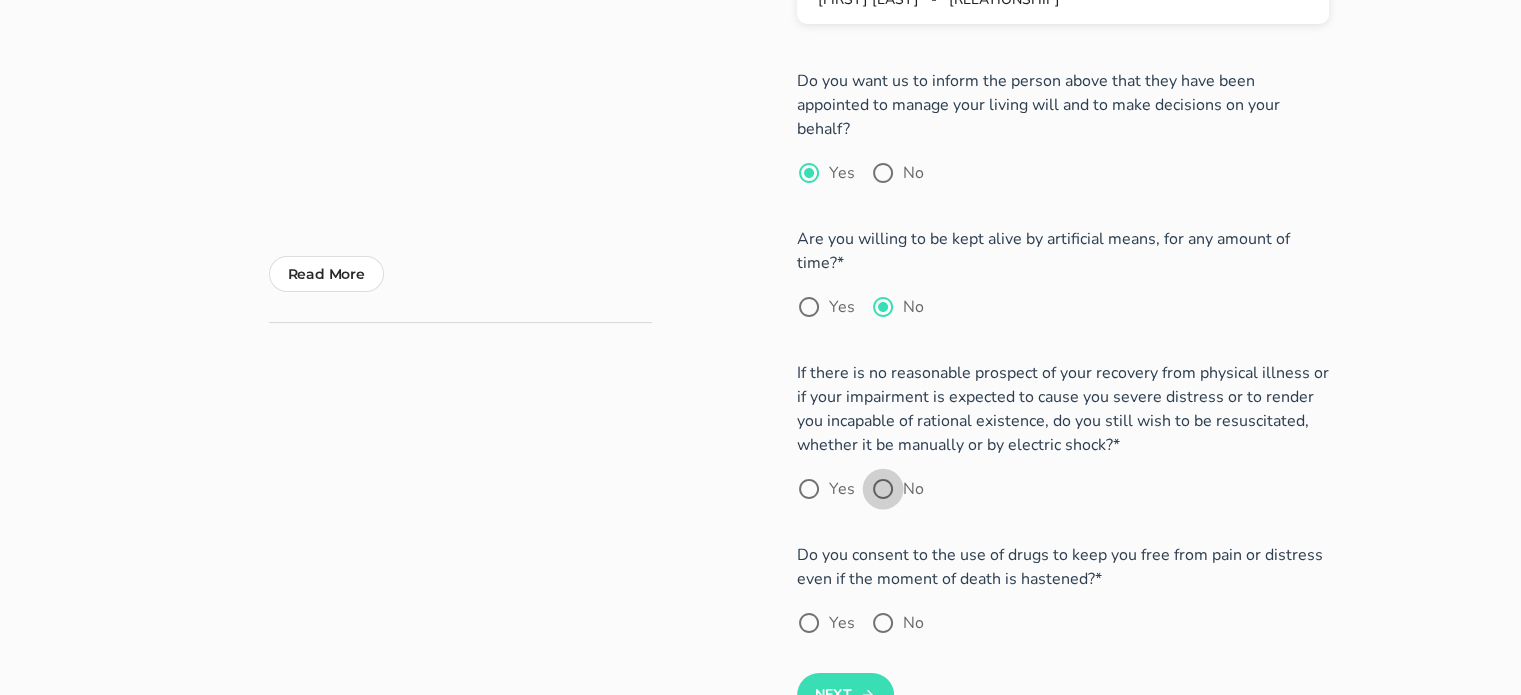 click at bounding box center [883, 489] 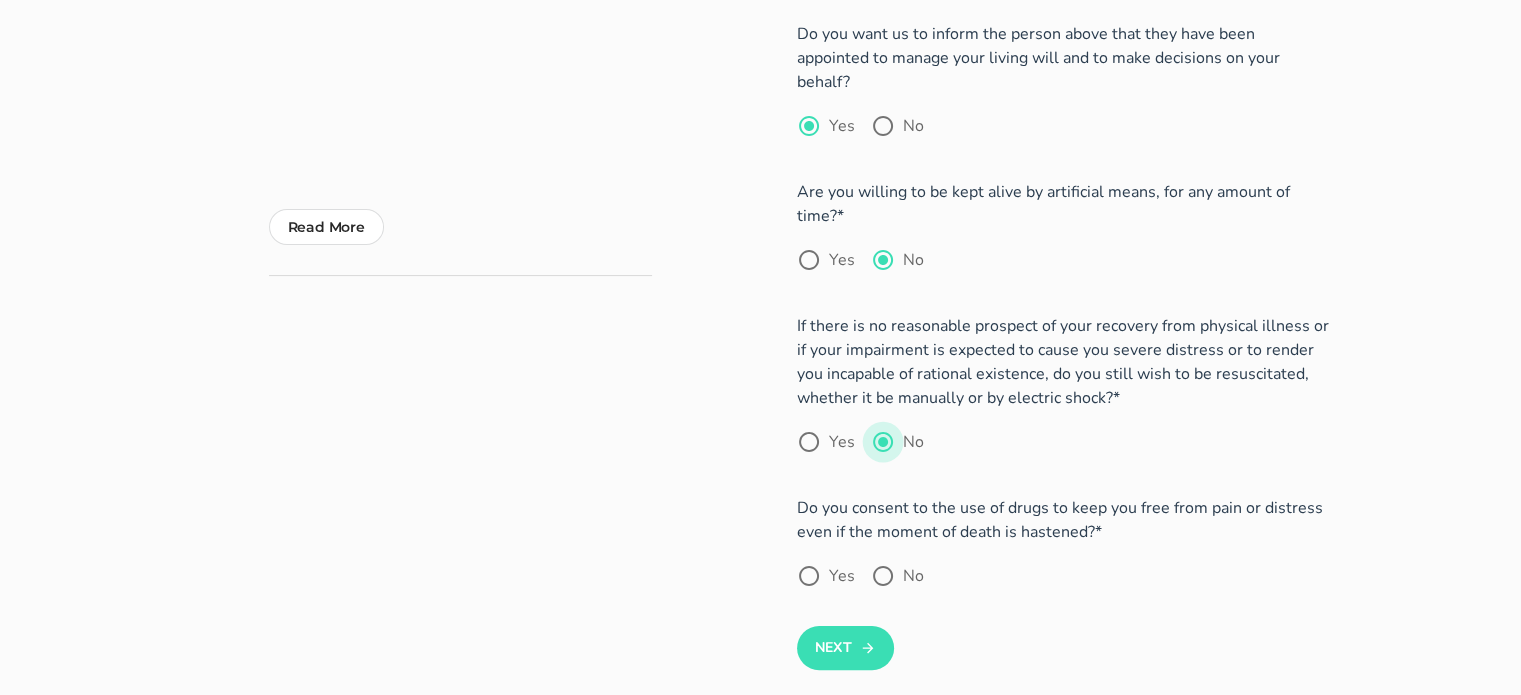 scroll, scrollTop: 320, scrollLeft: 0, axis: vertical 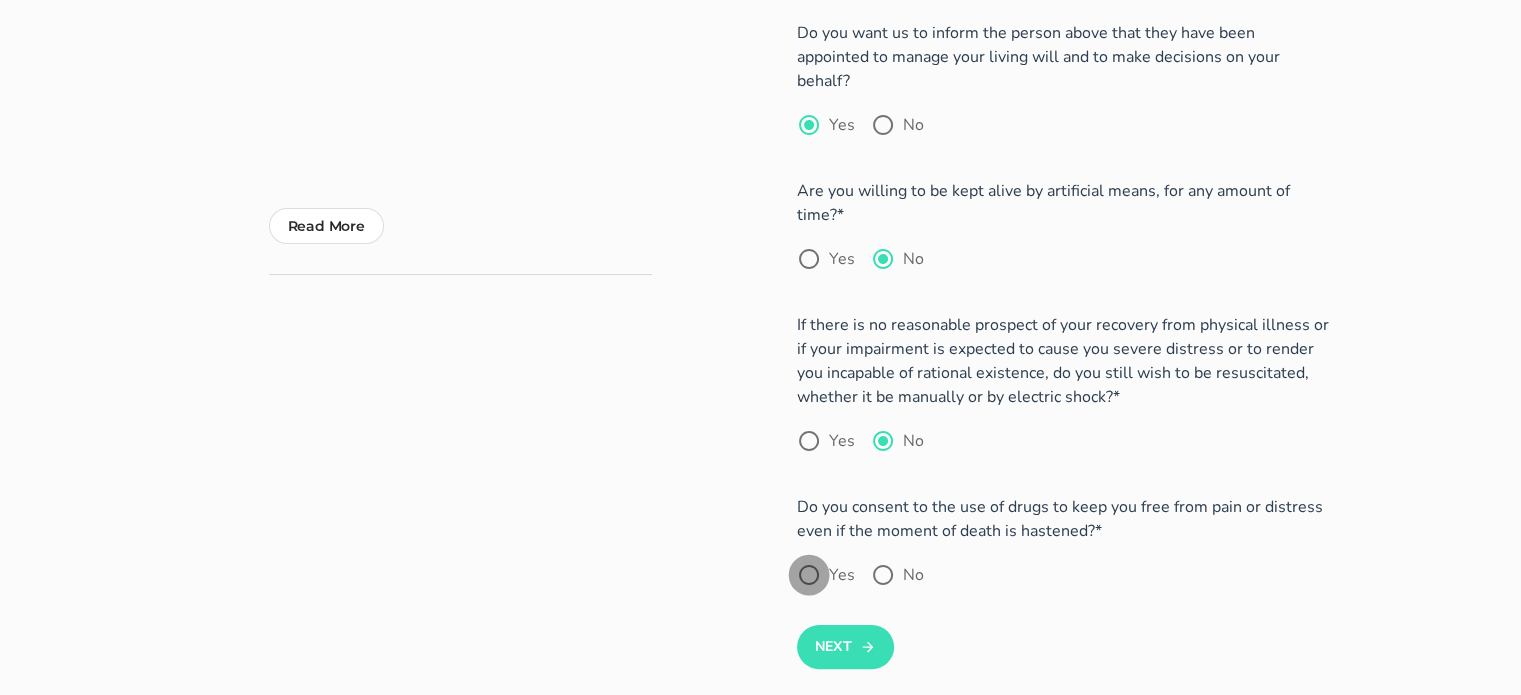 click at bounding box center (809, 575) 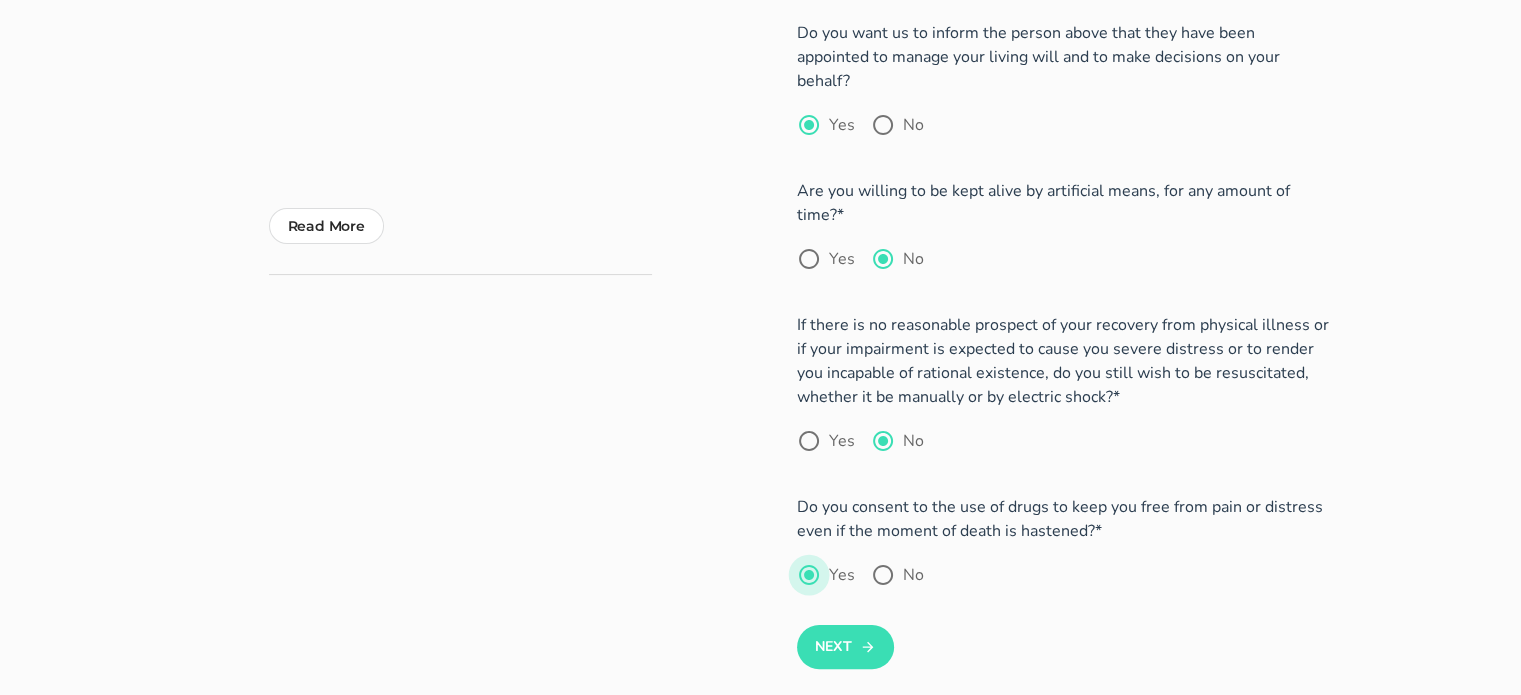 scroll, scrollTop: 468, scrollLeft: 0, axis: vertical 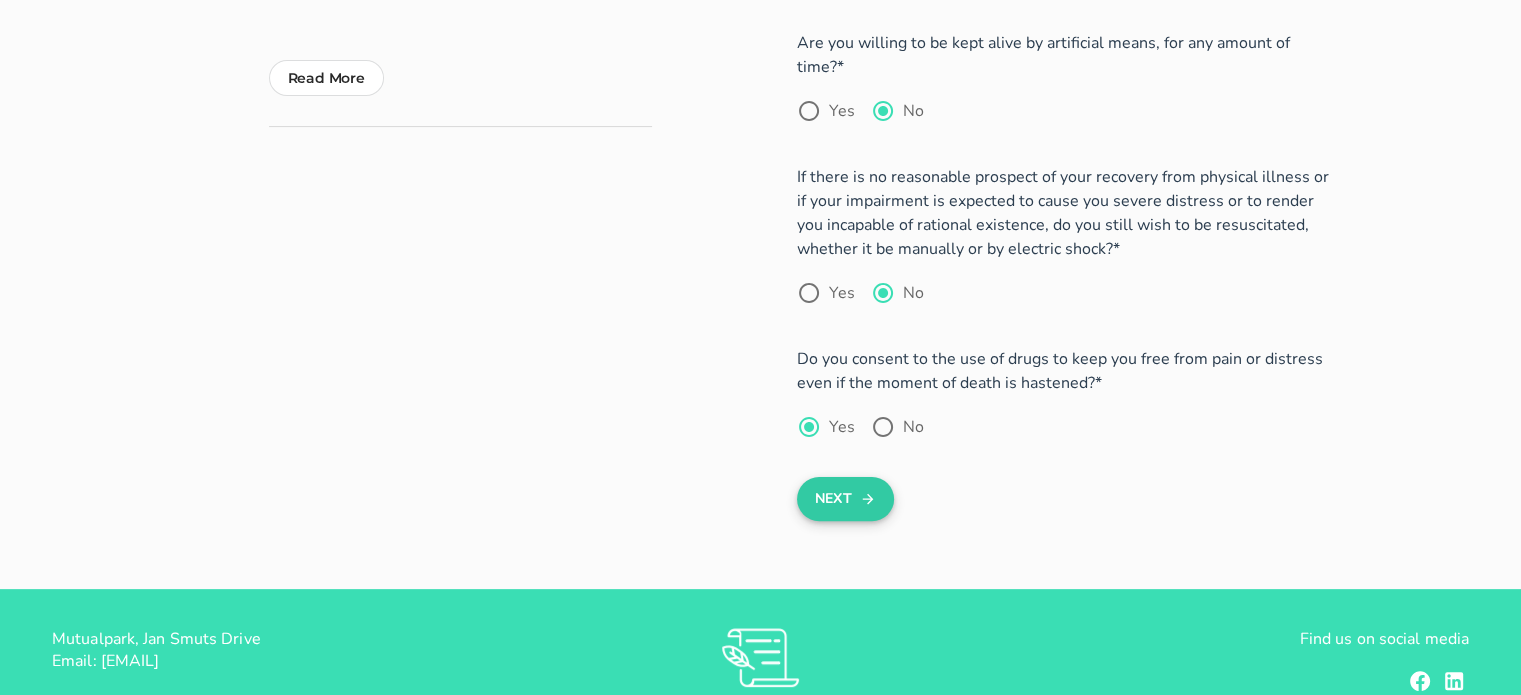 click on "Next" at bounding box center [845, 499] 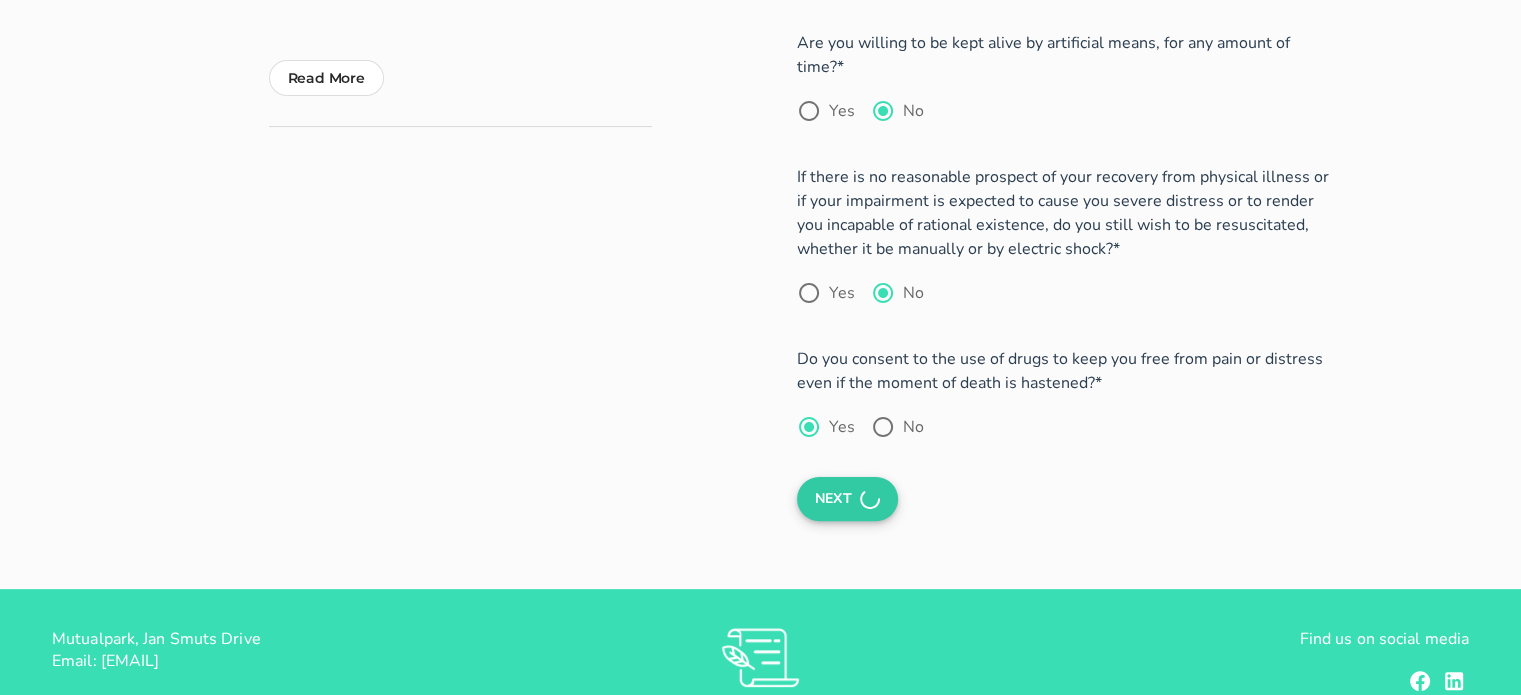 scroll, scrollTop: 1083, scrollLeft: 0, axis: vertical 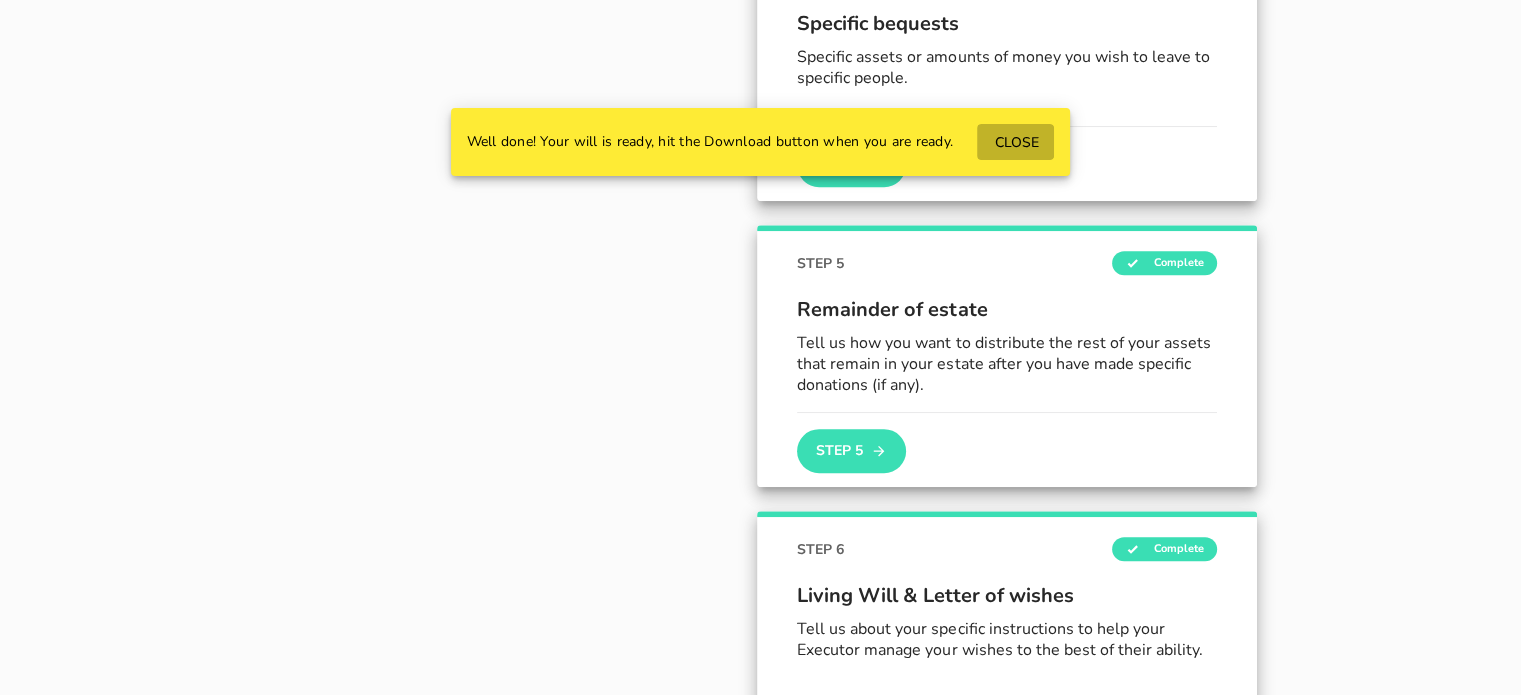 click on "CLOSE" at bounding box center [1015, 142] 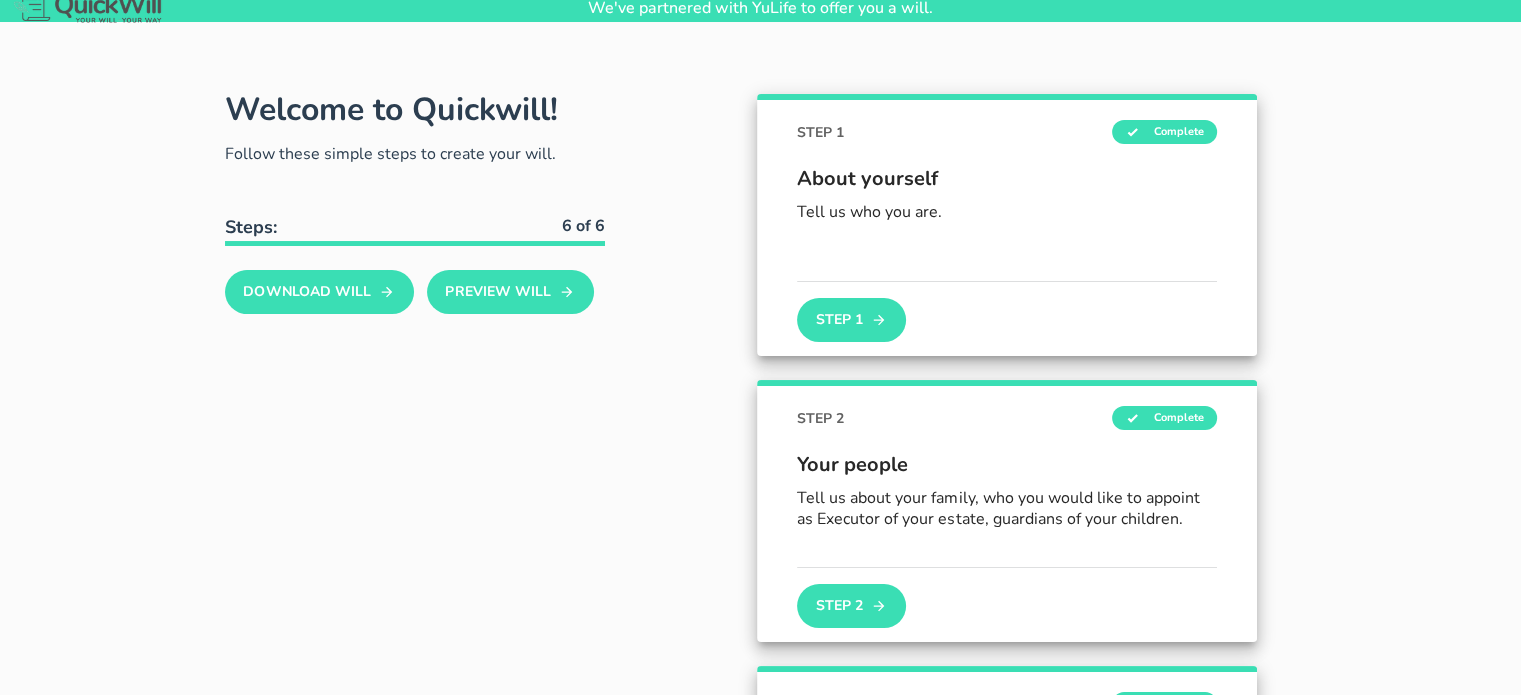 scroll, scrollTop: 0, scrollLeft: 0, axis: both 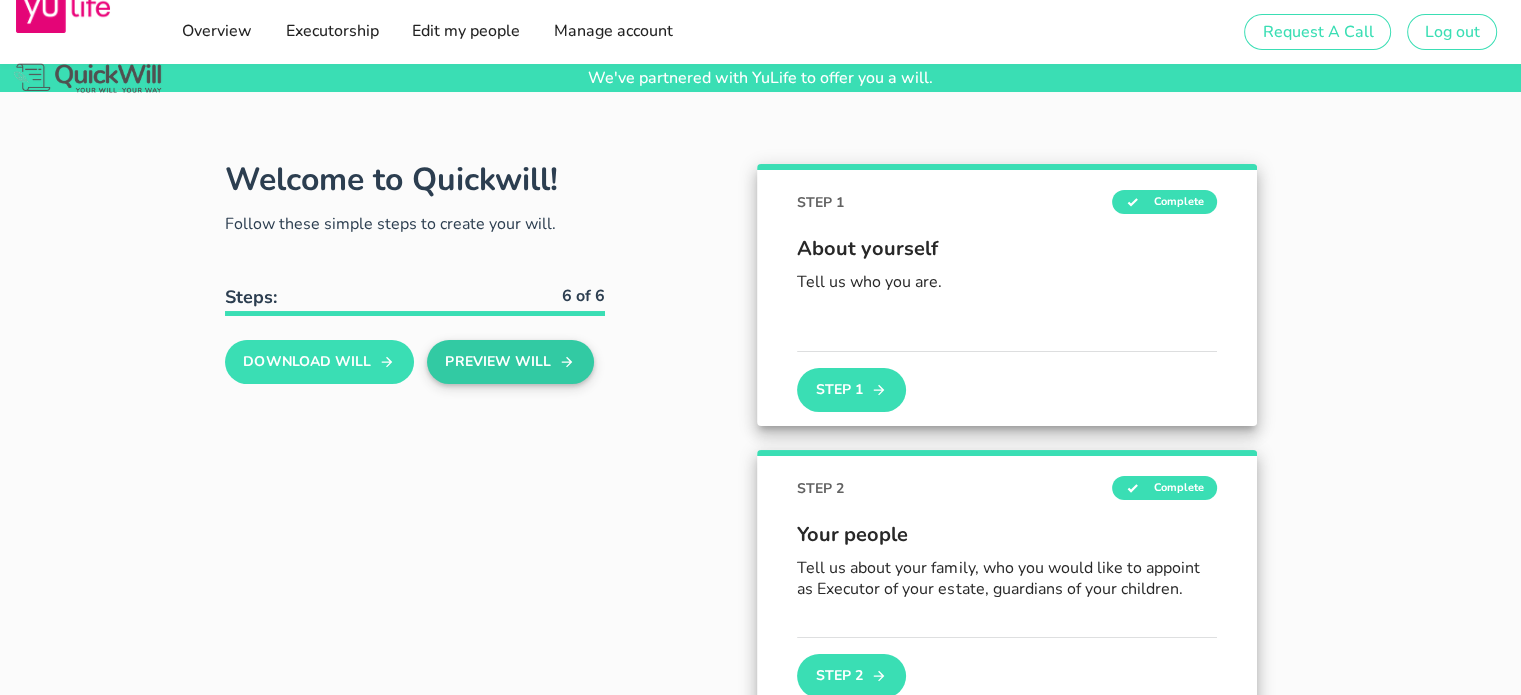 click on "Preview Will" at bounding box center [510, 362] 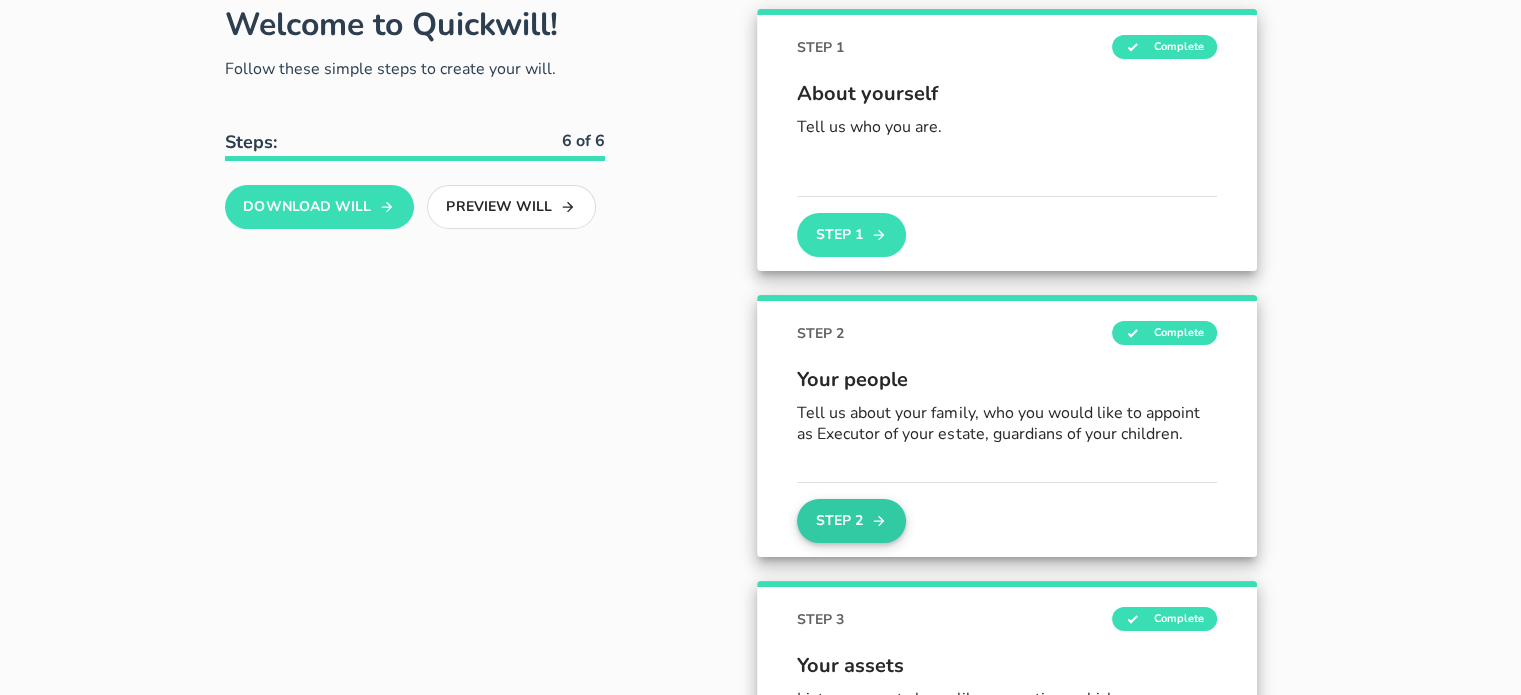 scroll, scrollTop: 196, scrollLeft: 0, axis: vertical 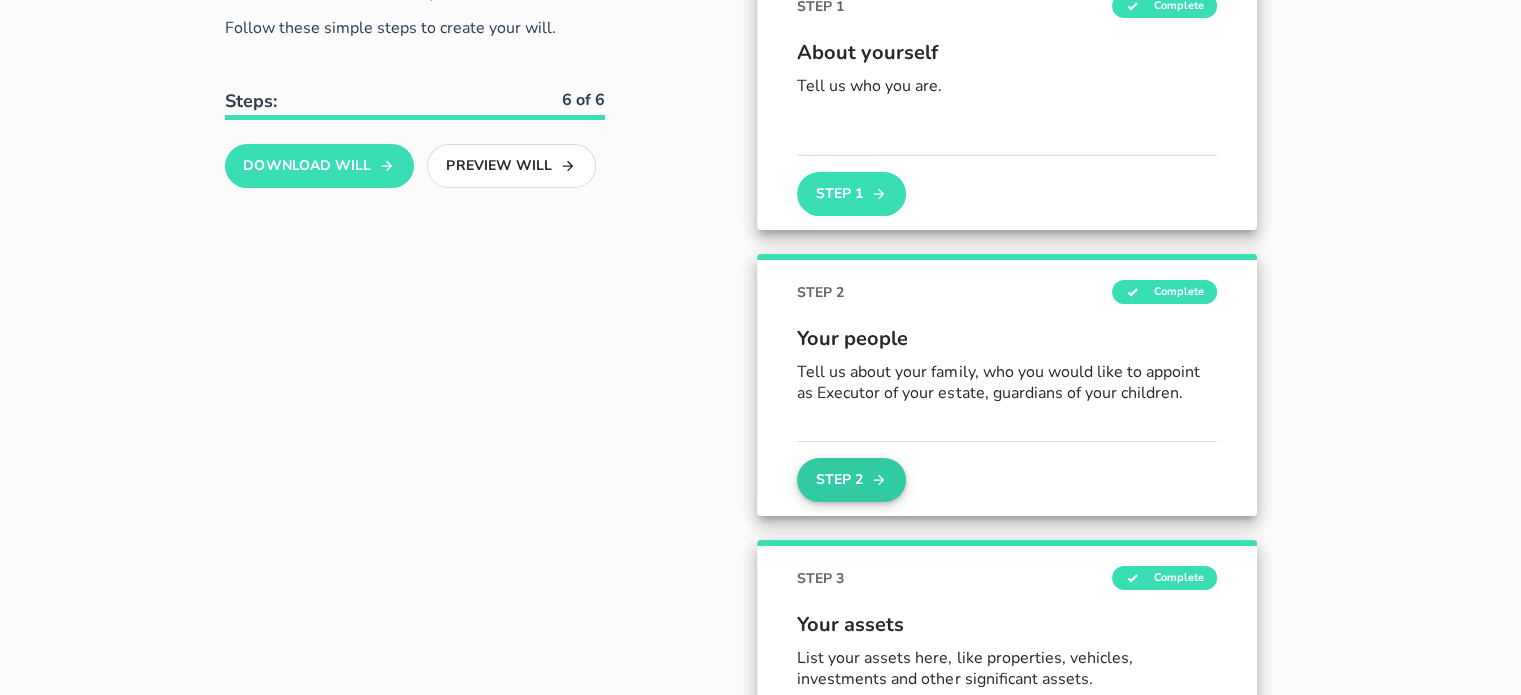 click on "Step 2" at bounding box center (851, 480) 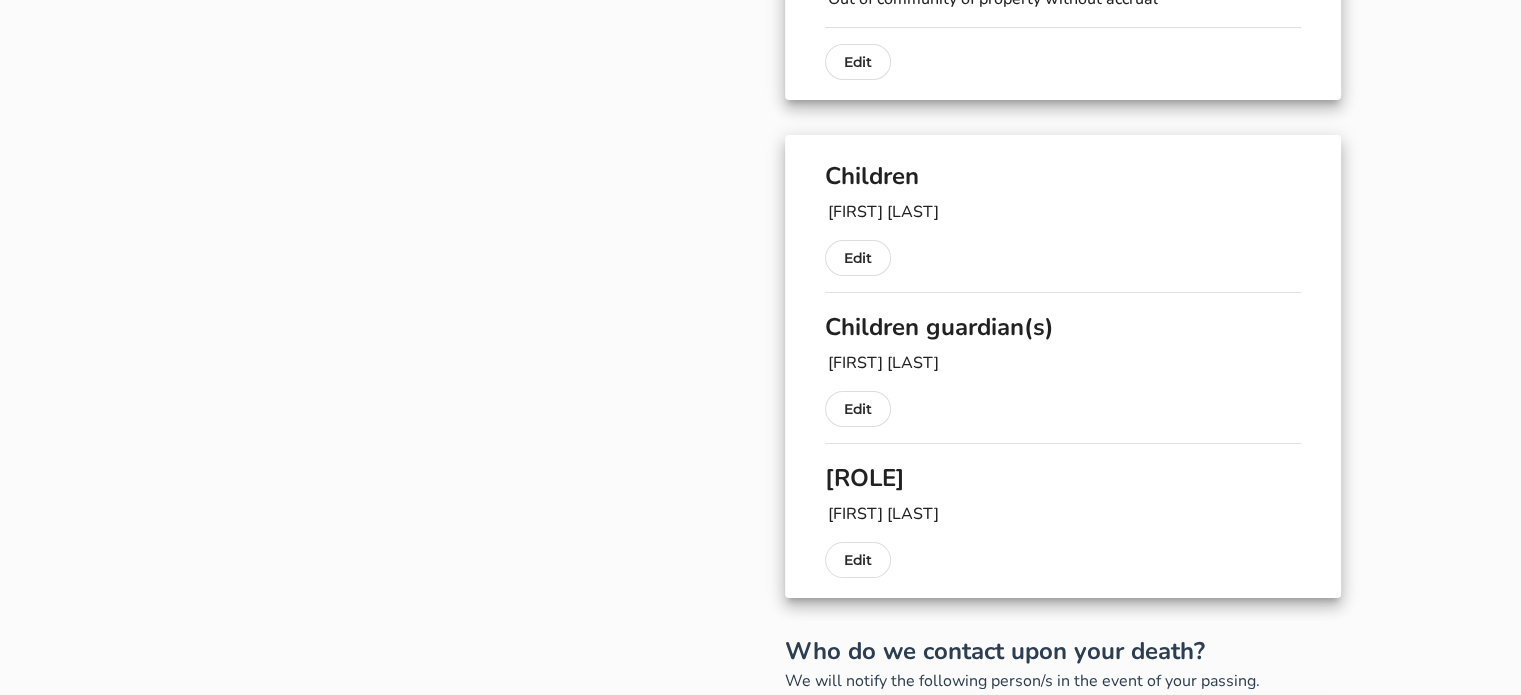 scroll, scrollTop: 322, scrollLeft: 0, axis: vertical 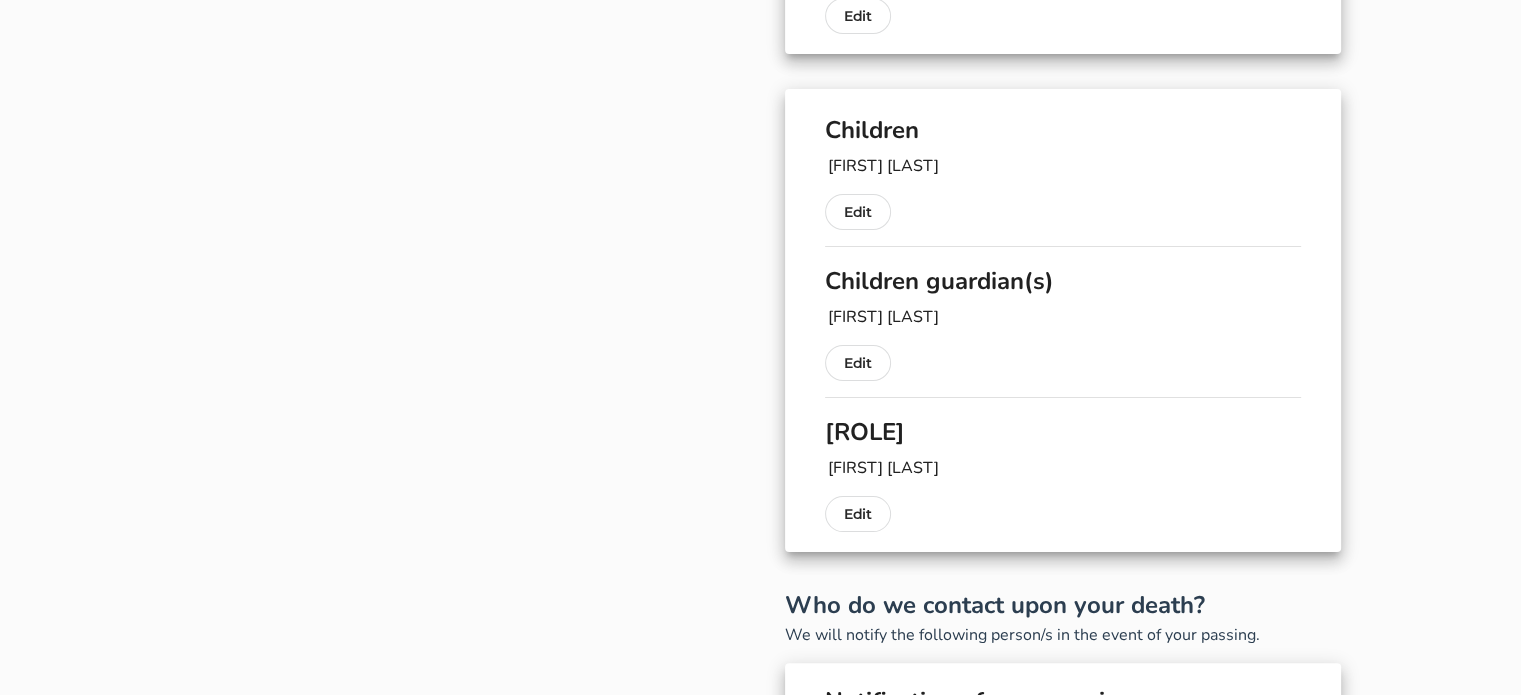 click on "[FIRST] [LAST]" at bounding box center [1064, 468] 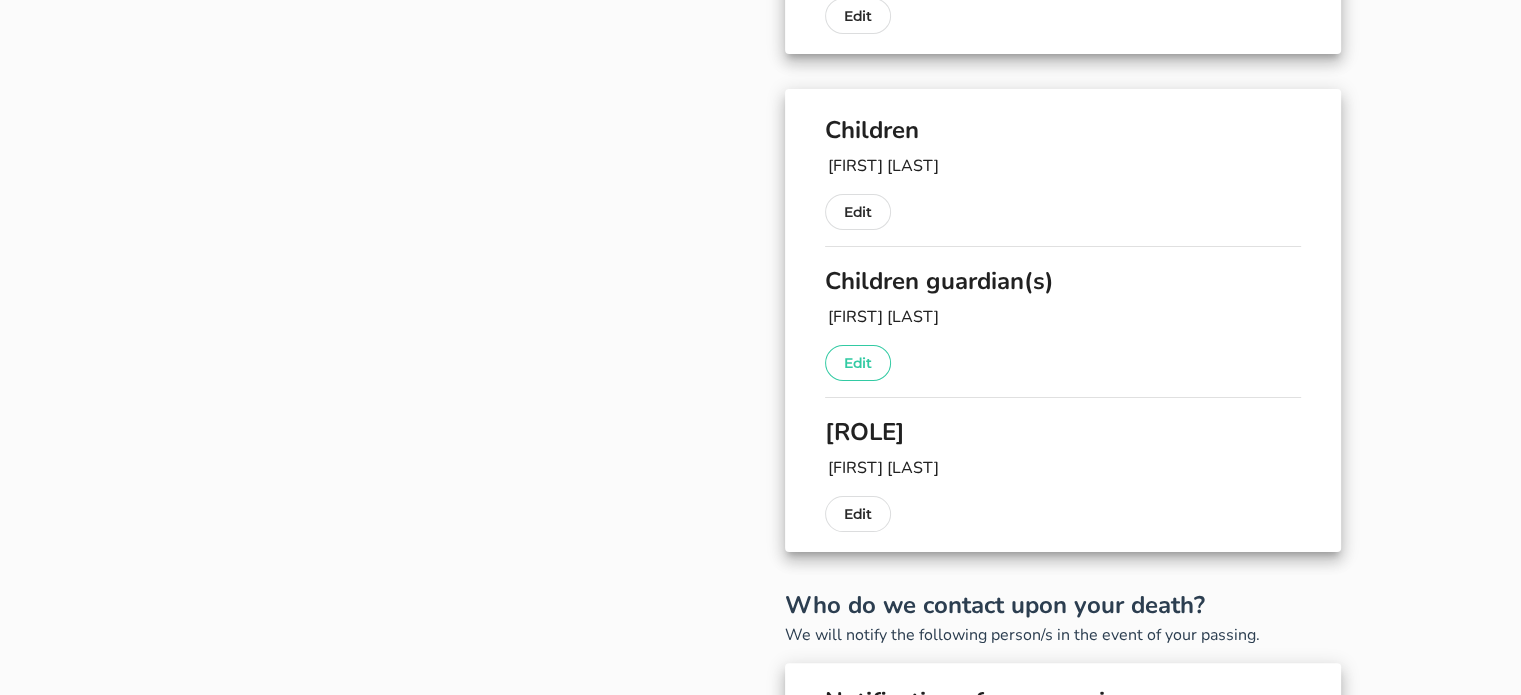 click on "Edit" at bounding box center (858, 363) 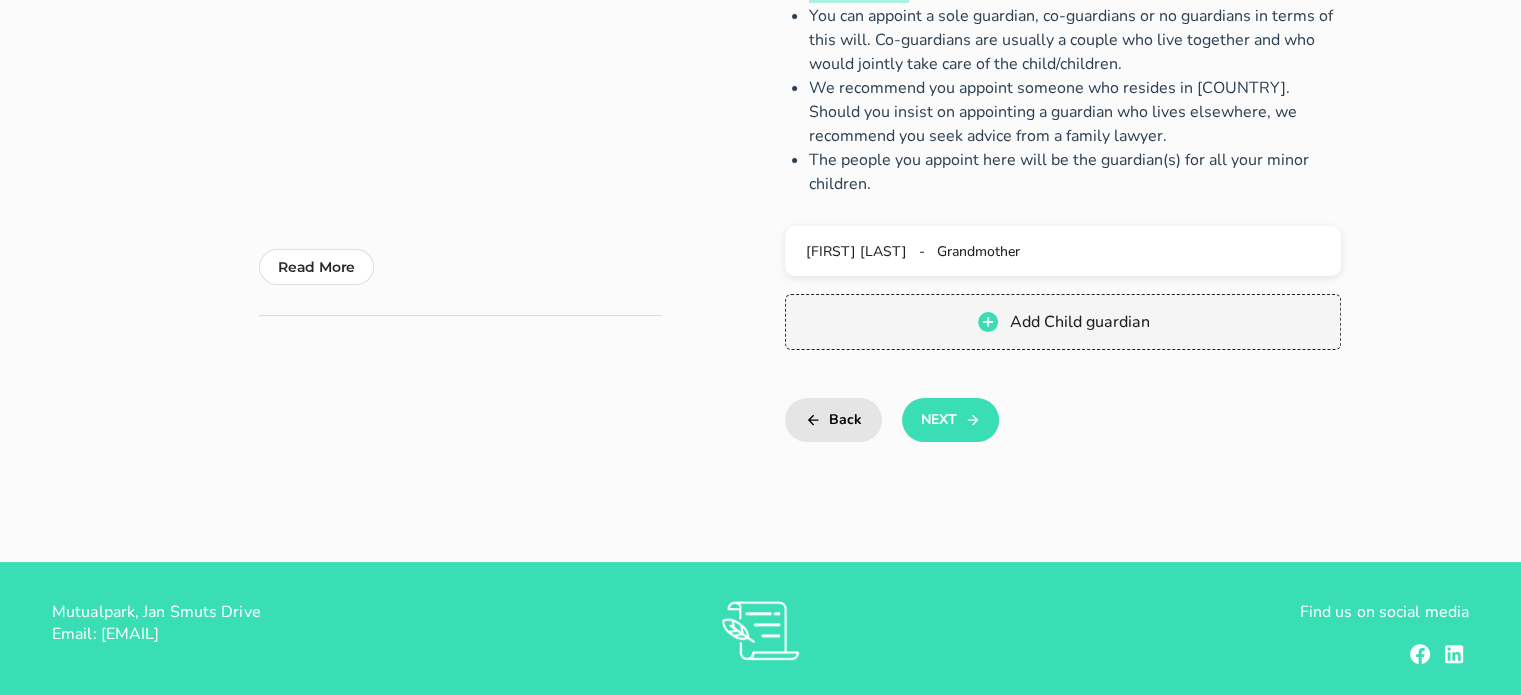 scroll, scrollTop: 326, scrollLeft: 0, axis: vertical 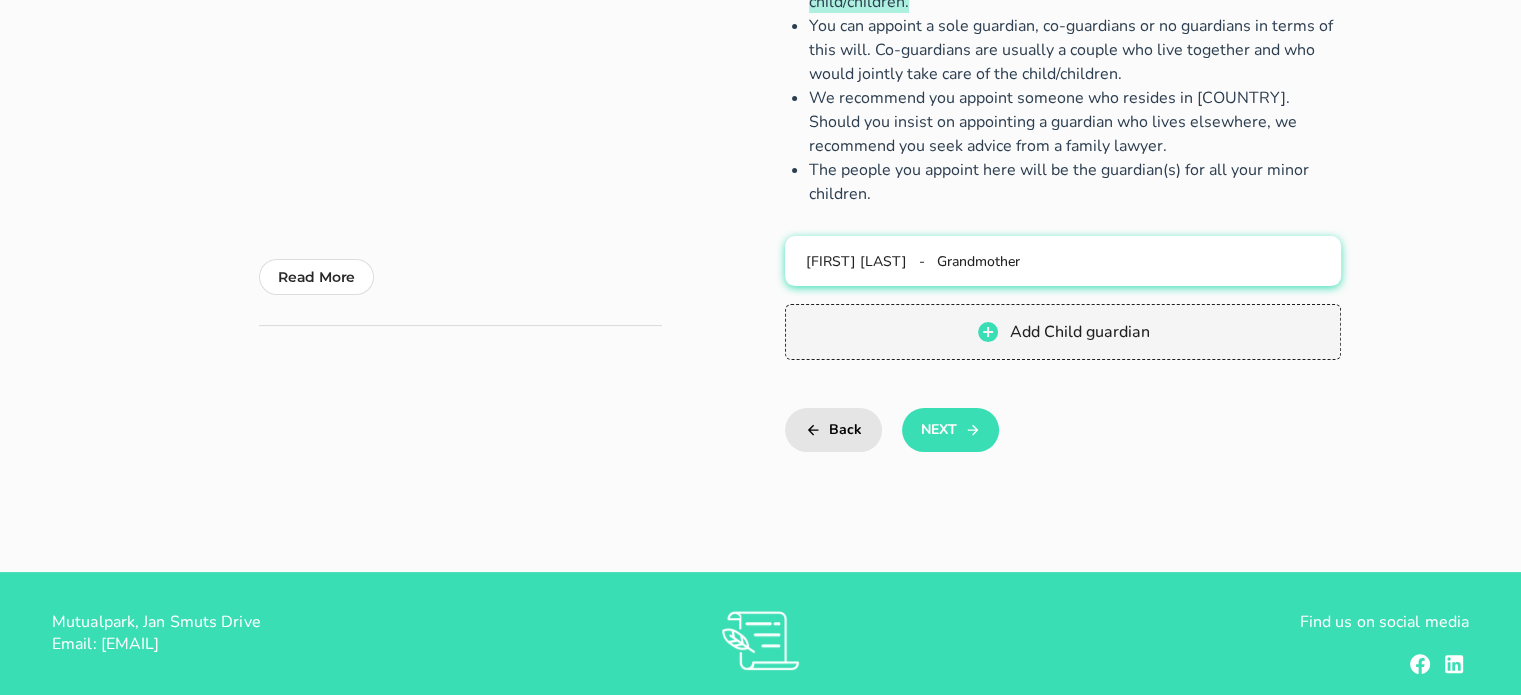 click on "[FIRST] [LAST]" at bounding box center (856, 261) 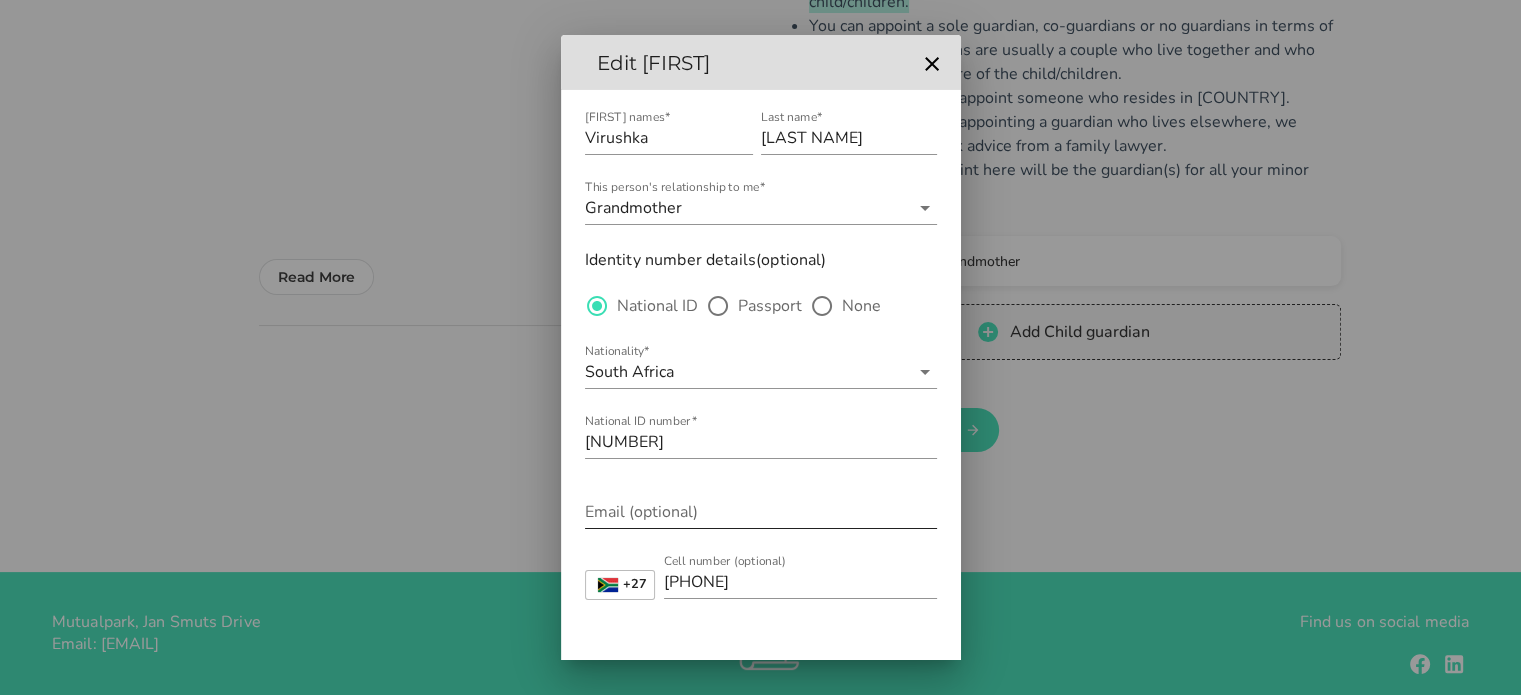 scroll, scrollTop: 72, scrollLeft: 0, axis: vertical 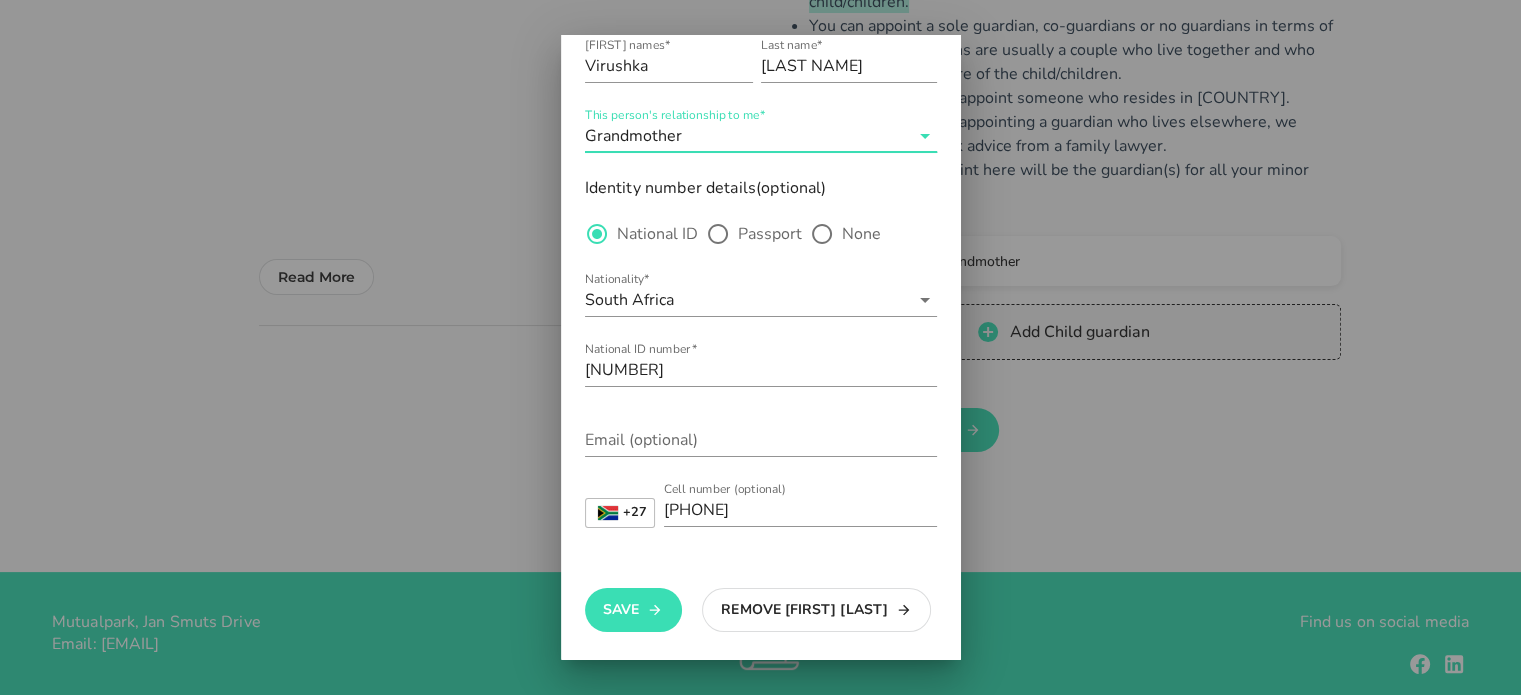 click on "This person's relationship to me*" at bounding box center (797, 136) 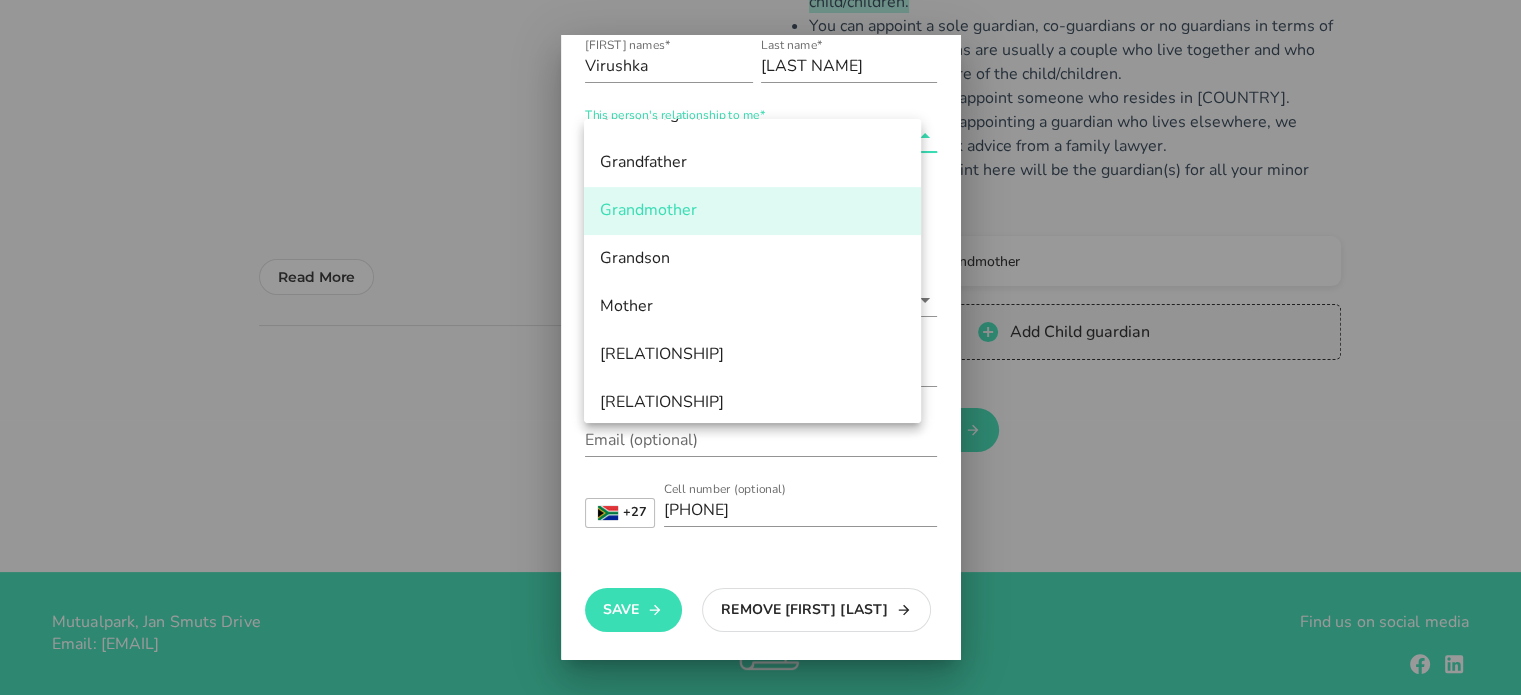 scroll, scrollTop: 742, scrollLeft: 0, axis: vertical 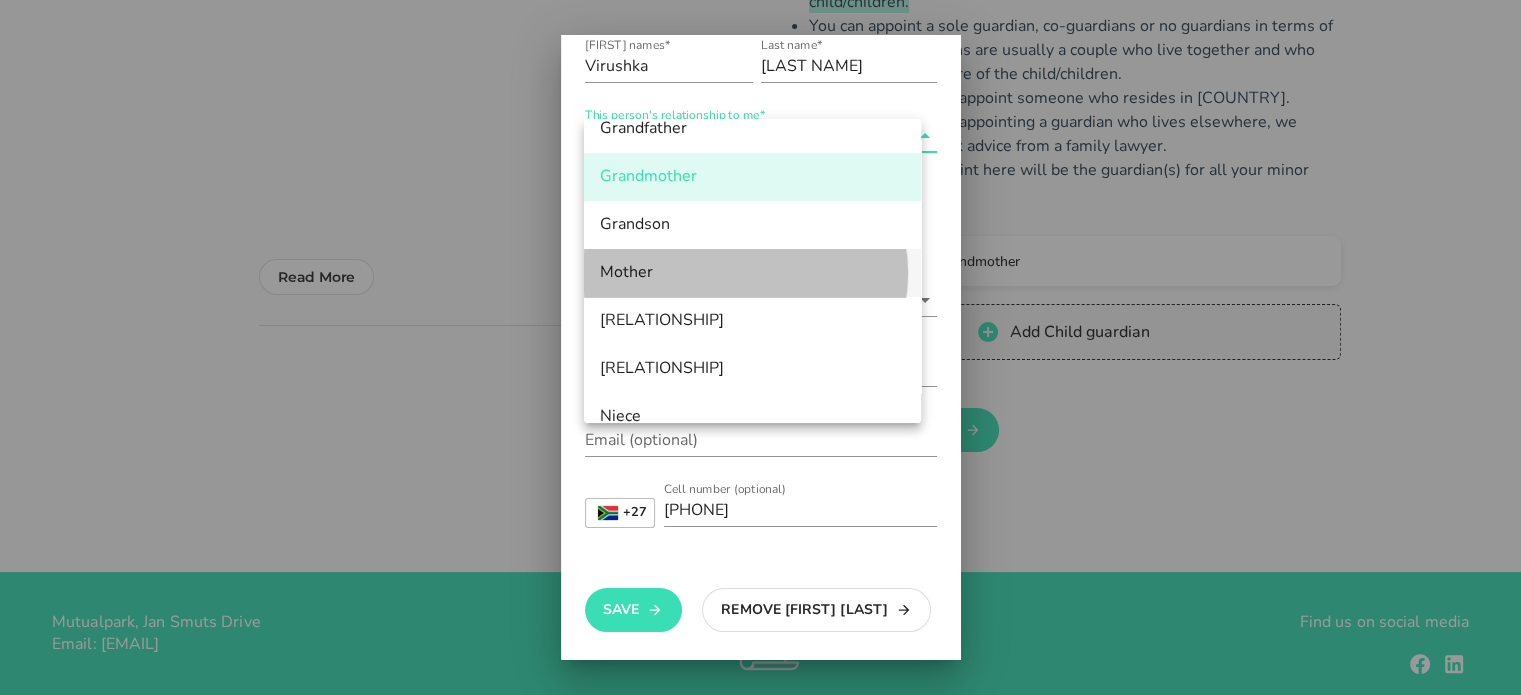 click on "Mother" at bounding box center (752, 272) 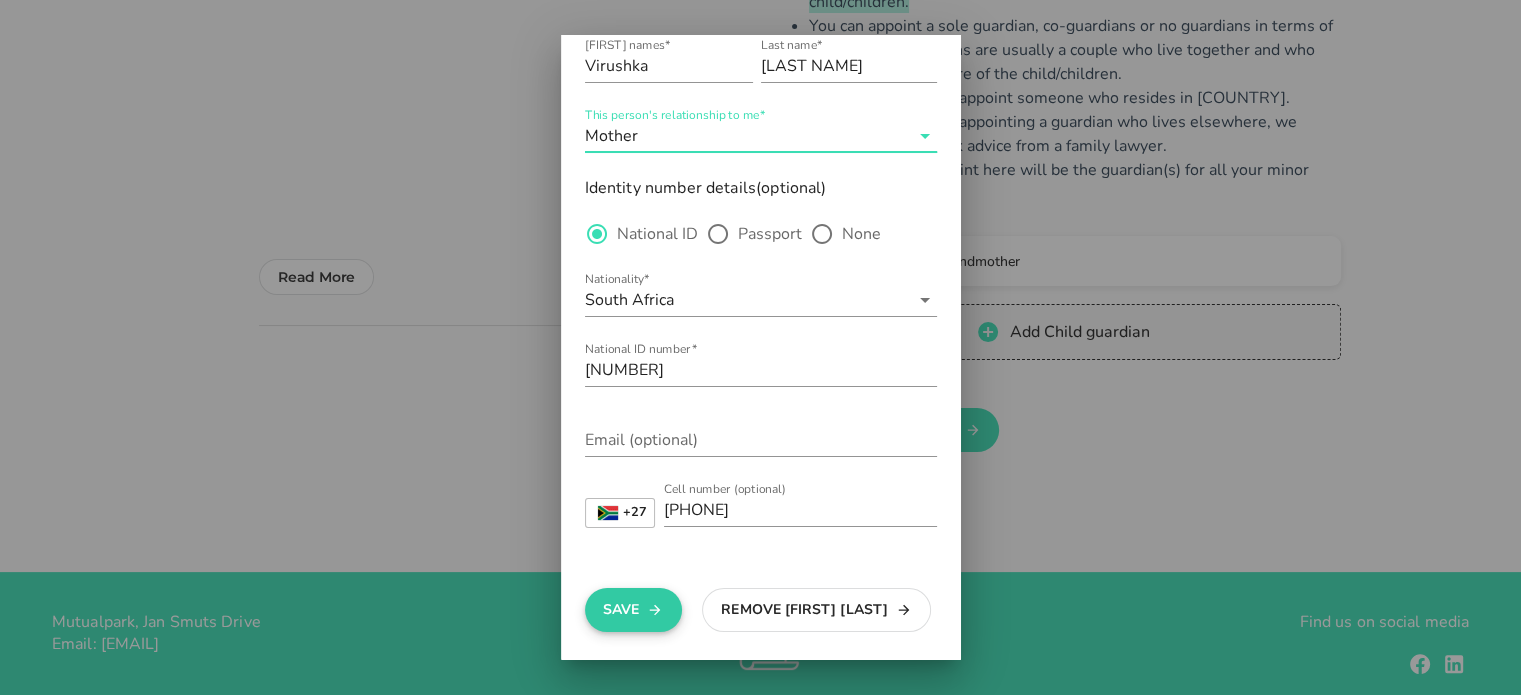 click on "Save" at bounding box center [633, 610] 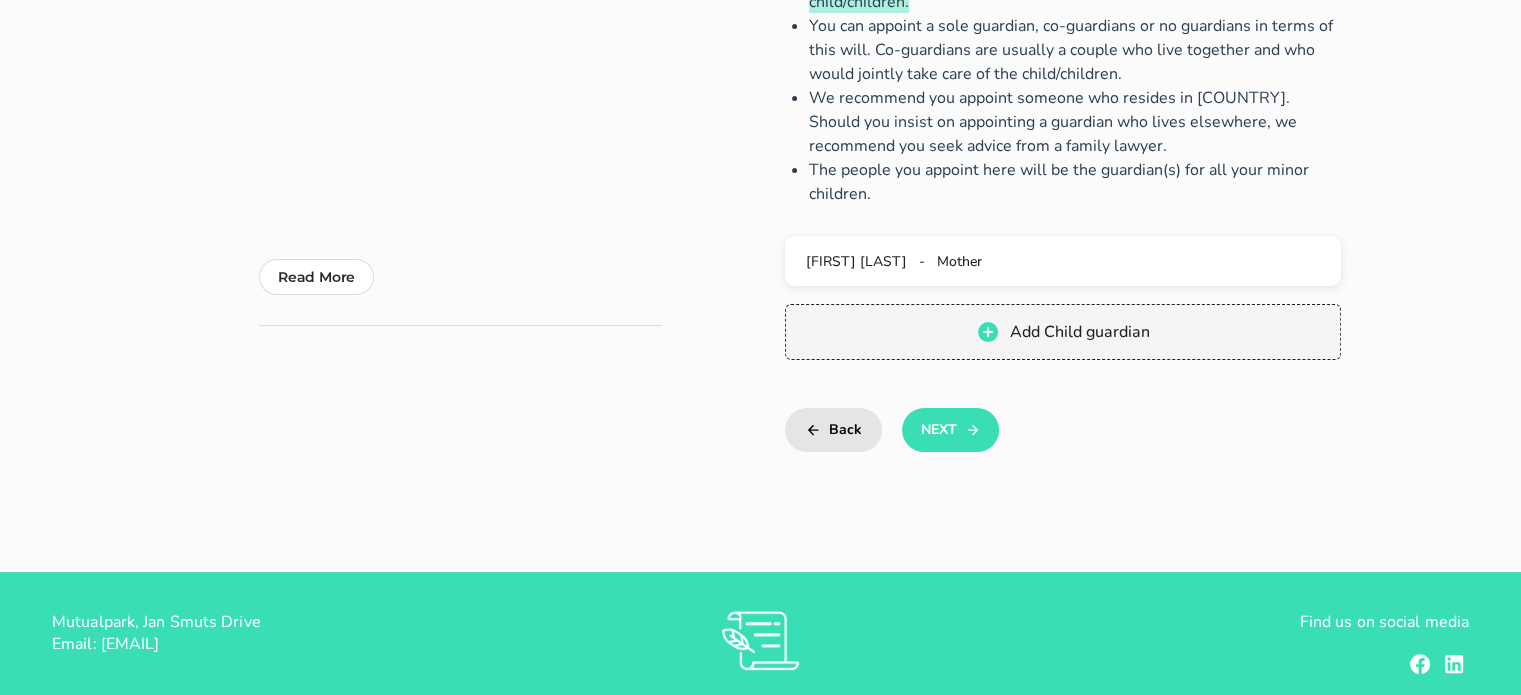 scroll, scrollTop: 0, scrollLeft: 0, axis: both 